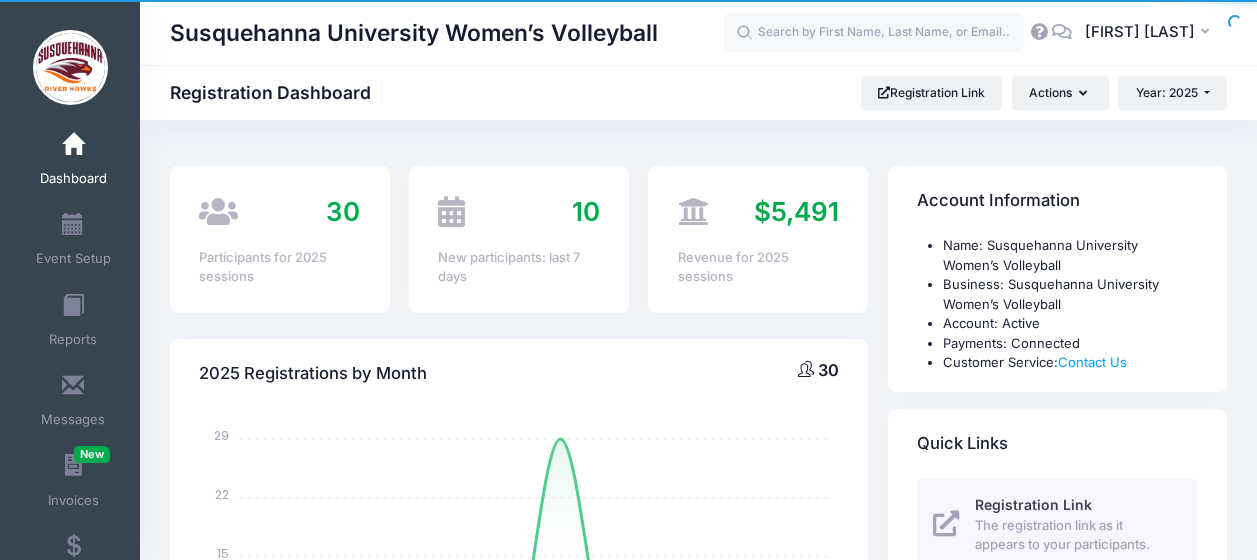 select 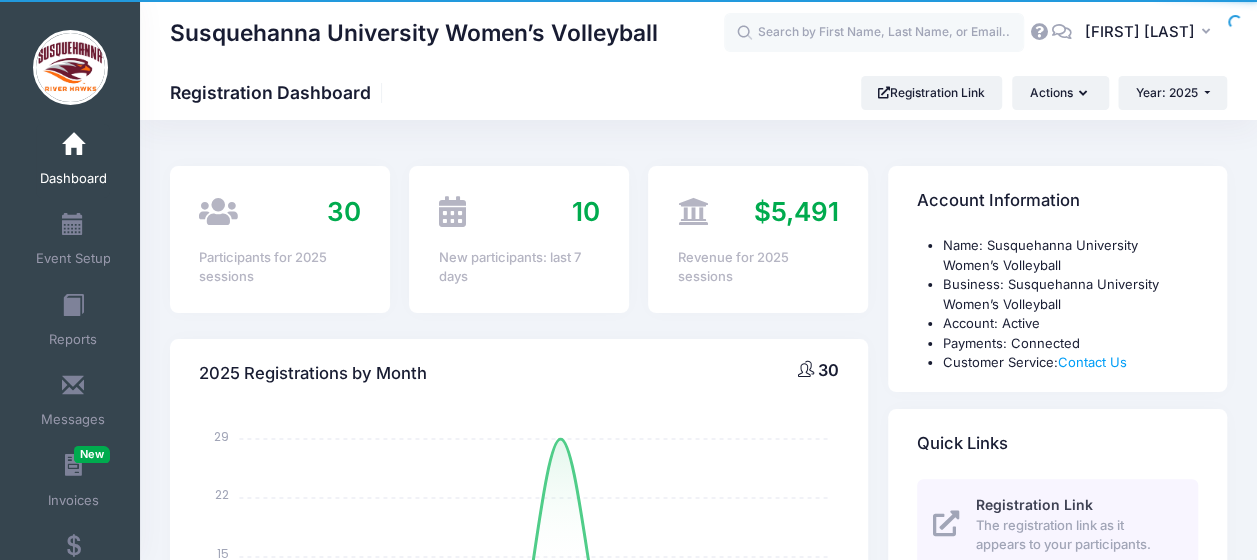 scroll, scrollTop: 0, scrollLeft: 0, axis: both 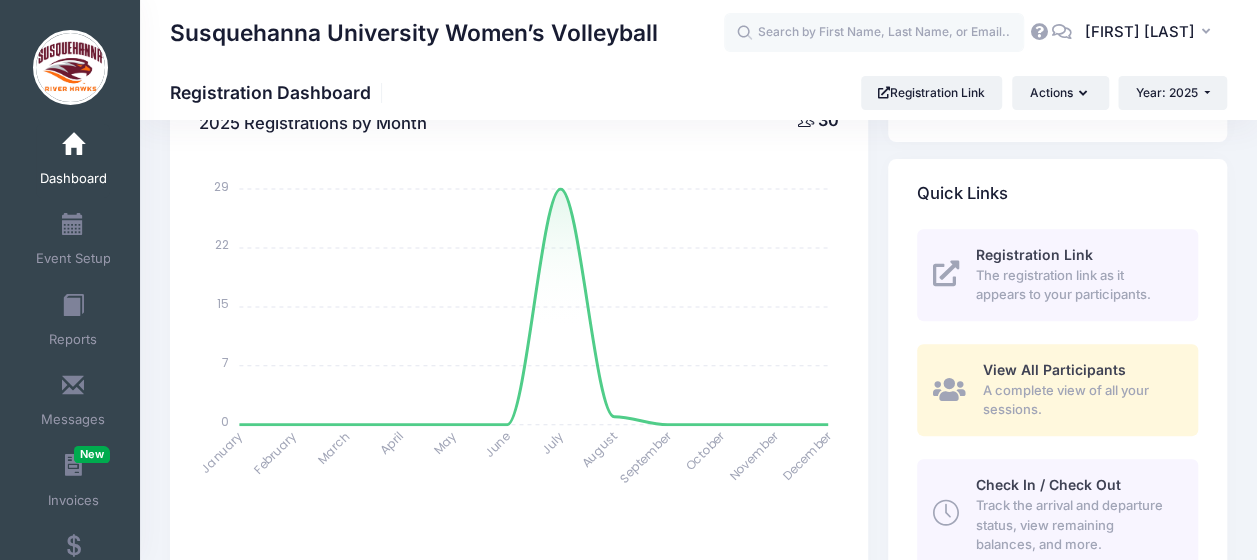click on "Check In / Check Out" at bounding box center (1047, 484) 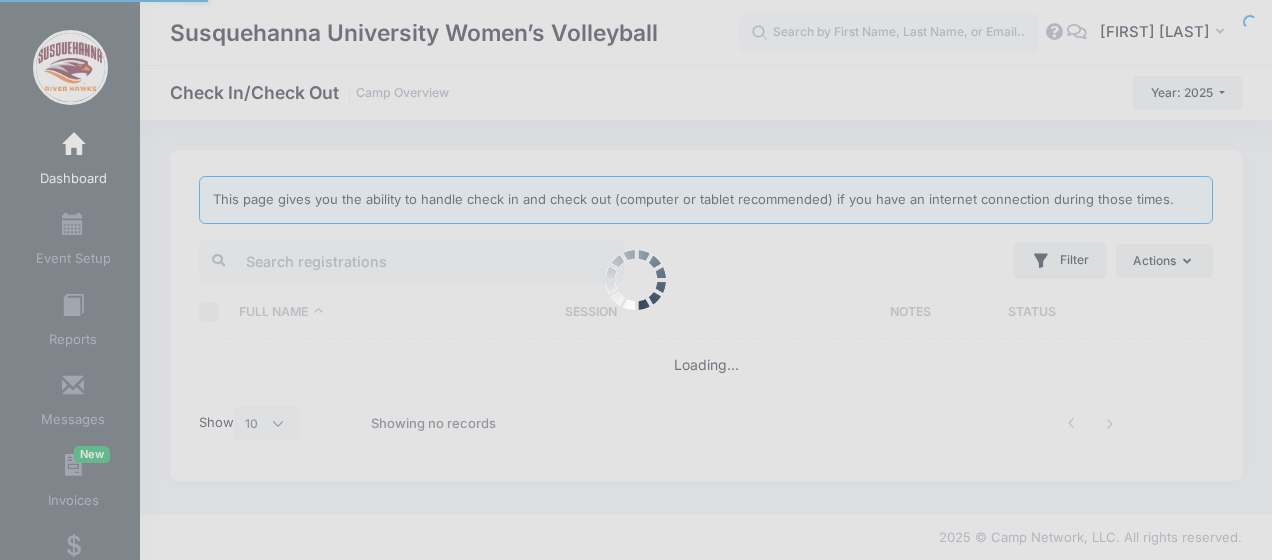 select on "10" 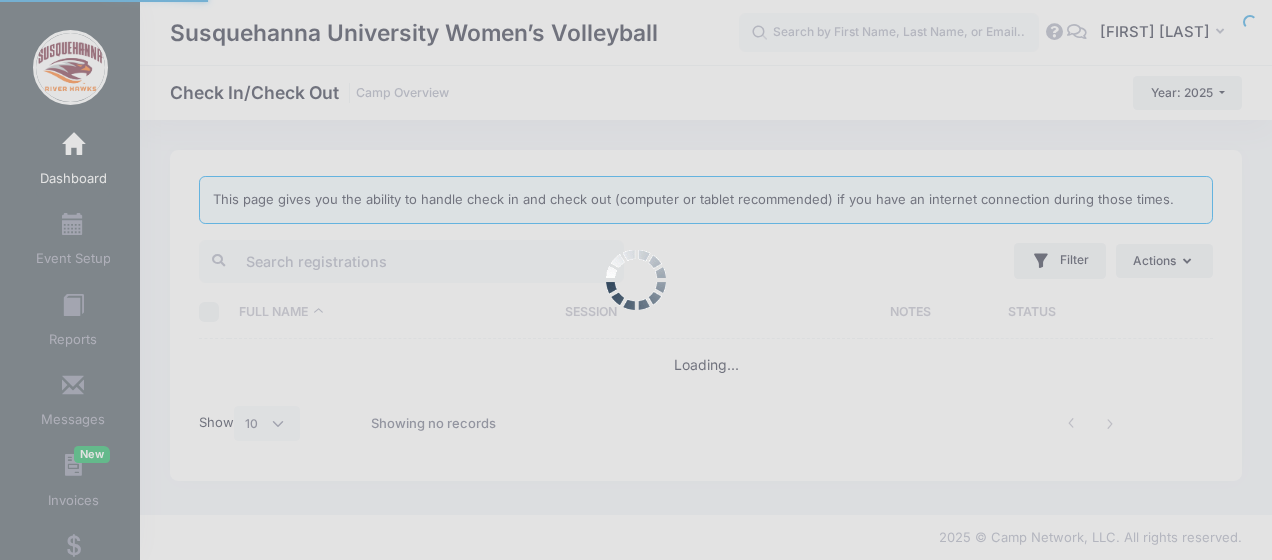 scroll, scrollTop: 0, scrollLeft: 0, axis: both 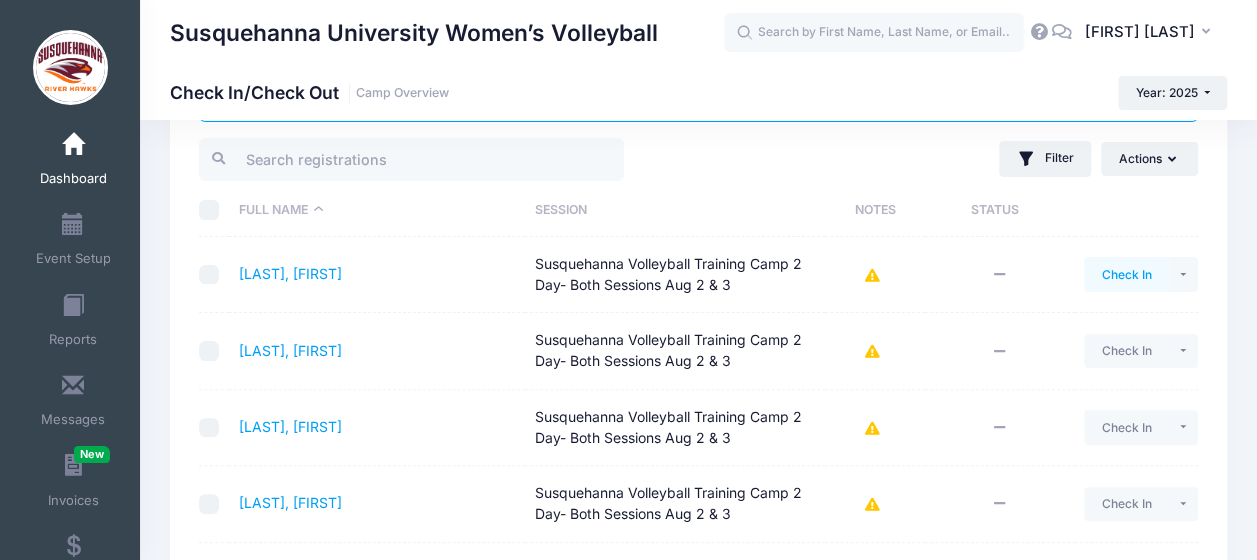 click on "Check In" at bounding box center [1126, 274] 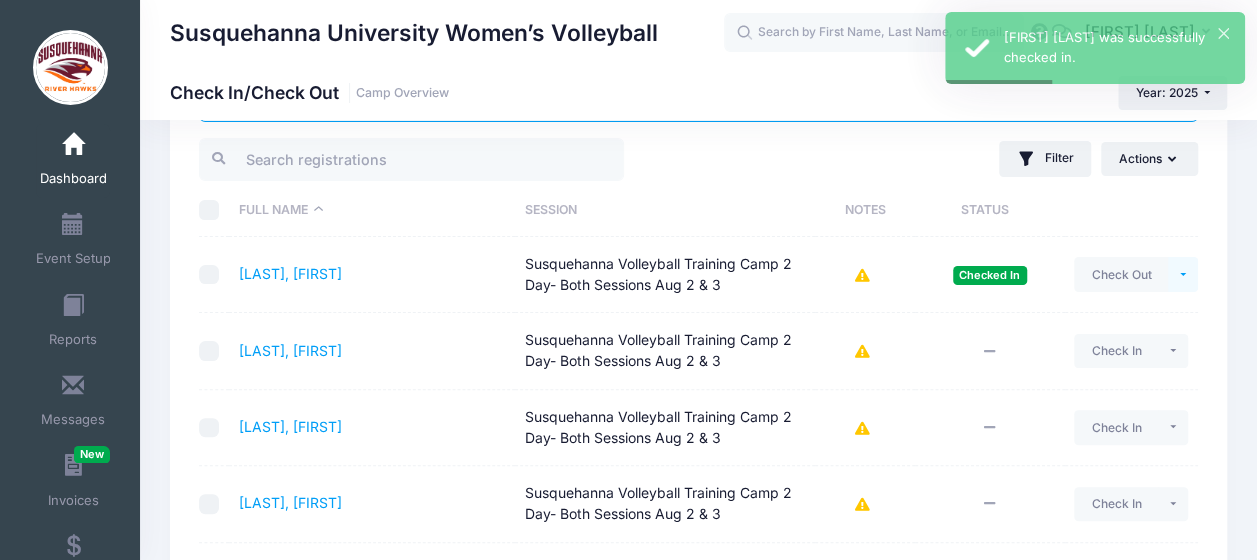 click at bounding box center [1183, 274] 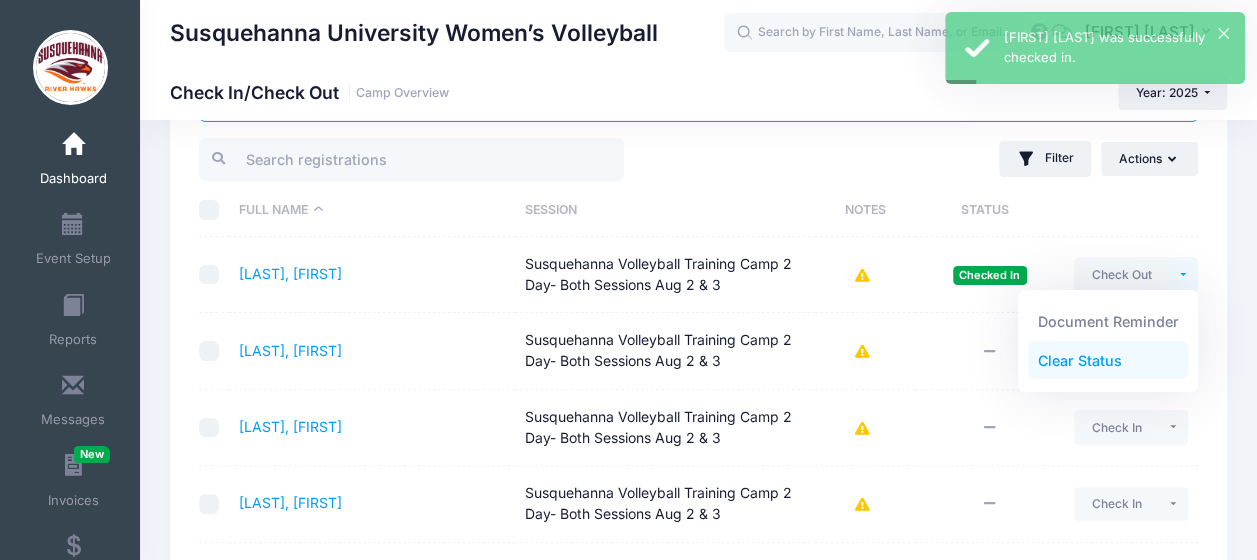 click on "Clear Status" at bounding box center (1108, 360) 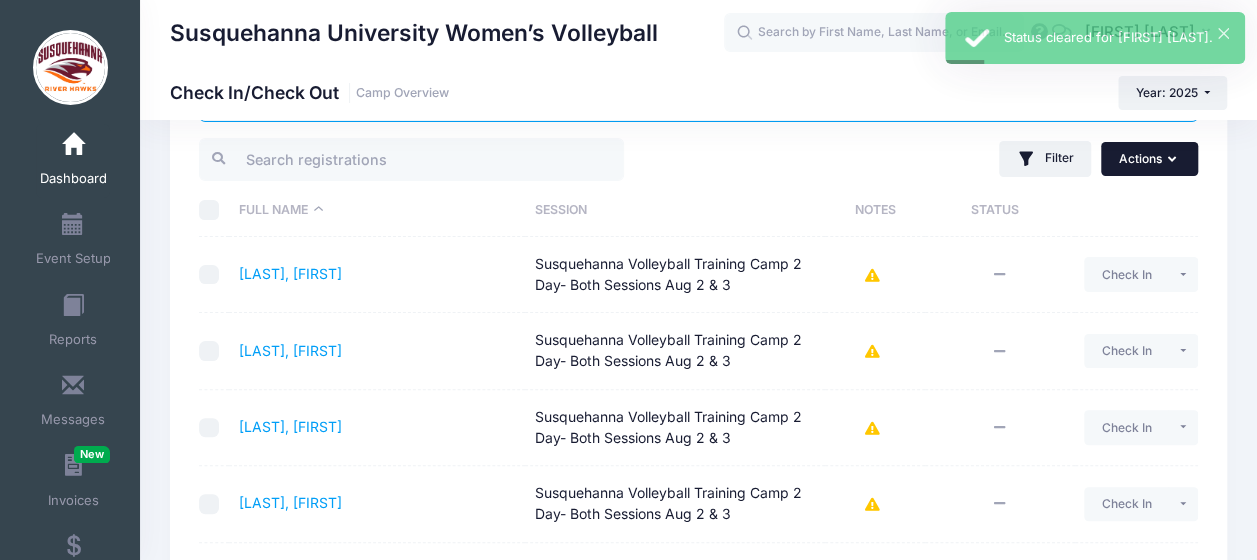 click on "Actions" at bounding box center [1149, 159] 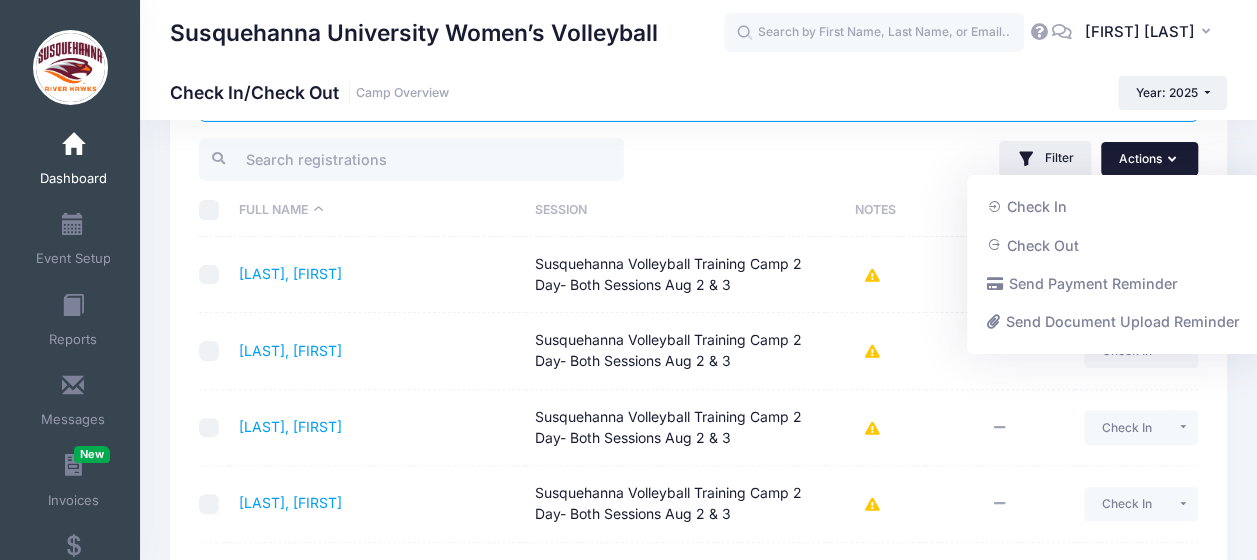 click on "This page gives you the ability to handle check in and check out (computer or tablet recommended) if you have an internet connection during those times.
Filter
Filter Options
Show:
Upcoming
Started
Completed
Session:
All Sessions" at bounding box center (698, 567) 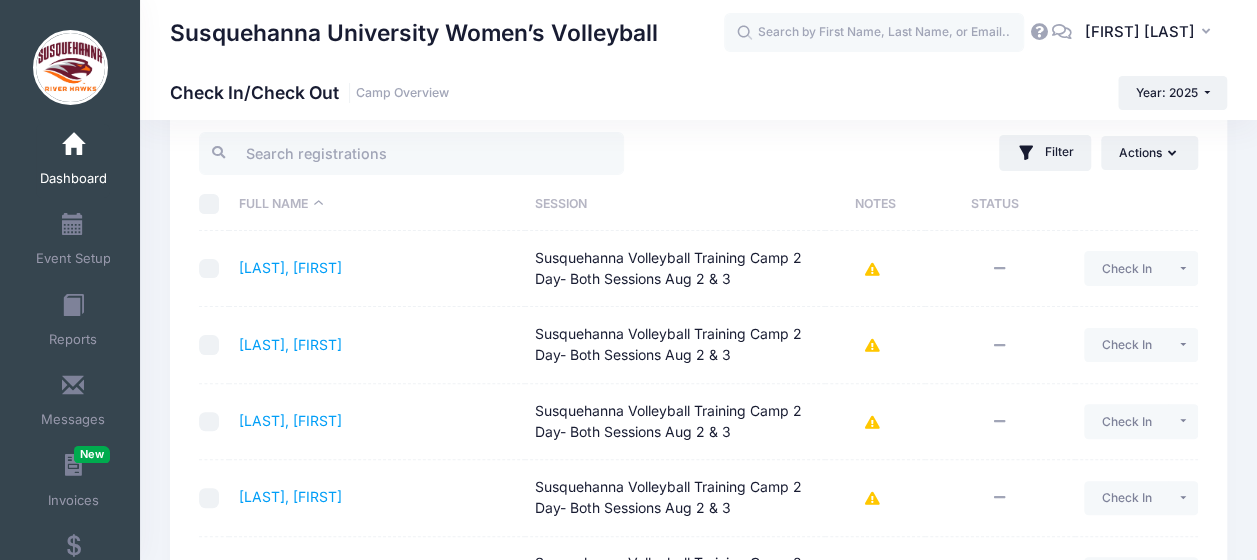 scroll, scrollTop: 109, scrollLeft: 0, axis: vertical 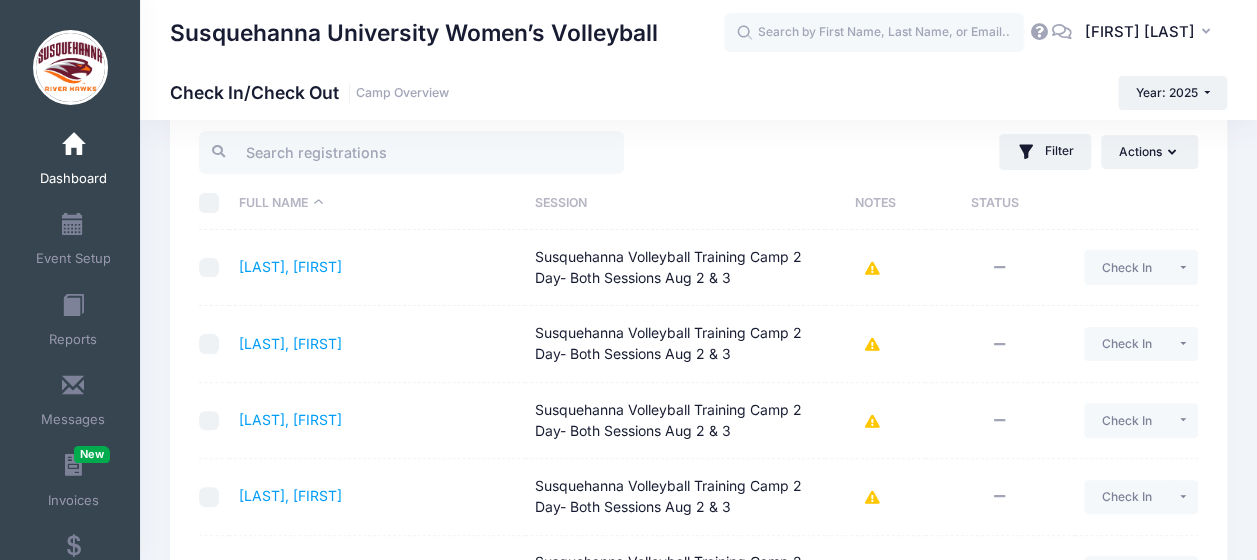 click at bounding box center [875, 269] 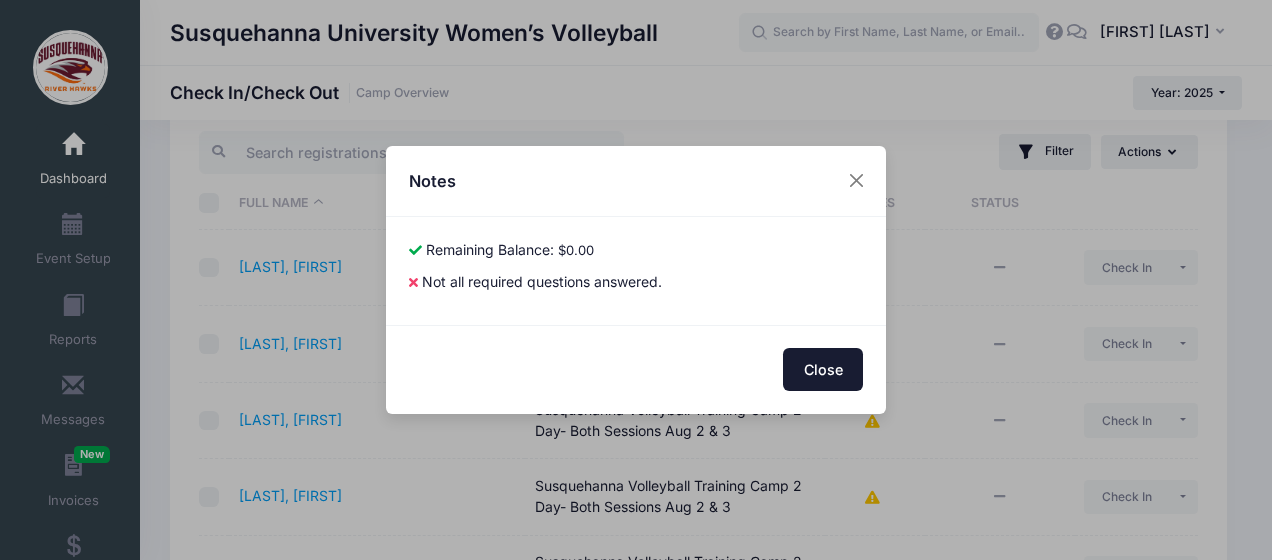 click on "Close" at bounding box center (823, 369) 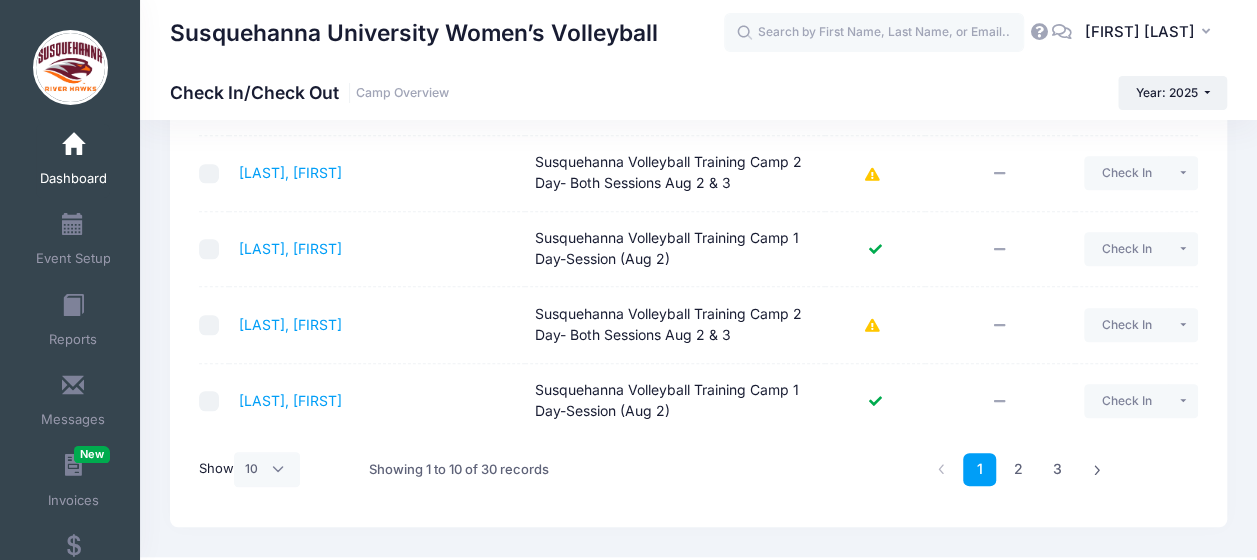 scroll, scrollTop: 698, scrollLeft: 0, axis: vertical 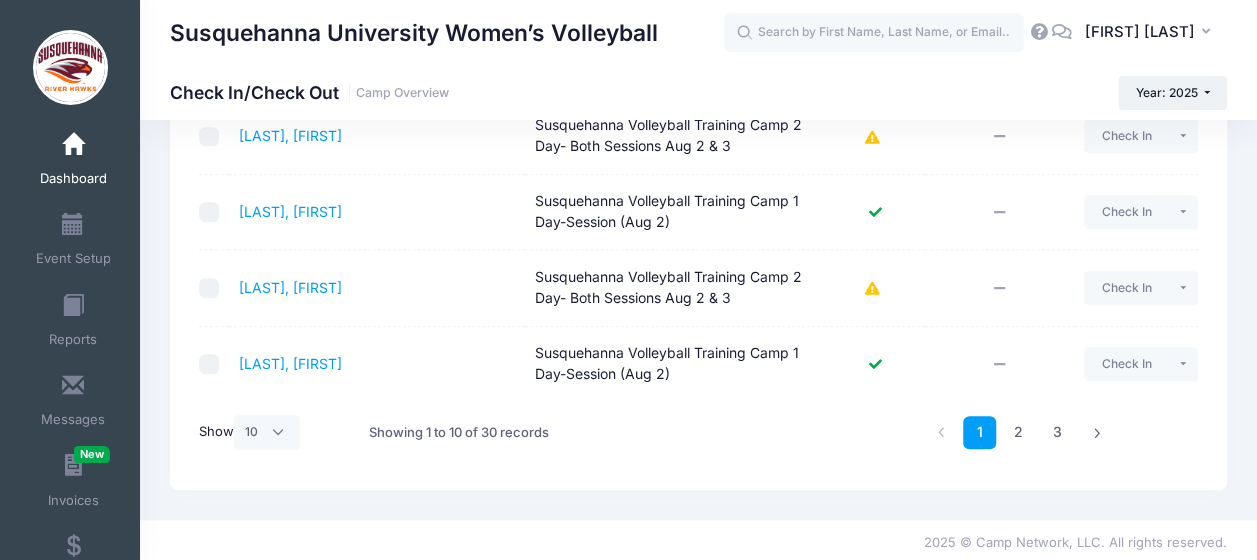 click at bounding box center (875, 288) 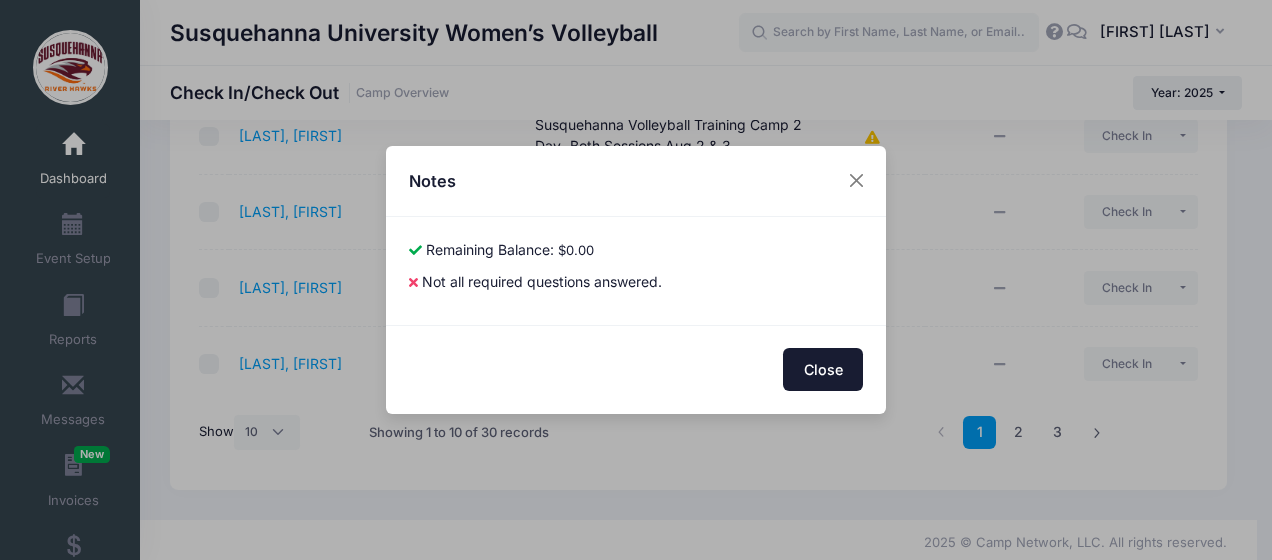 click on "Close" at bounding box center [823, 369] 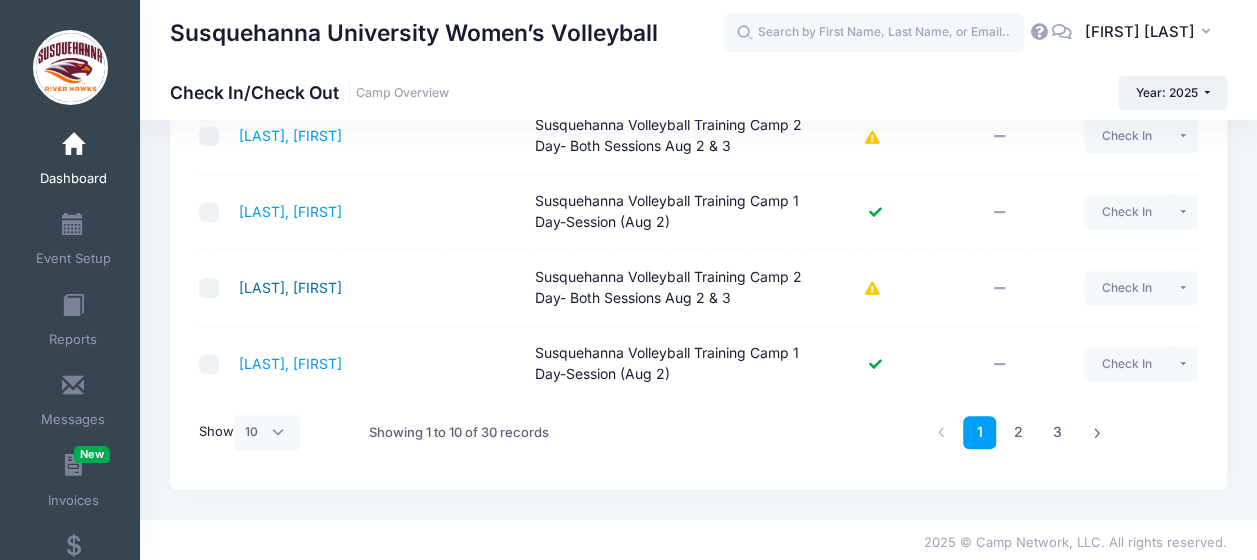click on "Deitrick, MaeLeigh" at bounding box center [290, 287] 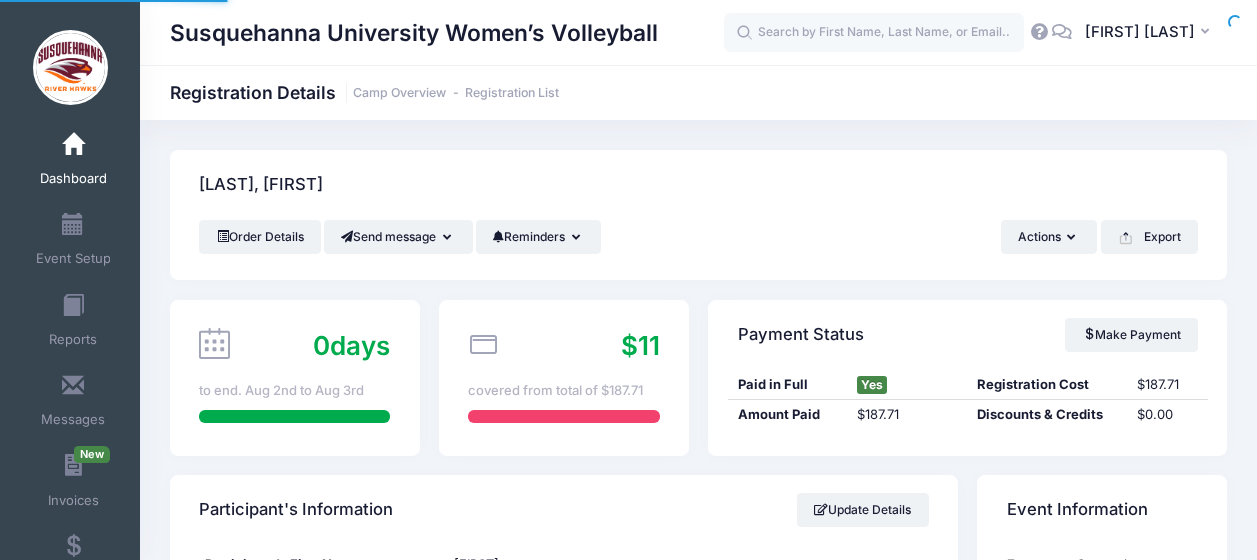 scroll, scrollTop: 0, scrollLeft: 0, axis: both 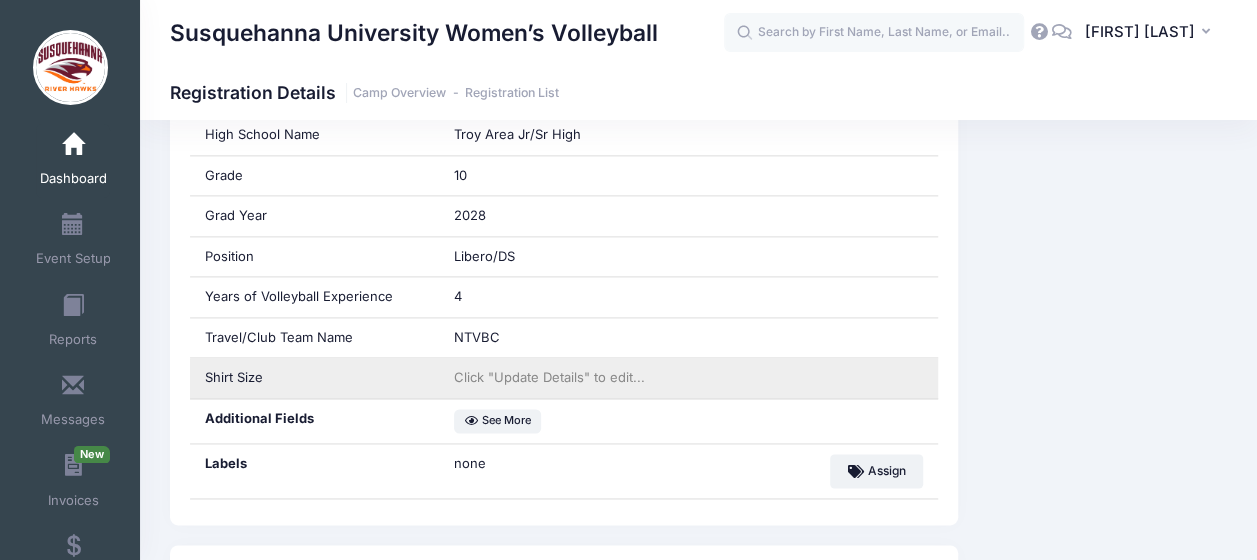 click on "Click "Update Details" to edit..." at bounding box center [549, 377] 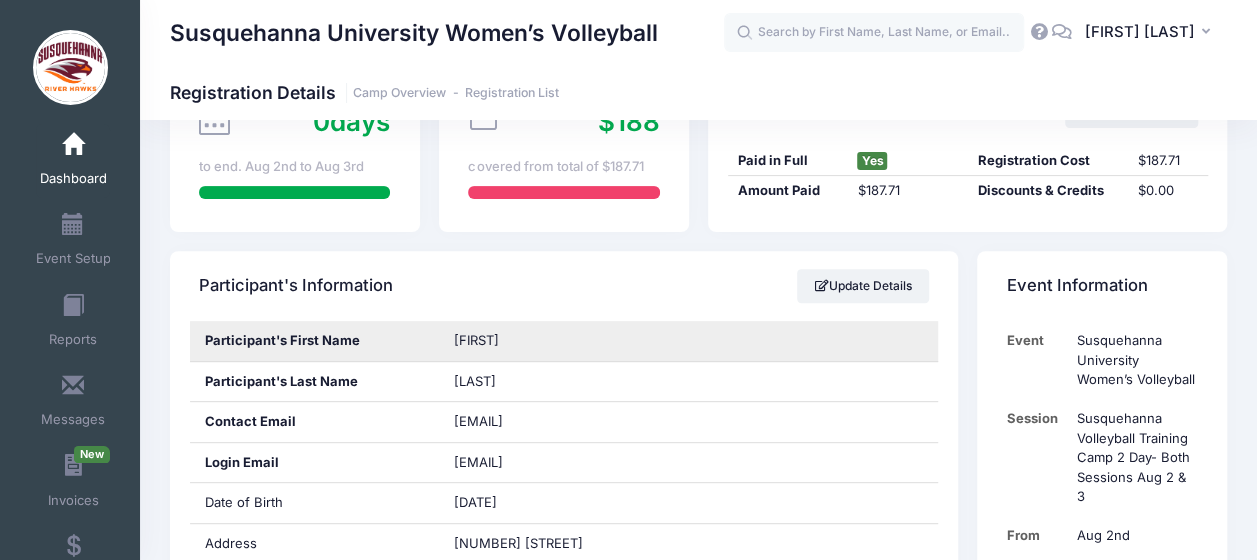 scroll, scrollTop: 0, scrollLeft: 0, axis: both 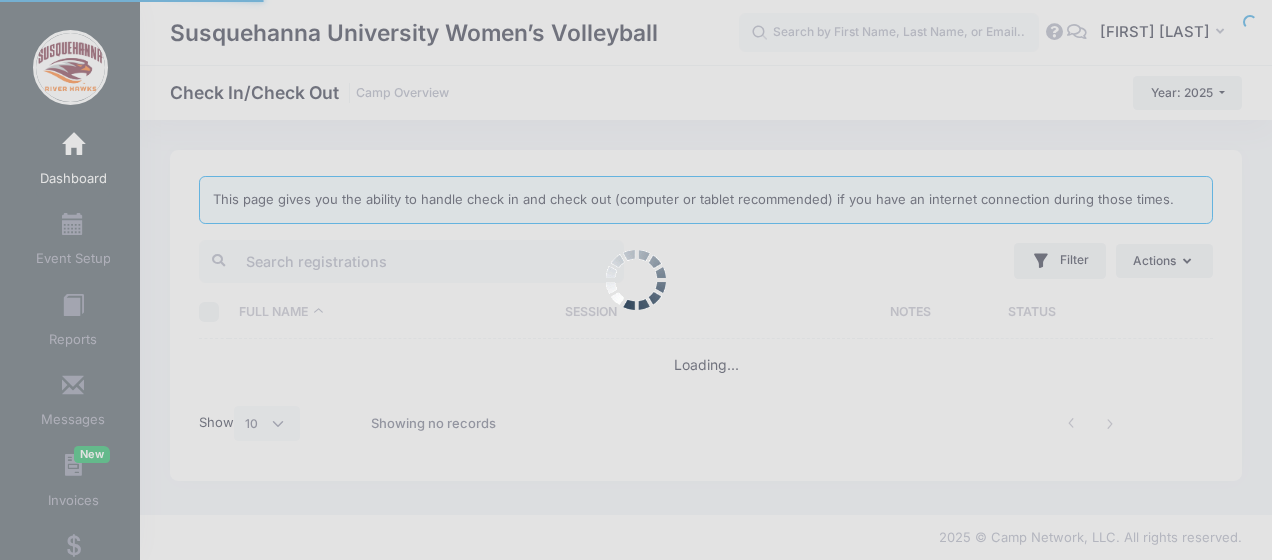 select on "10" 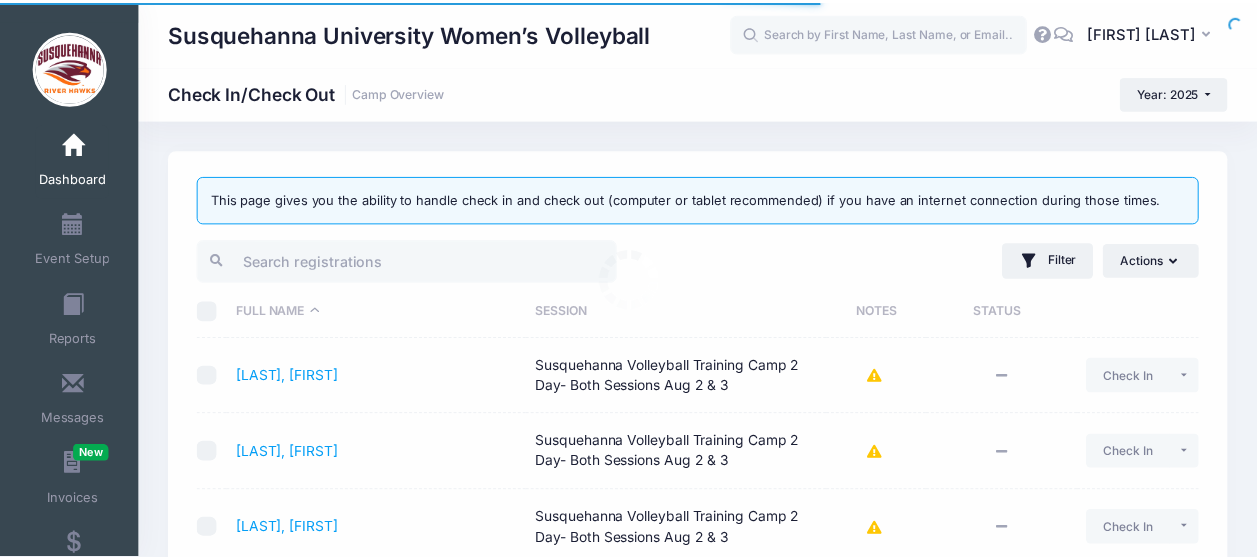 scroll, scrollTop: 698, scrollLeft: 0, axis: vertical 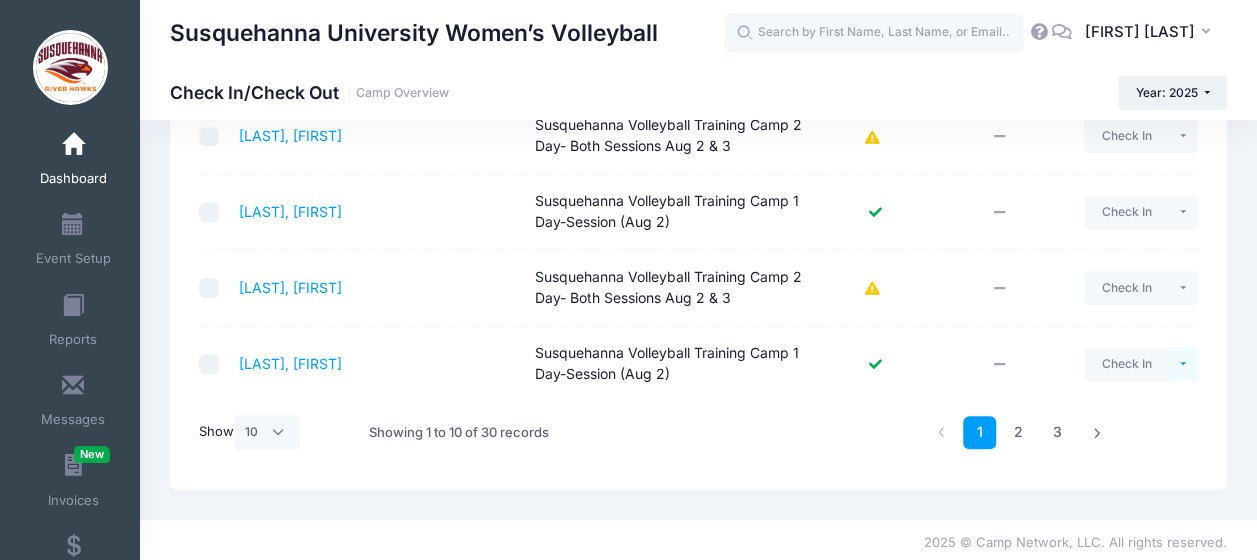 click at bounding box center (1183, 364) 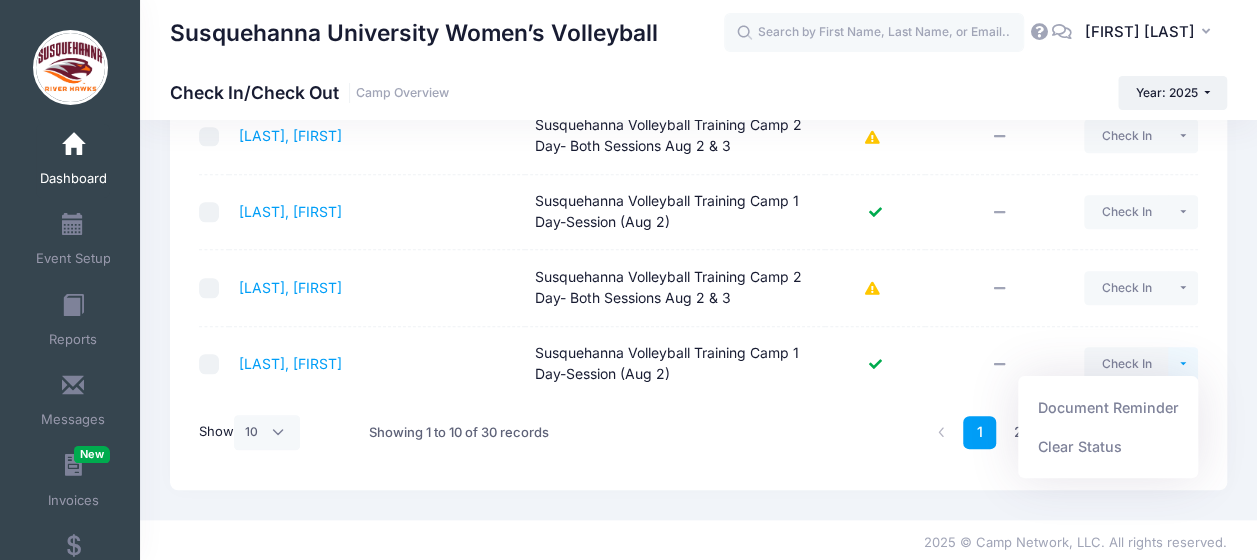 click on "1 2 3" at bounding box center (868, 432) 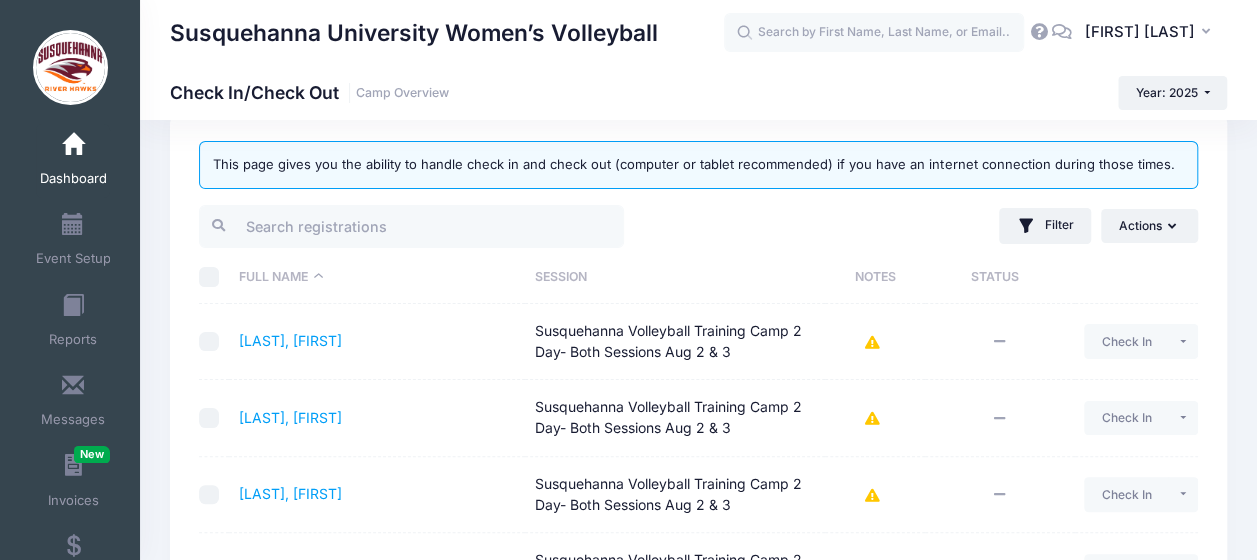 scroll, scrollTop: 62, scrollLeft: 0, axis: vertical 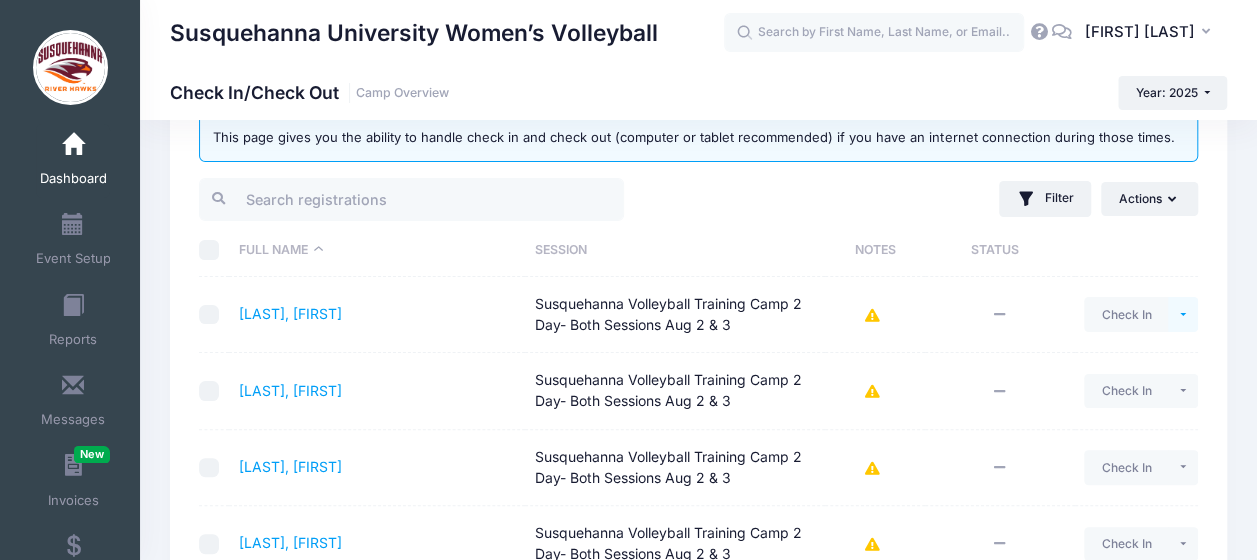 click at bounding box center [1183, 314] 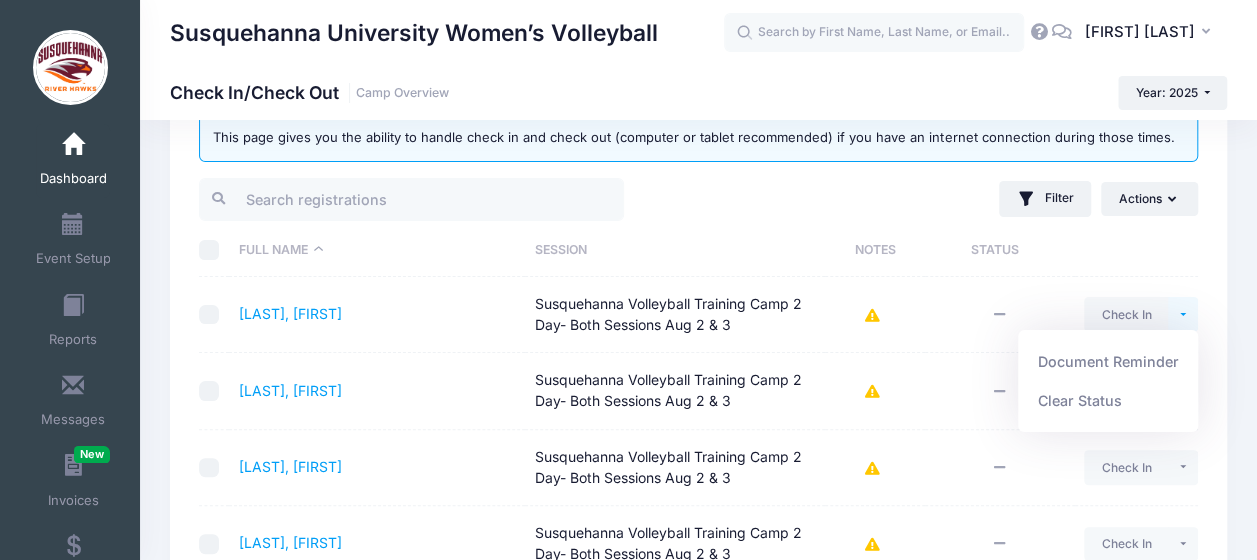 click at bounding box center (1136, 250) 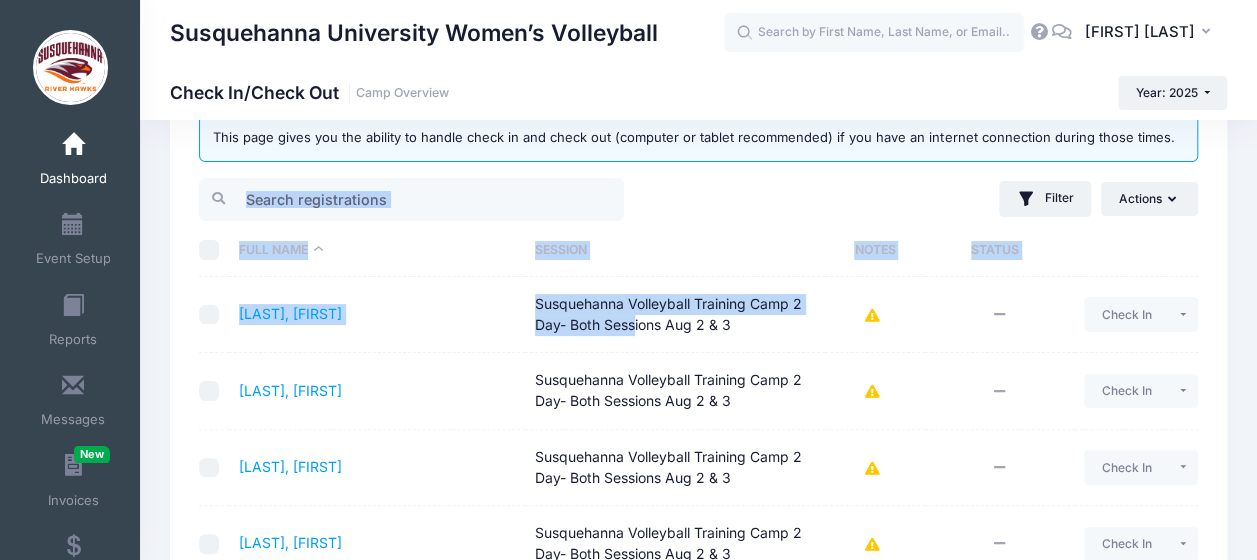 drag, startPoint x: 636, startPoint y: 344, endPoint x: 426, endPoint y: 219, distance: 244.387 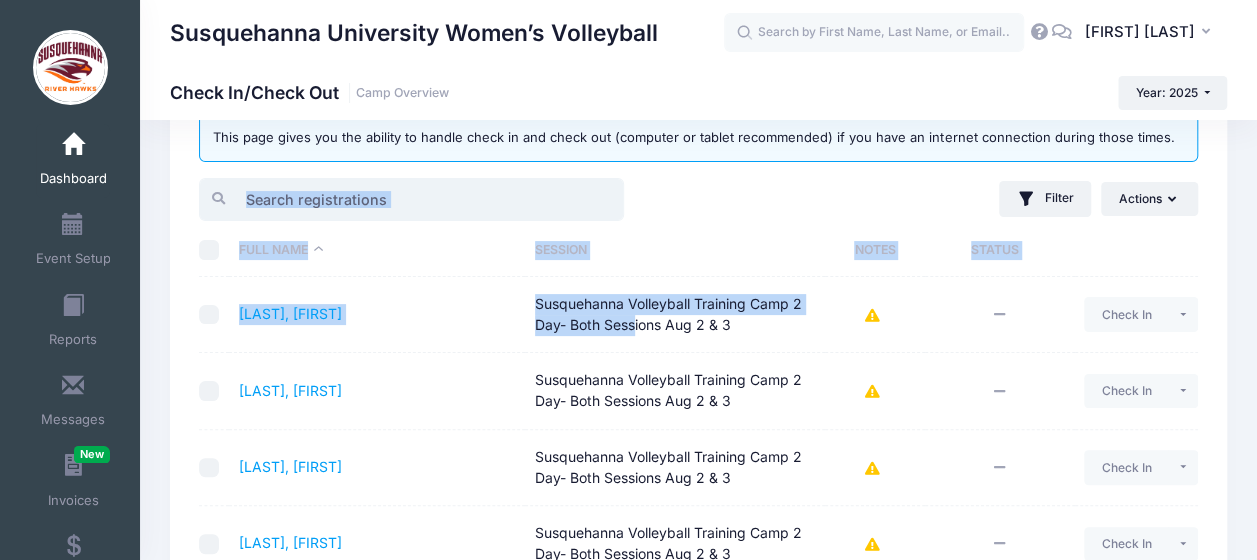 click at bounding box center (411, 199) 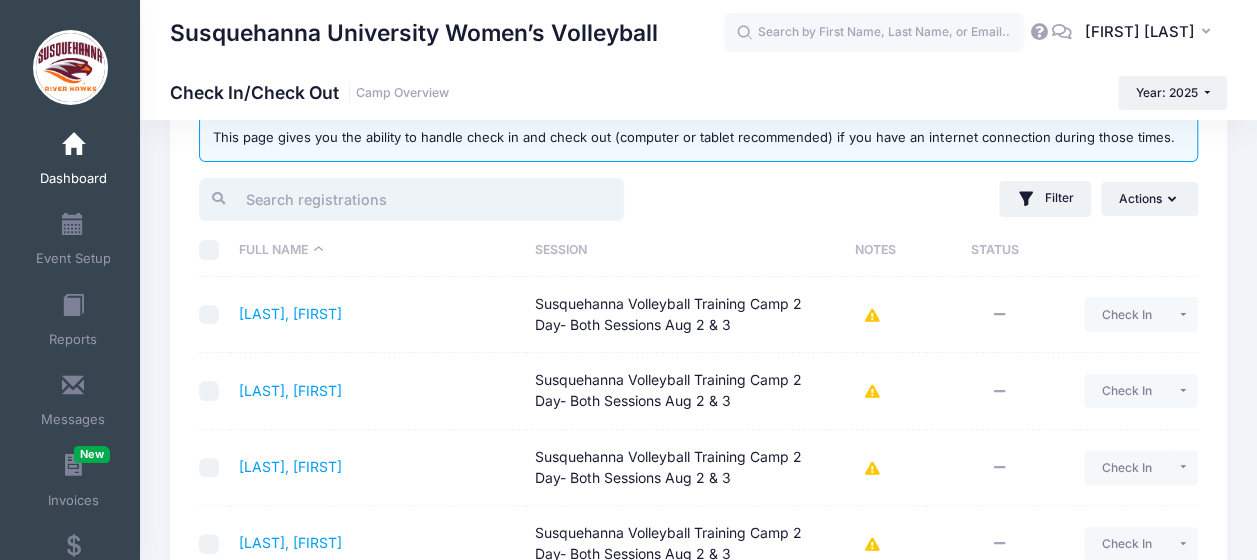 scroll, scrollTop: 0, scrollLeft: 0, axis: both 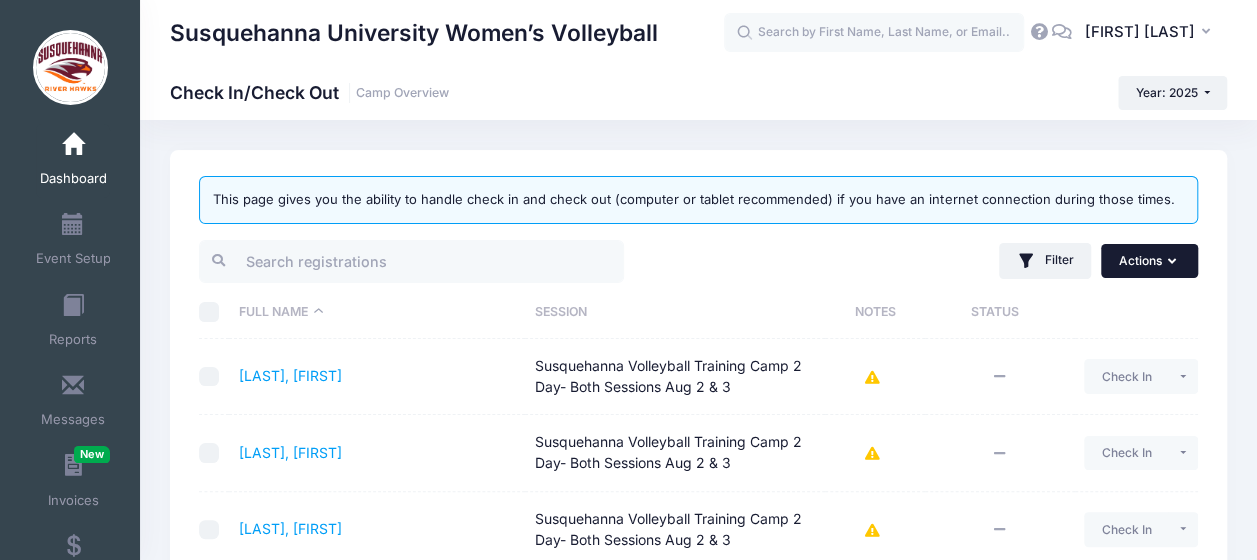 click on "Actions" at bounding box center [1149, 261] 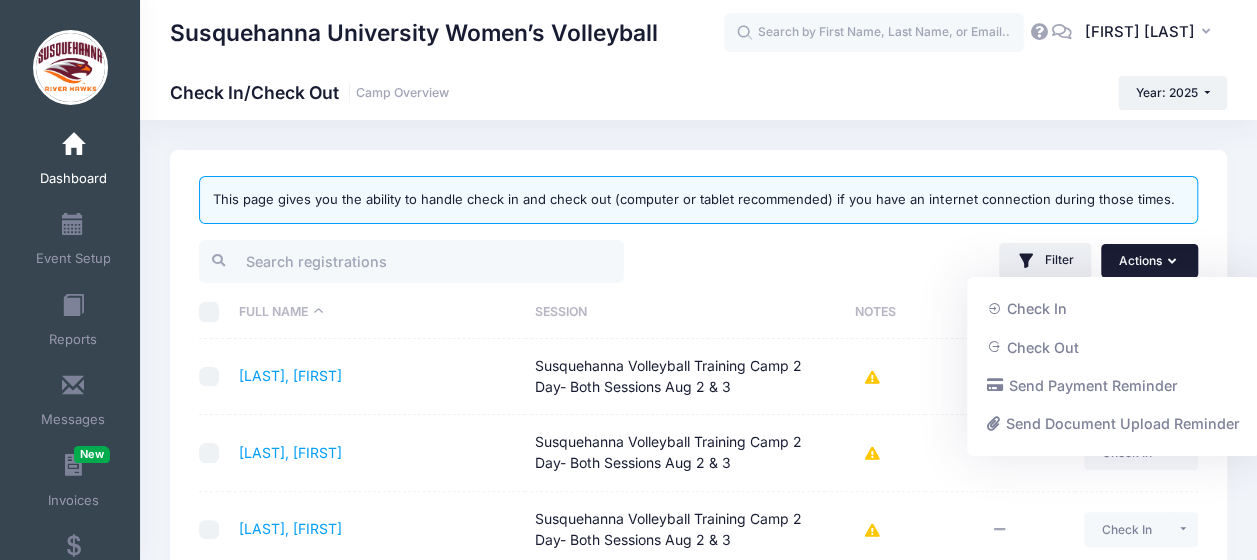 click on "Filter
Filter Options
Show:
Upcoming
Started
Completed
Session:
All Sessions Susquehanna Volleyball Training Camp 1 Day-Session (Aug 2) Susquehanna Volleyball Training Camp 2 Day- Both Sessions Aug 2 & 3 All Sessions
Actions      Check In" at bounding box center [953, 261] 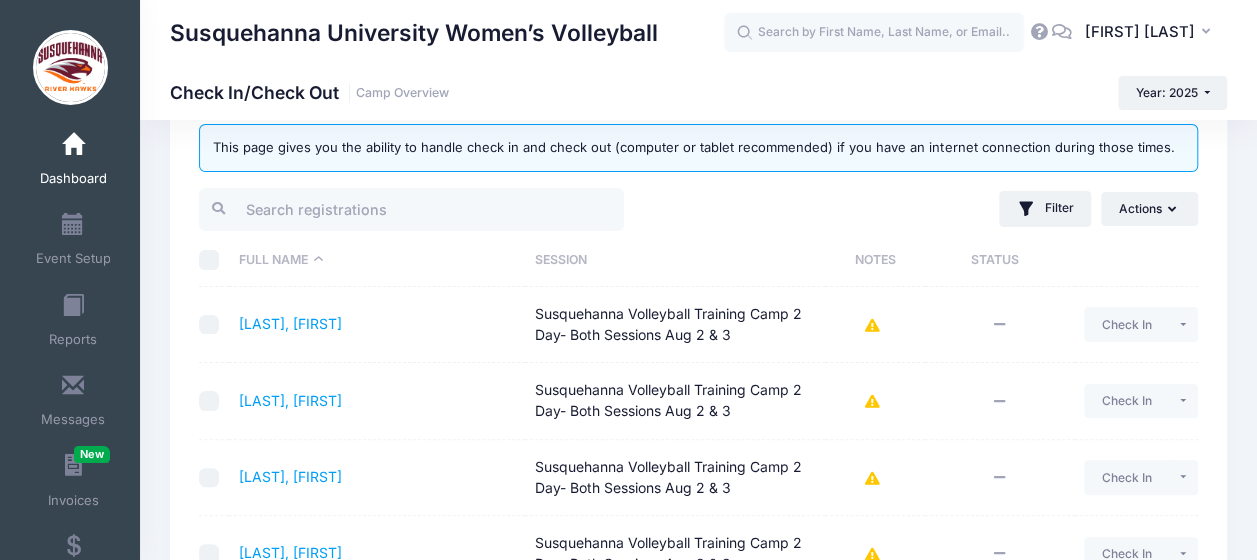 scroll, scrollTop: 42, scrollLeft: 0, axis: vertical 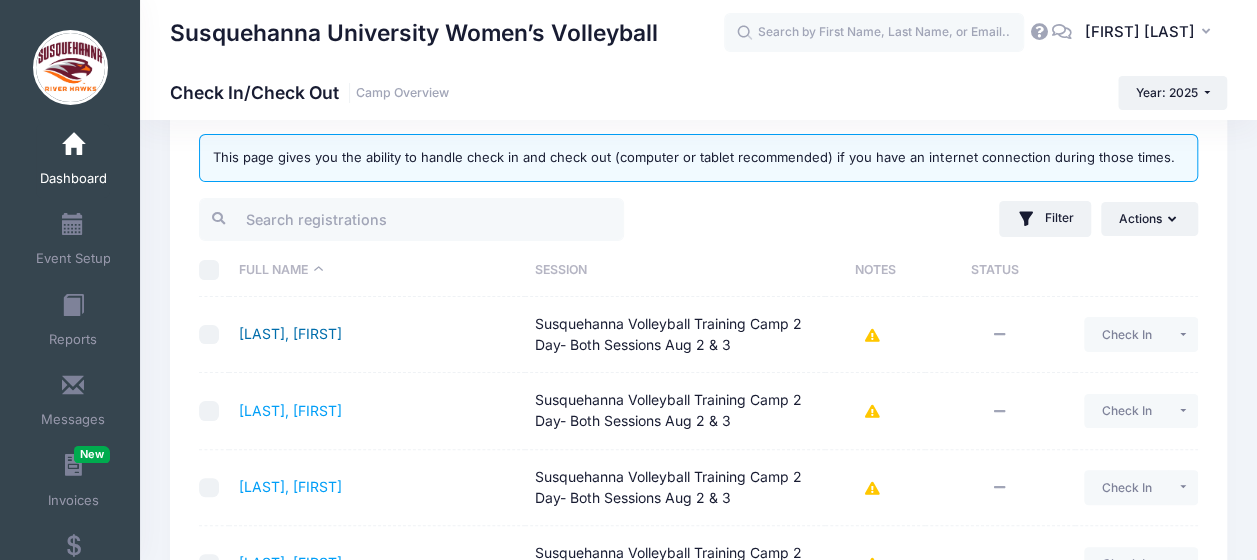 click on "Barowy, Taylor" at bounding box center [290, 333] 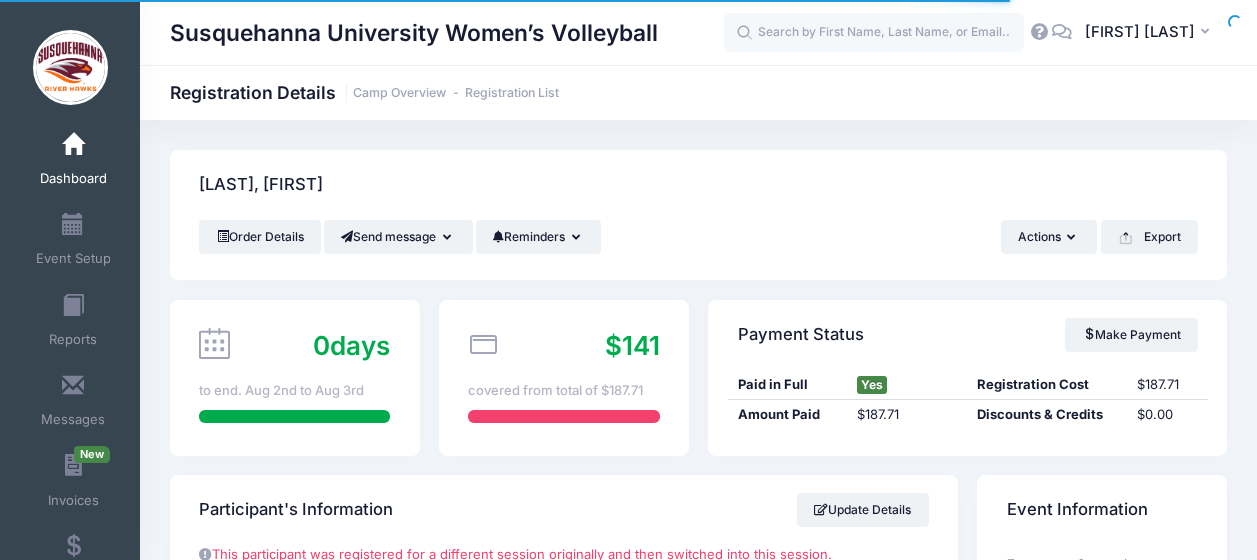 scroll, scrollTop: 0, scrollLeft: 0, axis: both 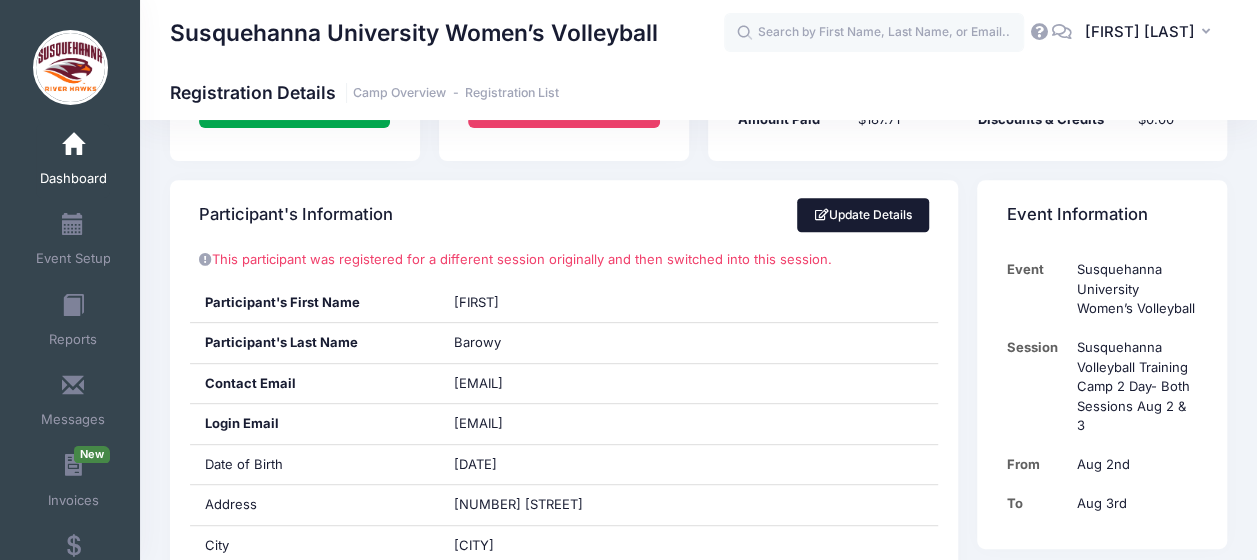 click on "Update Details" at bounding box center (863, 215) 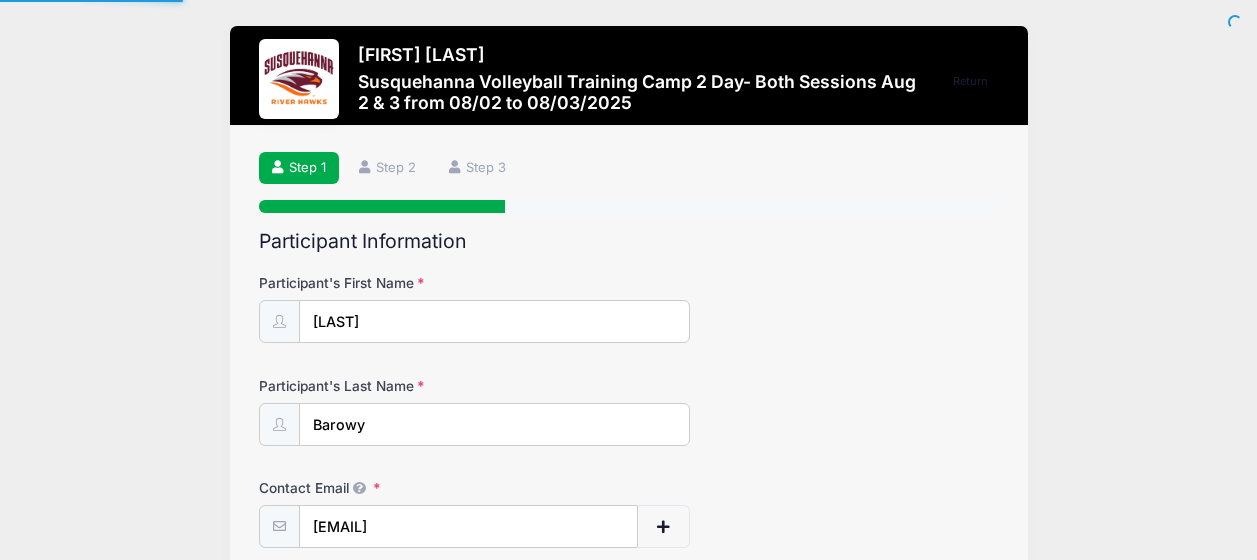 scroll, scrollTop: 0, scrollLeft: 0, axis: both 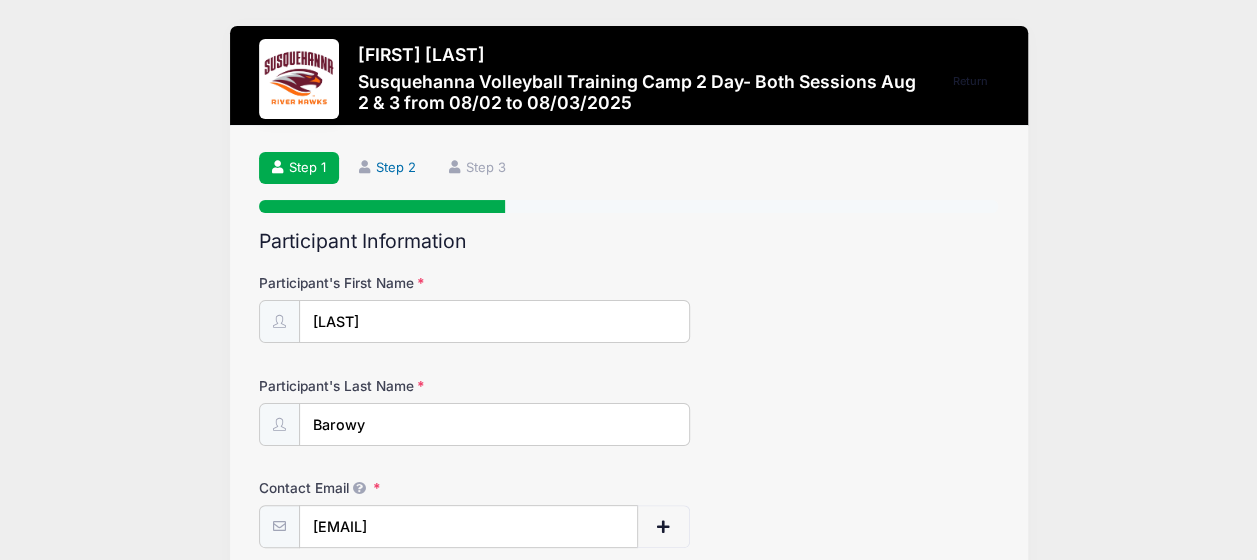 click on "Step 2" at bounding box center (388, 168) 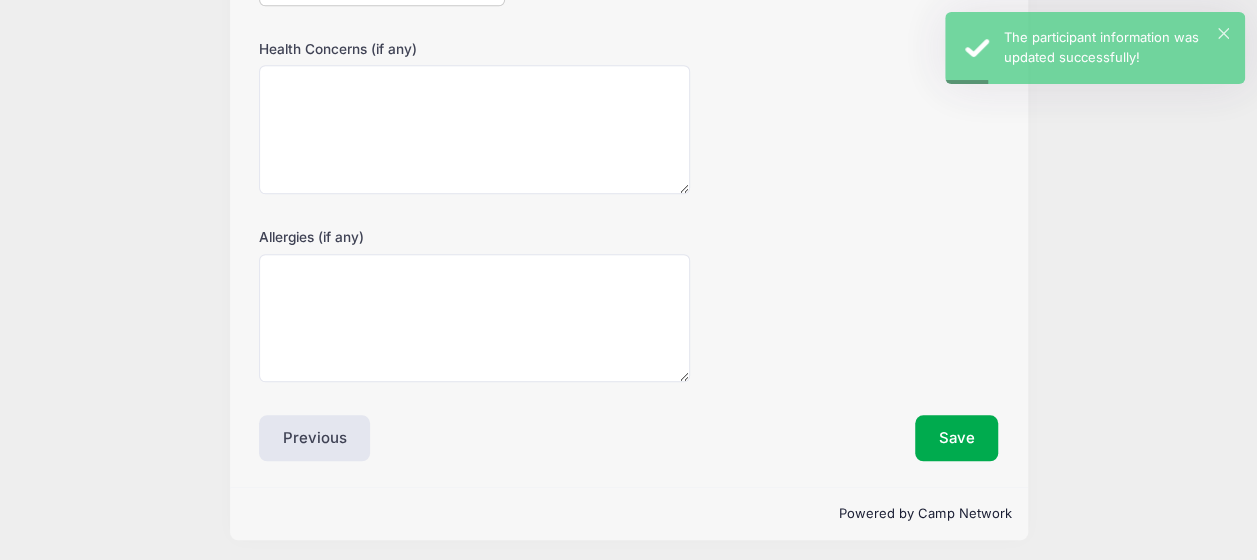 scroll, scrollTop: 0, scrollLeft: 0, axis: both 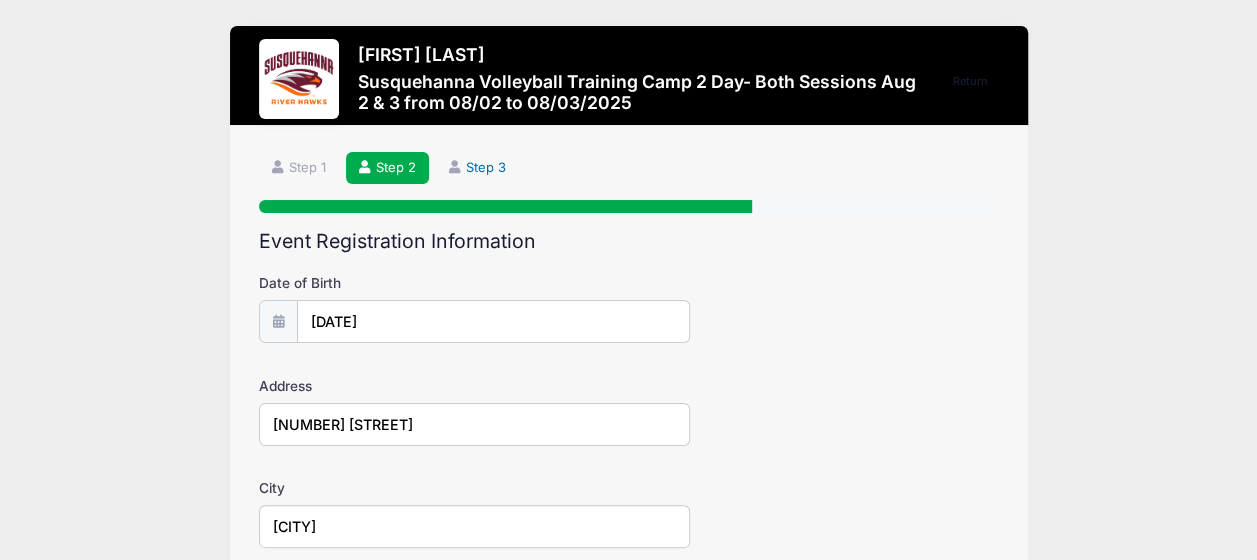 click on "Step 3" at bounding box center (478, 168) 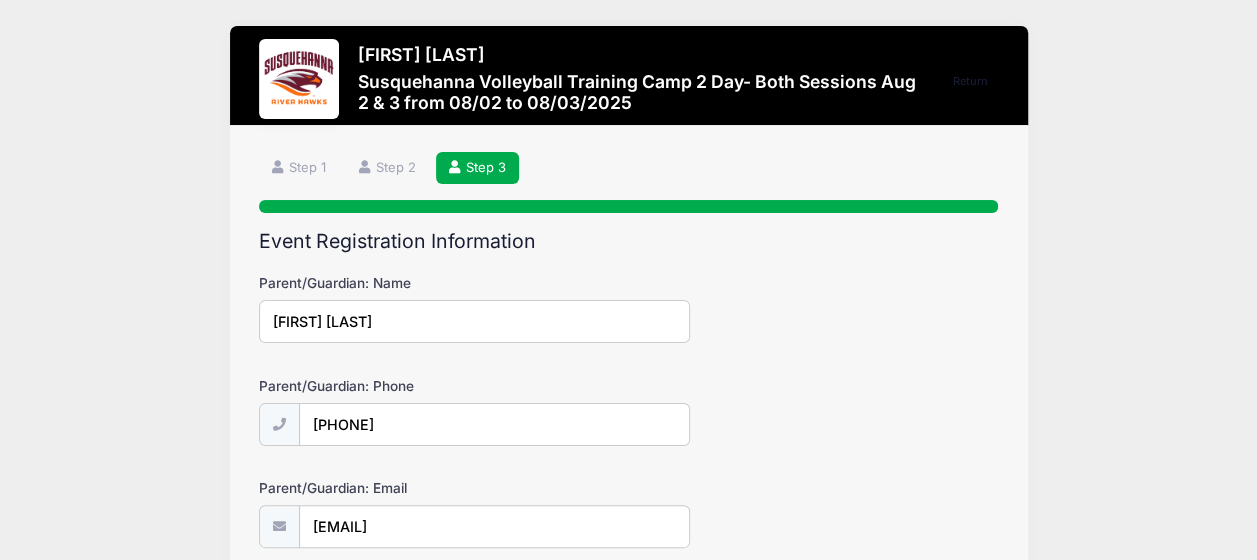 scroll, scrollTop: 0, scrollLeft: 0, axis: both 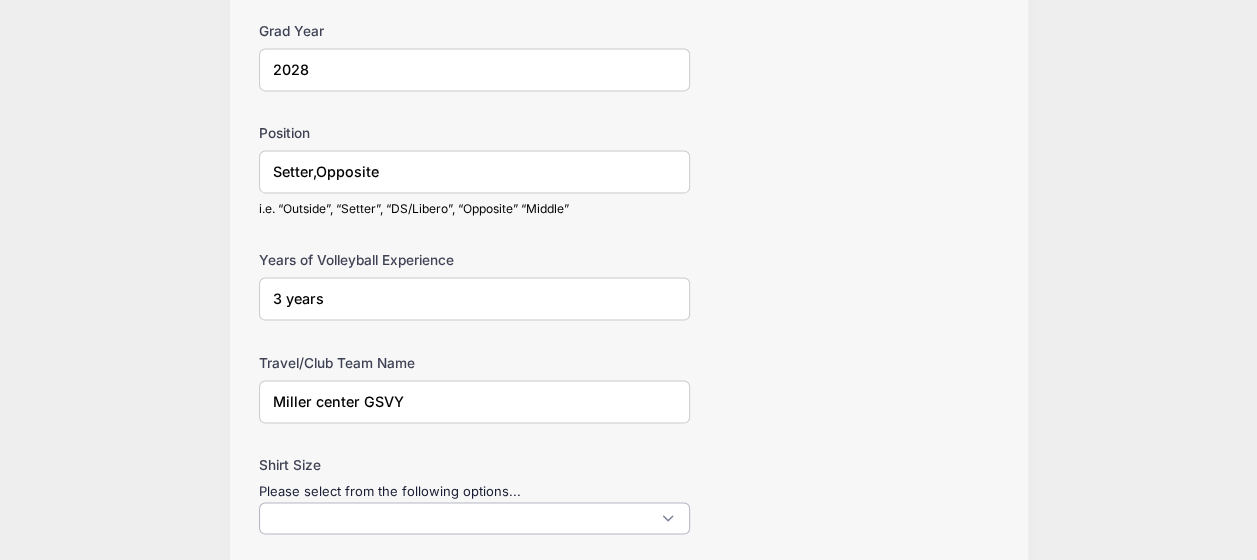 click at bounding box center (474, 518) 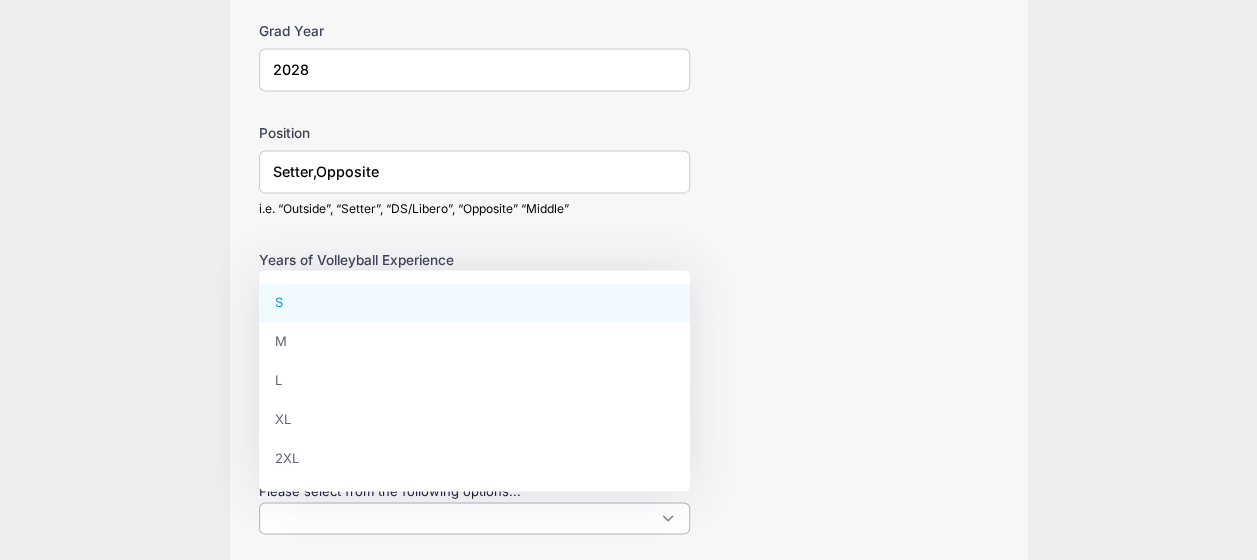 select on "S" 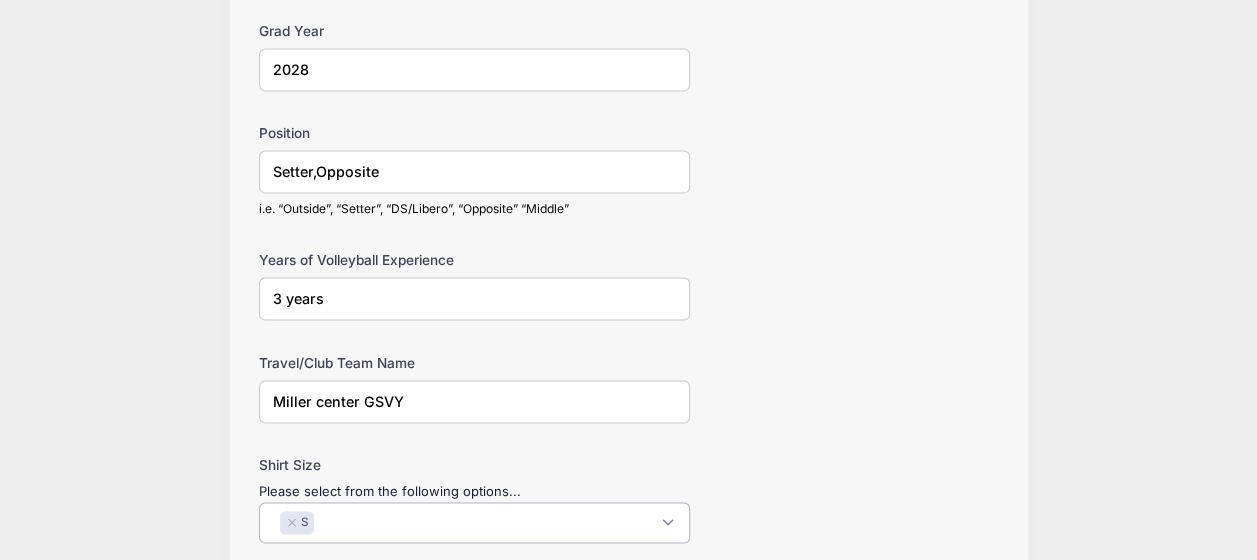 scroll, scrollTop: 1533, scrollLeft: 0, axis: vertical 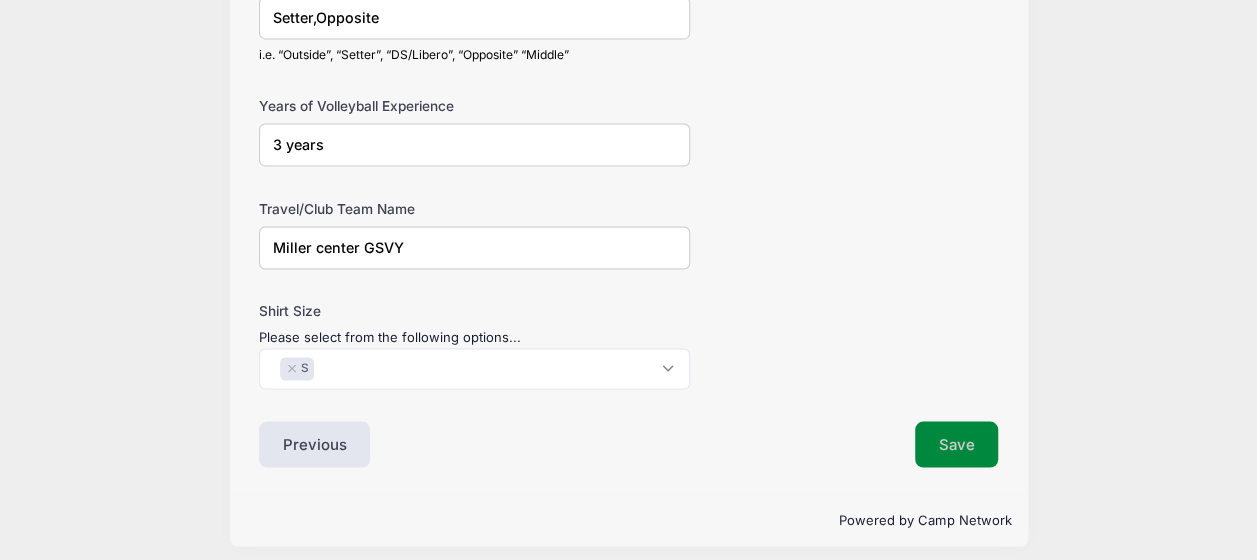 click on "Save" at bounding box center (957, 444) 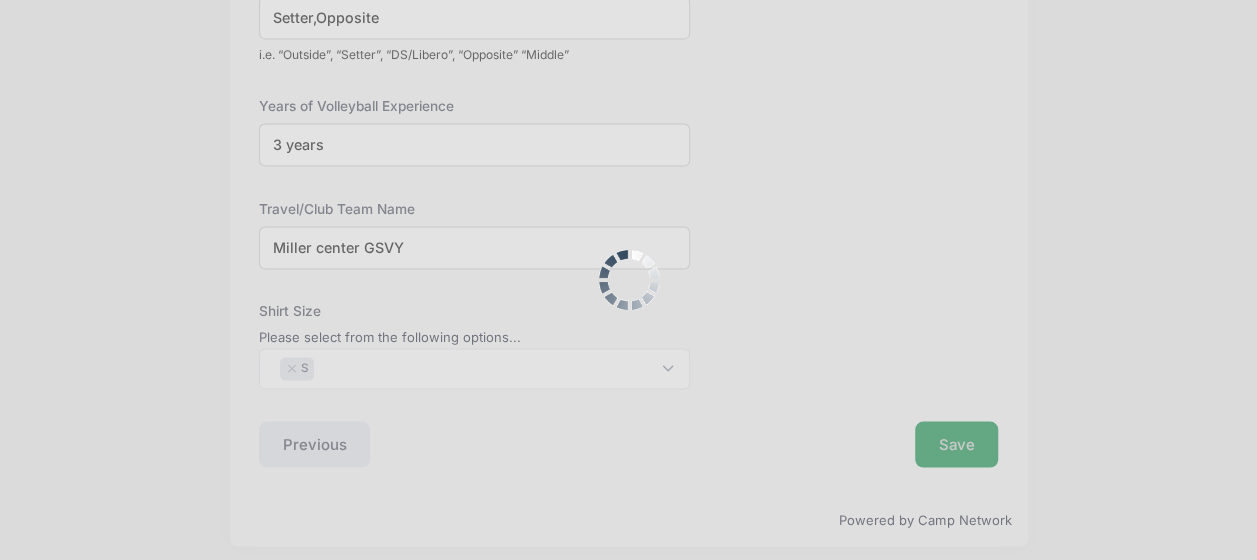scroll, scrollTop: 0, scrollLeft: 0, axis: both 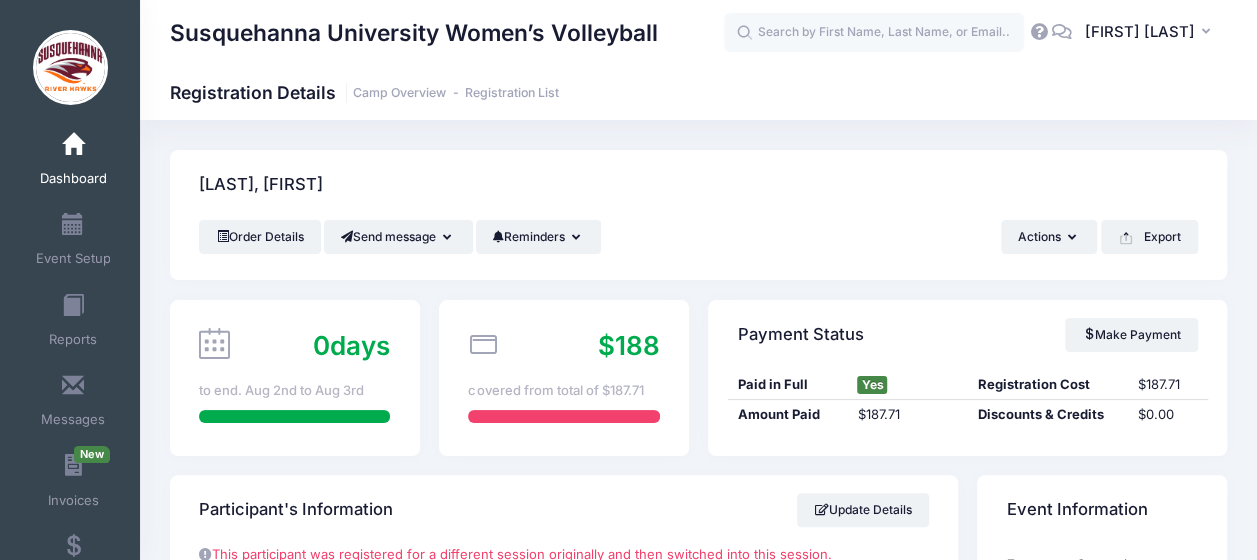 click on "Barowy, Taylor" at bounding box center [698, 185] 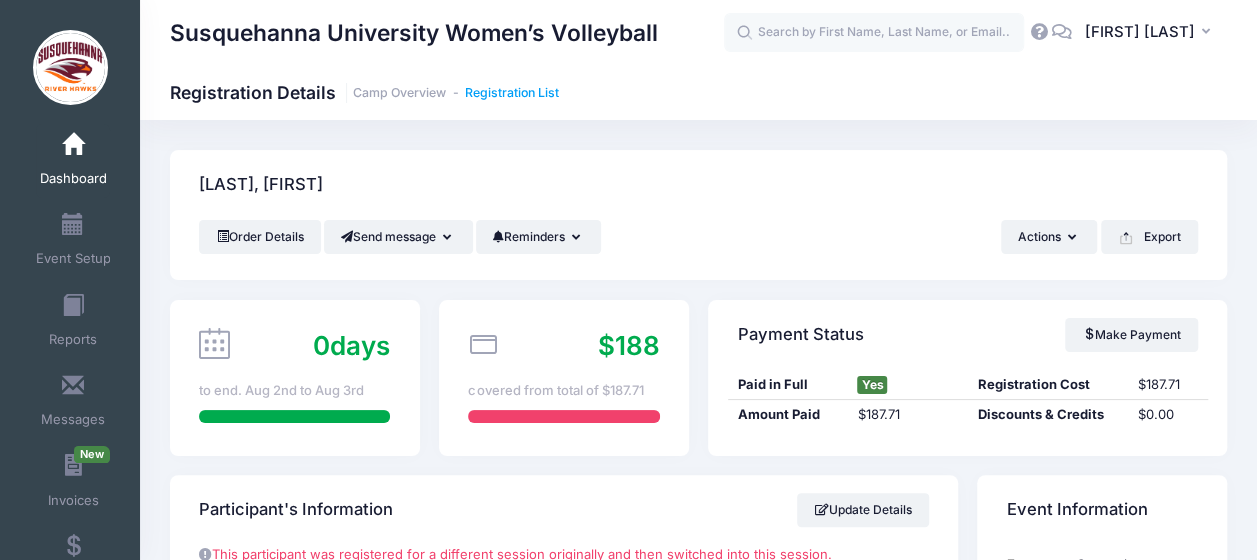 click on "Registration List" at bounding box center [512, 93] 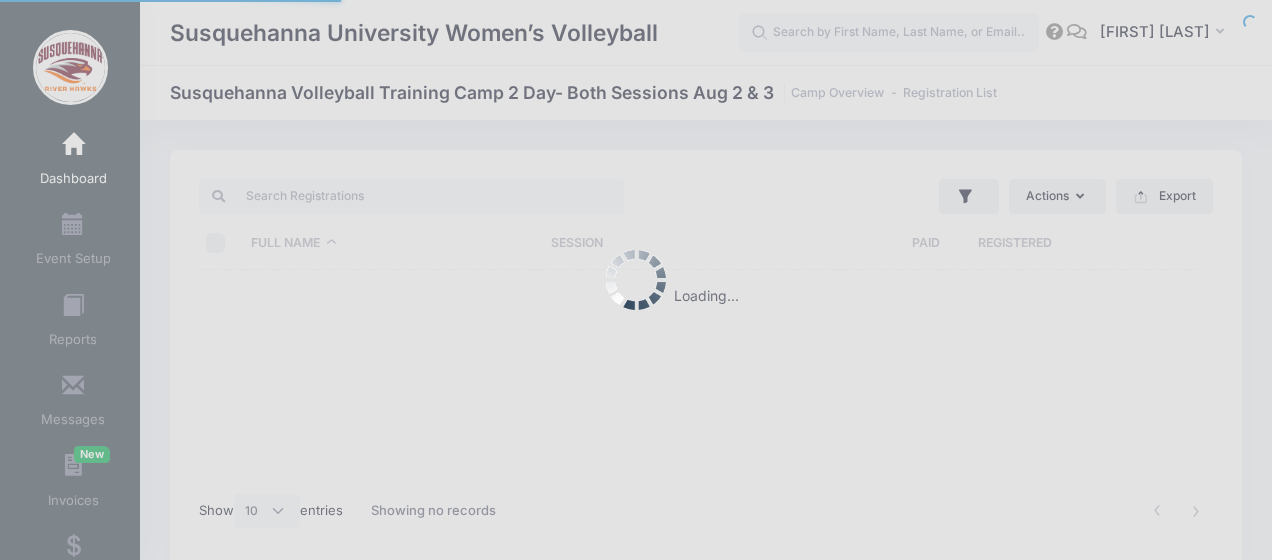 select on "10" 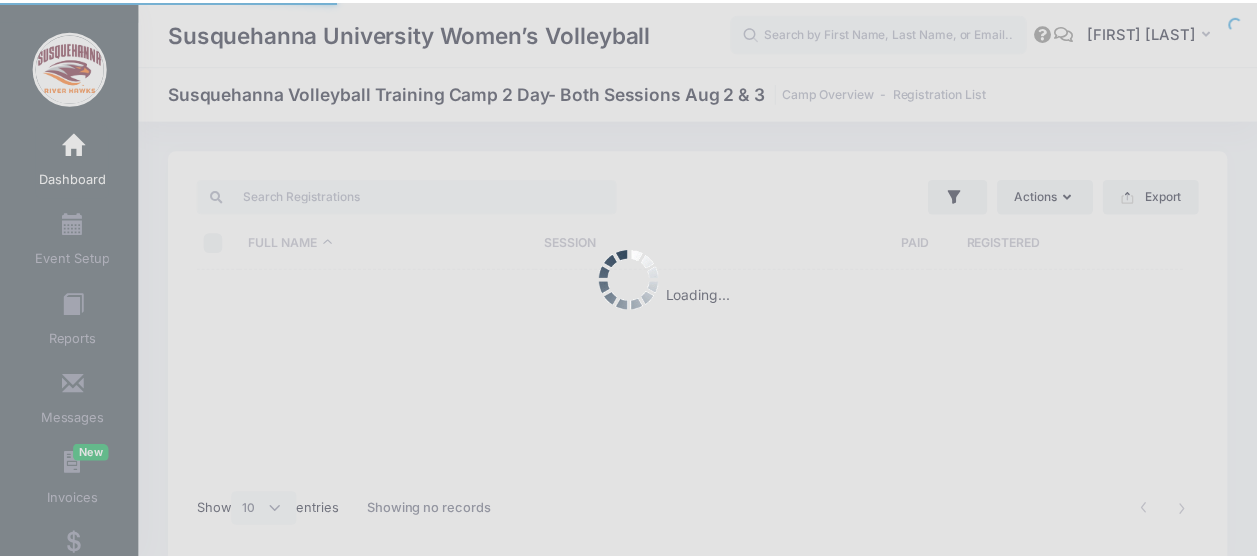 scroll, scrollTop: 0, scrollLeft: 0, axis: both 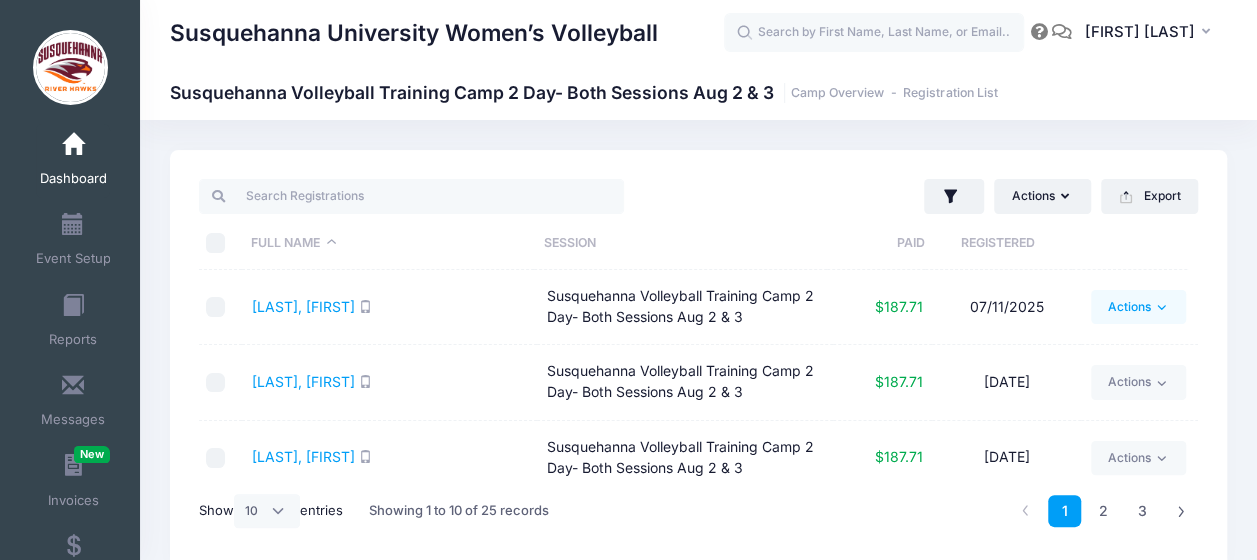 click 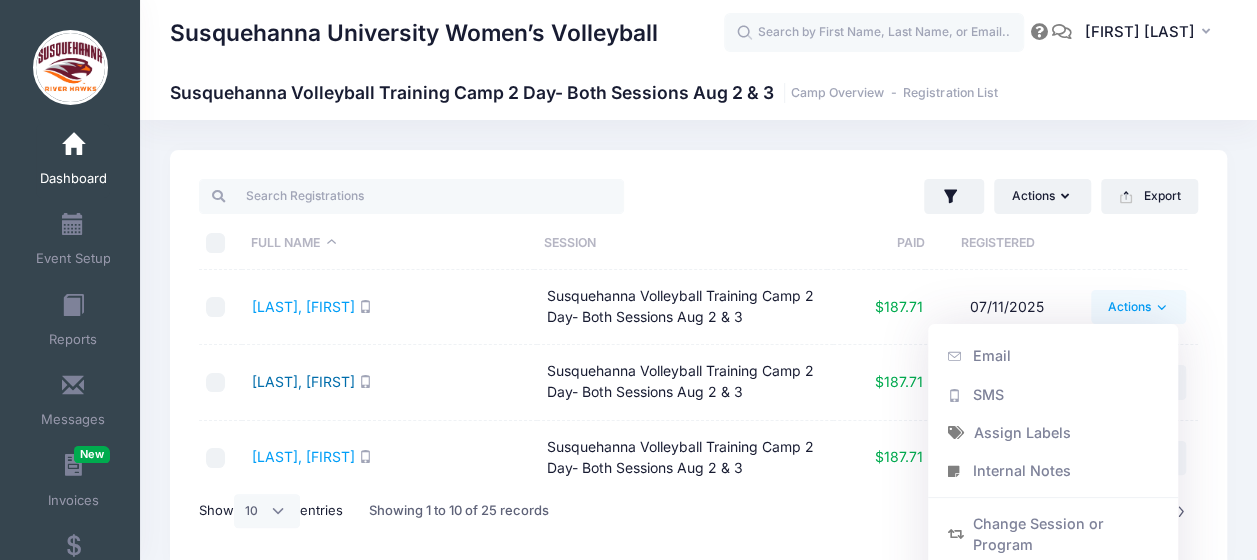 click on "[LAST], [FIRST]" at bounding box center (303, 381) 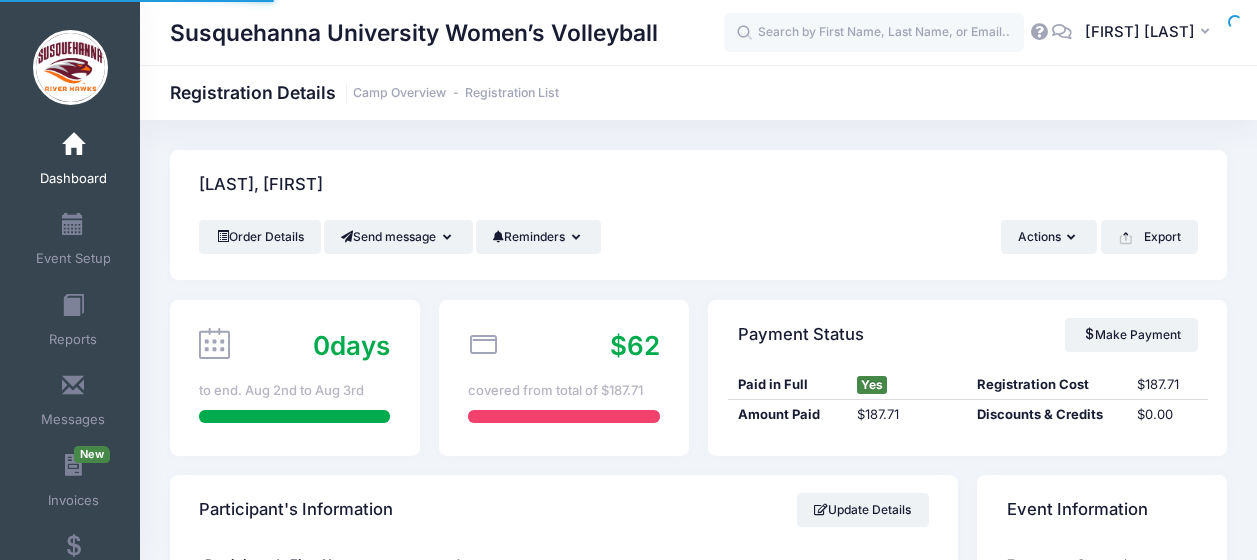 scroll, scrollTop: 0, scrollLeft: 0, axis: both 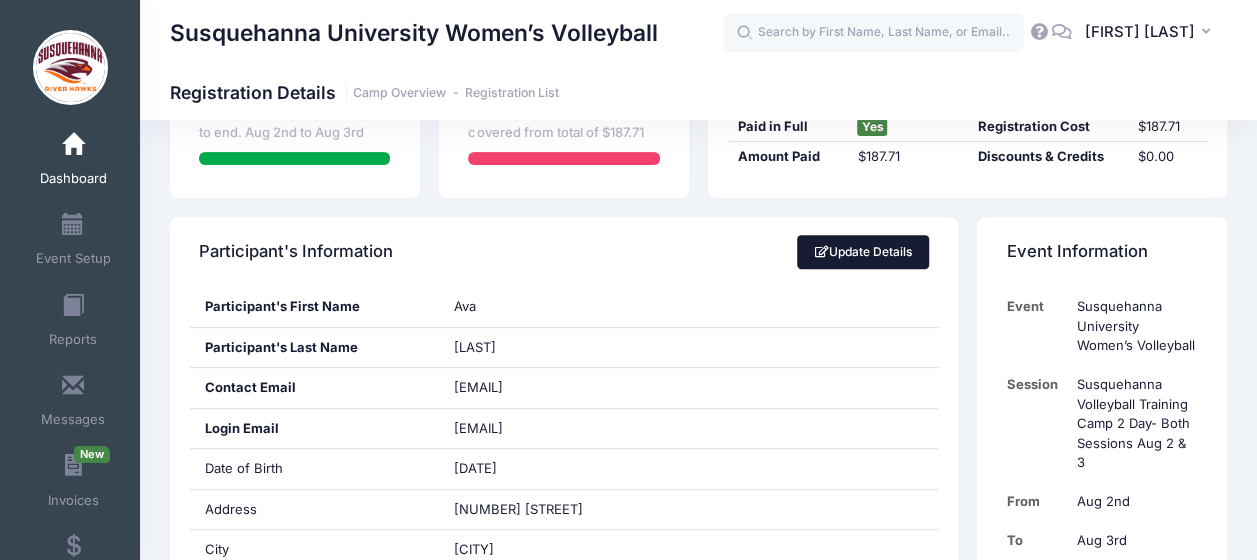 click on "Update Details" at bounding box center [863, 252] 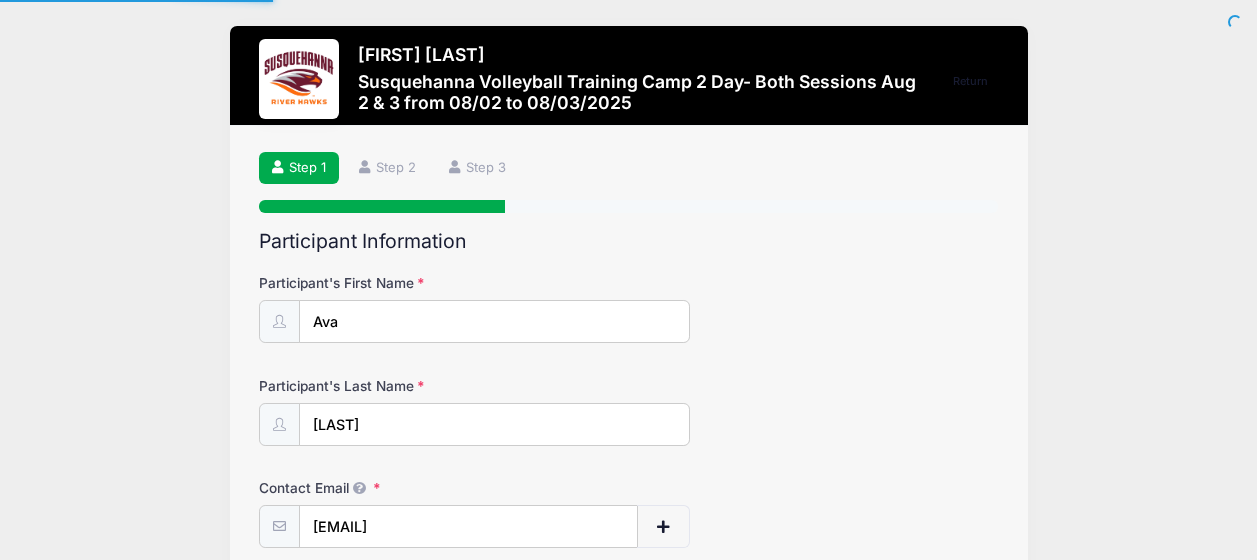 scroll, scrollTop: 0, scrollLeft: 0, axis: both 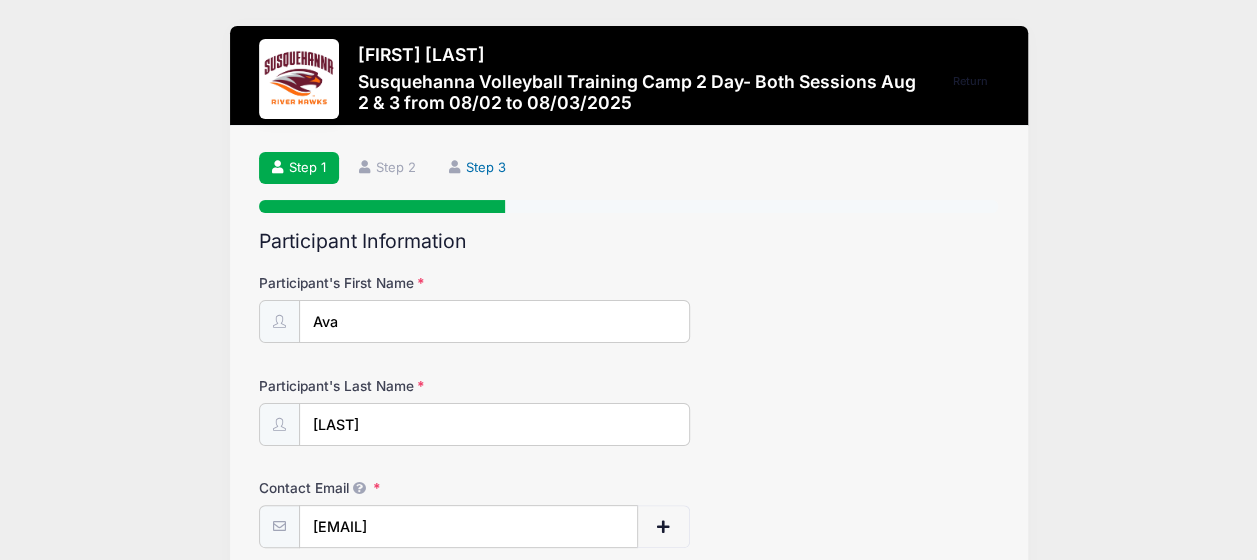 click on "Step 3" at bounding box center (478, 168) 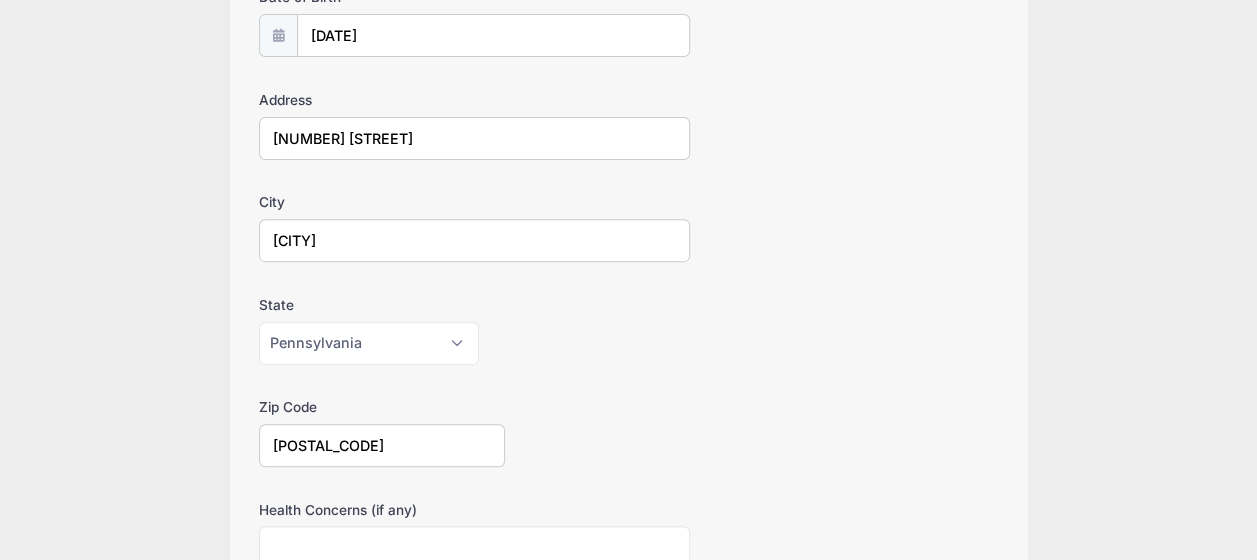 scroll, scrollTop: 0, scrollLeft: 0, axis: both 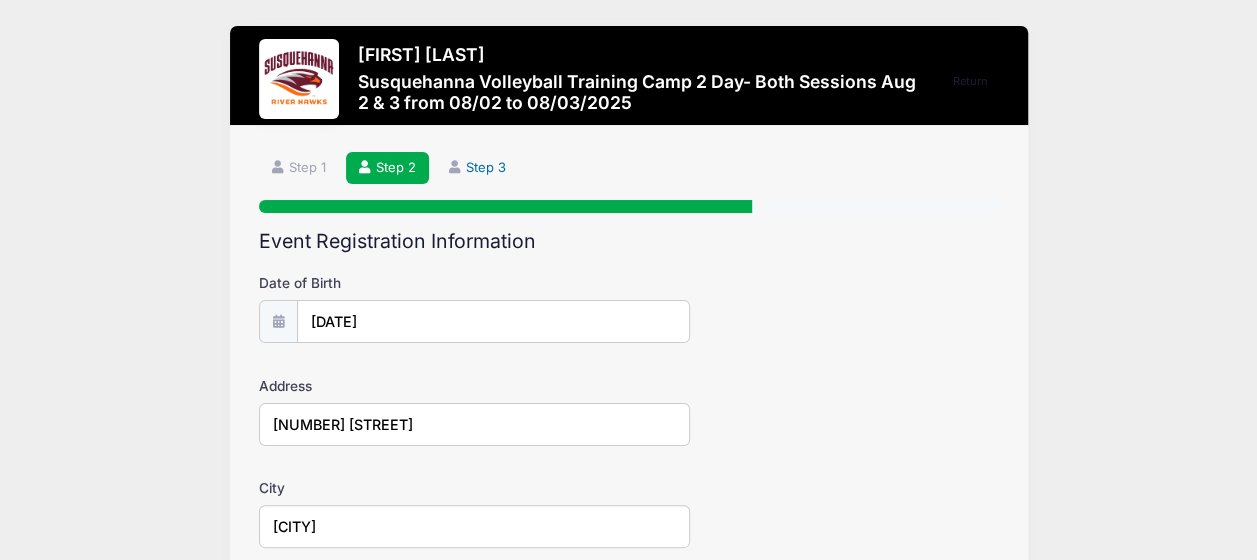 click on "Step 3" at bounding box center [478, 168] 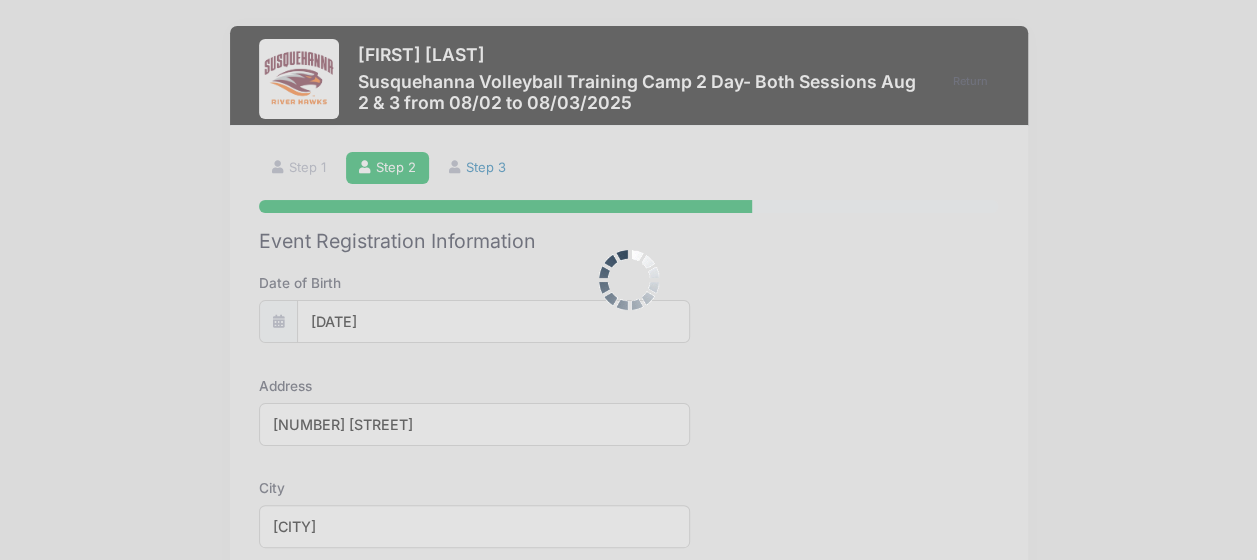 scroll, scrollTop: 0, scrollLeft: 0, axis: both 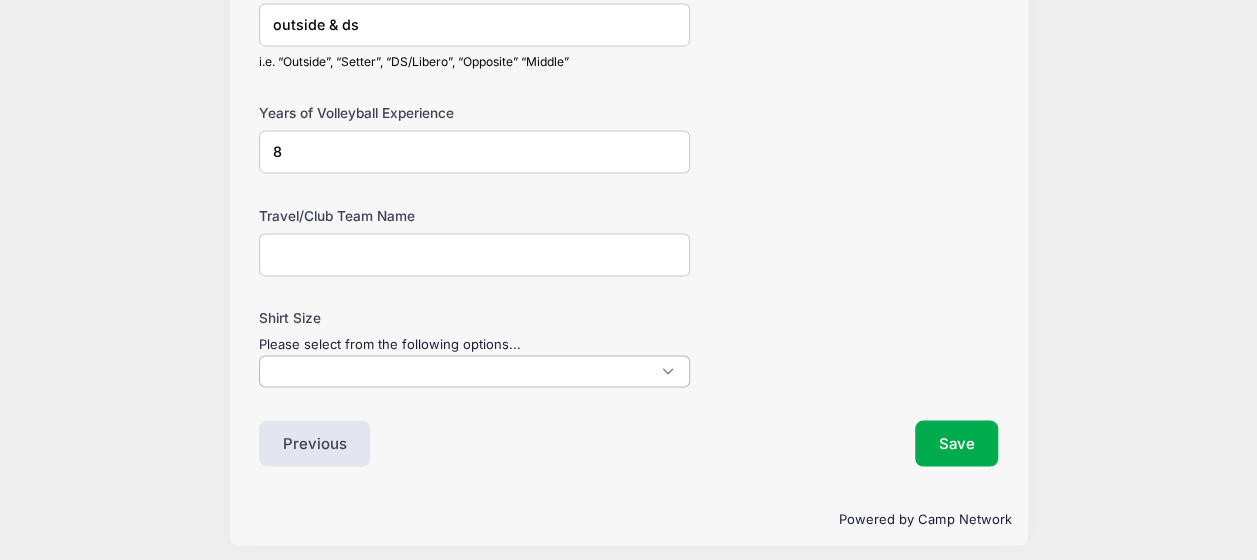 click at bounding box center (474, 371) 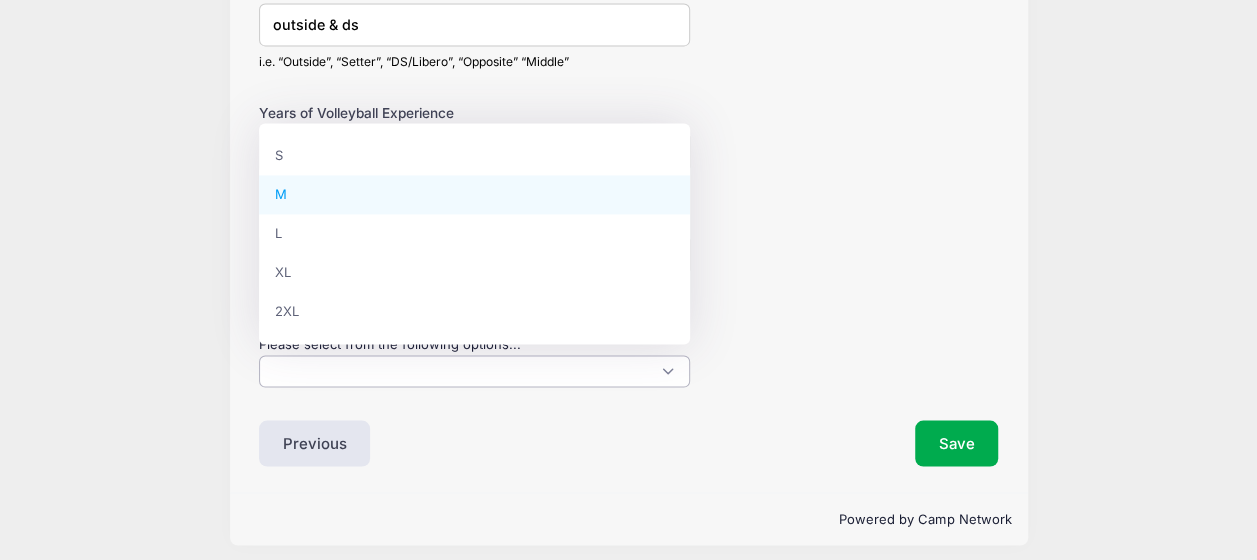 select on "M" 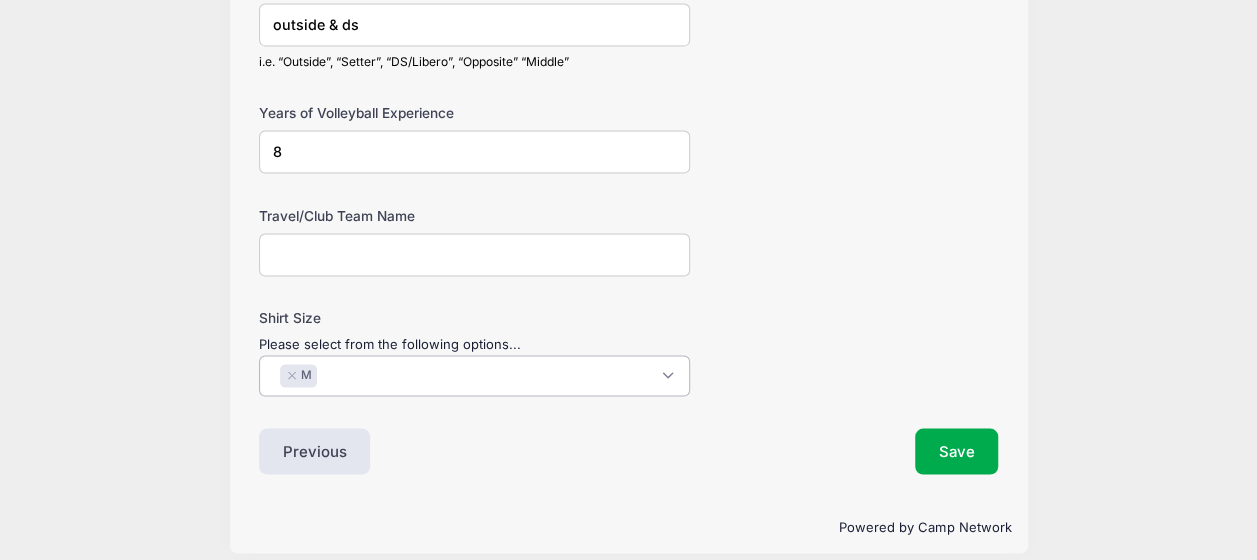 scroll, scrollTop: 18, scrollLeft: 0, axis: vertical 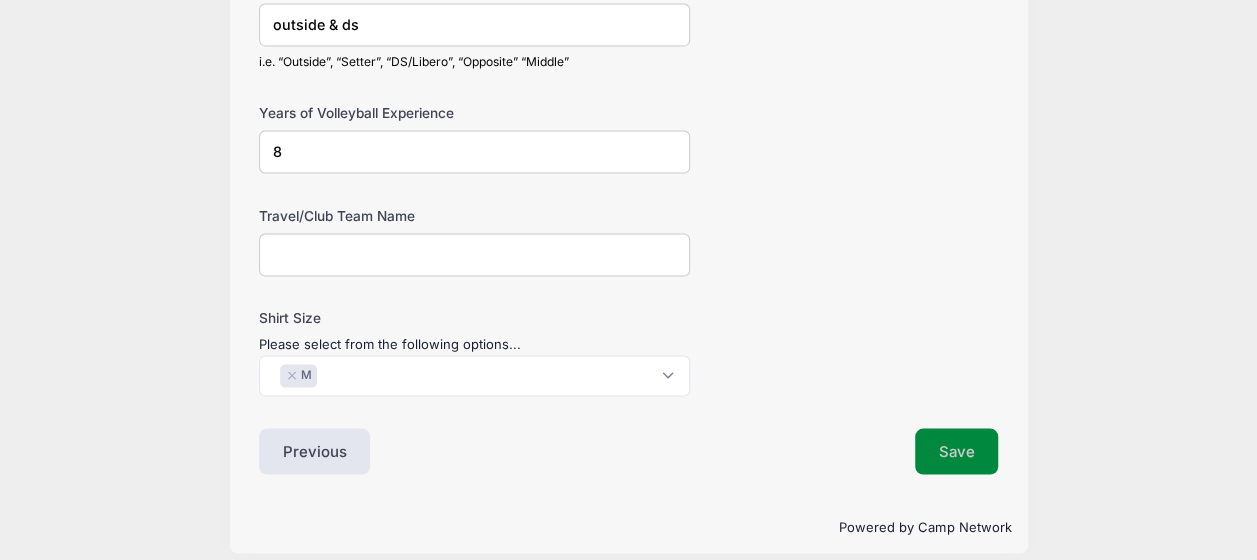 click on "Save" at bounding box center (957, 451) 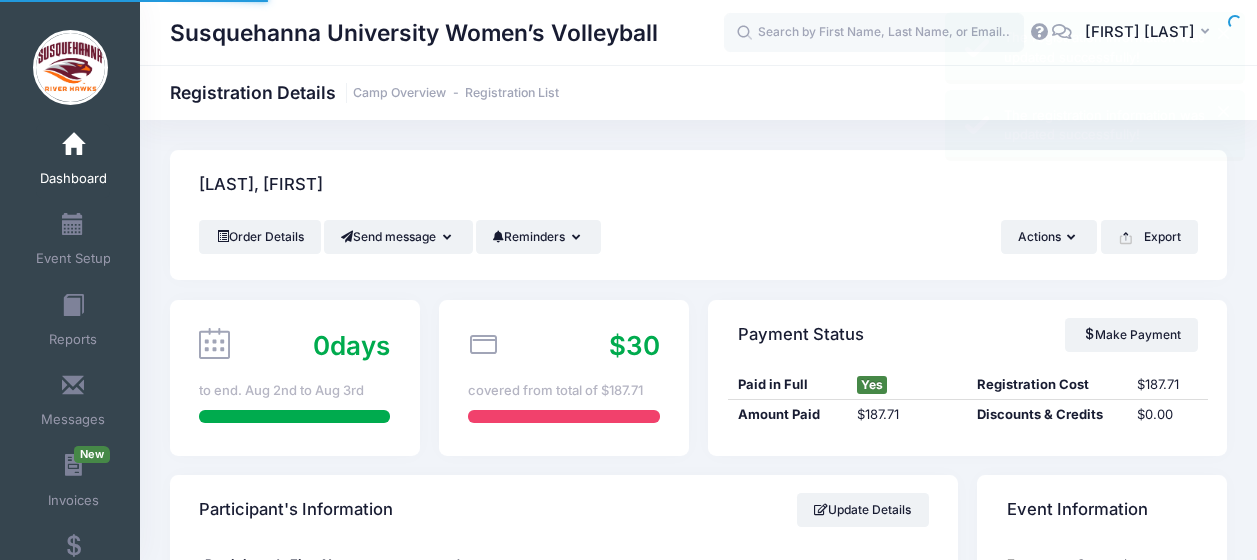 scroll, scrollTop: 0, scrollLeft: 0, axis: both 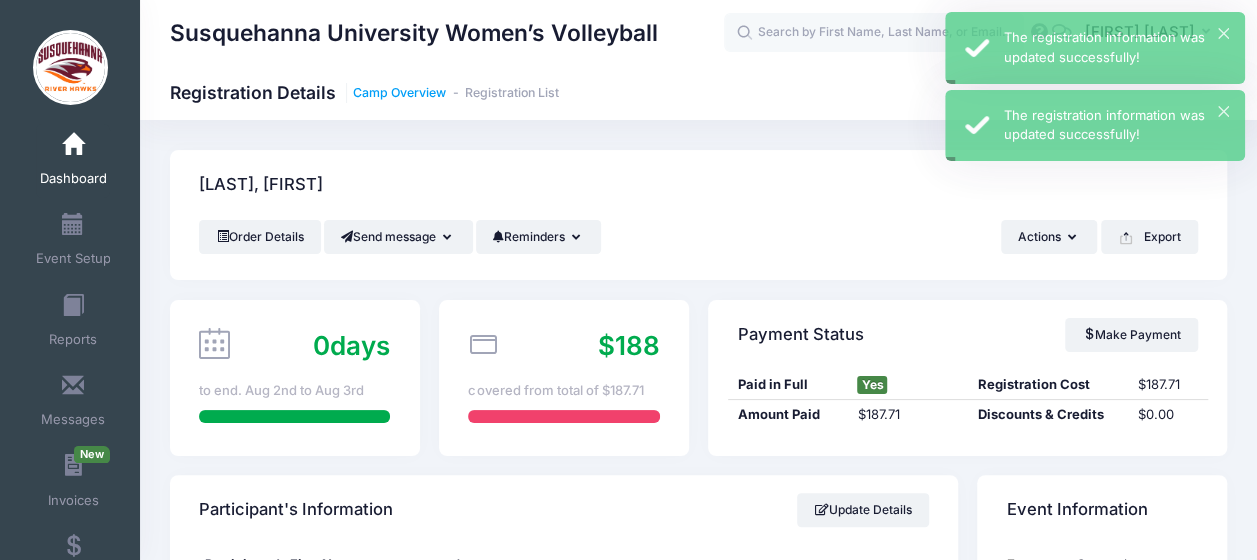 click on "Camp Overview" at bounding box center [399, 93] 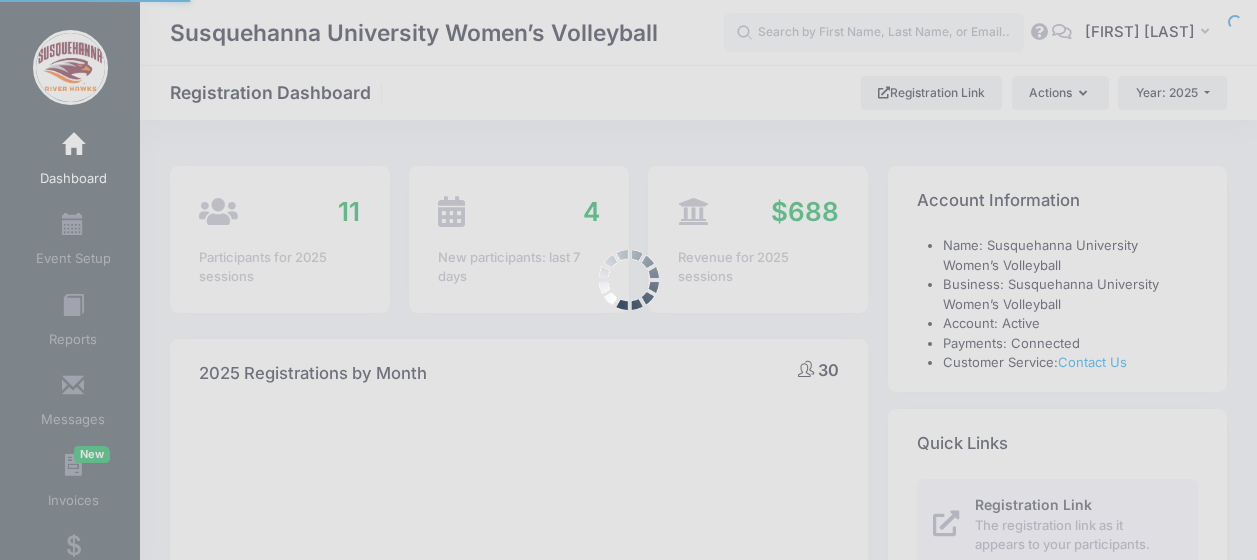 select 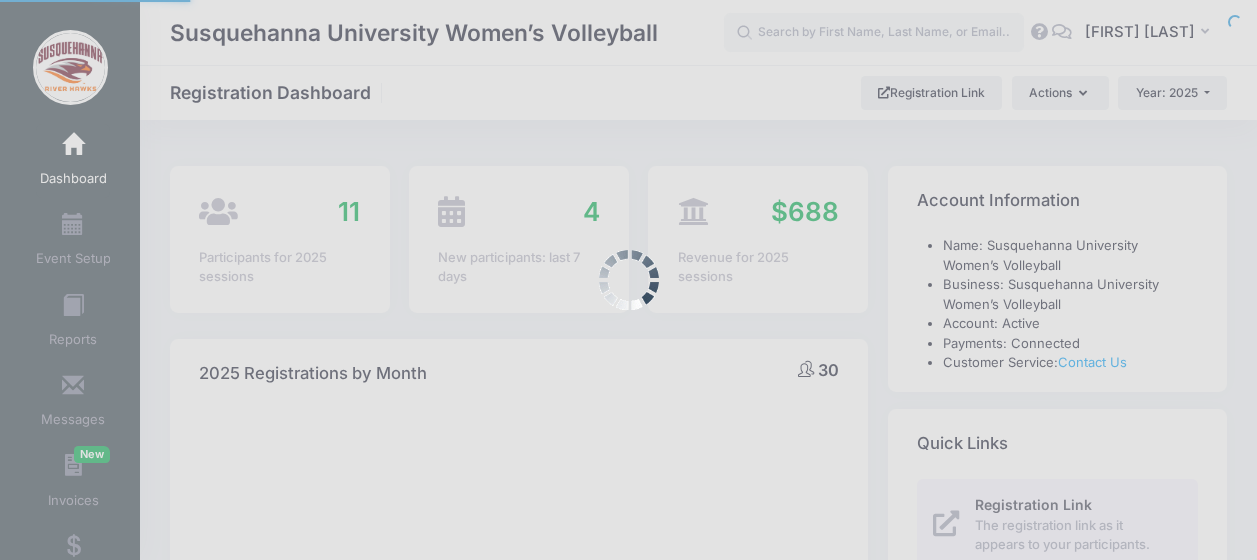 scroll, scrollTop: 0, scrollLeft: 0, axis: both 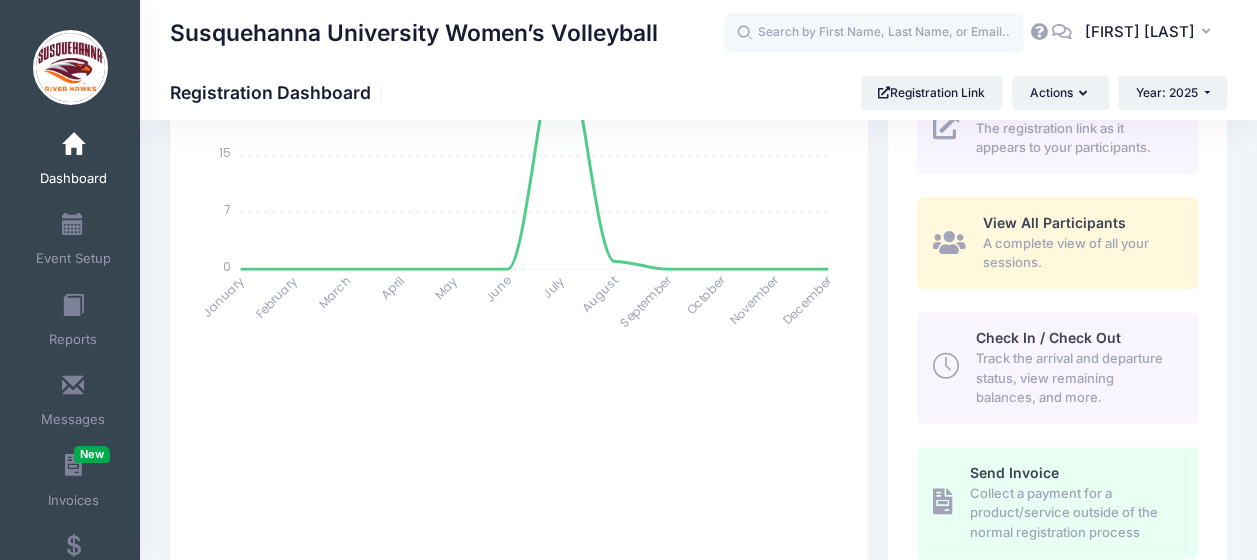 click on "Check In / Check Out" at bounding box center [1047, 337] 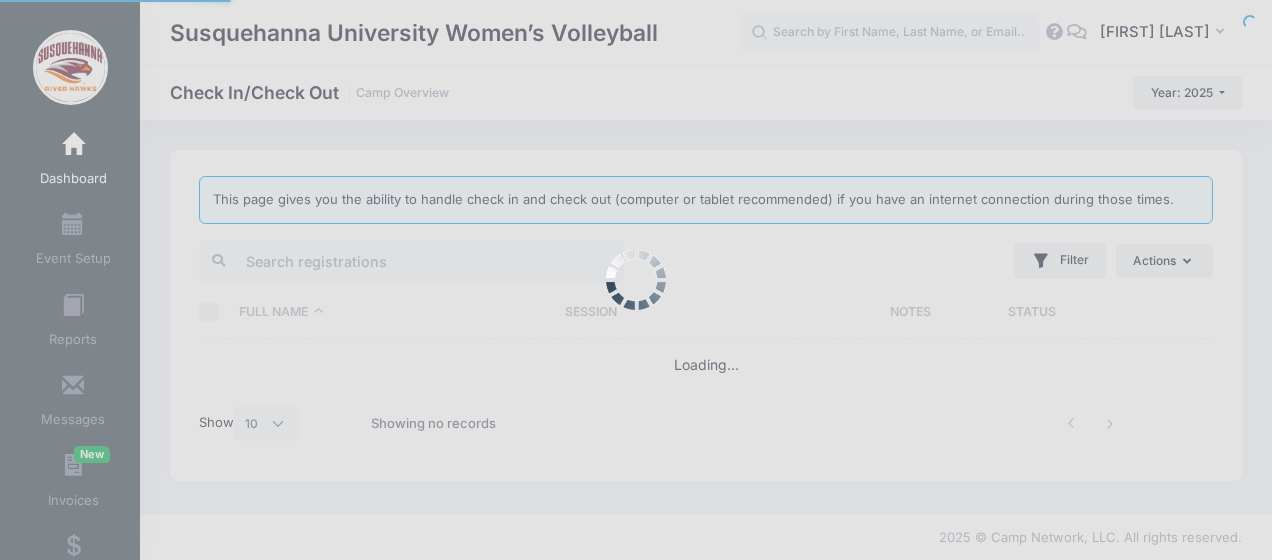 select on "10" 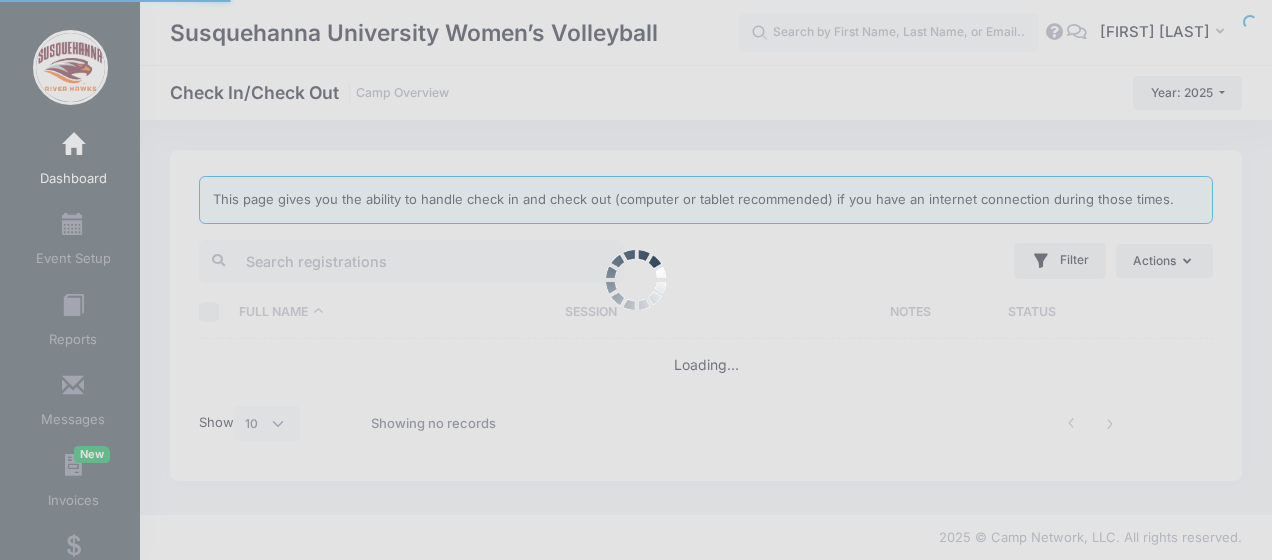 scroll, scrollTop: 0, scrollLeft: 0, axis: both 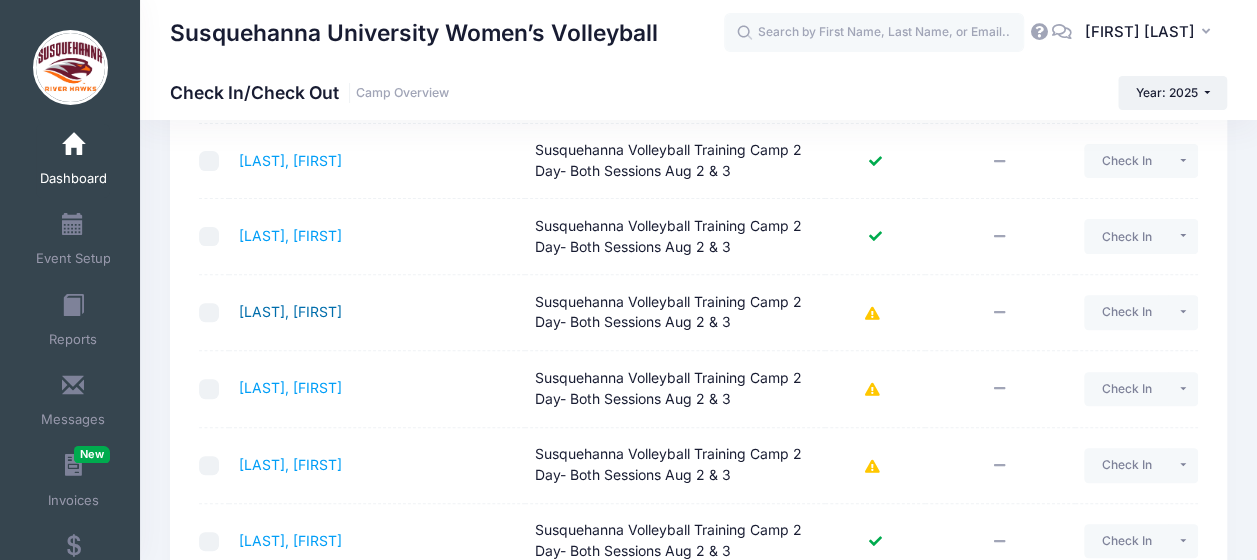 click on "[LAST], [FIRST]" at bounding box center [290, 311] 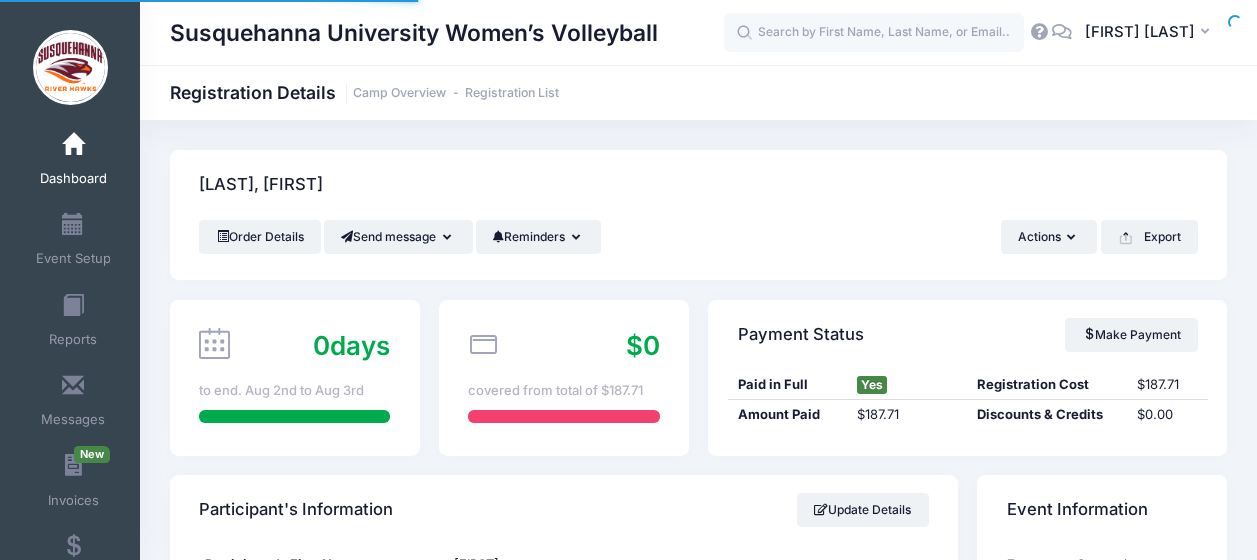 scroll, scrollTop: 0, scrollLeft: 0, axis: both 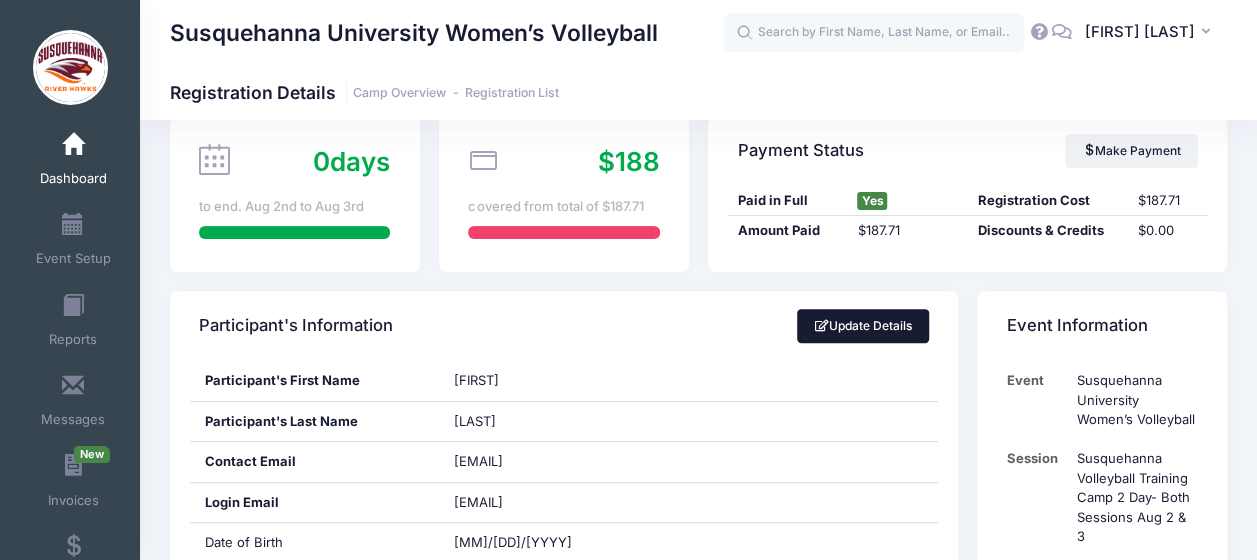 click on "Update Details" at bounding box center [863, 326] 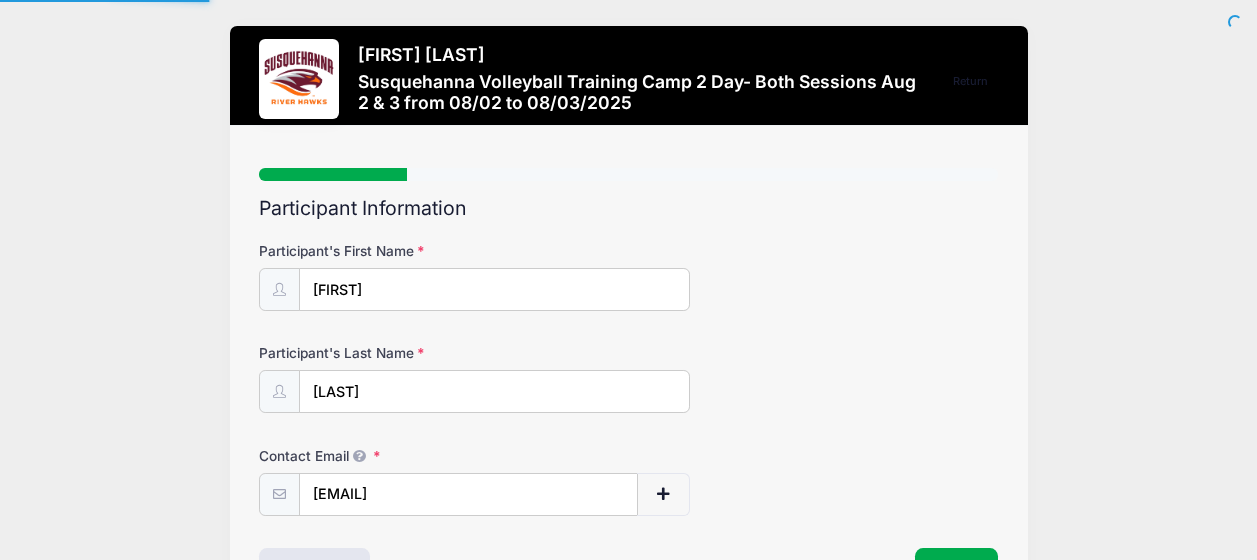 scroll, scrollTop: 0, scrollLeft: 0, axis: both 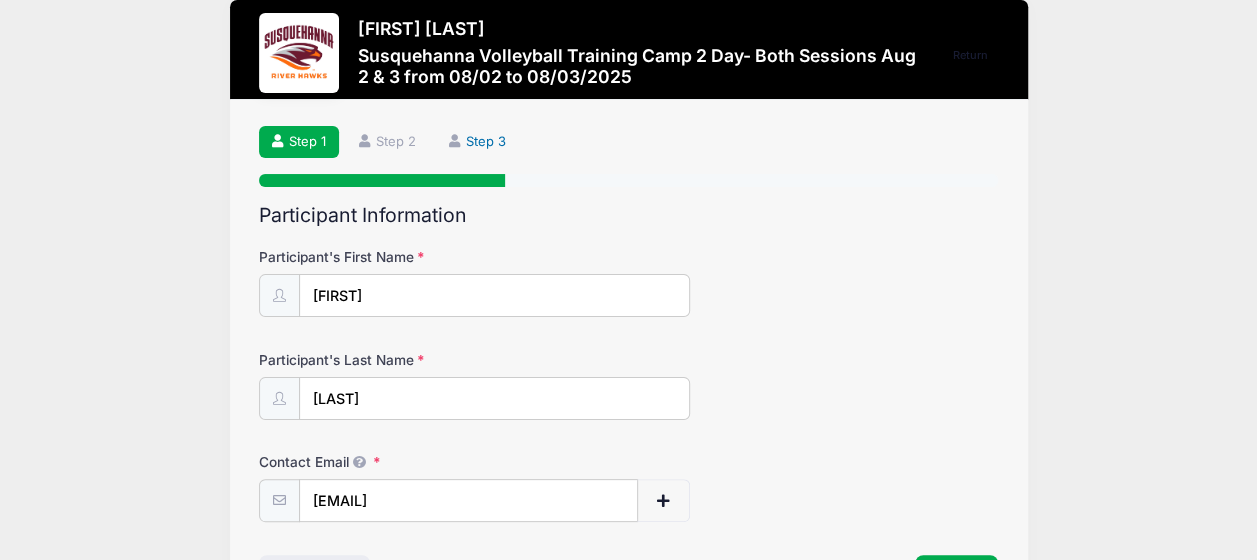 click on "Step 3" at bounding box center (478, 142) 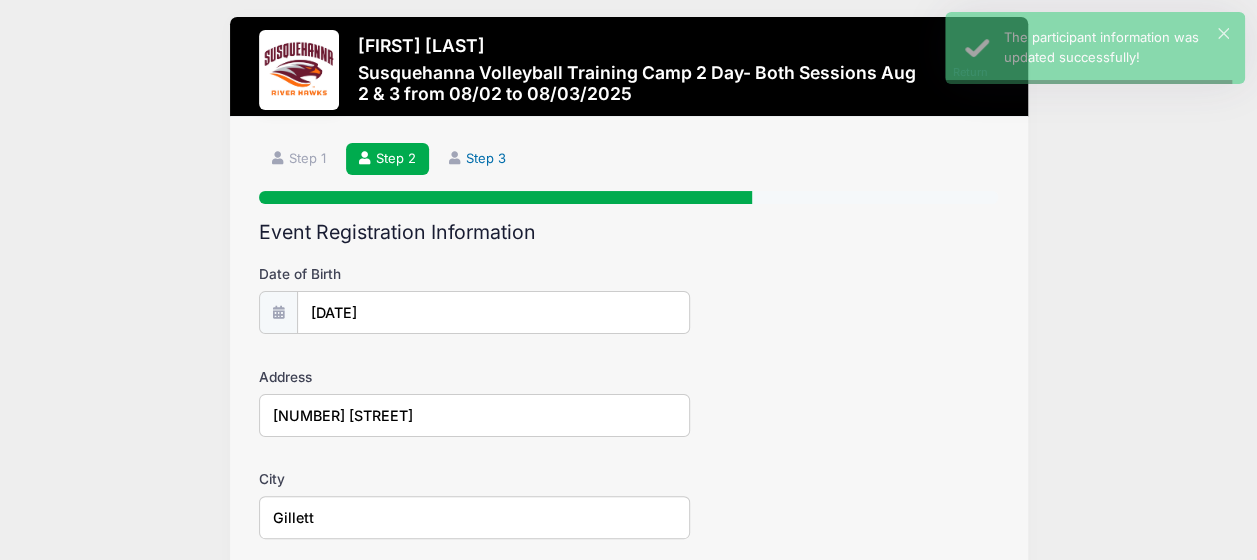 scroll, scrollTop: 0, scrollLeft: 0, axis: both 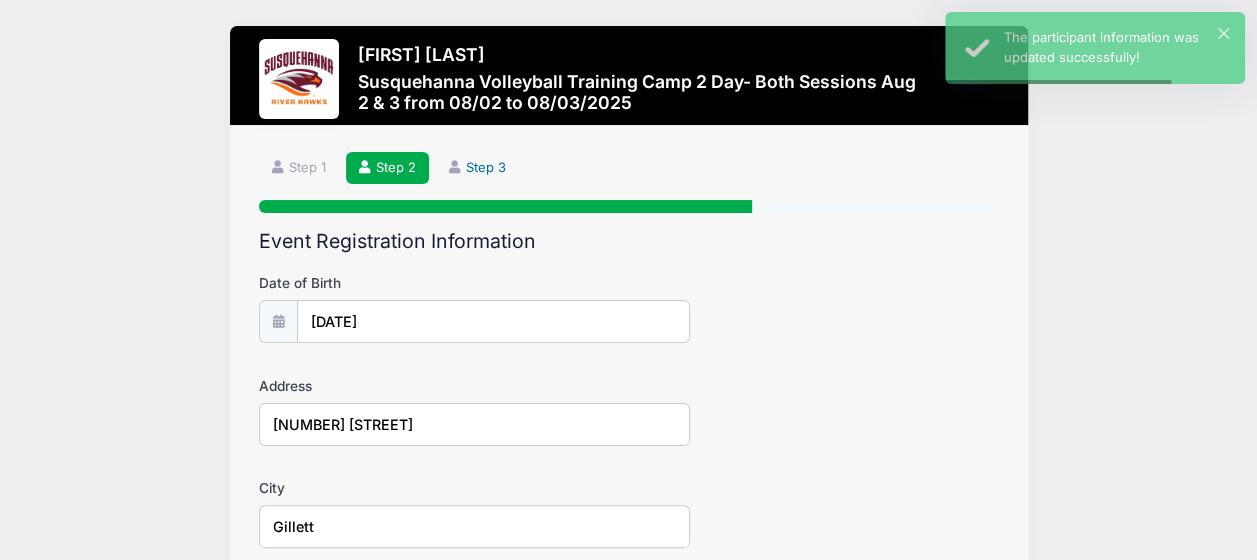 click on "Step 3" at bounding box center (478, 168) 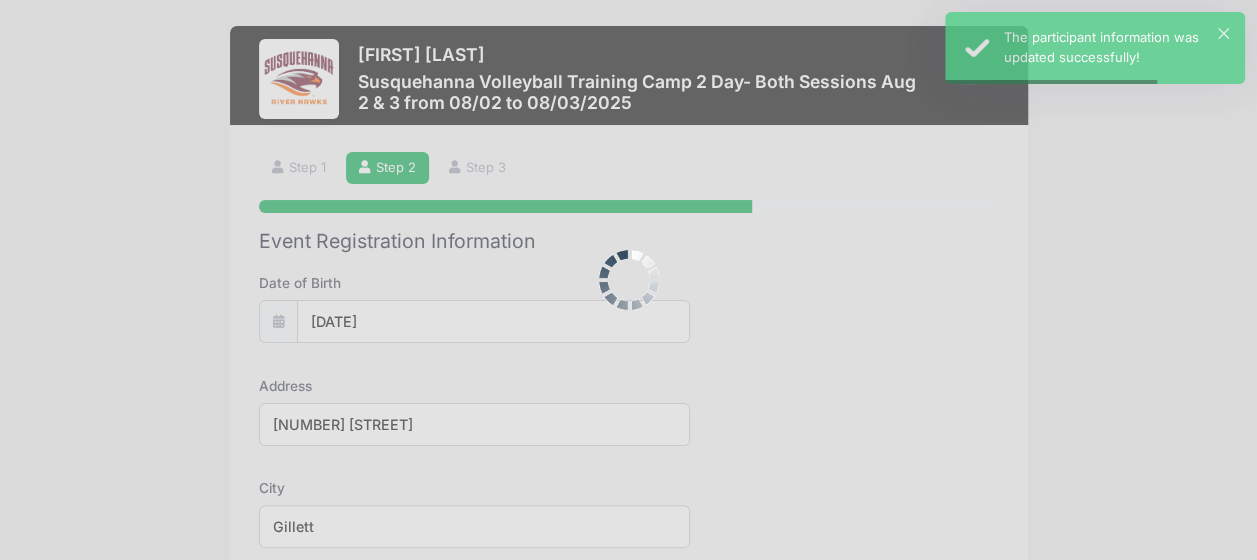 scroll, scrollTop: 0, scrollLeft: 0, axis: both 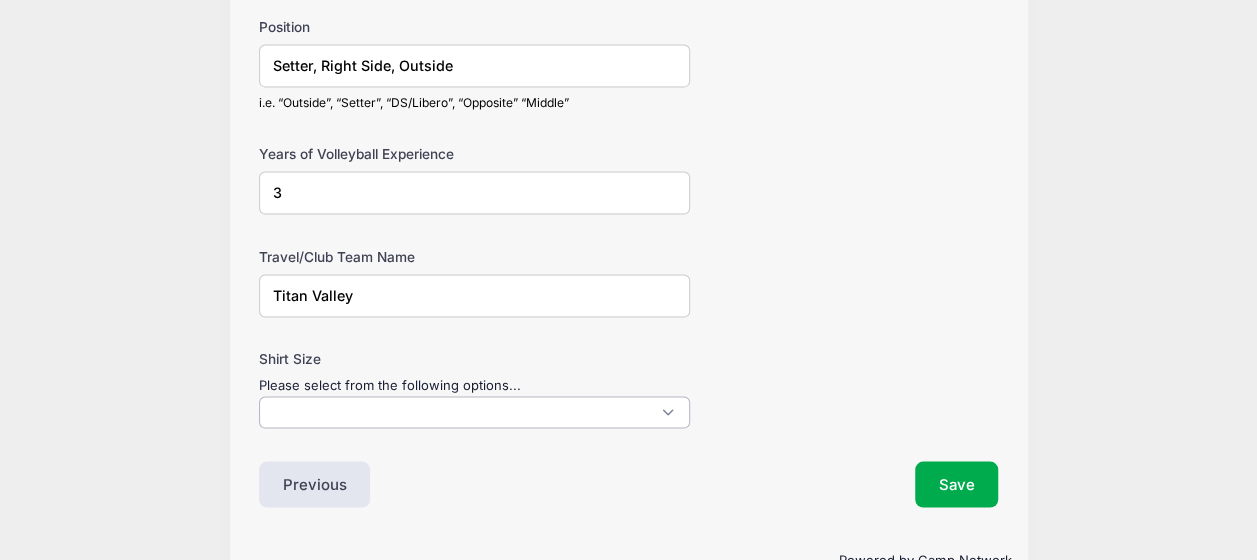 click at bounding box center (474, 412) 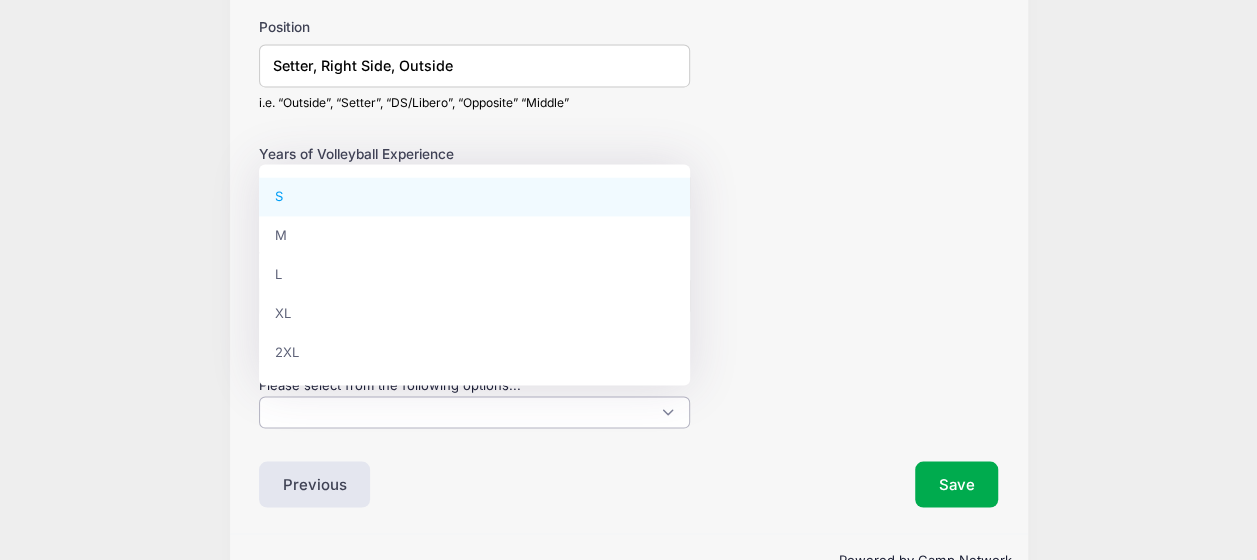 select on "S" 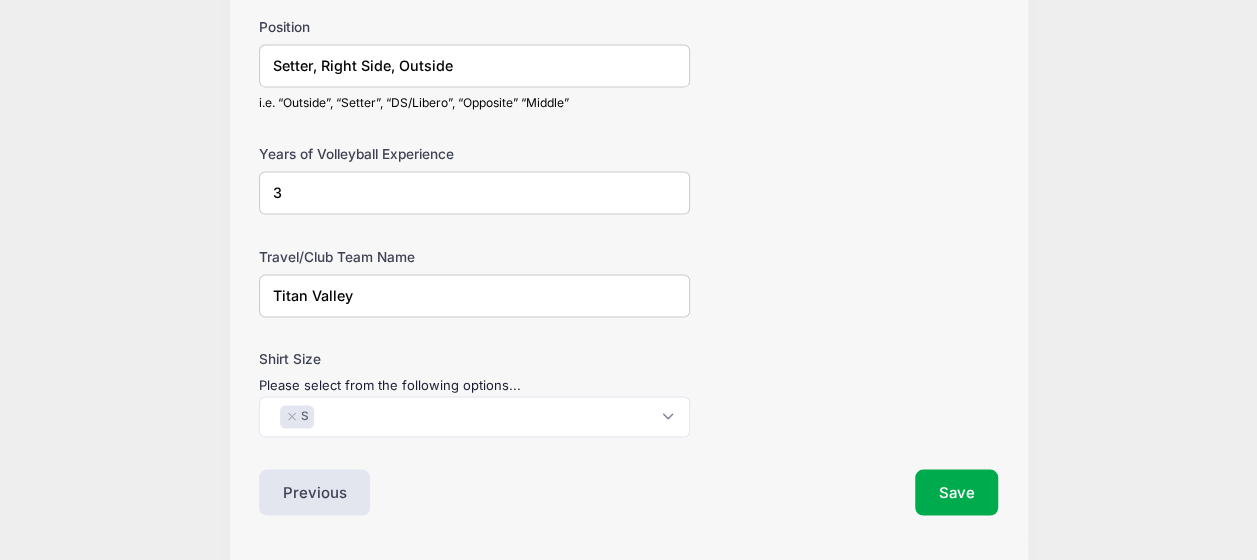 click on "Travel/Club Team Name
Titan Valley" at bounding box center [629, 282] 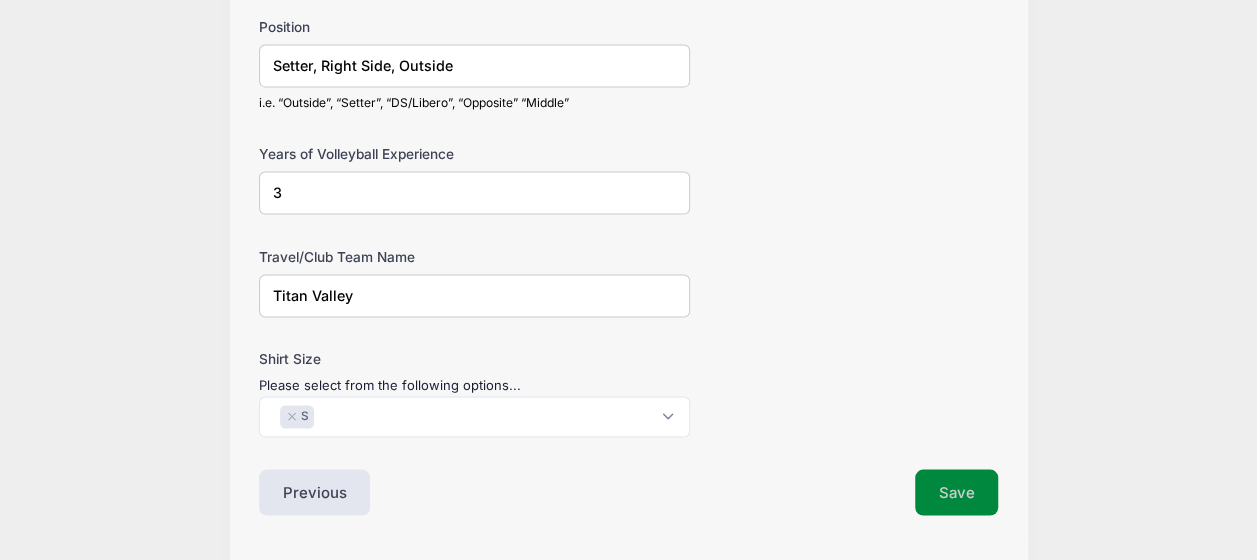 click on "Save" at bounding box center [957, 492] 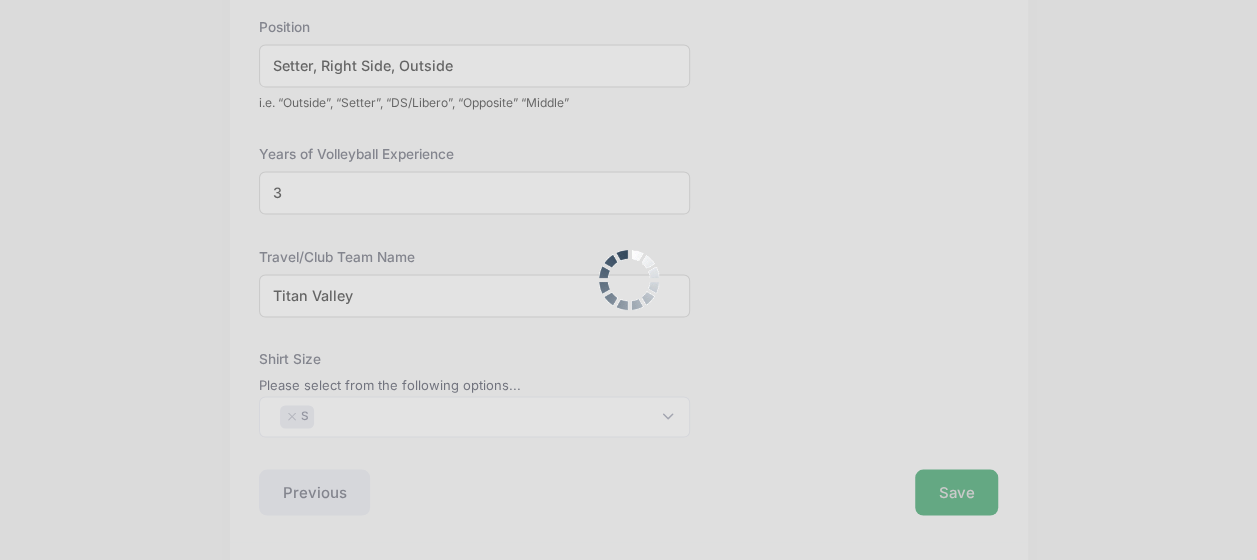 scroll, scrollTop: 0, scrollLeft: 0, axis: both 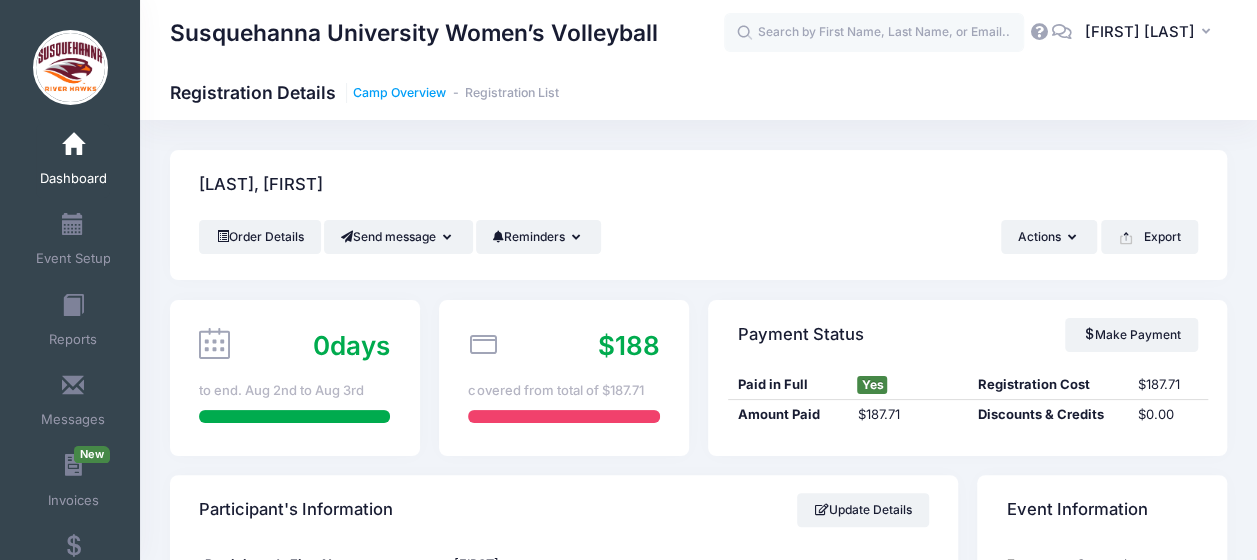 click on "Camp Overview" at bounding box center (399, 93) 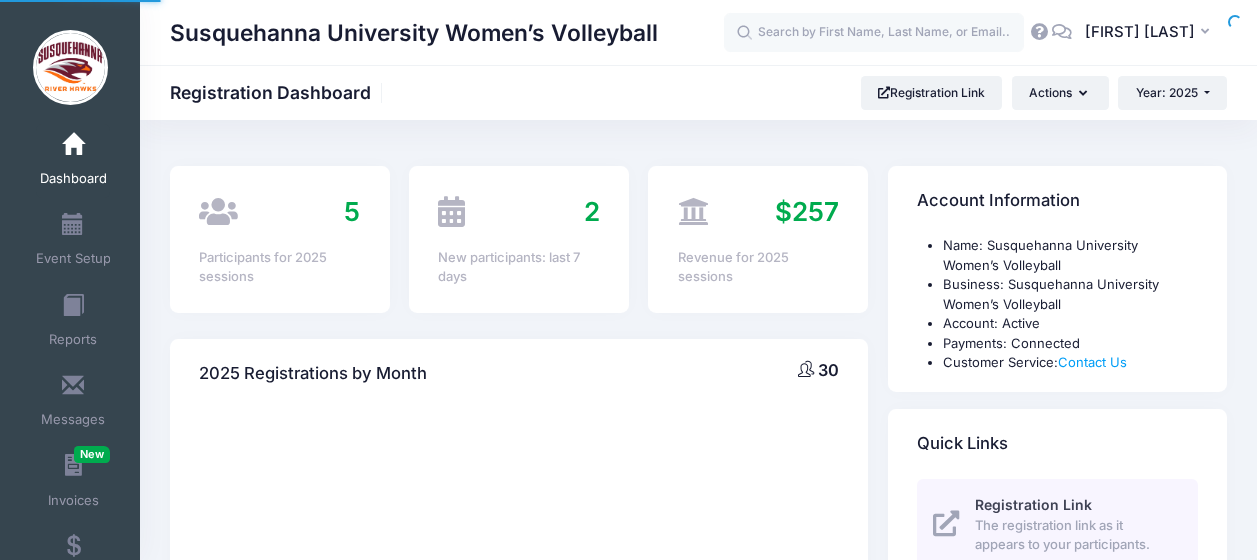 scroll, scrollTop: 0, scrollLeft: 0, axis: both 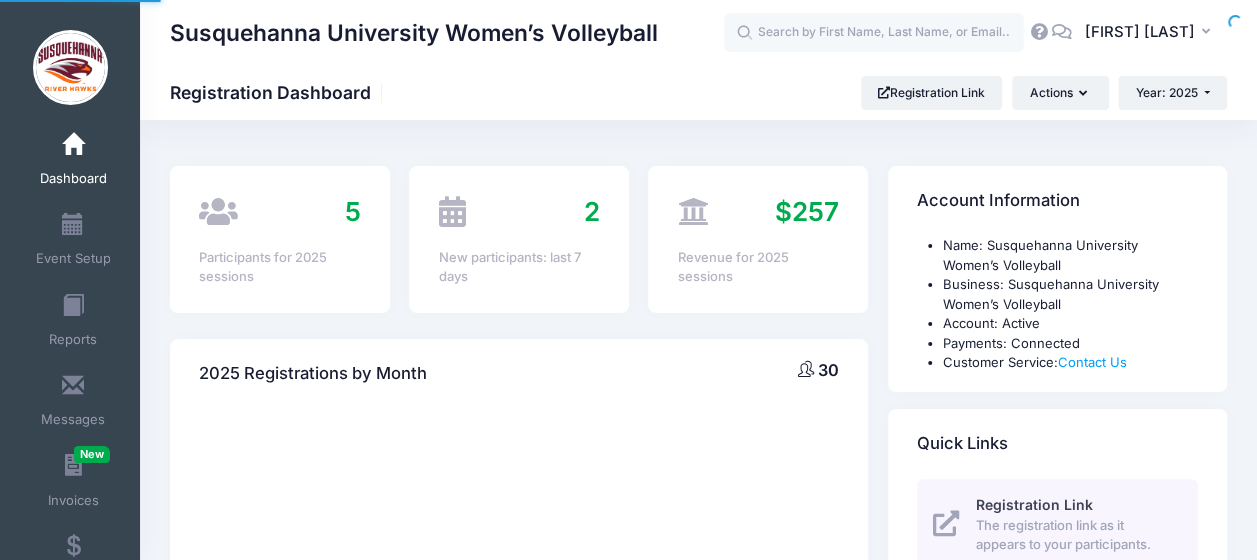 select 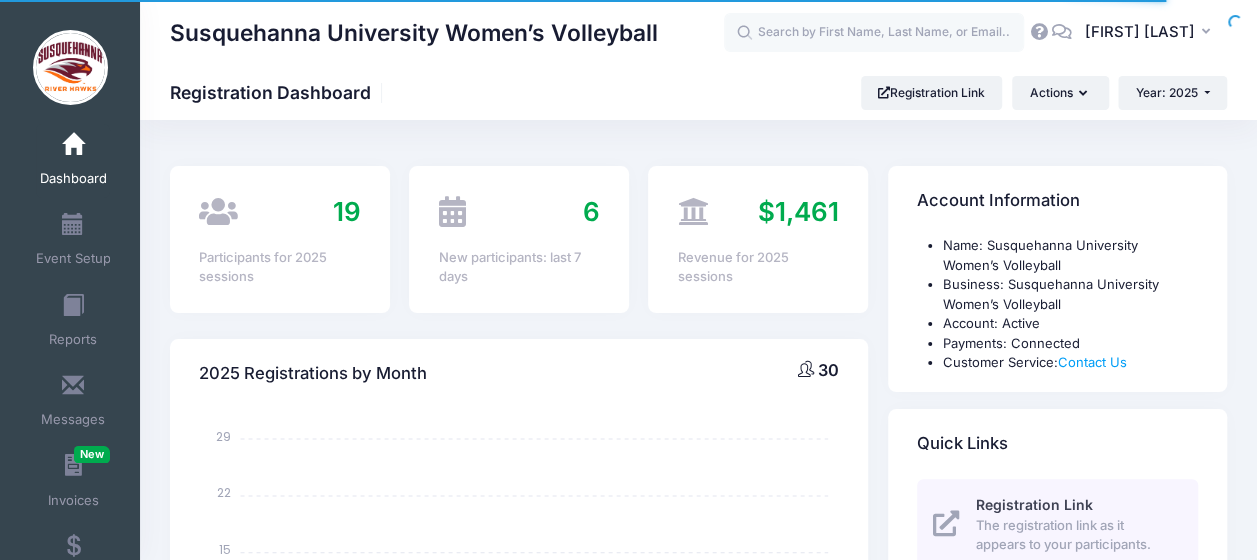 scroll, scrollTop: 0, scrollLeft: 0, axis: both 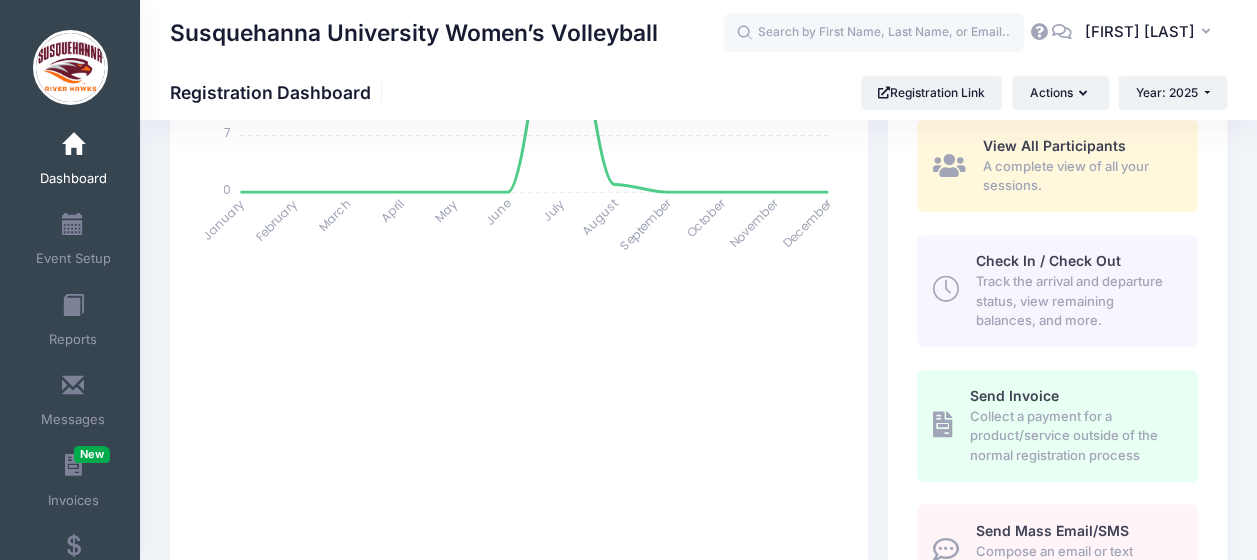 click on "Check In / Check Out" at bounding box center [1047, 260] 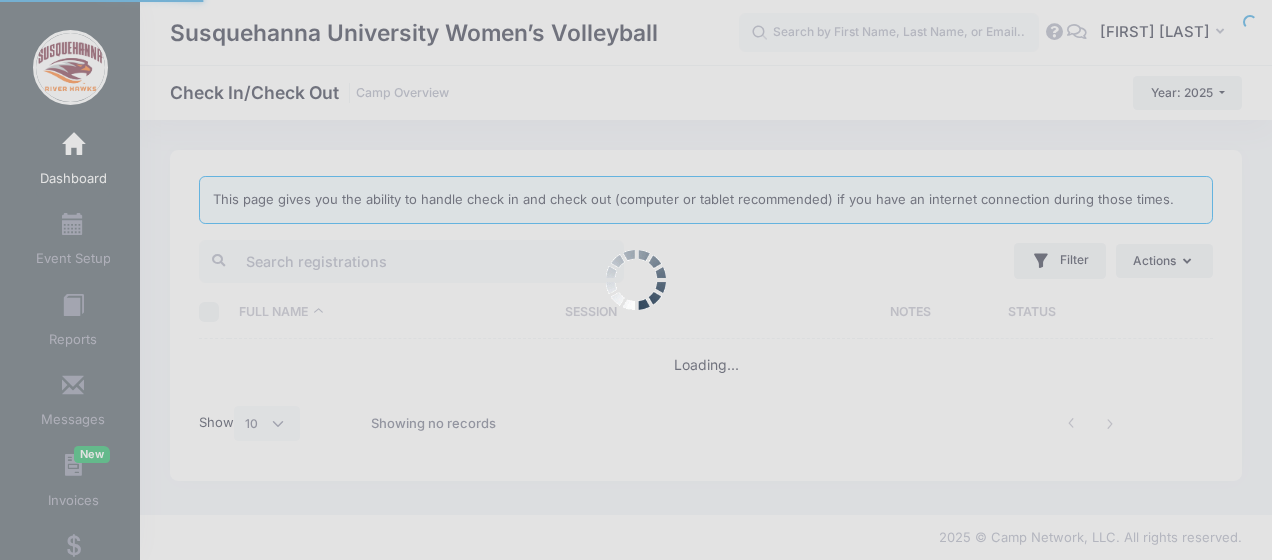 select on "10" 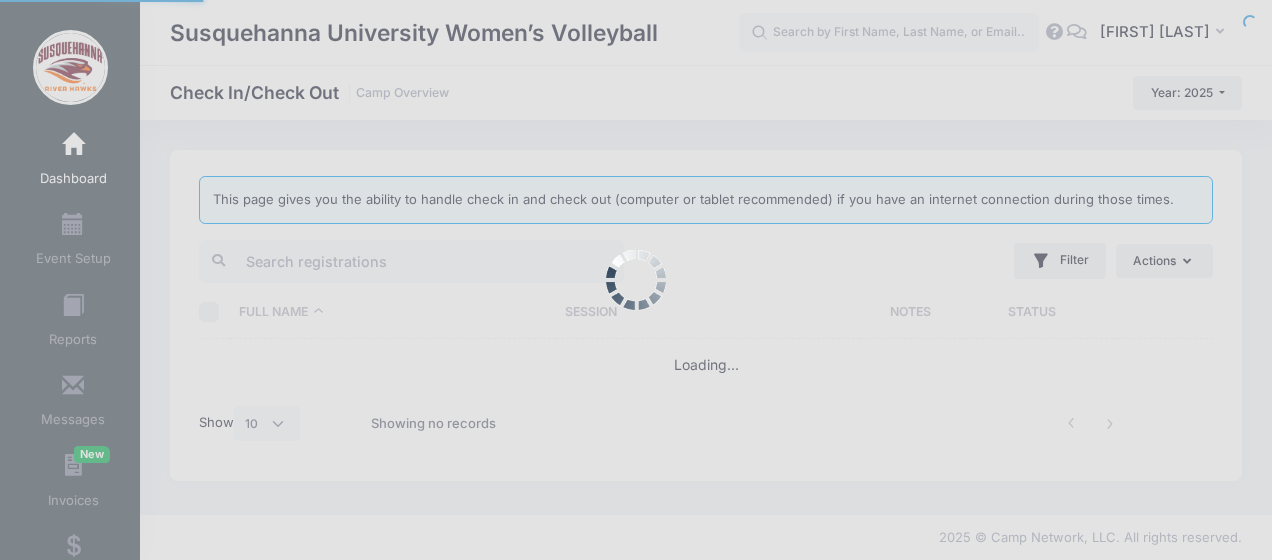 scroll, scrollTop: 0, scrollLeft: 0, axis: both 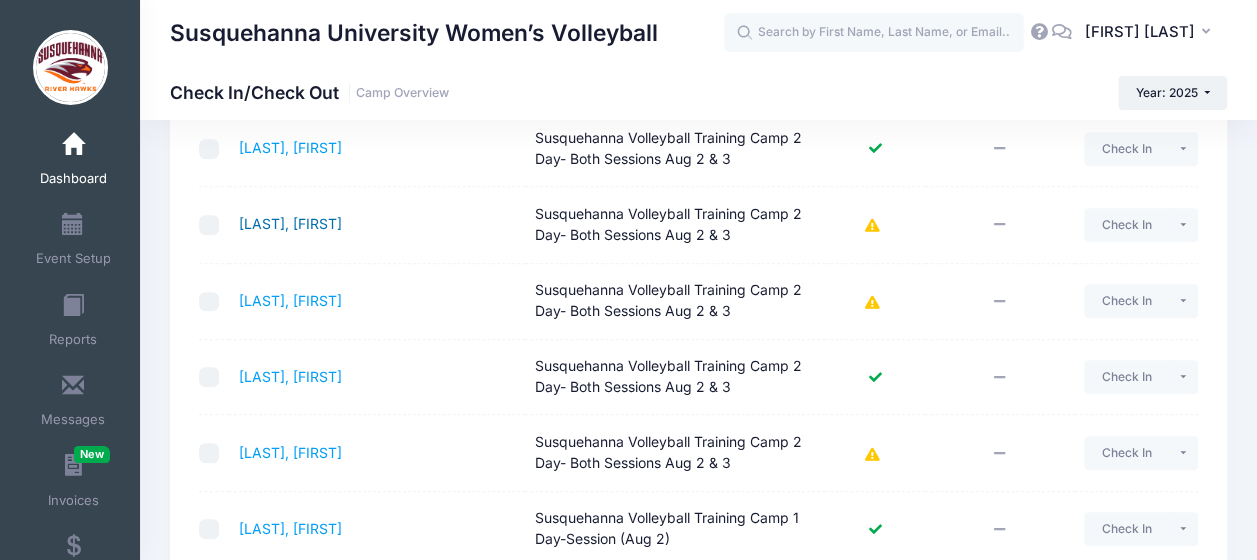 click on "Brown, Taylor" at bounding box center (290, 223) 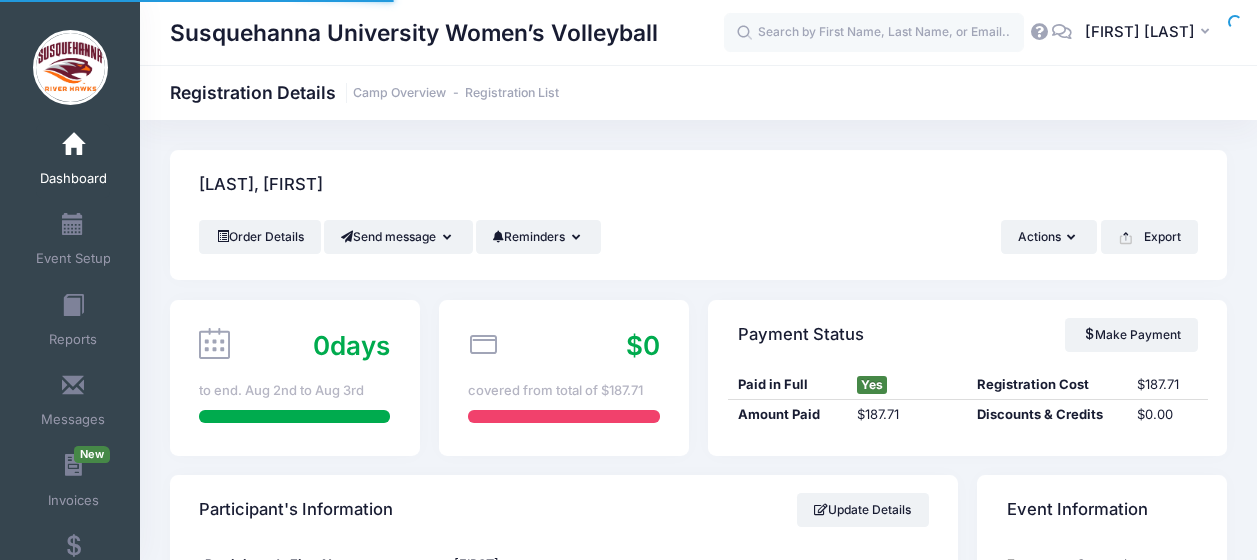 scroll, scrollTop: 0, scrollLeft: 0, axis: both 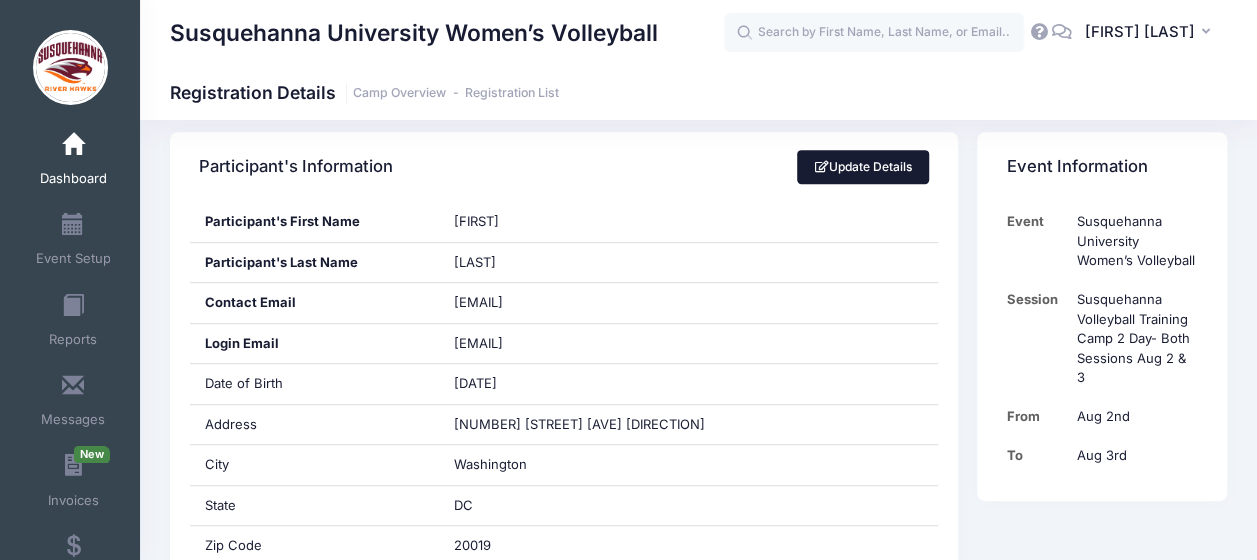 click on "Update Details" at bounding box center (863, 167) 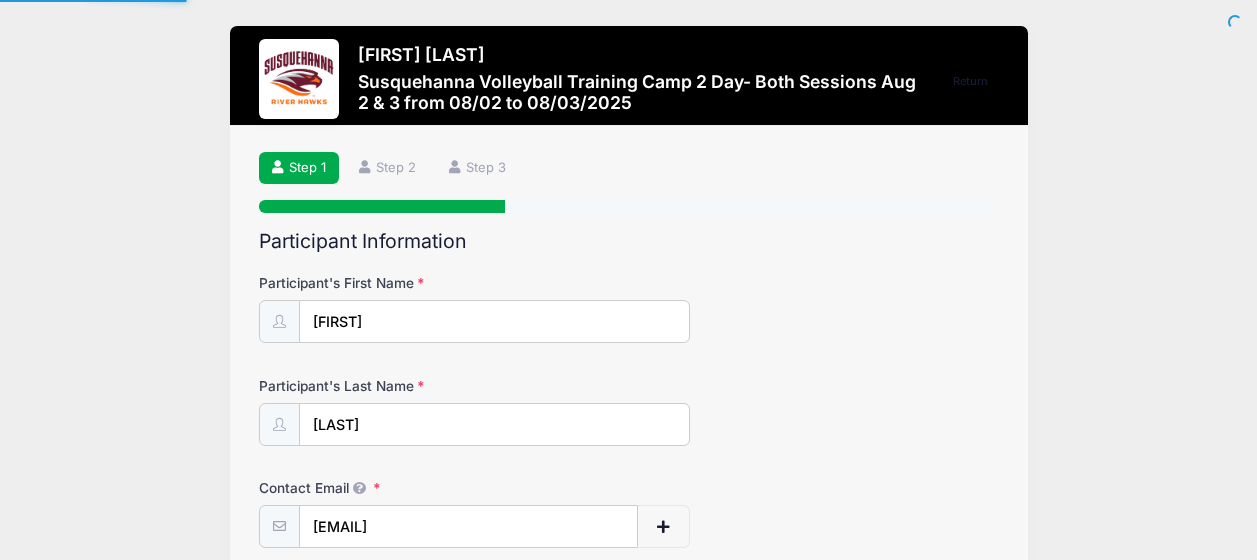 scroll, scrollTop: 0, scrollLeft: 0, axis: both 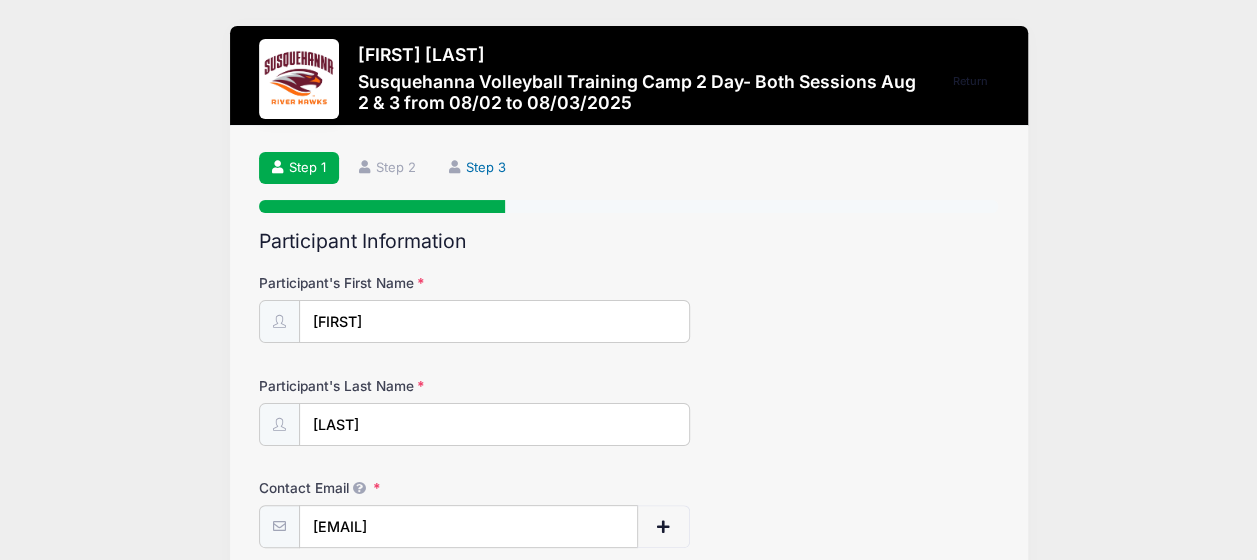 click on "Step 3" at bounding box center (478, 168) 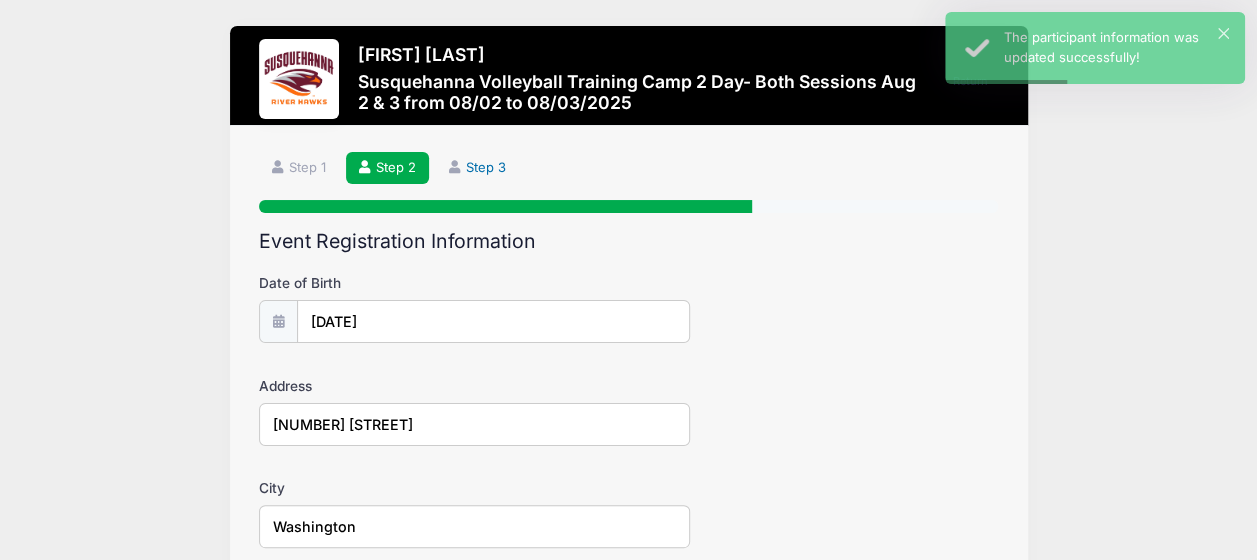 click on "Step 3" at bounding box center [478, 168] 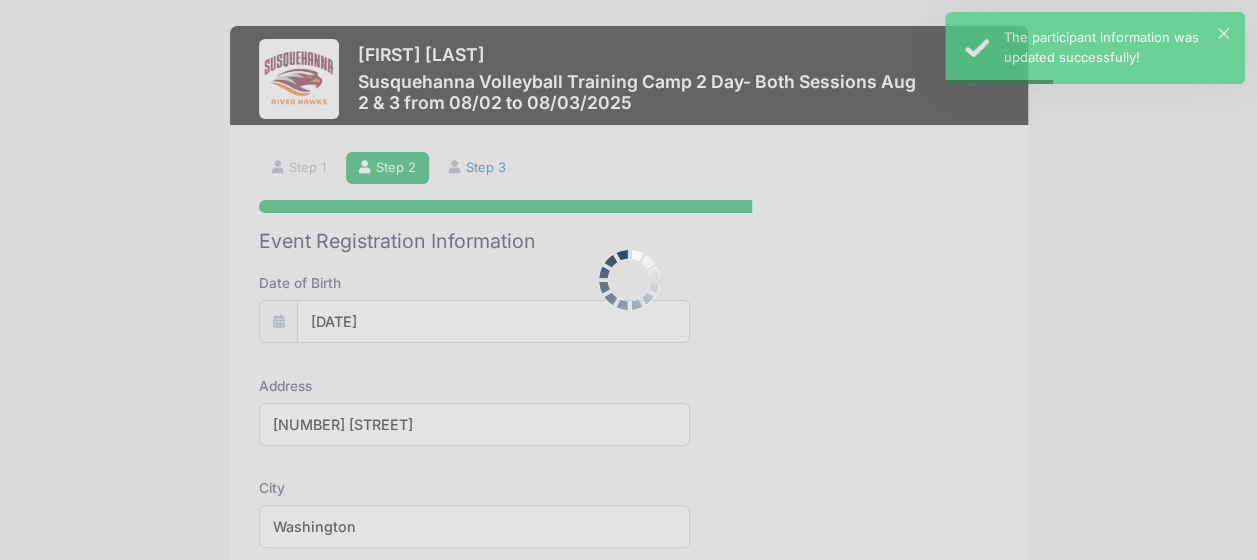 scroll, scrollTop: 0, scrollLeft: 0, axis: both 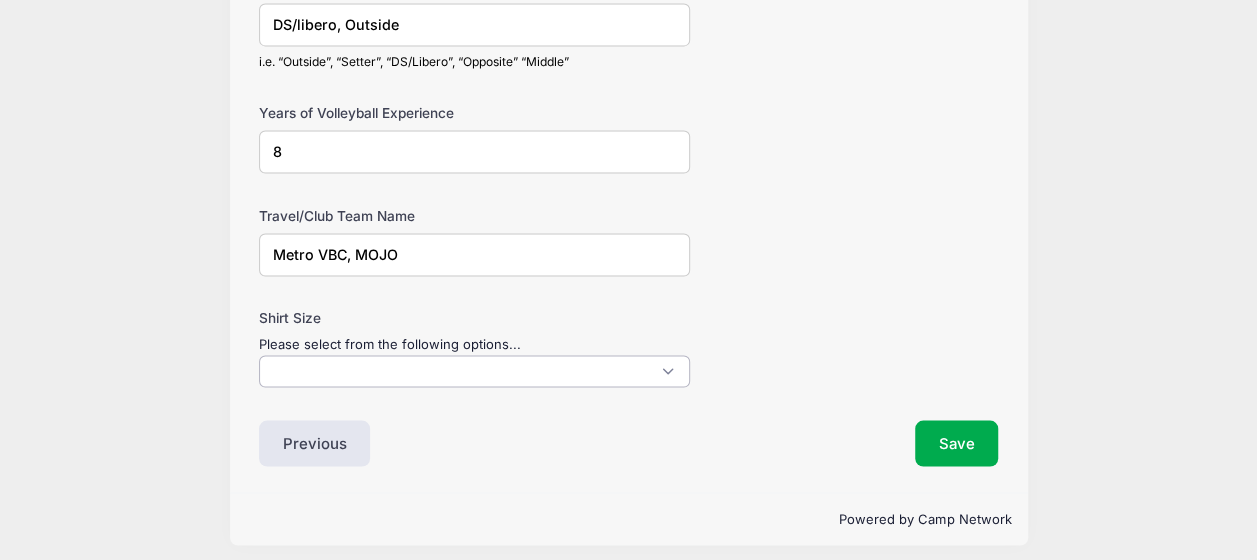 click at bounding box center [474, 371] 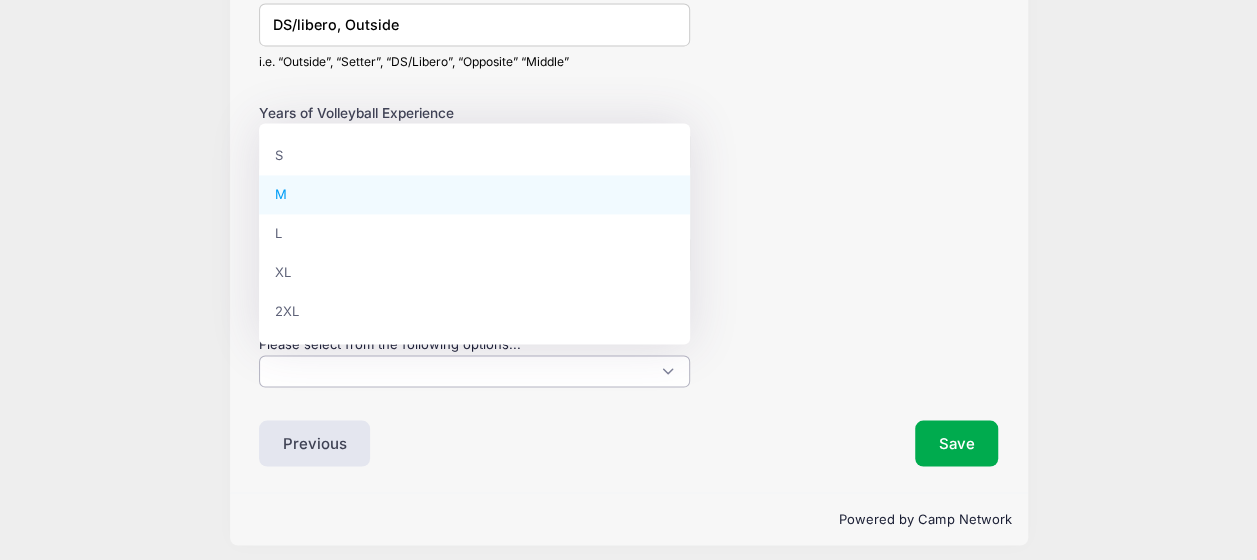 select on "M" 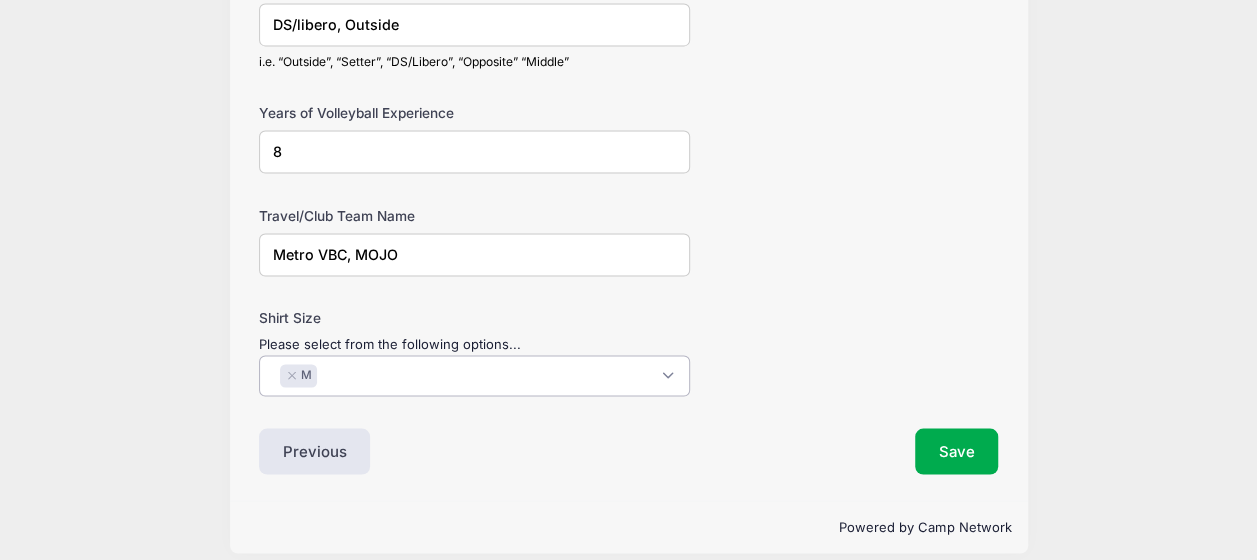scroll, scrollTop: 18, scrollLeft: 0, axis: vertical 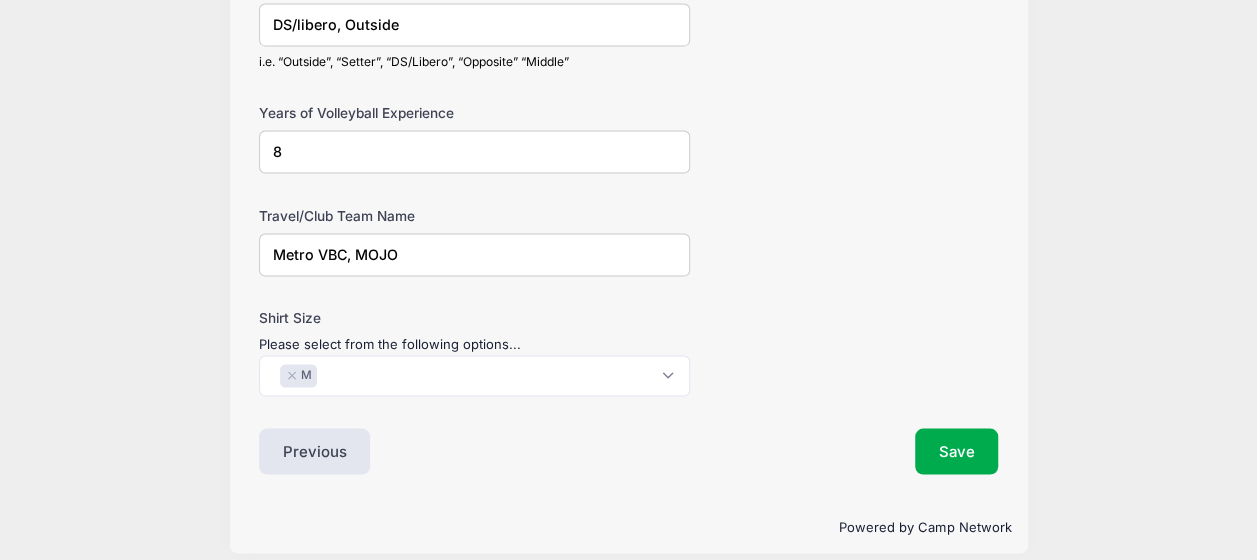 click on "Previous" at bounding box center (439, 451) 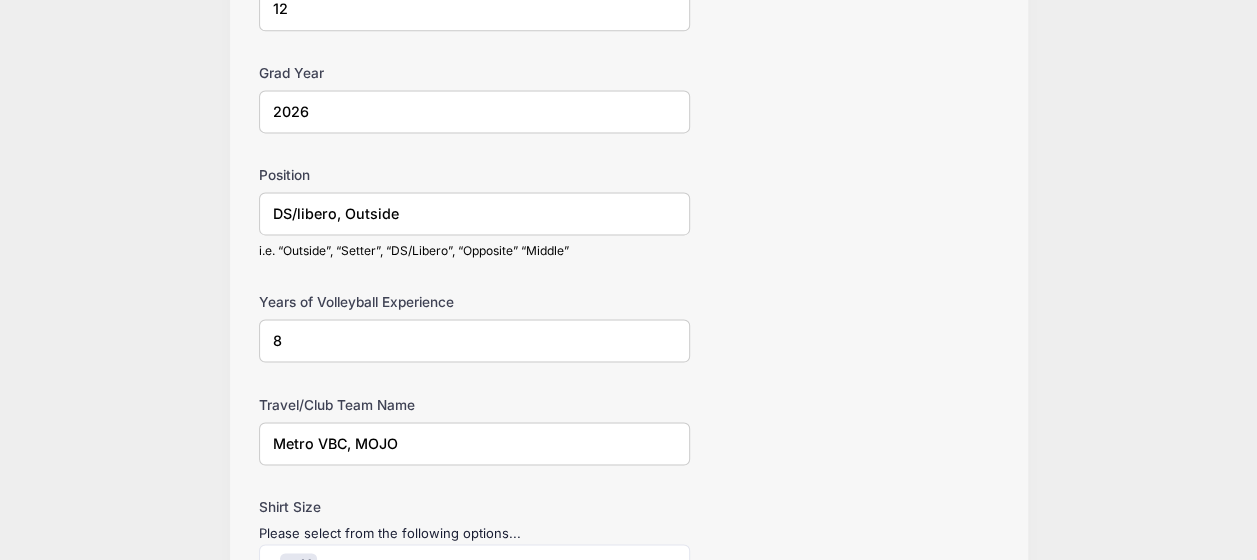 scroll, scrollTop: 1533, scrollLeft: 0, axis: vertical 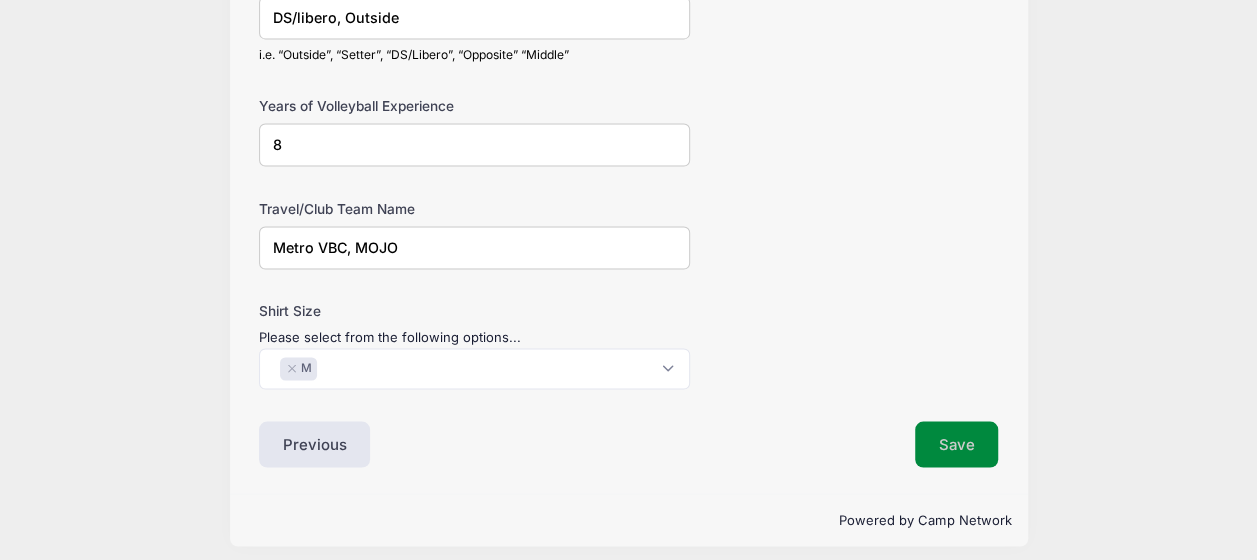 click on "Save" at bounding box center (957, 444) 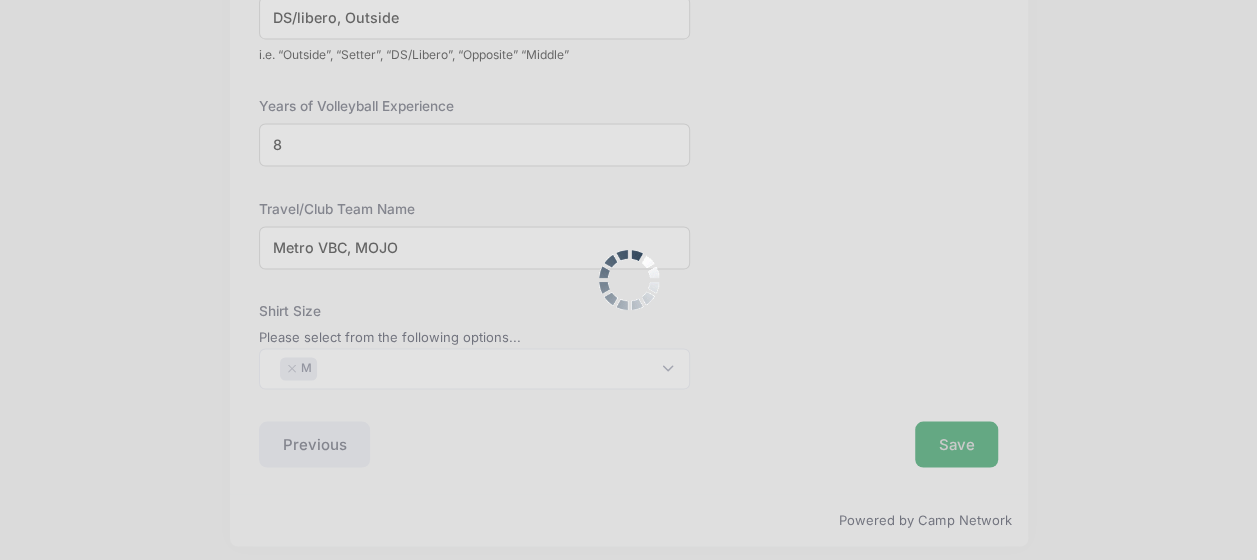scroll, scrollTop: 0, scrollLeft: 0, axis: both 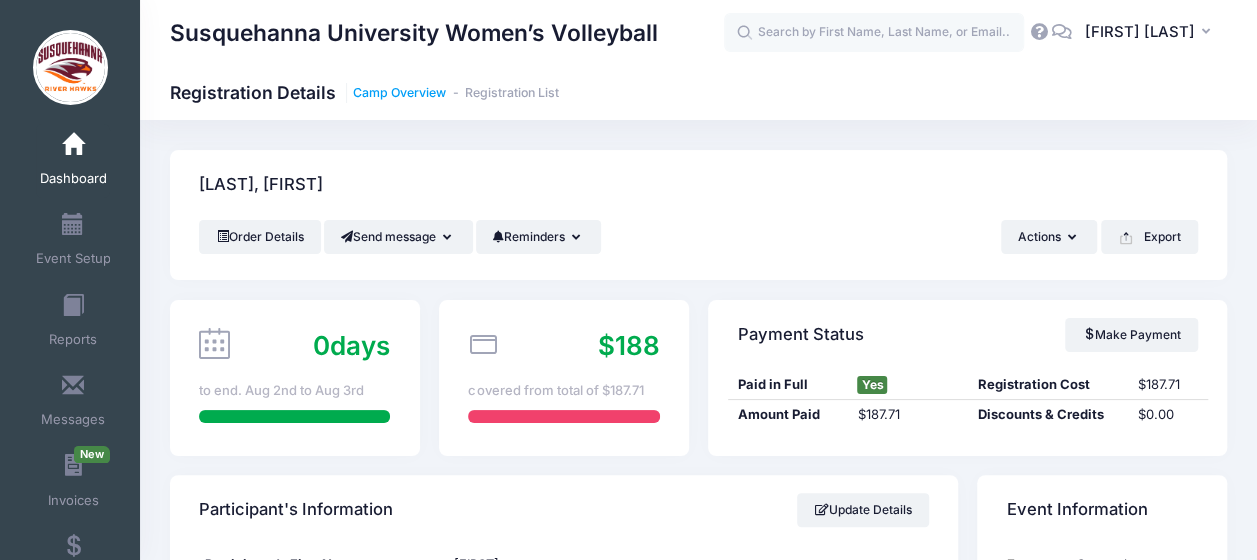 click on "Camp Overview" at bounding box center (399, 93) 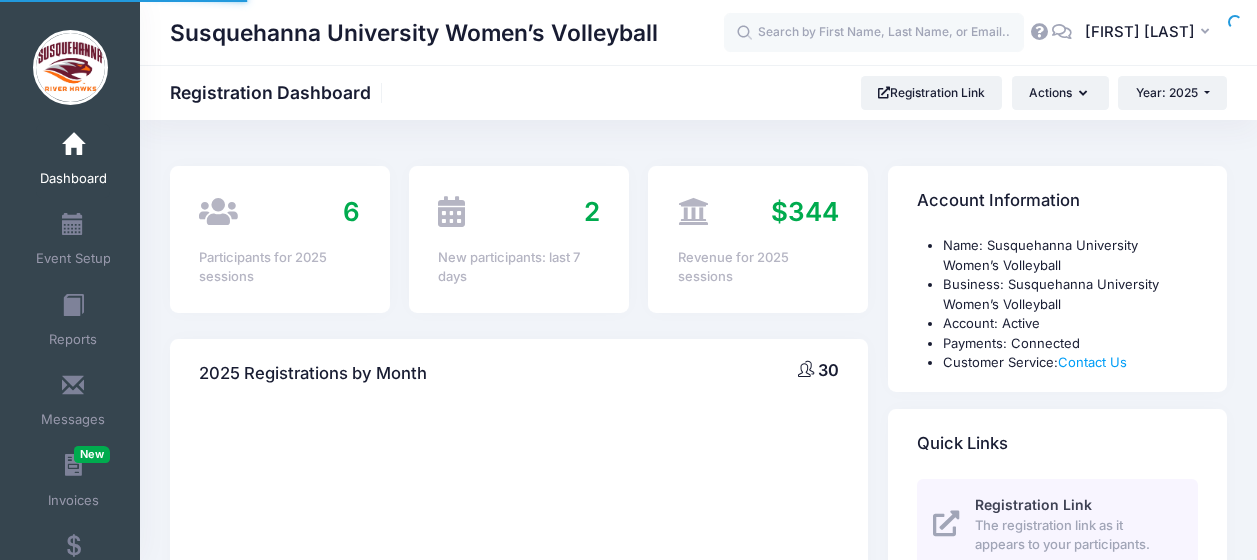 scroll, scrollTop: 0, scrollLeft: 0, axis: both 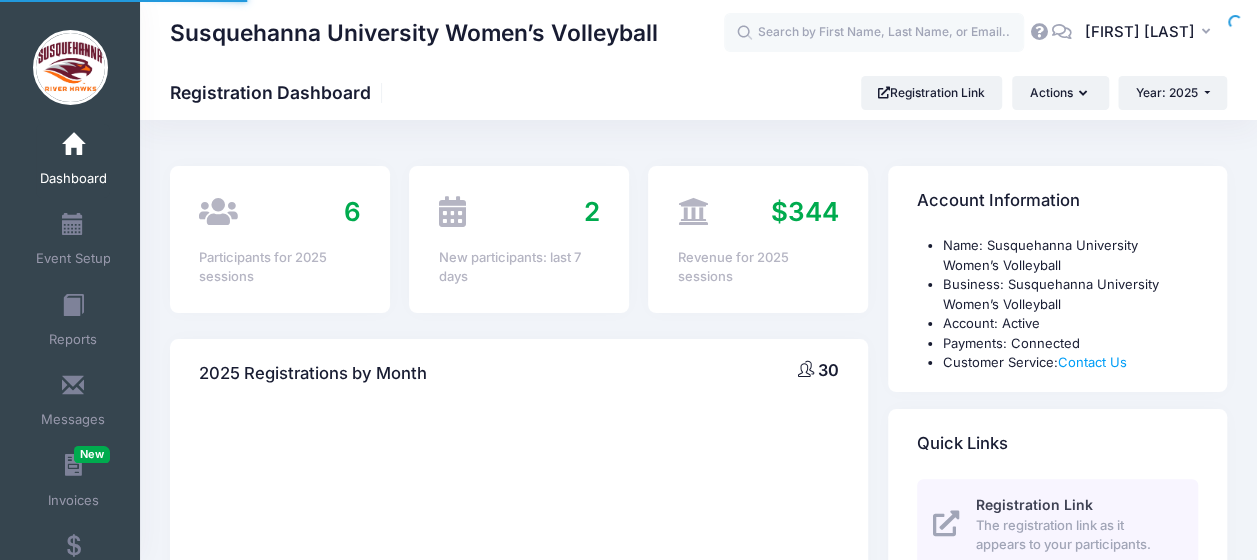 select 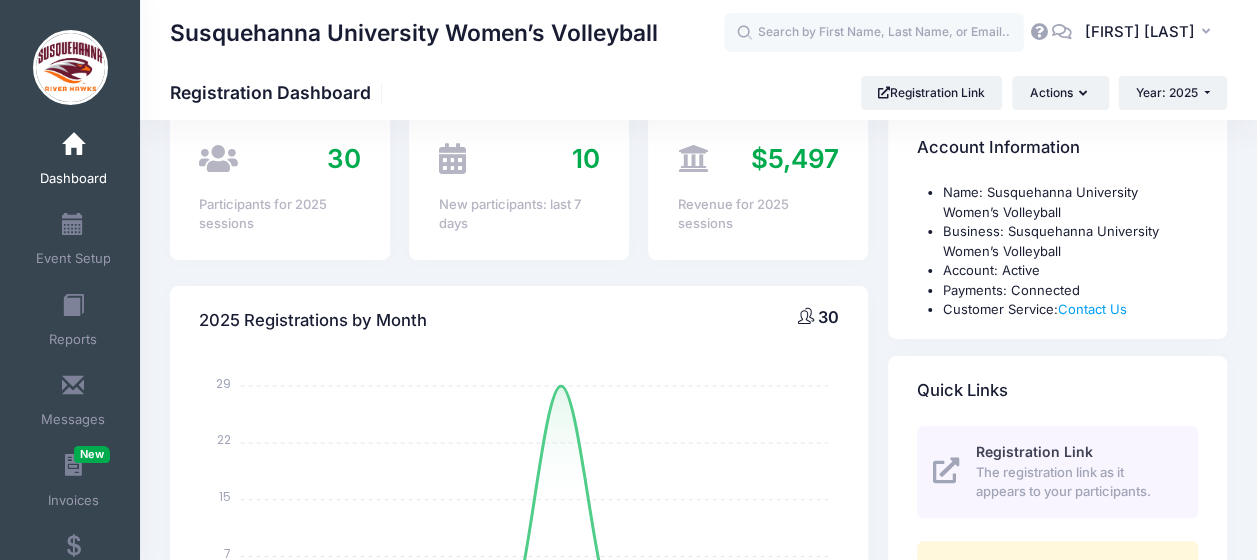 scroll, scrollTop: 0, scrollLeft: 0, axis: both 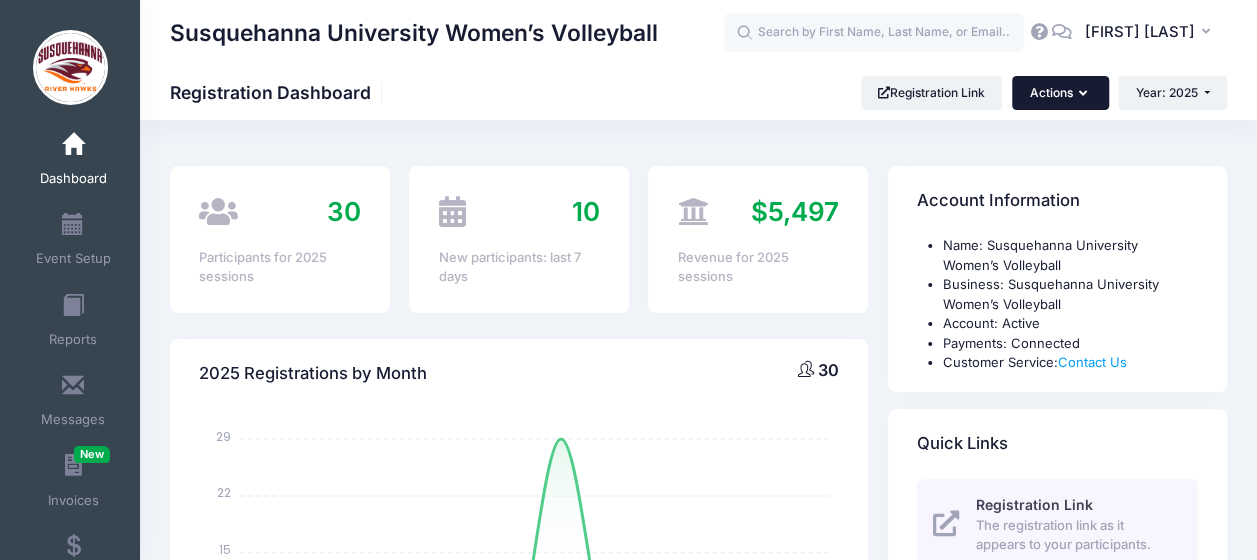 click at bounding box center [1085, 94] 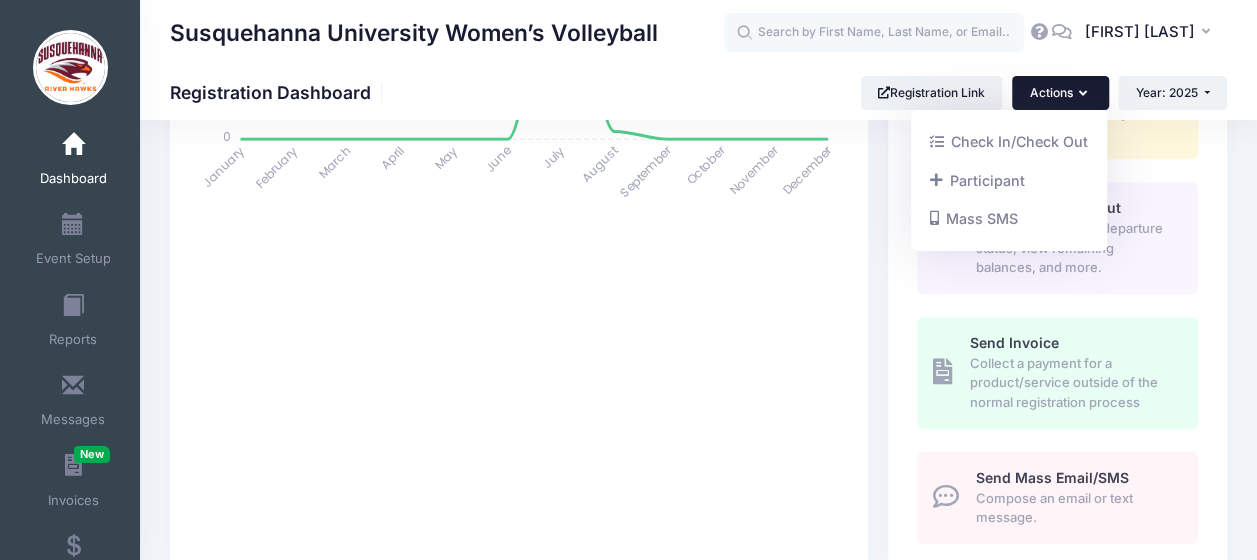 scroll, scrollTop: 498, scrollLeft: 0, axis: vertical 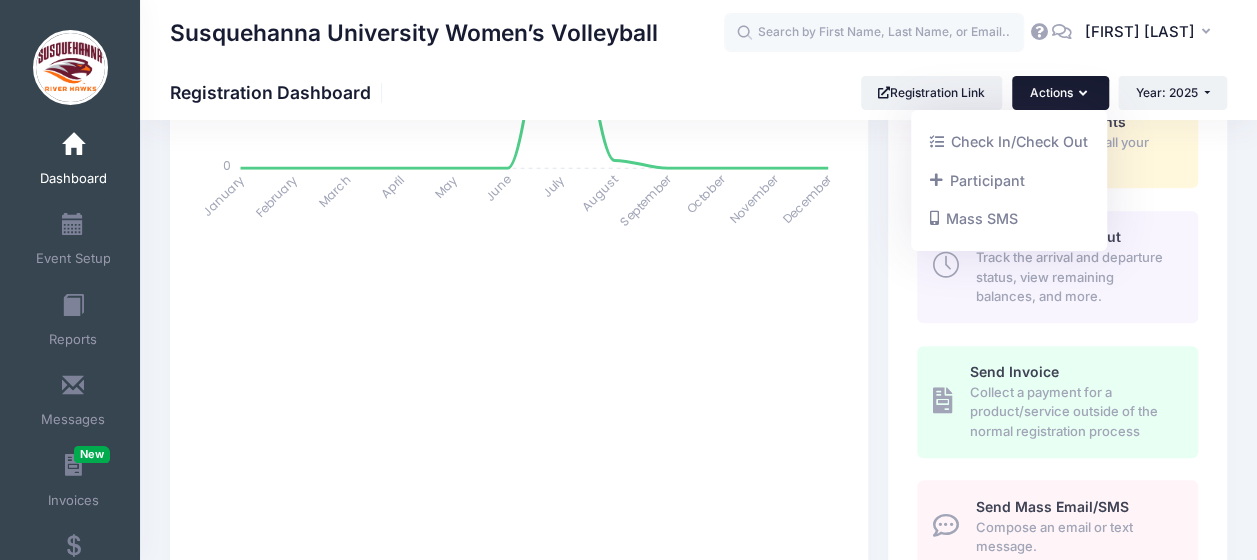 click on "January January February February March March April April May May June June July July August August September September October October November November December December 29 29 22 22 15 15 7 7 0 0" at bounding box center [519, 255] 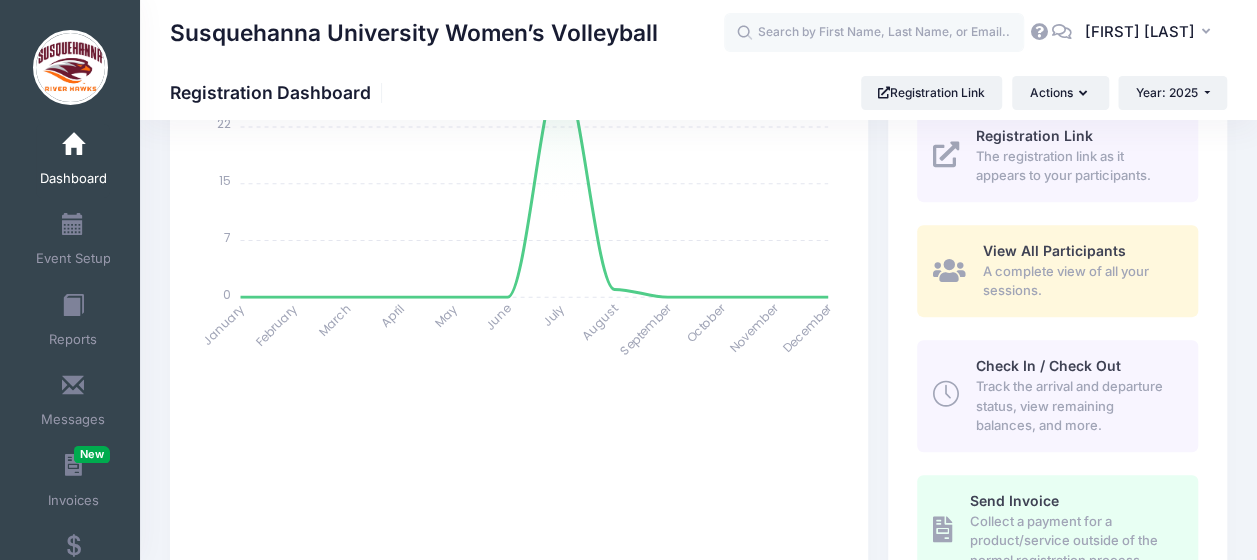 scroll, scrollTop: 352, scrollLeft: 0, axis: vertical 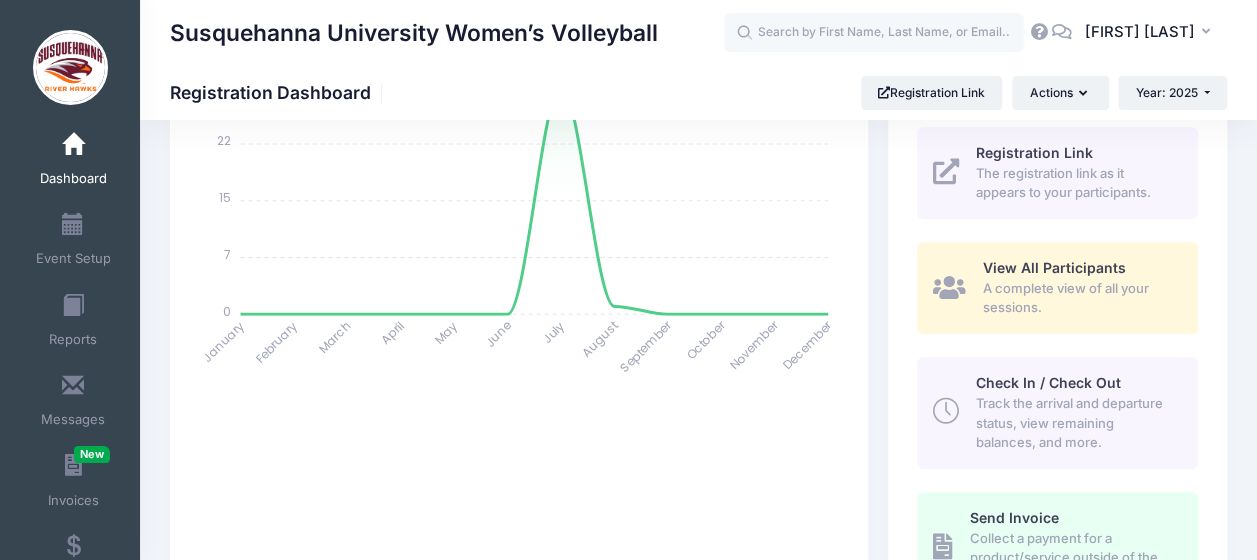 click on "View All Participants" at bounding box center (1053, 267) 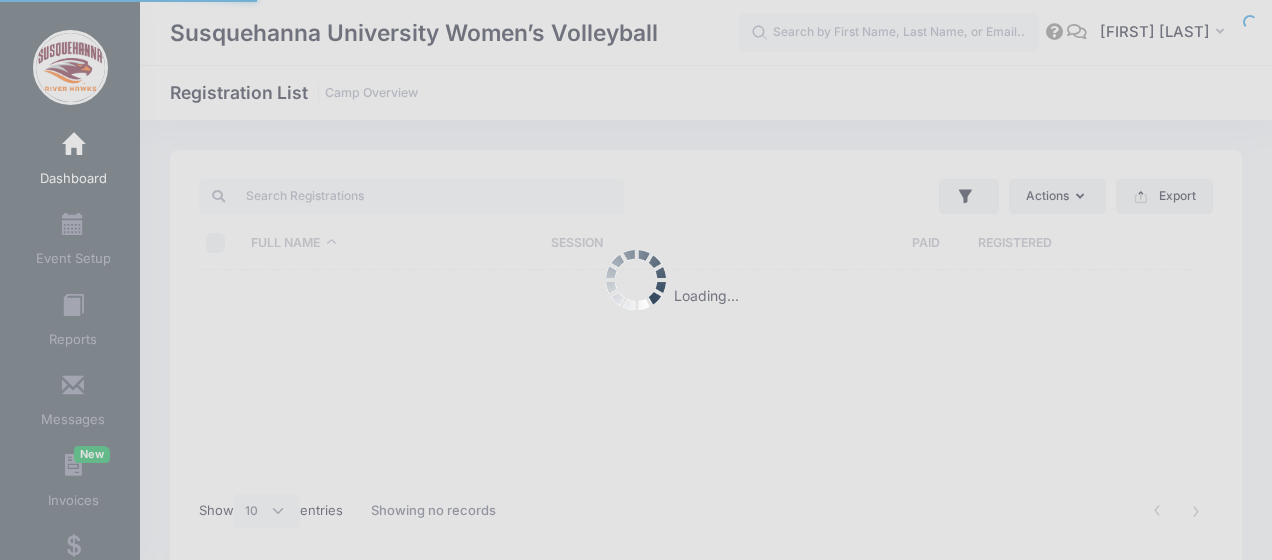 select on "10" 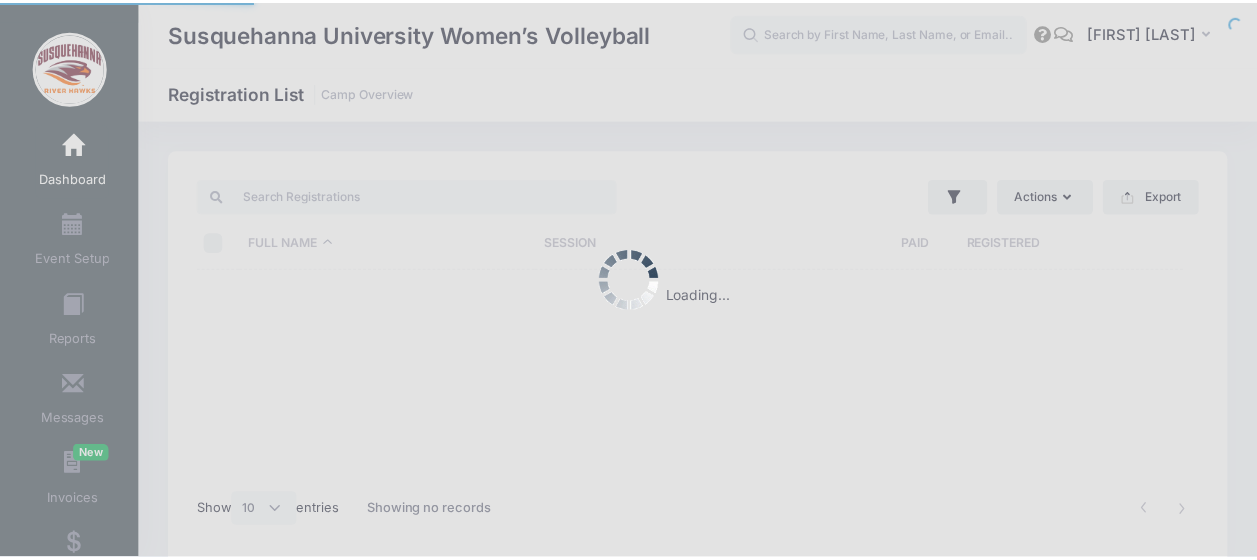 scroll, scrollTop: 0, scrollLeft: 0, axis: both 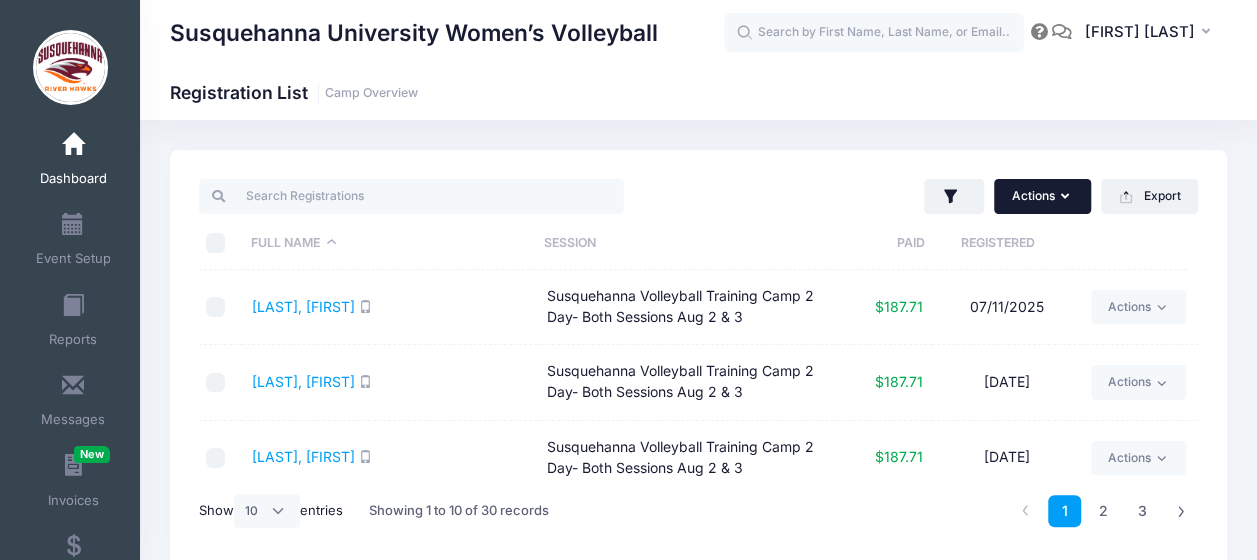 click at bounding box center (1067, 197) 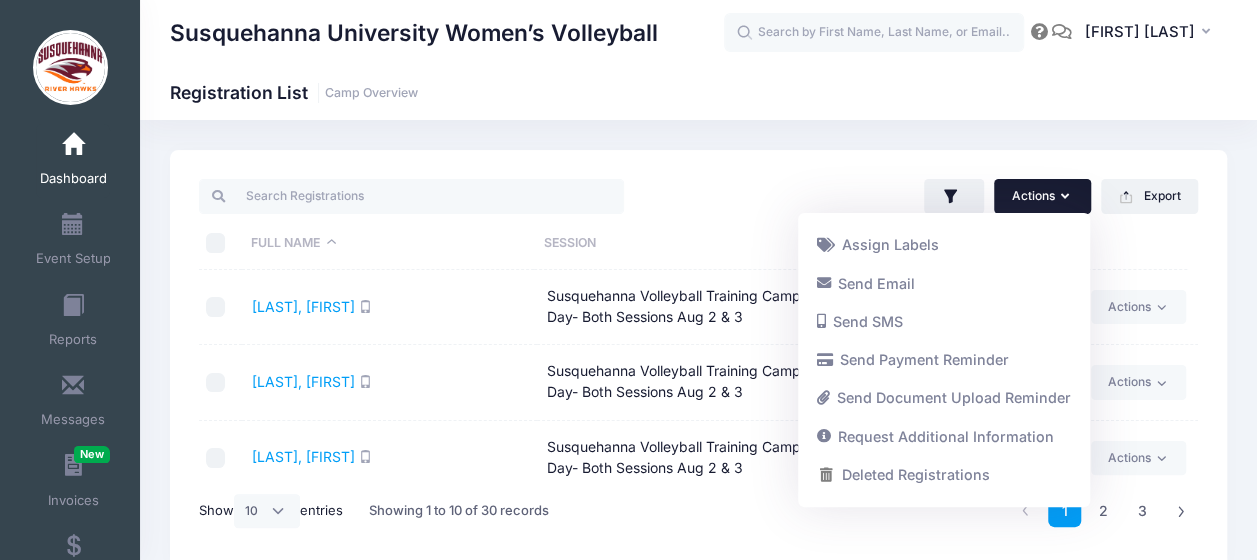 click on "Actions      Assign Labels
Send Email
Send SMS
Send Payment Reminder
Send Document Upload Reminder
Request Additional Information
Deleted Registrations
Filter Options
Payment Status:
All
Paid Full" at bounding box center [698, 359] 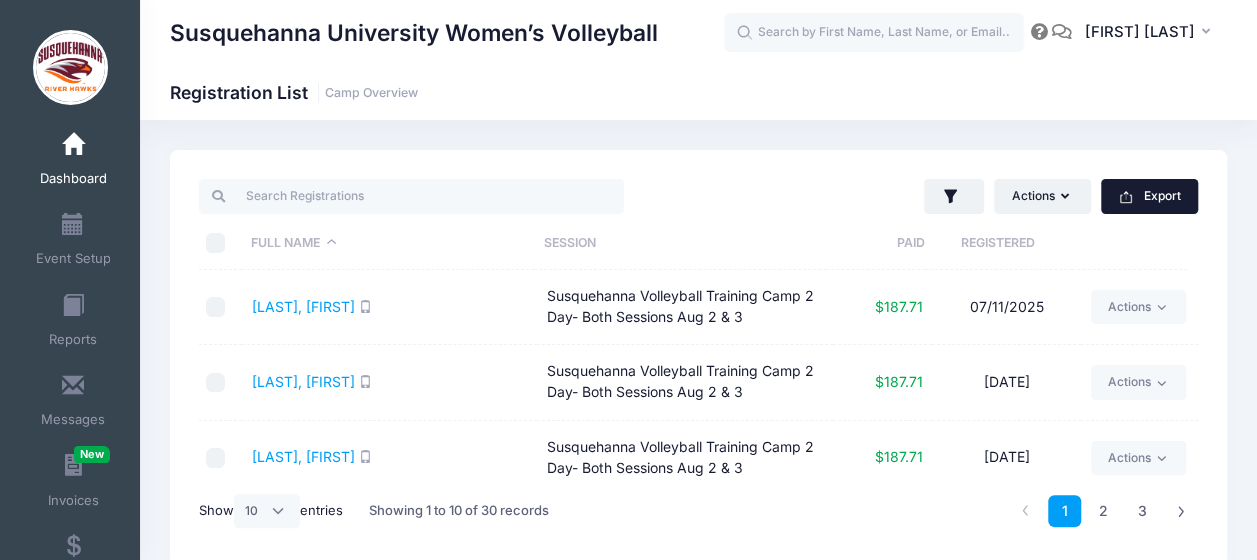 click on "Export" at bounding box center [1149, 196] 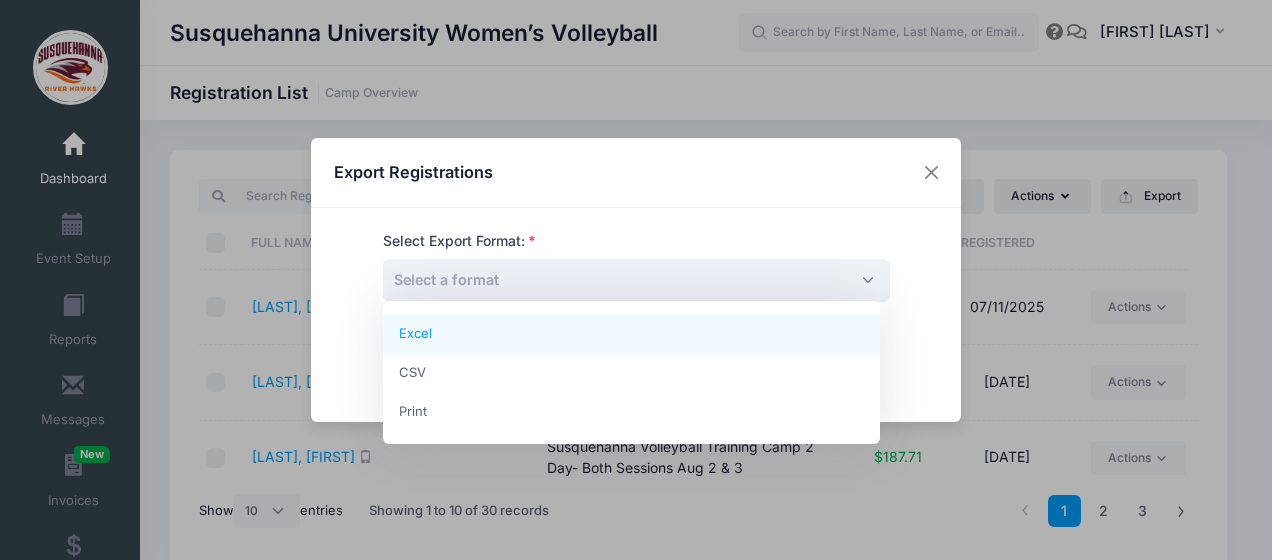 click on "Select a format" at bounding box center [636, 280] 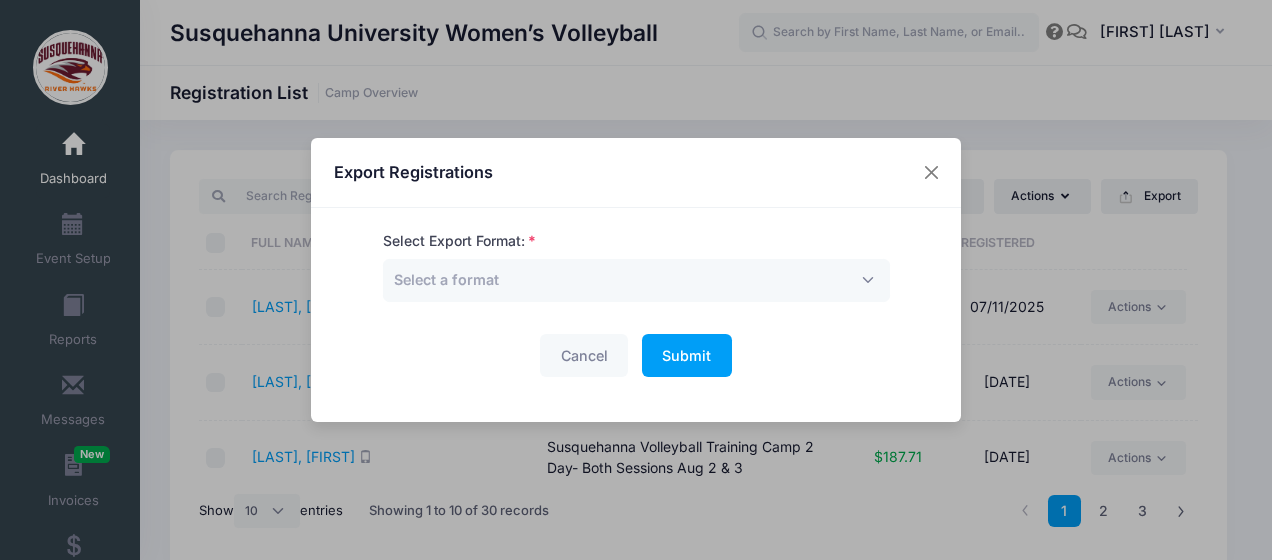 click on "Export Registrations
Select Export Format:
Excel CSV Print Select a format
Cancel
Submit
Please wait..." at bounding box center [636, 280] 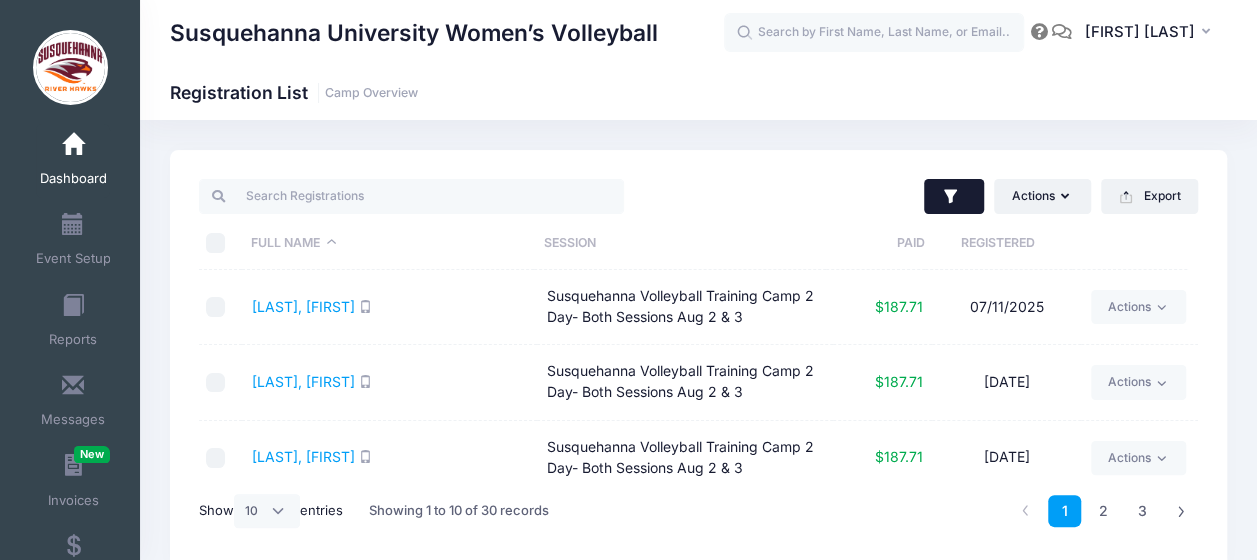 click 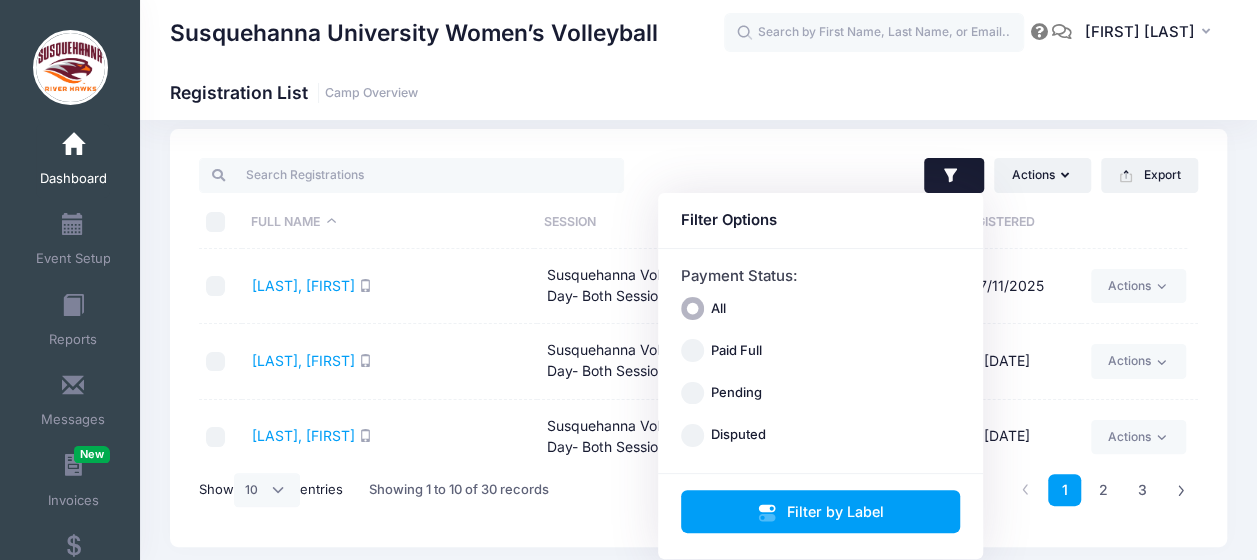 scroll, scrollTop: 22, scrollLeft: 0, axis: vertical 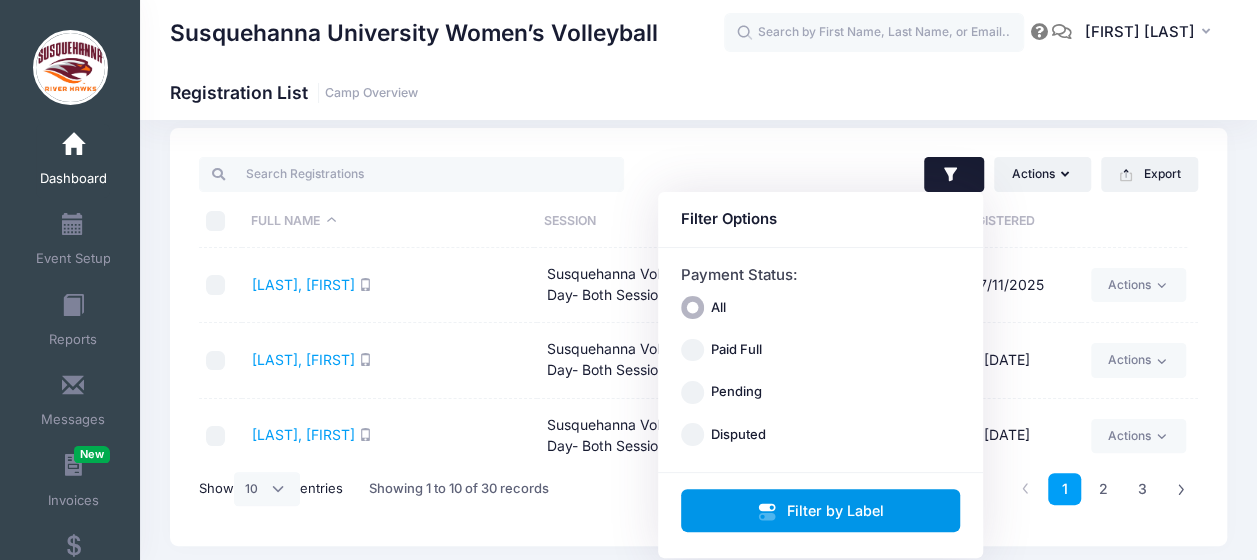 click on "Filter by Label" at bounding box center (821, 510) 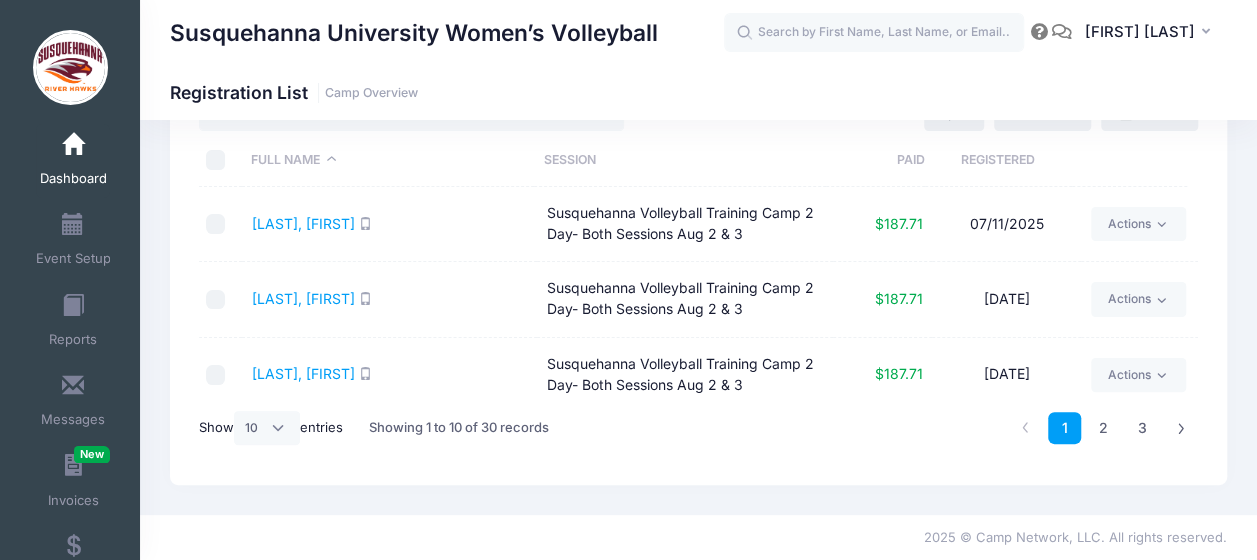 scroll, scrollTop: 0, scrollLeft: 0, axis: both 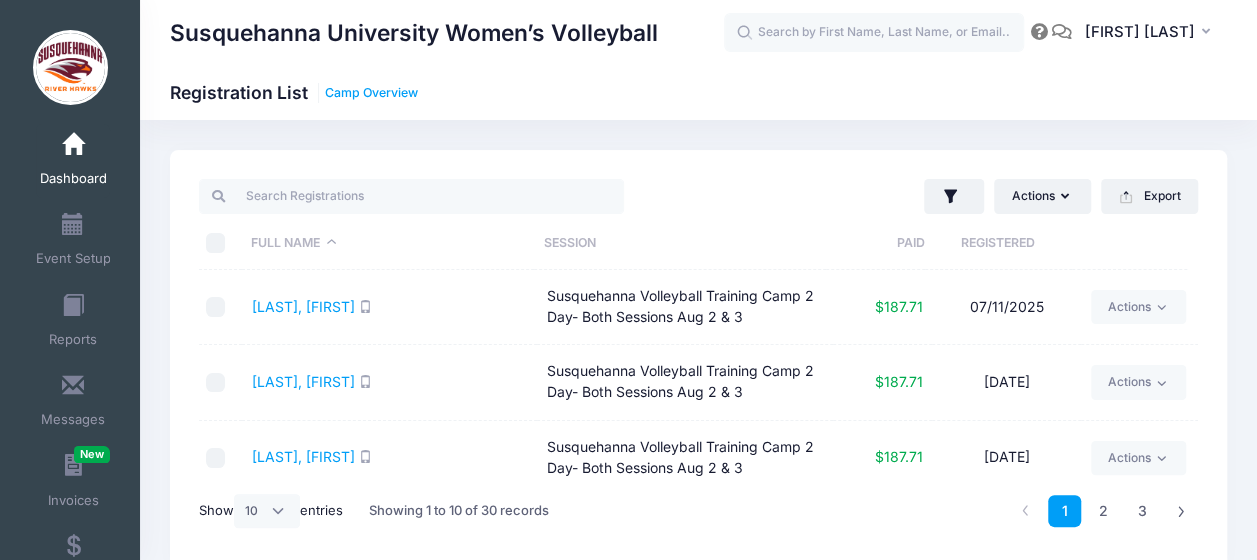 click on "Camp Overview" at bounding box center [371, 93] 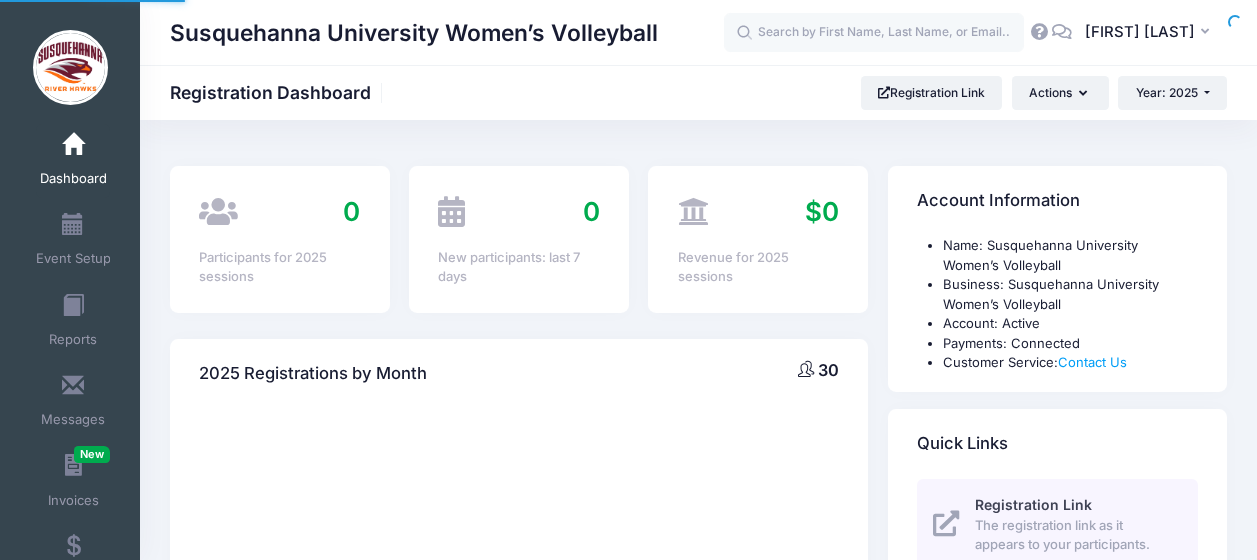 scroll, scrollTop: 0, scrollLeft: 0, axis: both 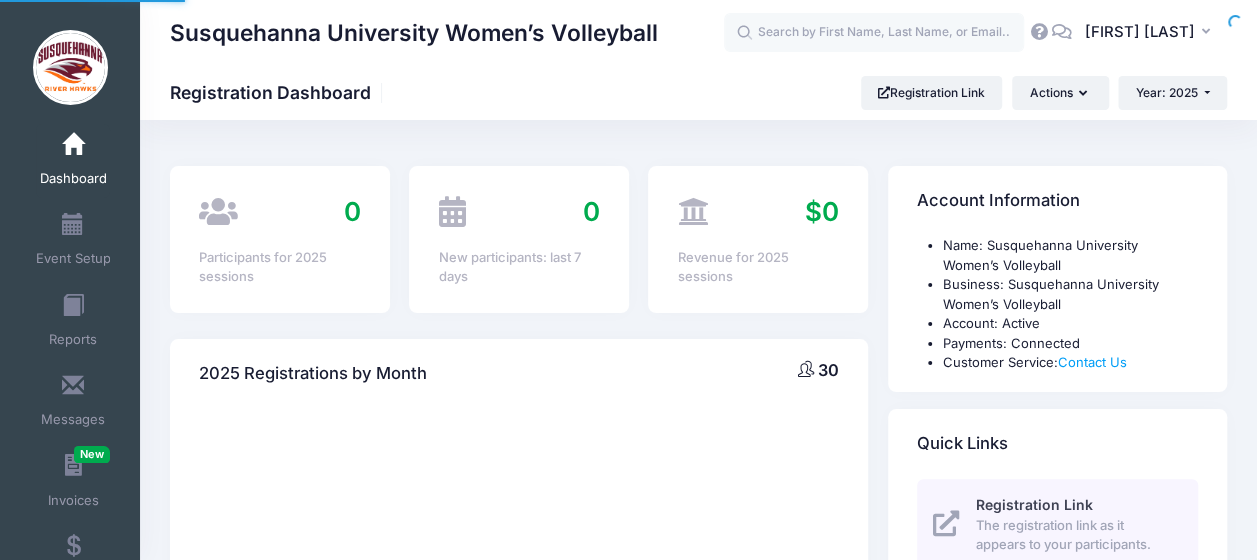 select 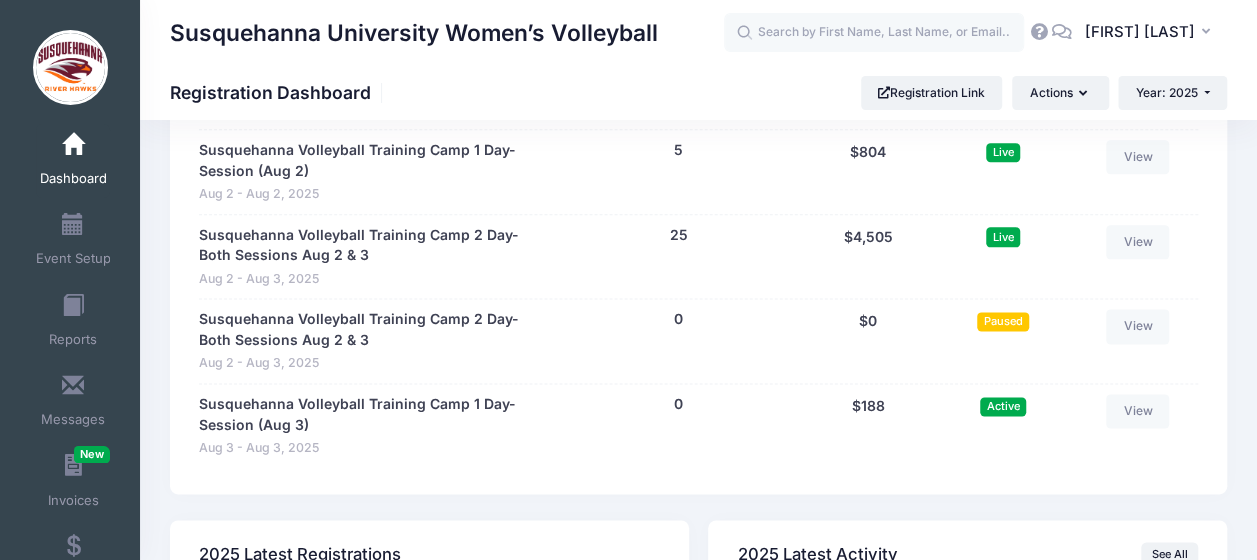 scroll, scrollTop: 1134, scrollLeft: 0, axis: vertical 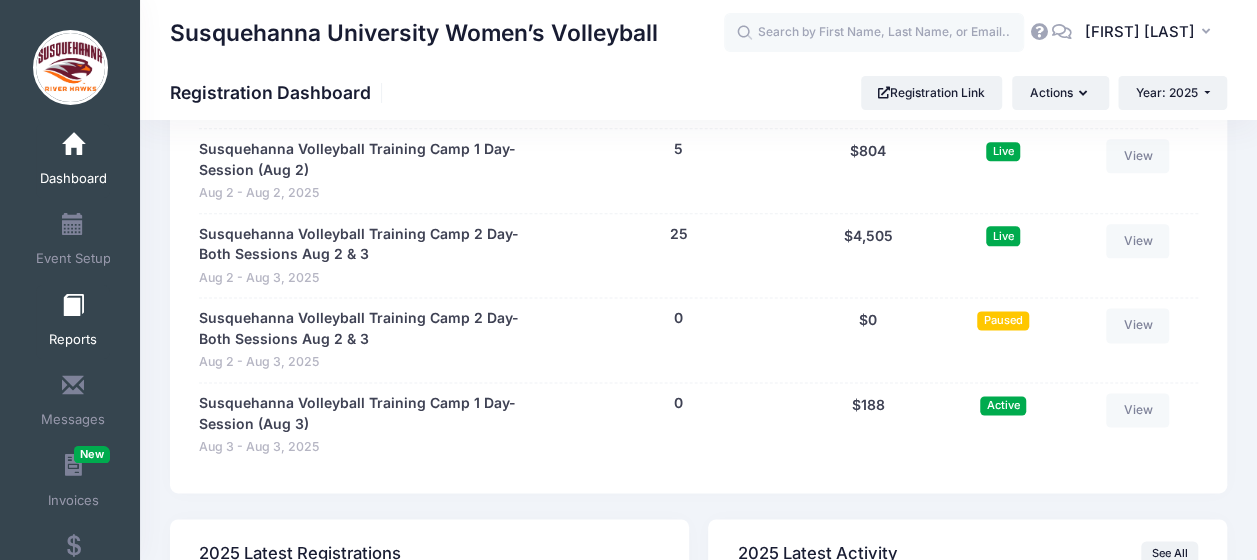 click at bounding box center (73, 306) 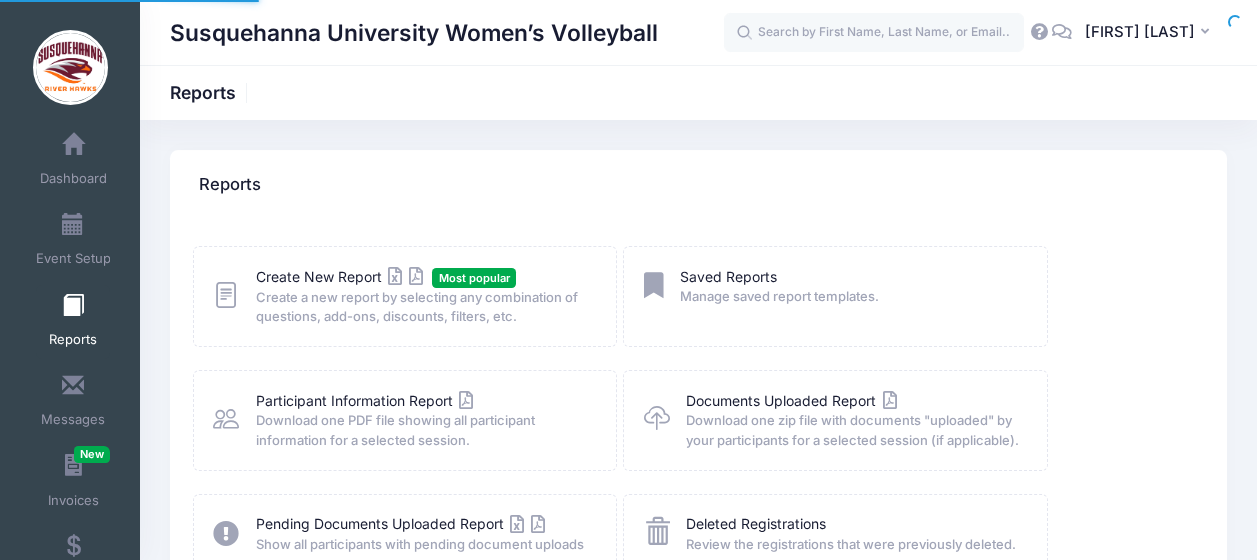 scroll, scrollTop: 0, scrollLeft: 0, axis: both 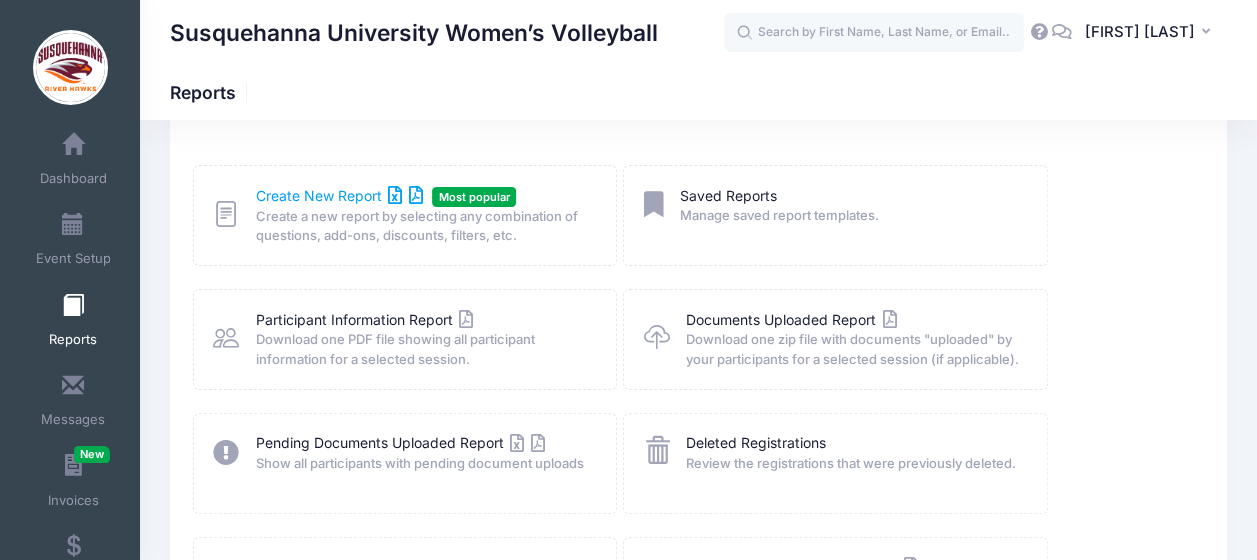 click on "Create New Report" at bounding box center (339, 195) 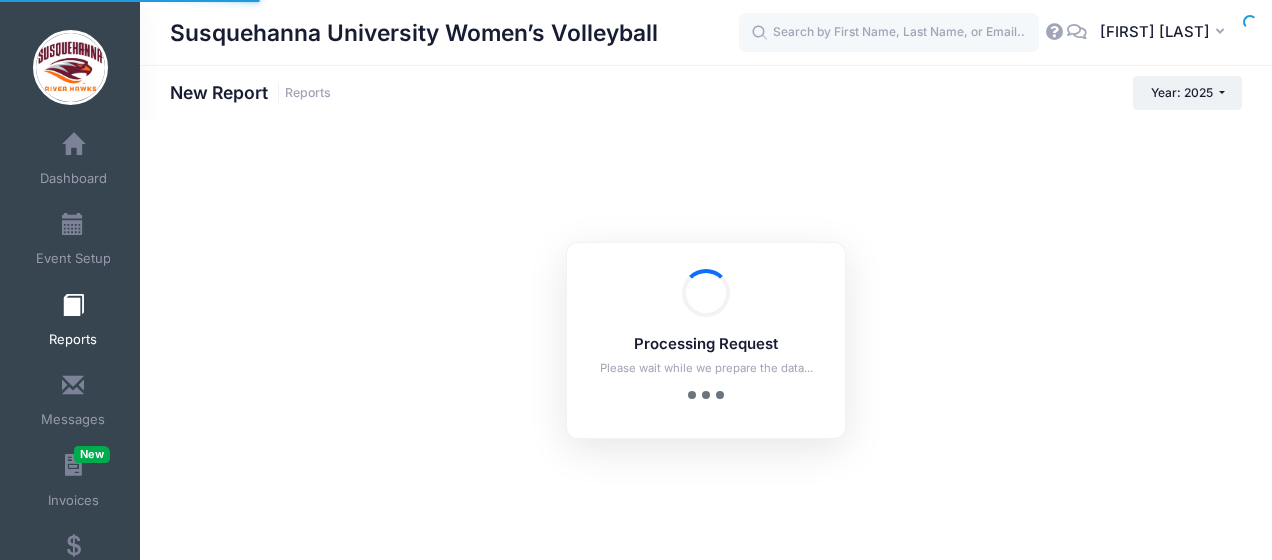 scroll, scrollTop: 0, scrollLeft: 0, axis: both 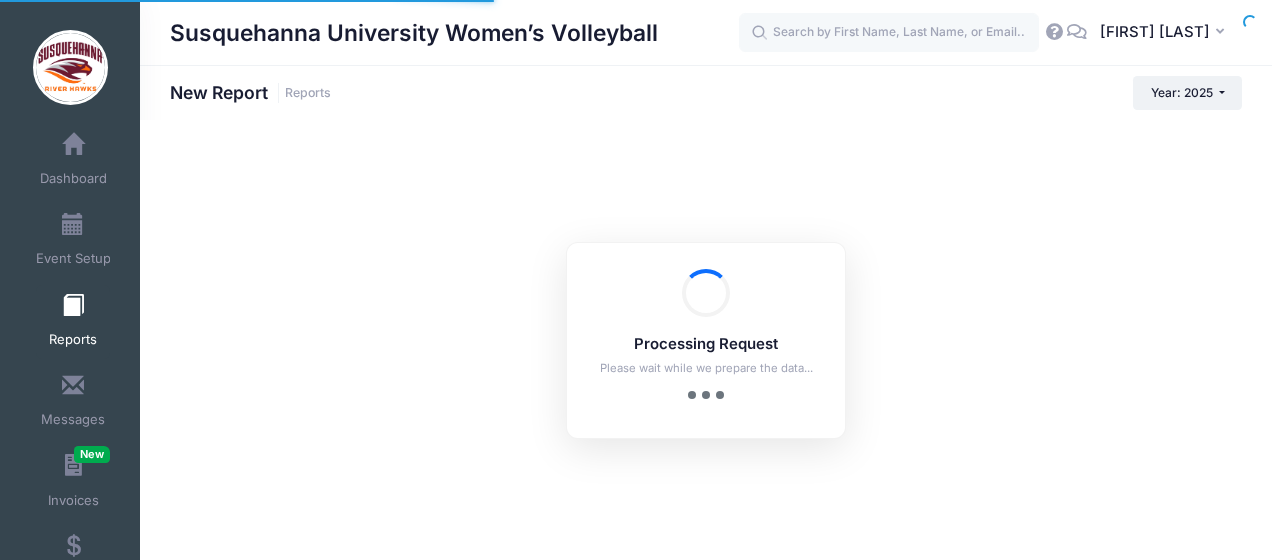 checkbox on "true" 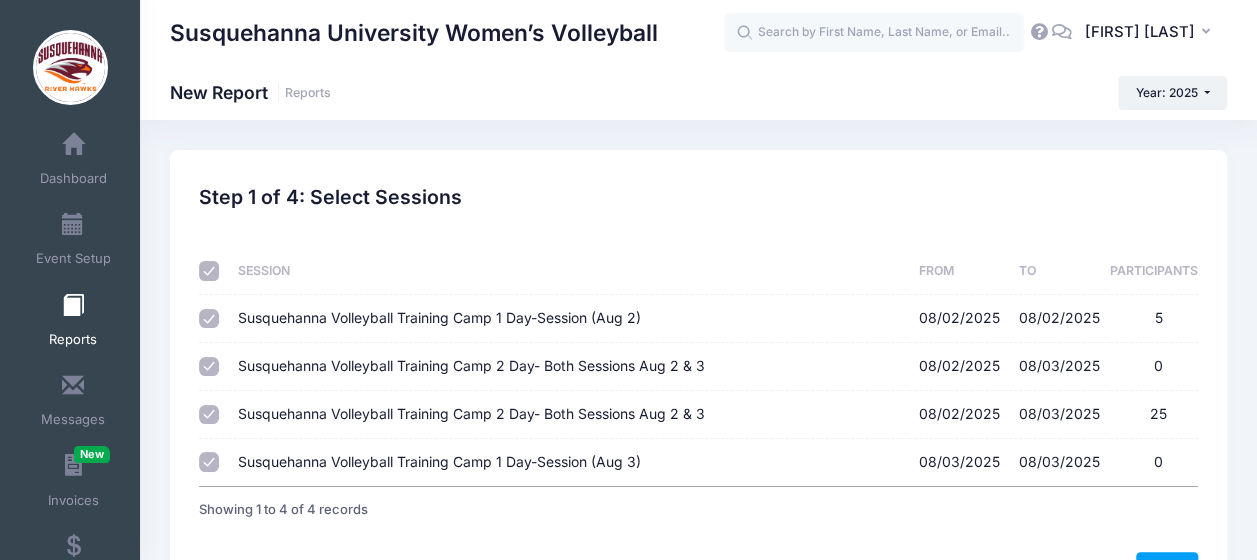 click on "Susquehanna Volleyball Training Camp 1 Day-Session (Aug 2) 08/02/2025 - 08/02/2025  5" at bounding box center [209, 319] 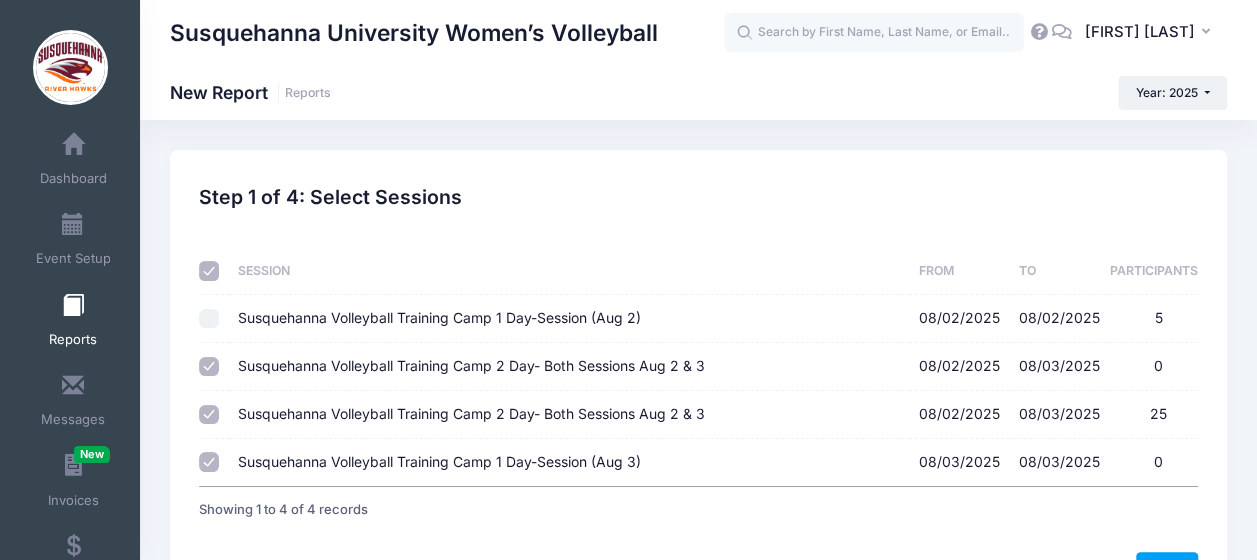 click on "Susquehanna Volleyball Training Camp 1 Day-Session (Aug 2) 08/02/2025 - 08/02/2025  5" at bounding box center (209, 319) 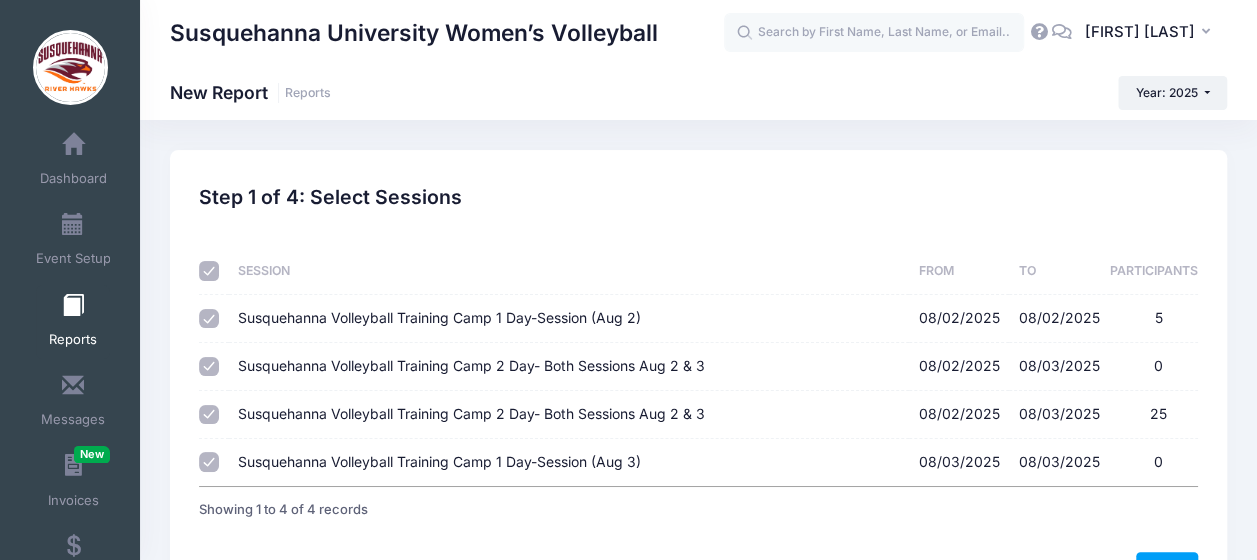 scroll, scrollTop: 126, scrollLeft: 0, axis: vertical 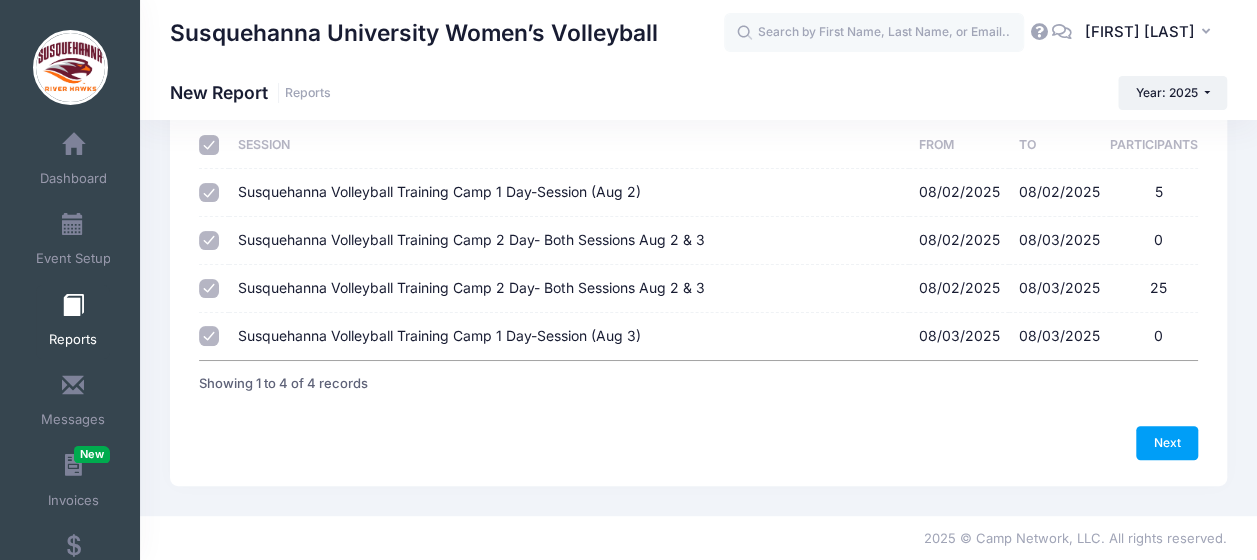 click on "Step  1  of 4:  Select Sessions
1  Select Sessions
2 Select Information
3  Select Filters
4 Create Report
Created By Participant
Added by Director
Step 1 of 4: Select Sessions
Sessions
From [NUMBER]" at bounding box center [698, 255] 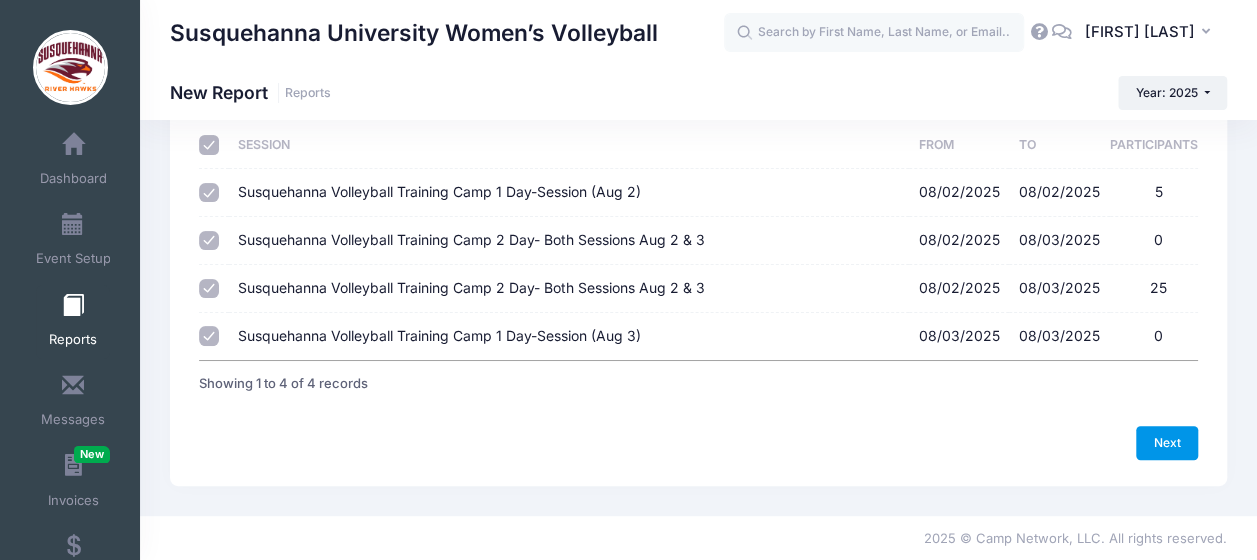 click on "Next" at bounding box center [1167, 443] 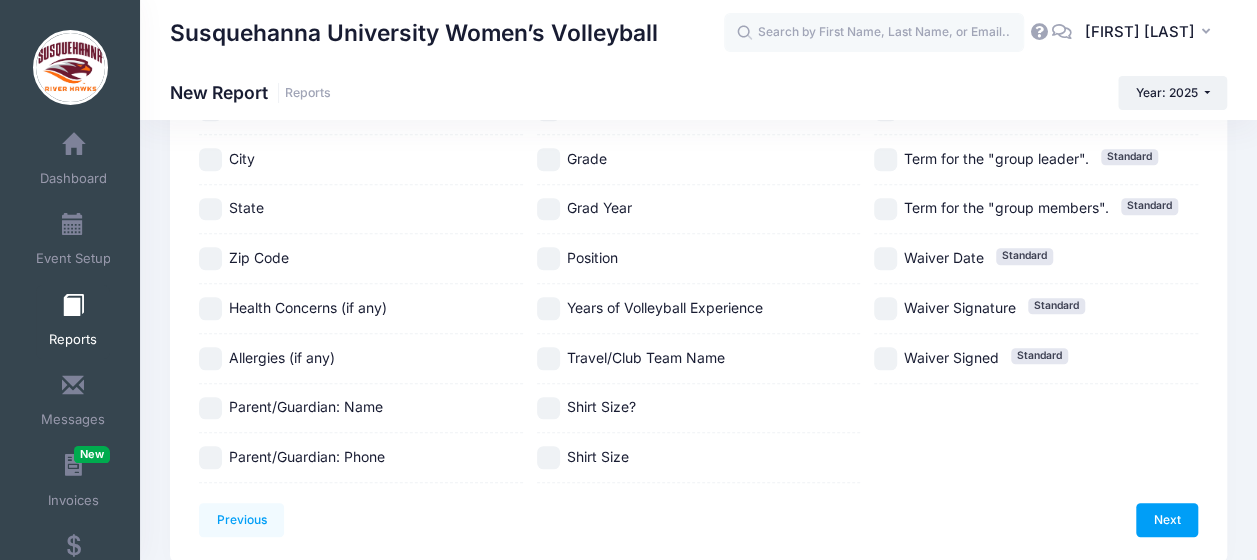 scroll, scrollTop: 522, scrollLeft: 0, axis: vertical 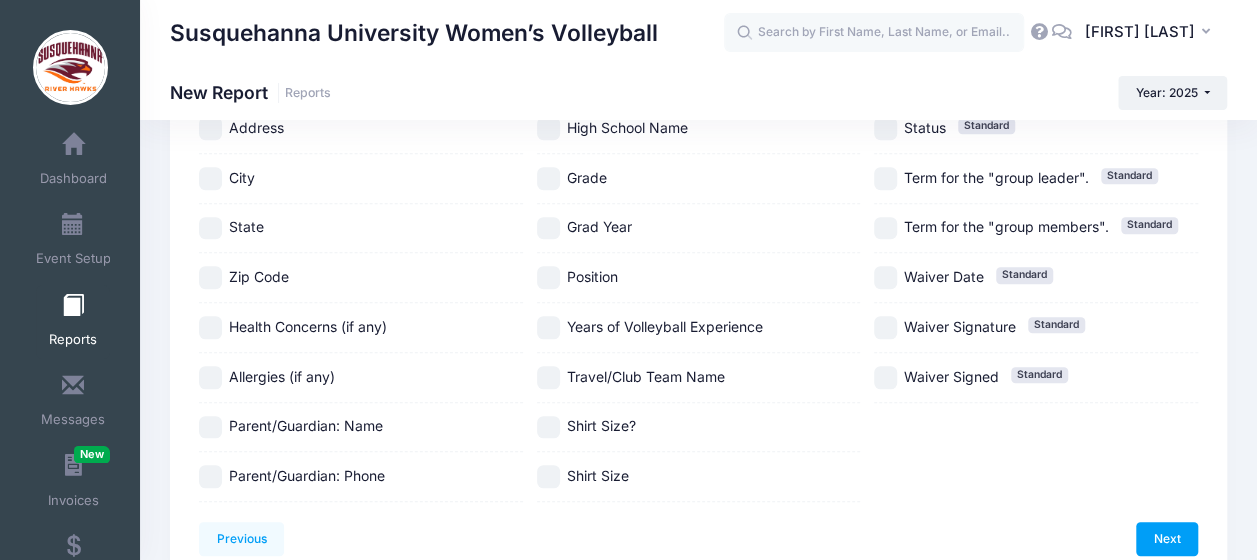 click on "Shirt Size?" at bounding box center [548, 427] 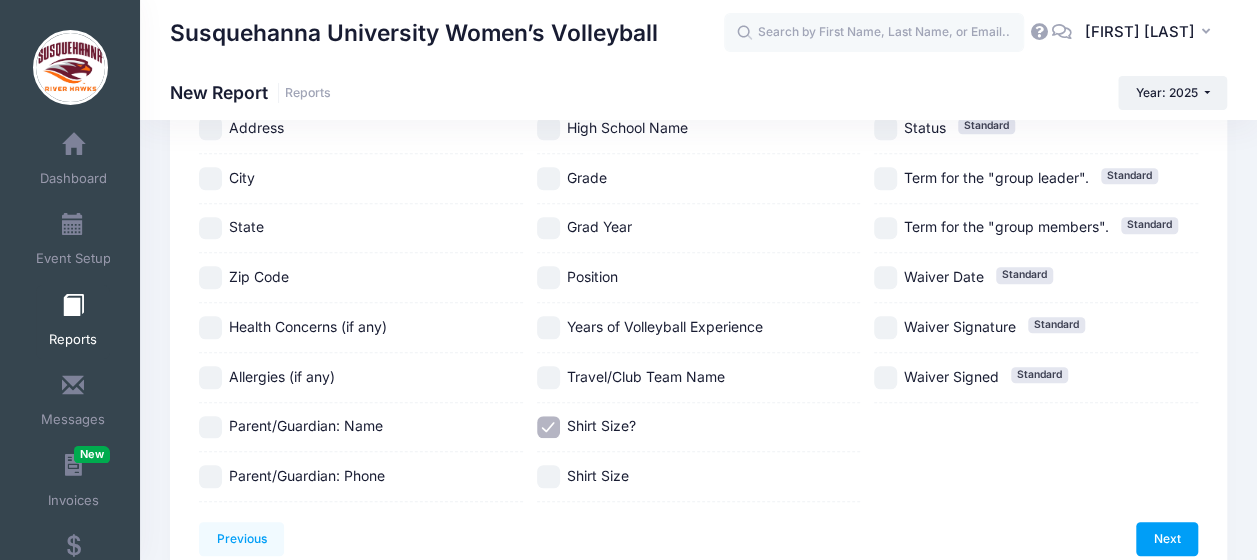 click on "Shirt Size" at bounding box center [548, 476] 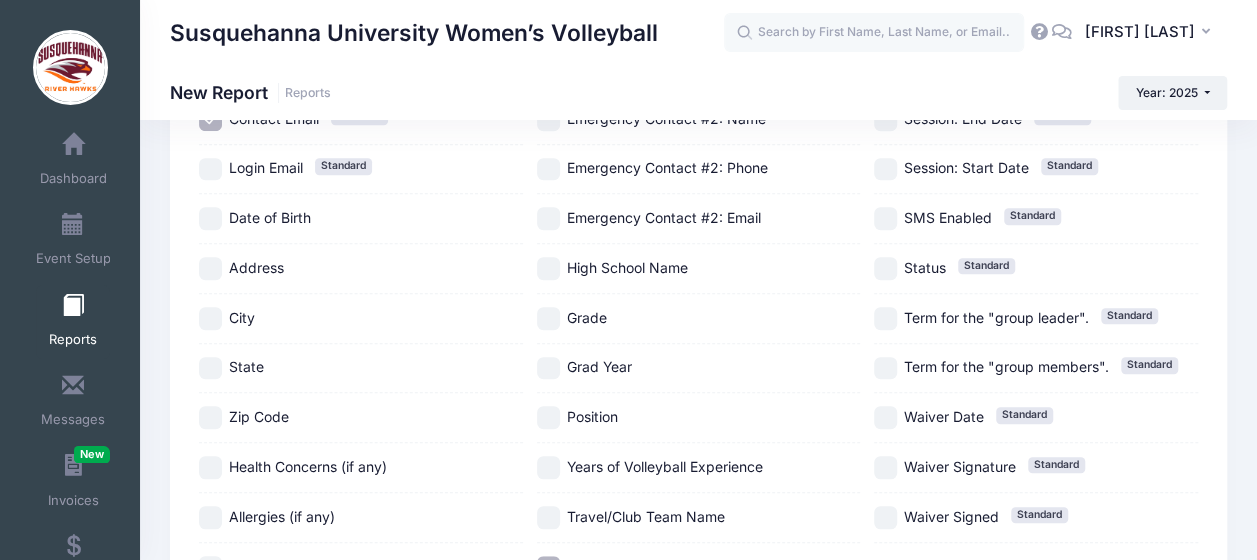 scroll, scrollTop: 380, scrollLeft: 0, axis: vertical 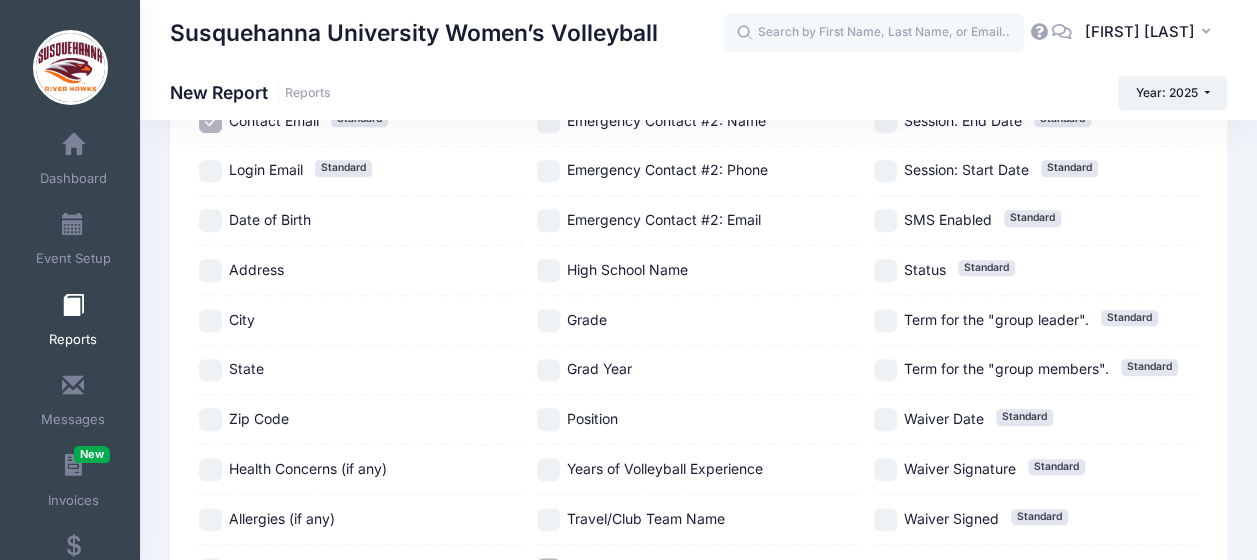 click on "Position" at bounding box center (548, 419) 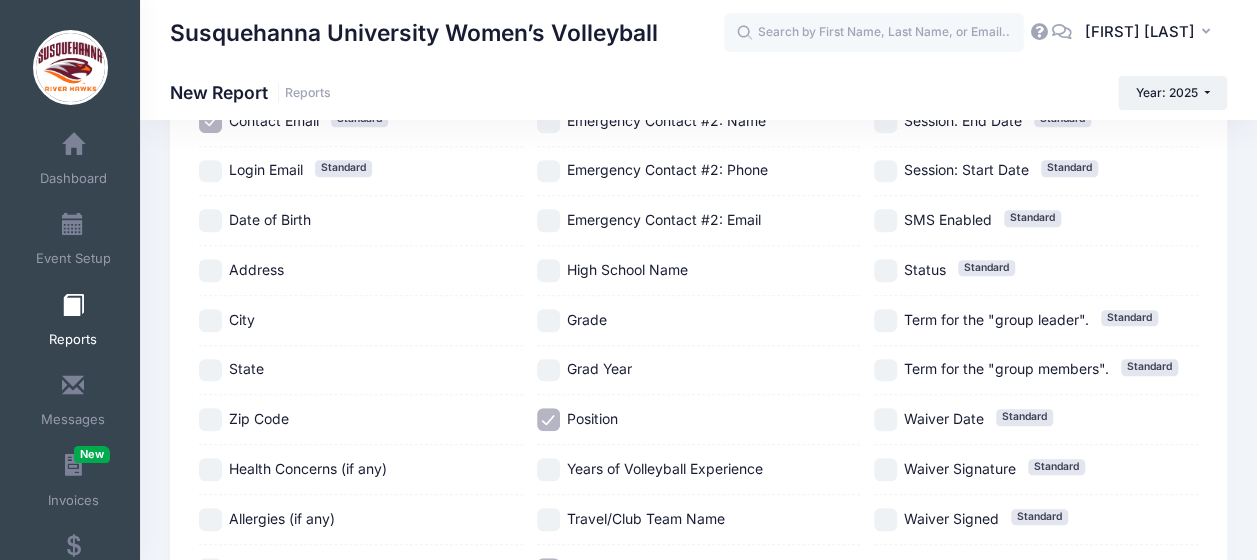 click on "Grad Year" at bounding box center [548, 370] 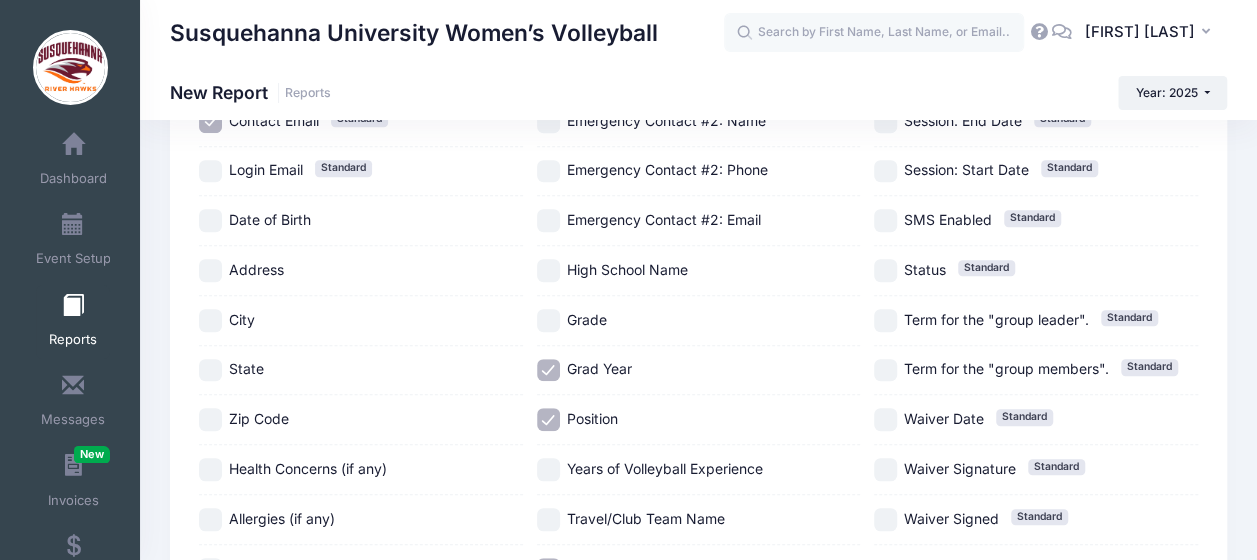 click on "Grade" at bounding box center [548, 320] 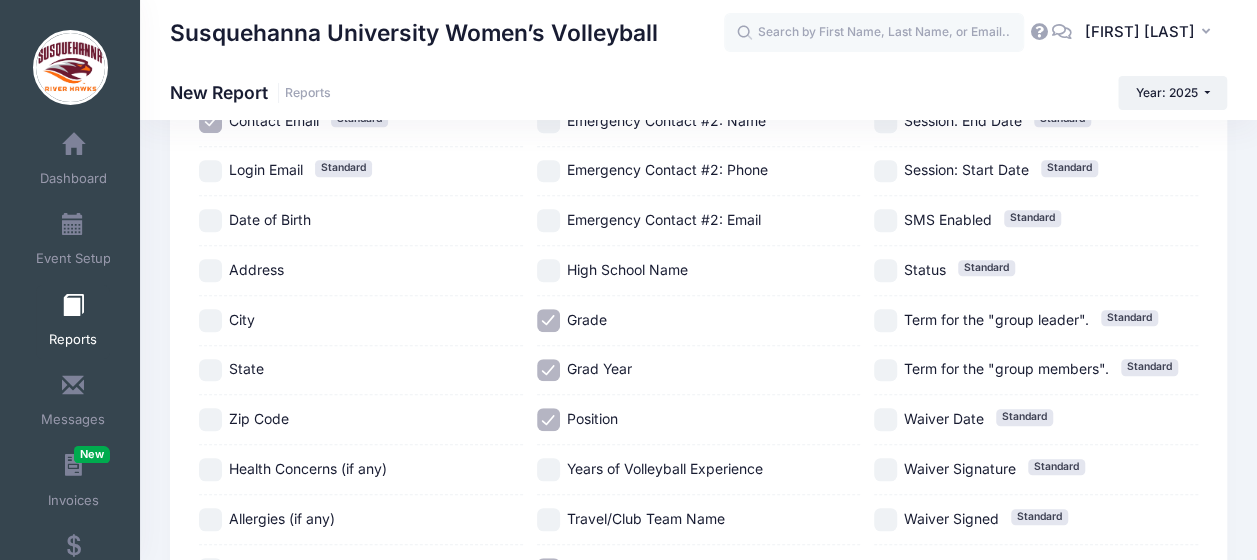 click on "Travel/Club Team Name" at bounding box center [548, 519] 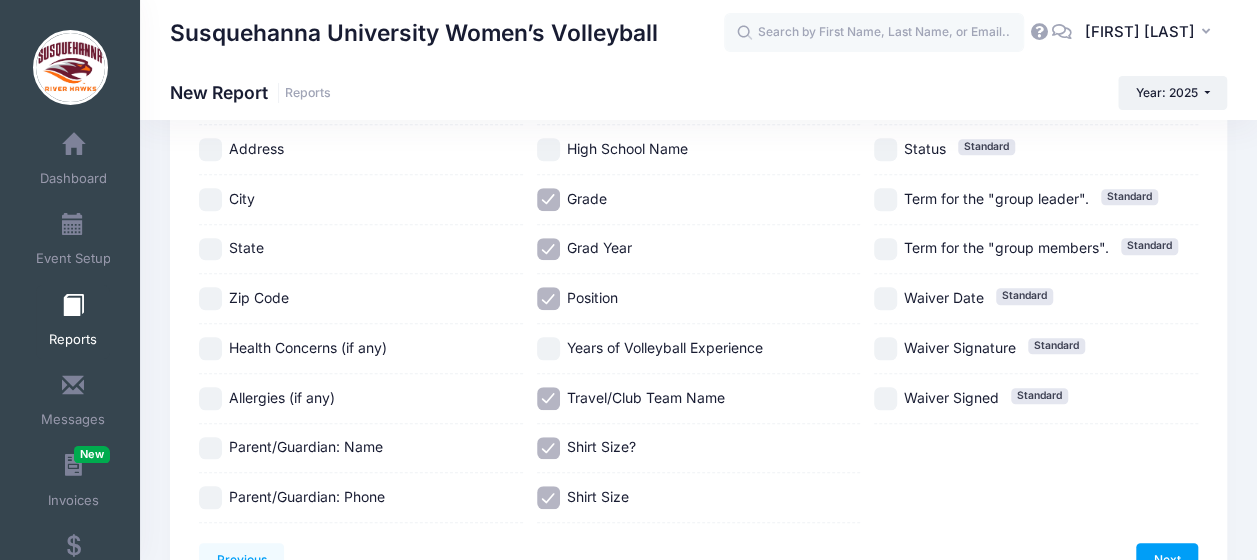scroll, scrollTop: 500, scrollLeft: 0, axis: vertical 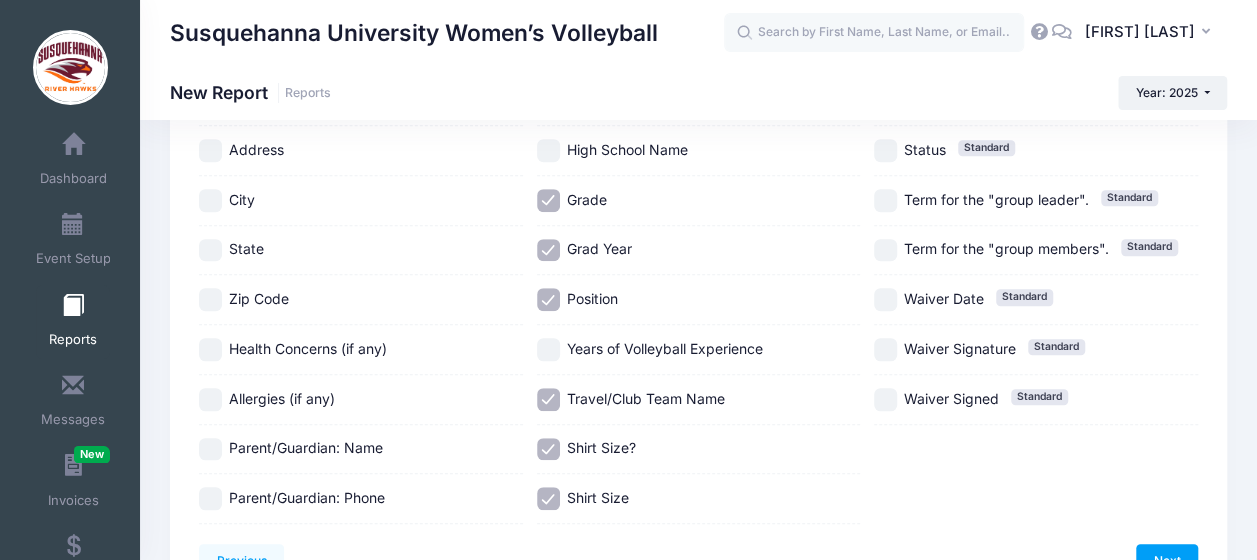 click on "Years of Volleyball Experience" at bounding box center [548, 349] 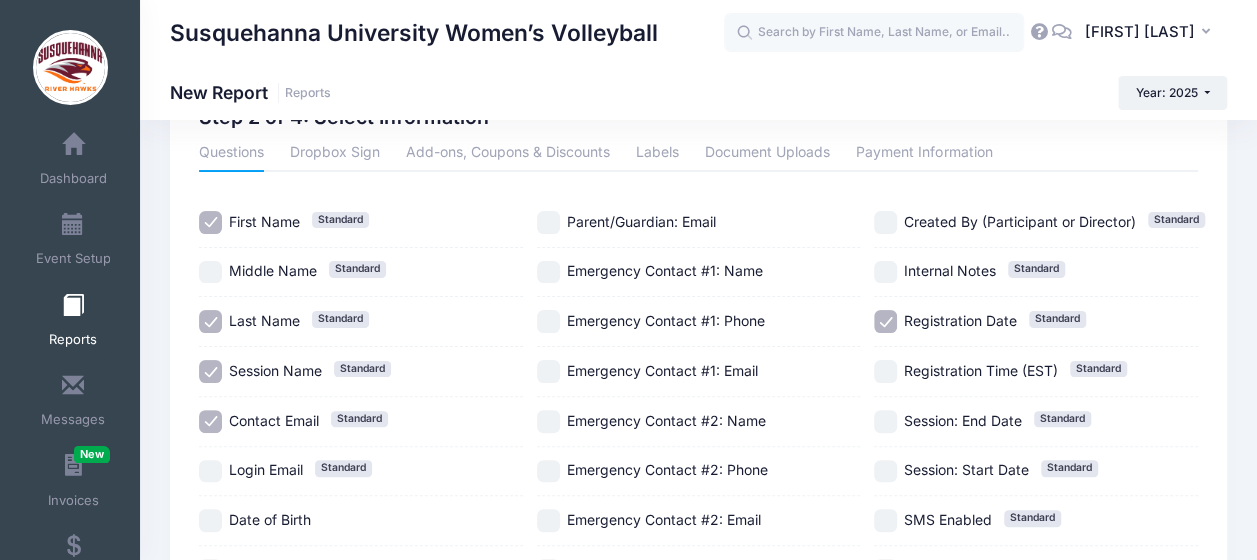 scroll, scrollTop: 76, scrollLeft: 0, axis: vertical 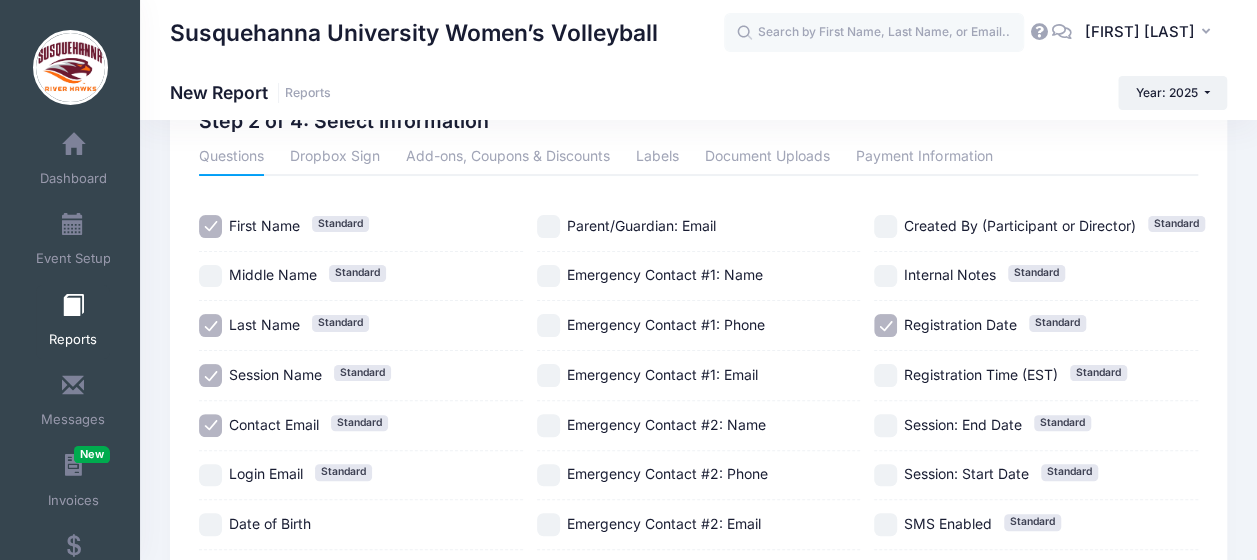 click on "Parent/Guardian: Email" at bounding box center (548, 226) 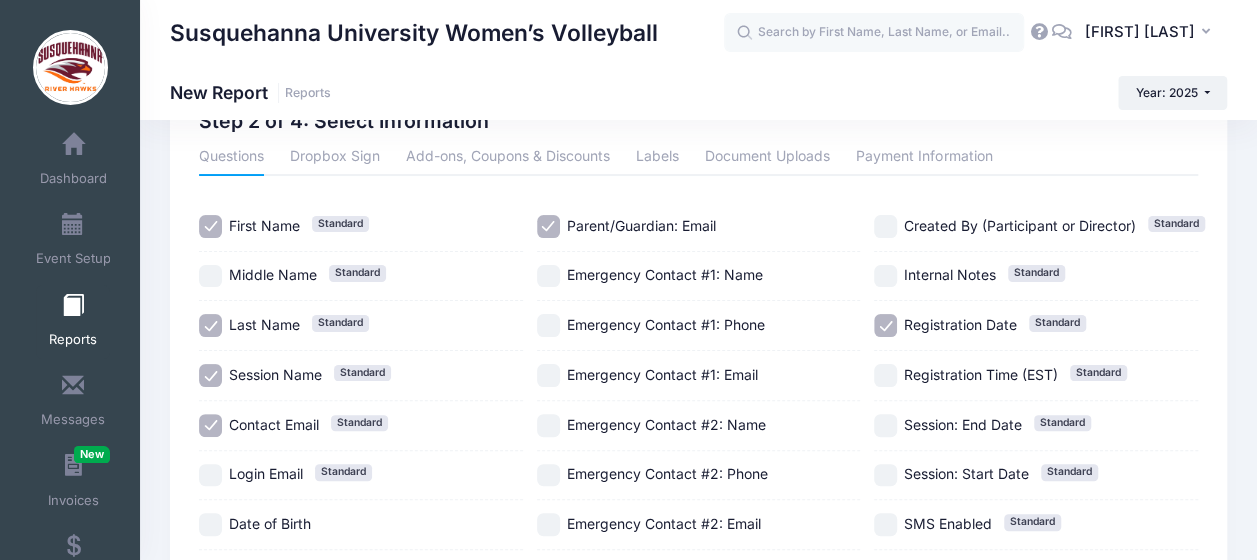 click on "Emergency Contact #1: Name" at bounding box center (548, 276) 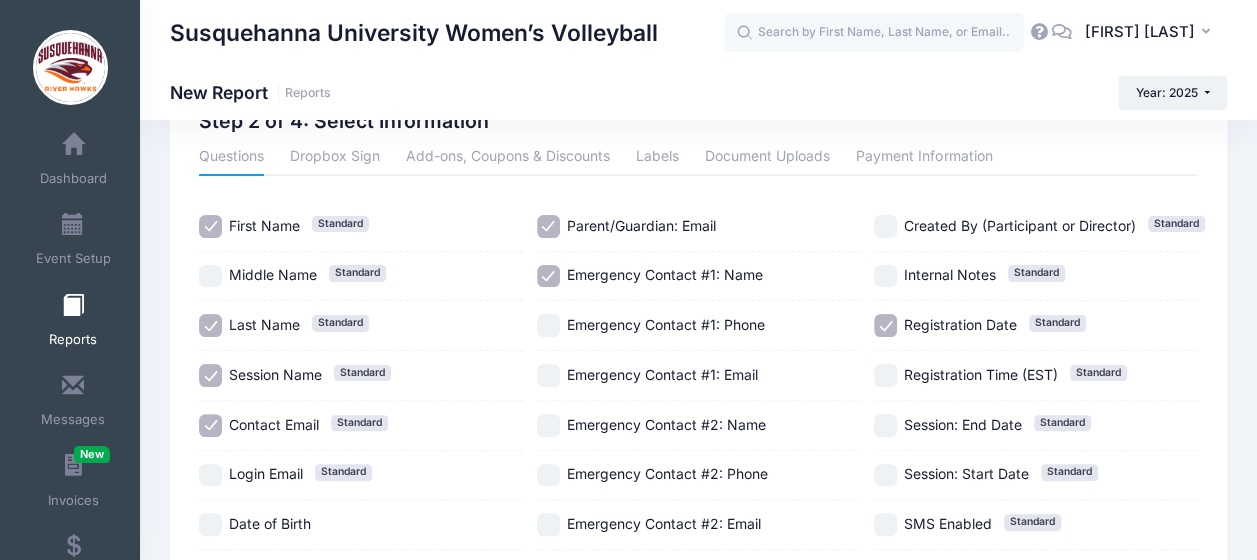 click on "Emergency Contact #1: Phone" at bounding box center [548, 325] 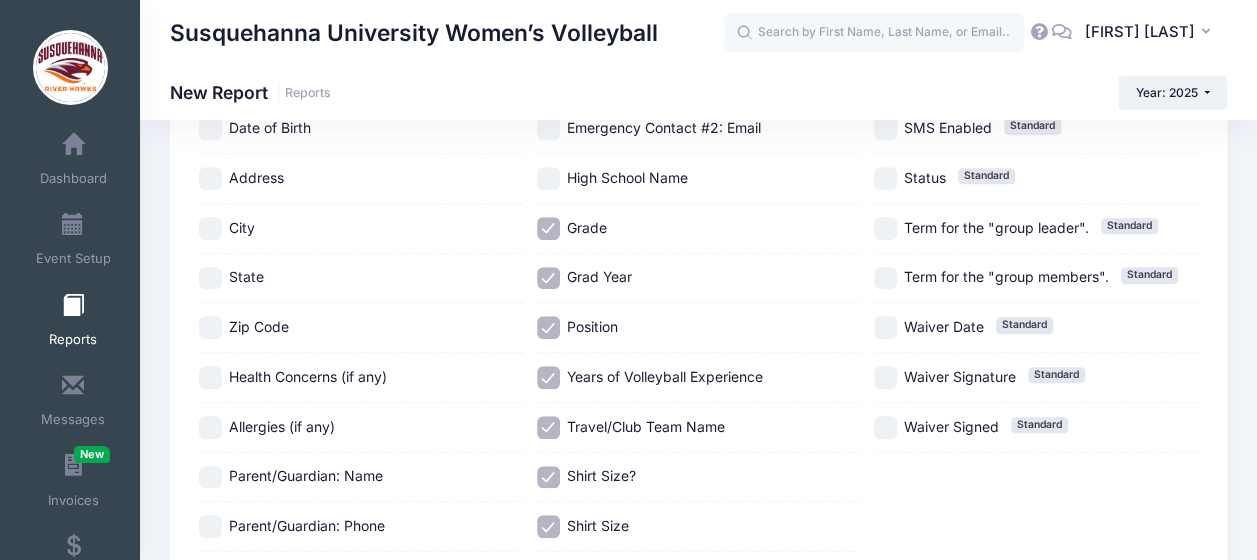 scroll, scrollTop: 614, scrollLeft: 0, axis: vertical 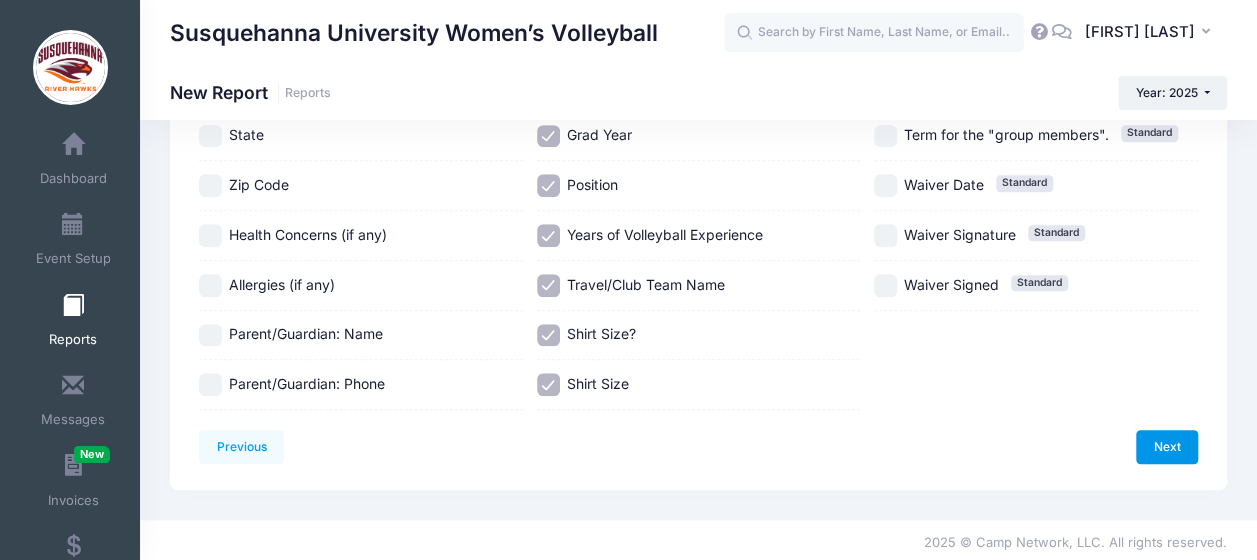 click on "Next" at bounding box center (1167, 447) 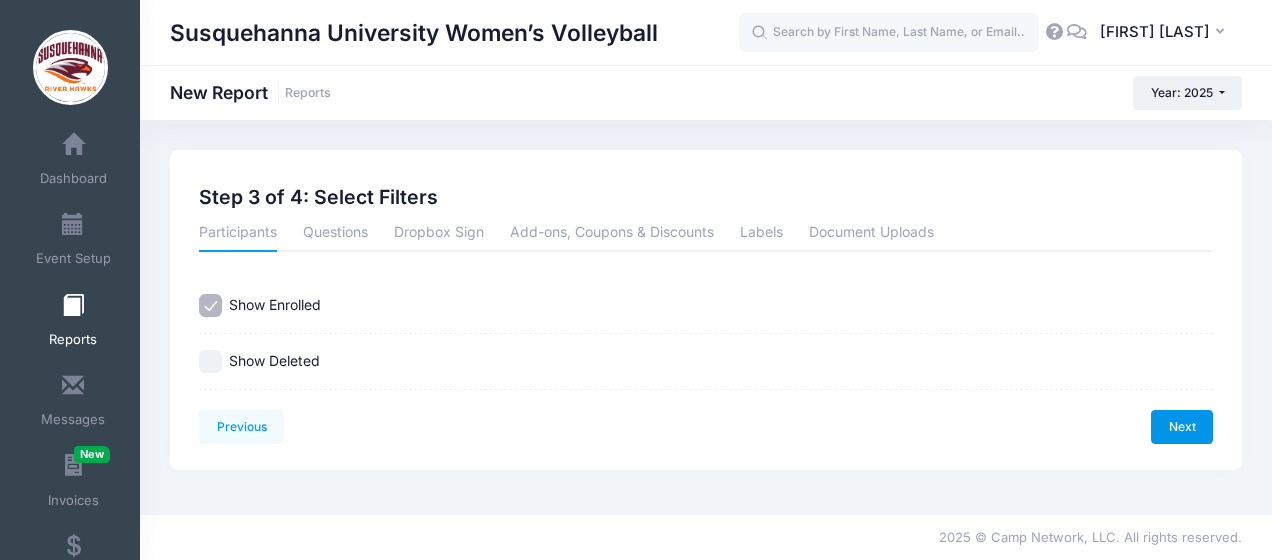 click on "Next" at bounding box center (1182, 427) 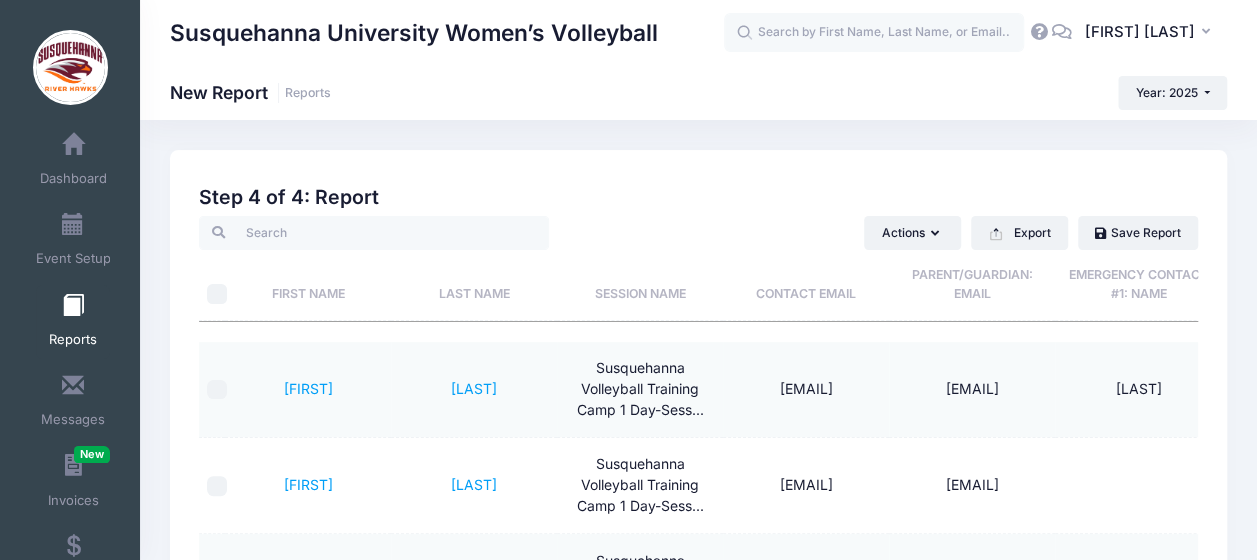 scroll, scrollTop: 1, scrollLeft: 127, axis: both 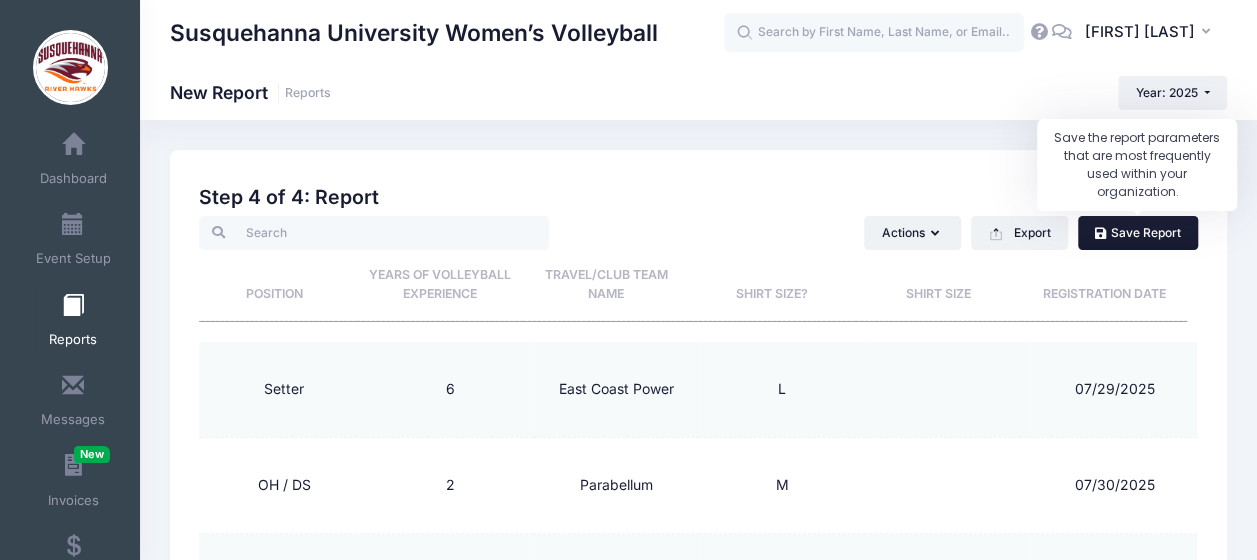 click on "Save Report" at bounding box center [1138, 233] 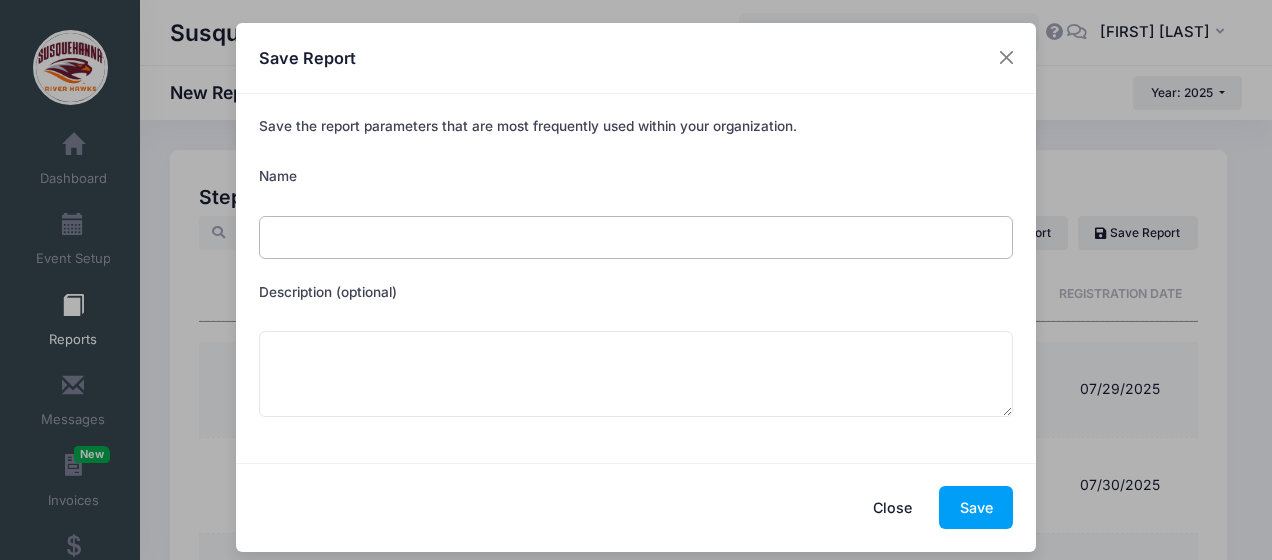 click on "Name" at bounding box center [636, 237] 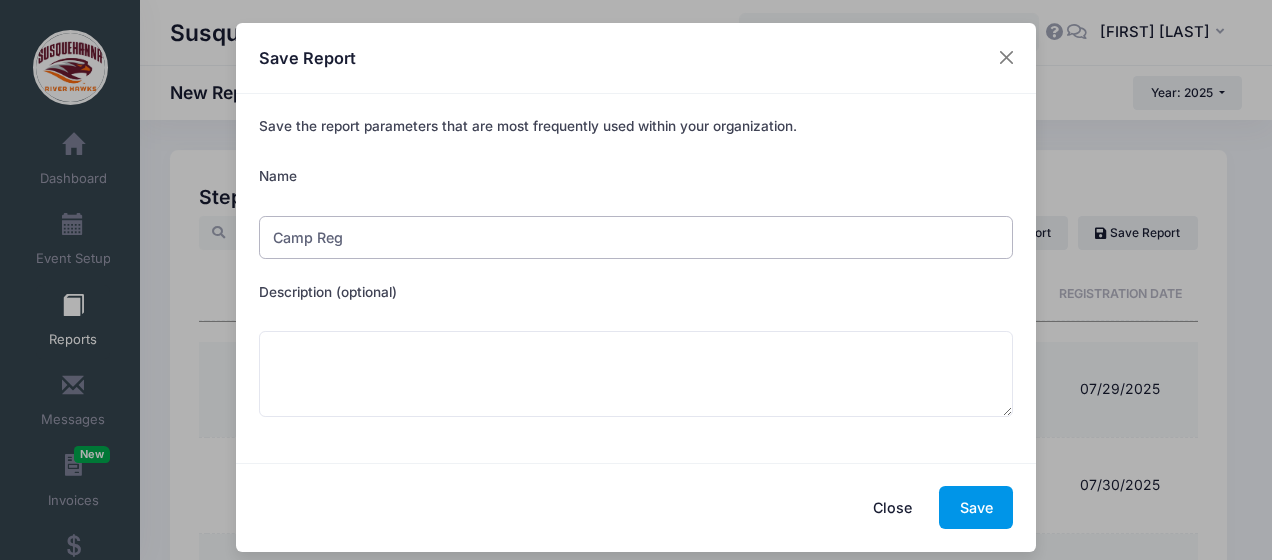 type on "Camp Reg" 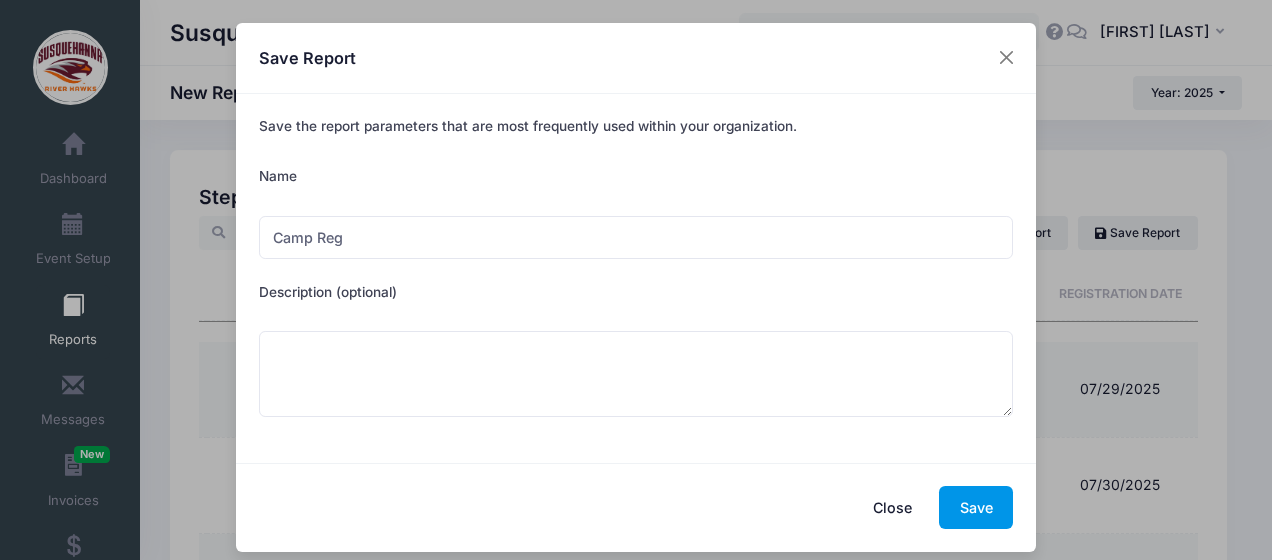 click on "Save" at bounding box center (976, 507) 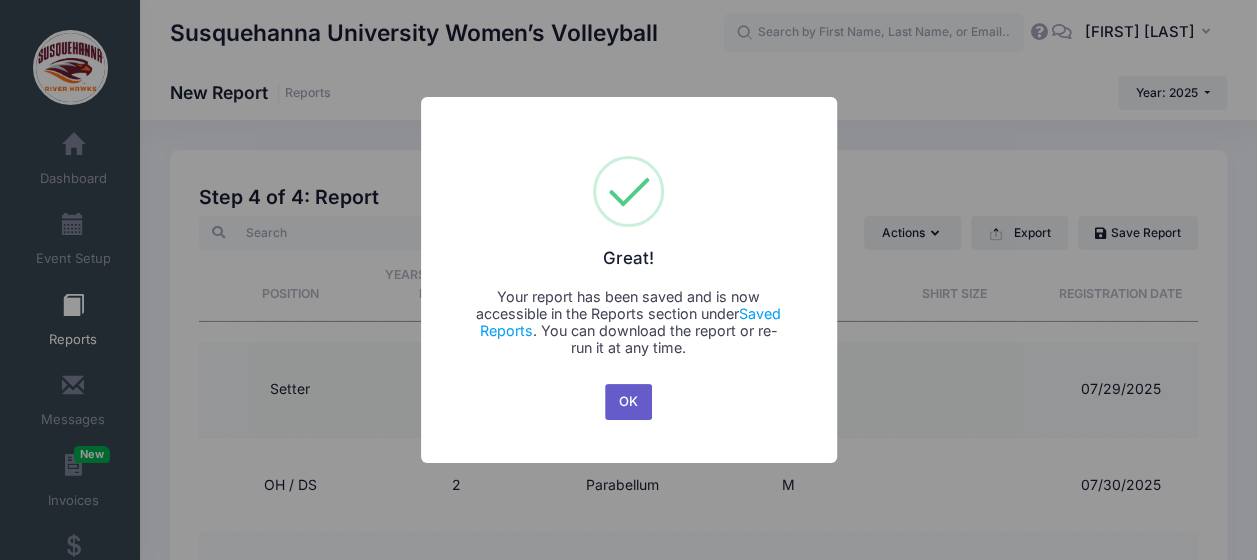 click on "OK" at bounding box center (629, 402) 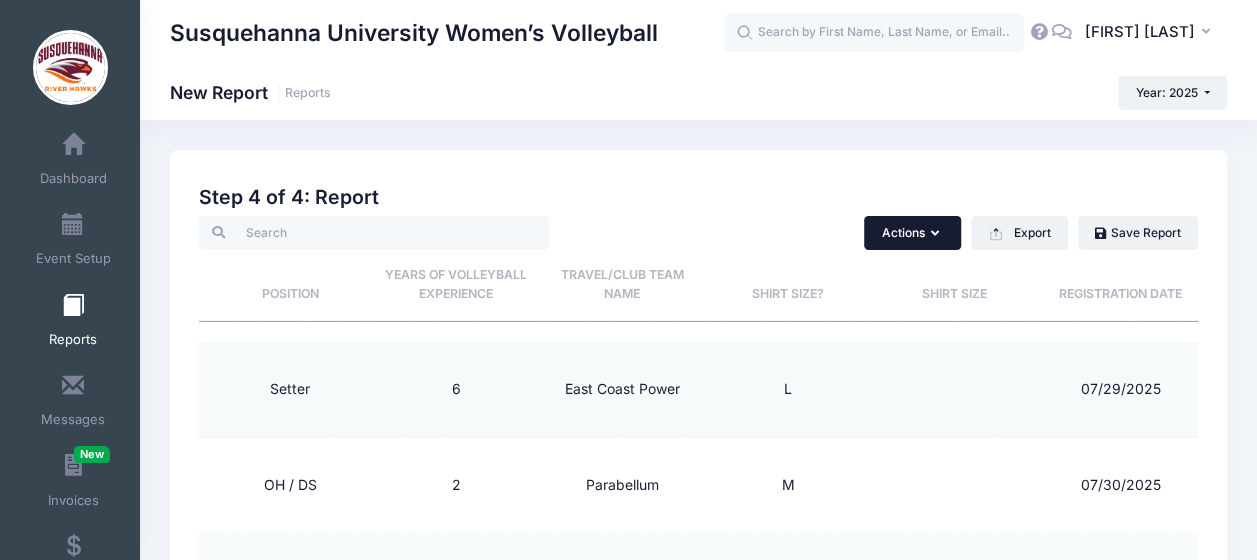 click on "Actions" at bounding box center (912, 233) 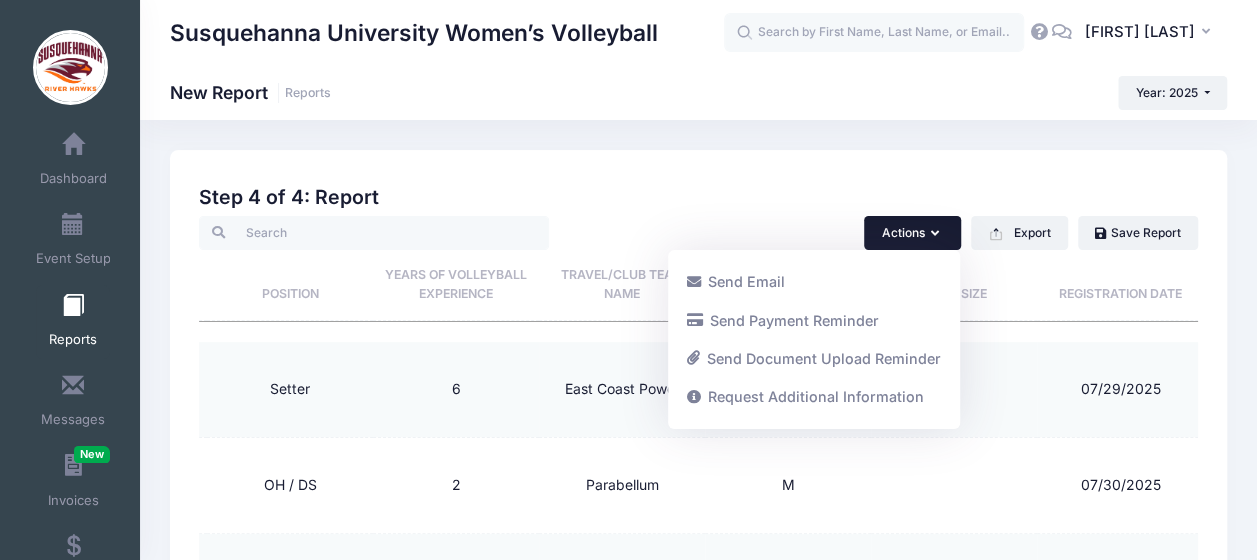 click on "Previous
Next
Step  4  of 4:  Create Report
1  Select Sessions
2 Select Information
3  Select Filters
4 Create Report
Created By Participant
Added by Director
Step 1 of 4: Select Sessions
Sessions
Session" at bounding box center (698, 449) 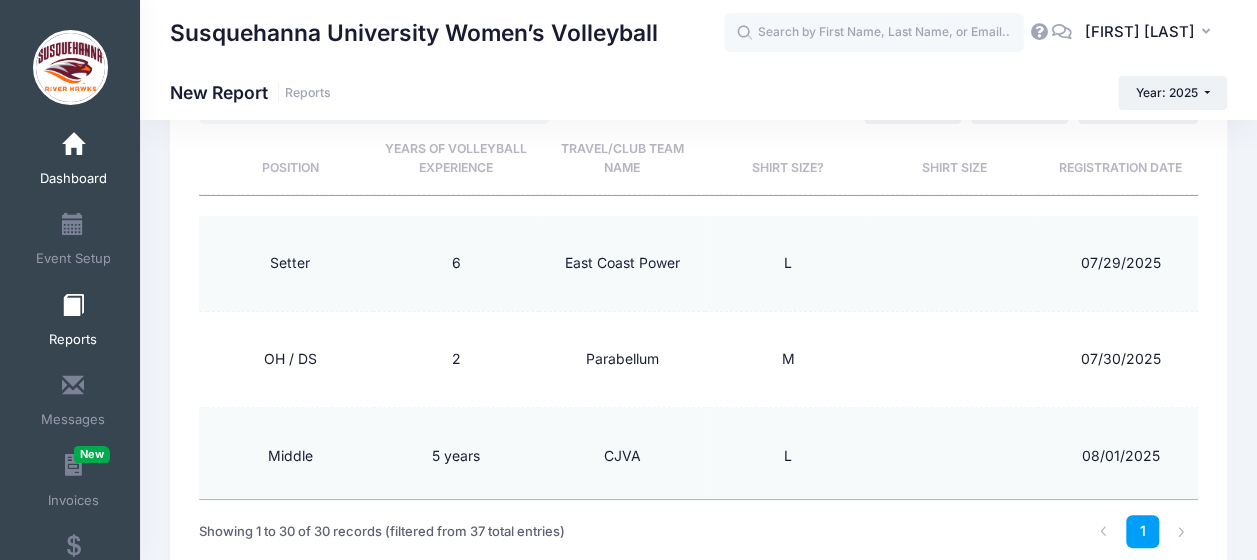 click at bounding box center (73, 145) 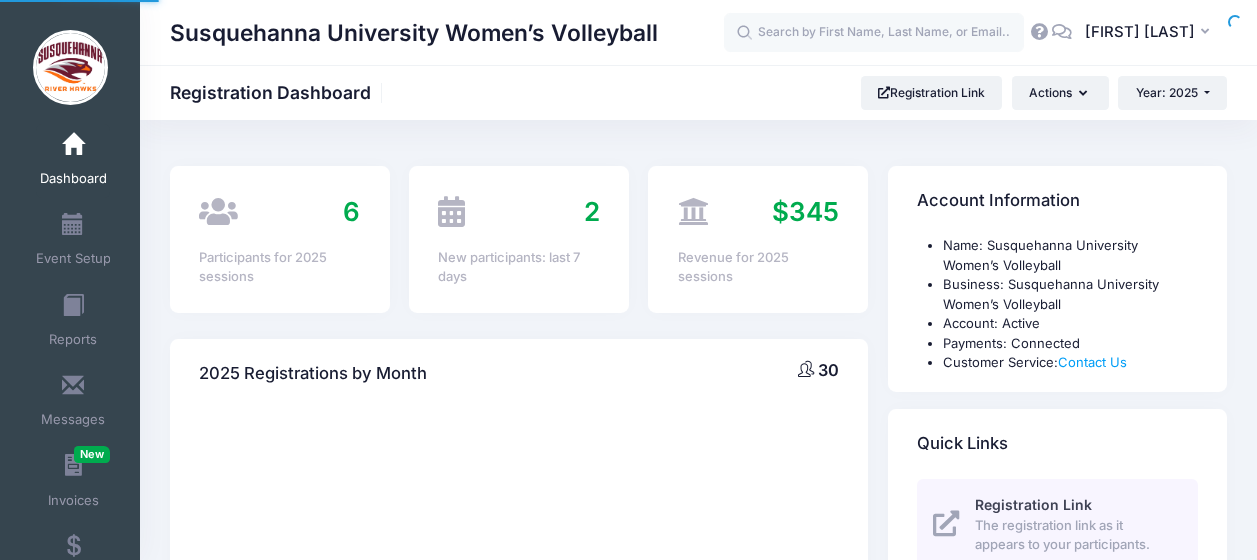 scroll, scrollTop: 0, scrollLeft: 0, axis: both 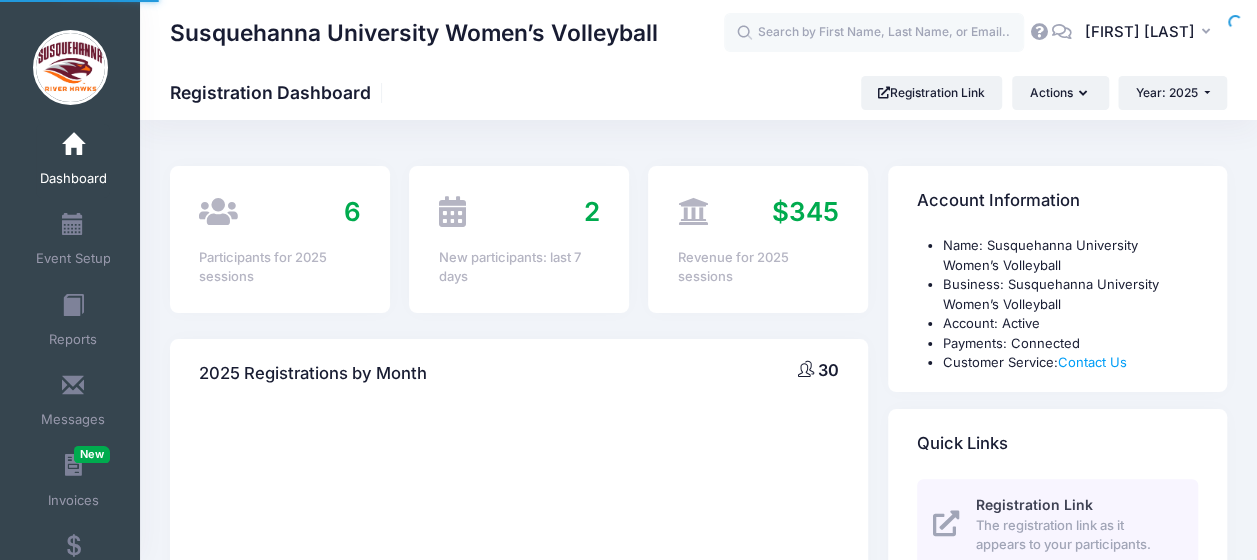 select 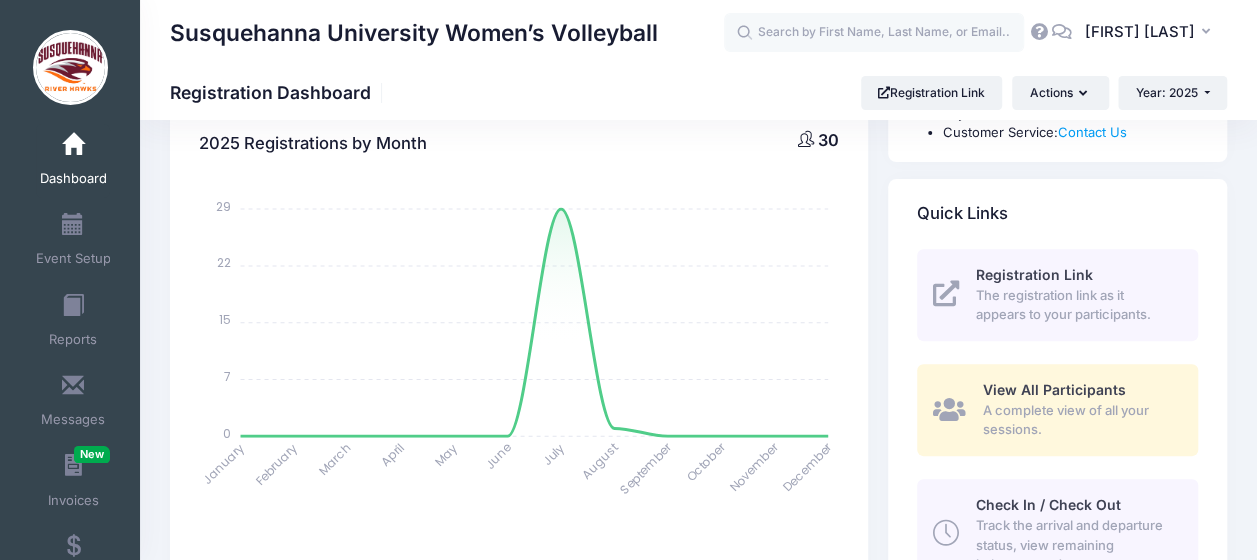 scroll, scrollTop: 232, scrollLeft: 0, axis: vertical 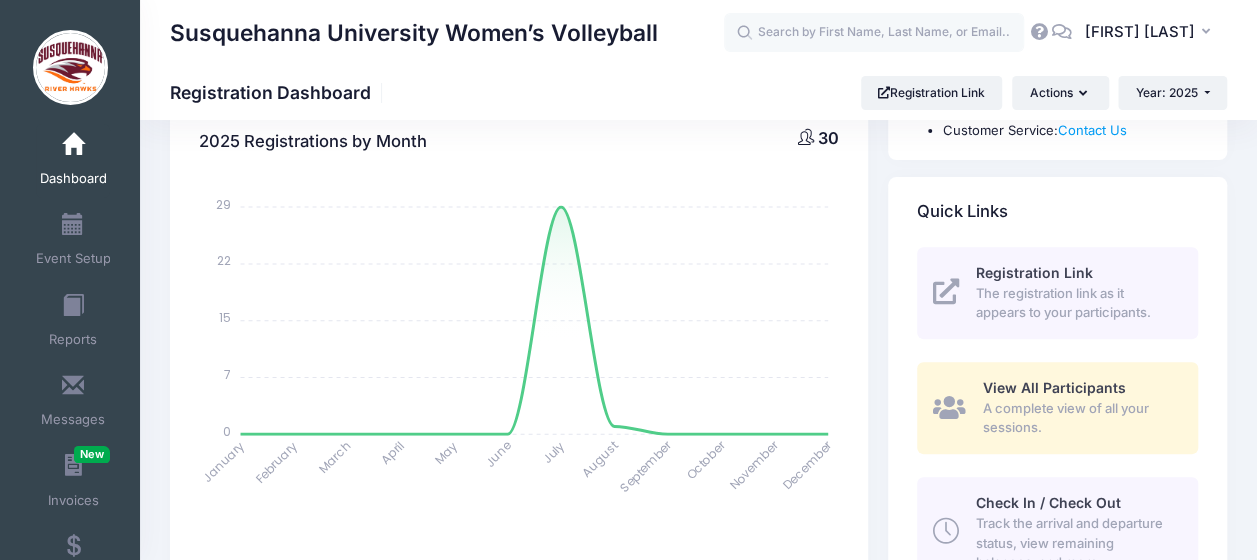 click on "A complete view of all your sessions." at bounding box center (1078, 418) 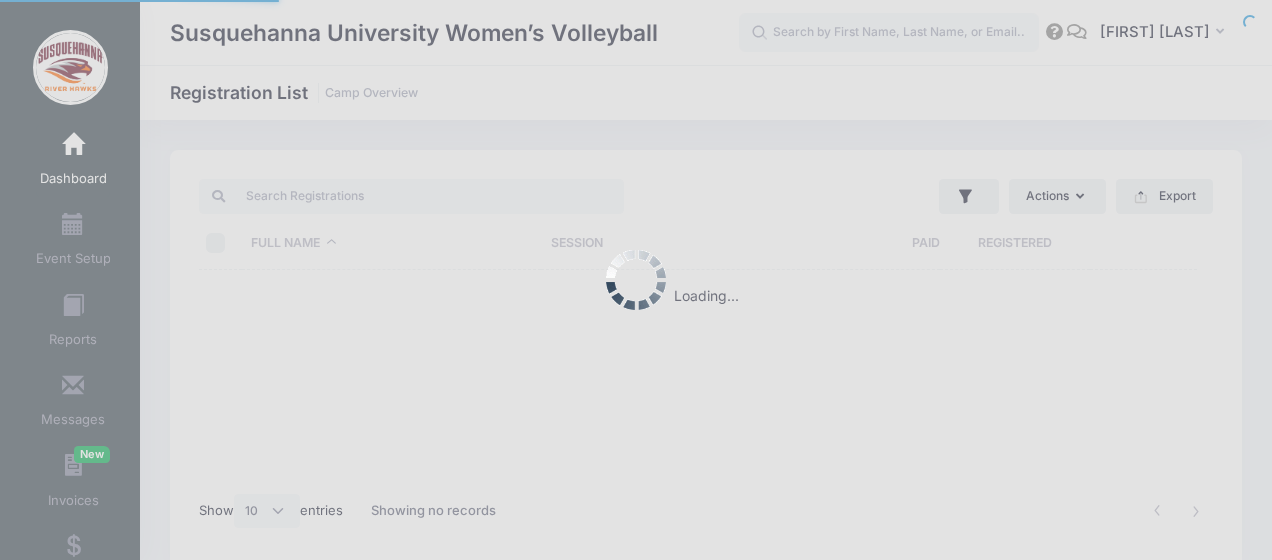 select on "10" 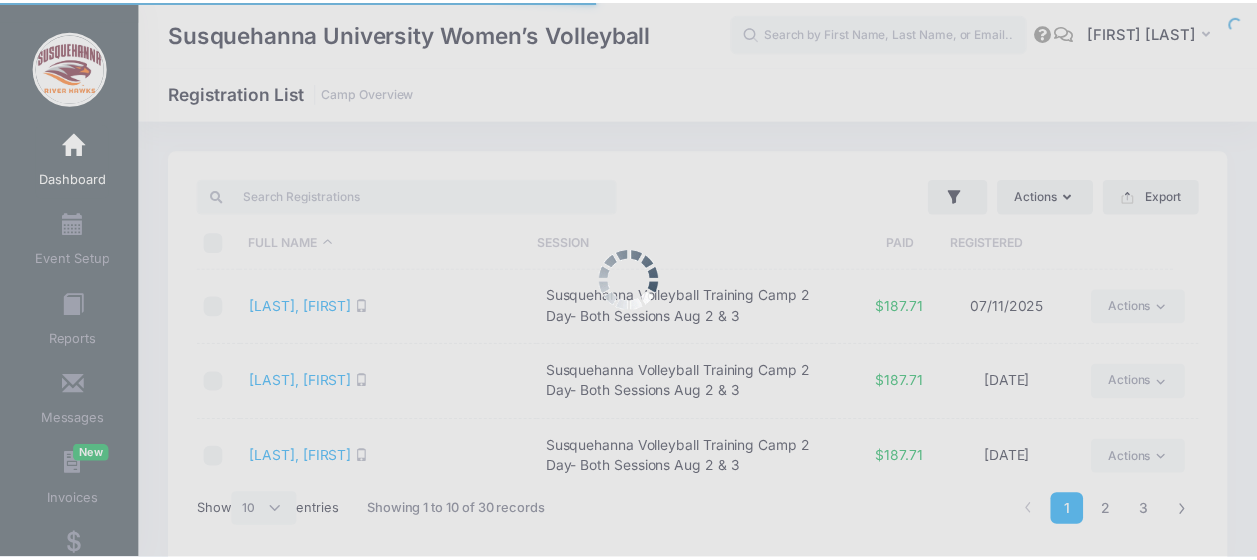 scroll, scrollTop: 0, scrollLeft: 0, axis: both 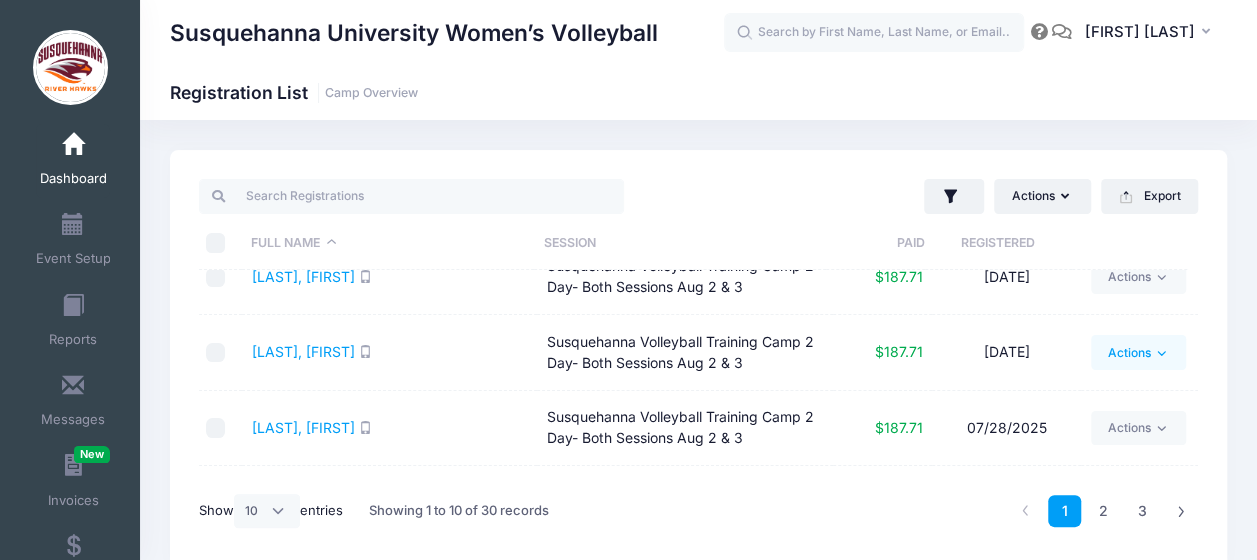 click on "Actions" at bounding box center [1138, 352] 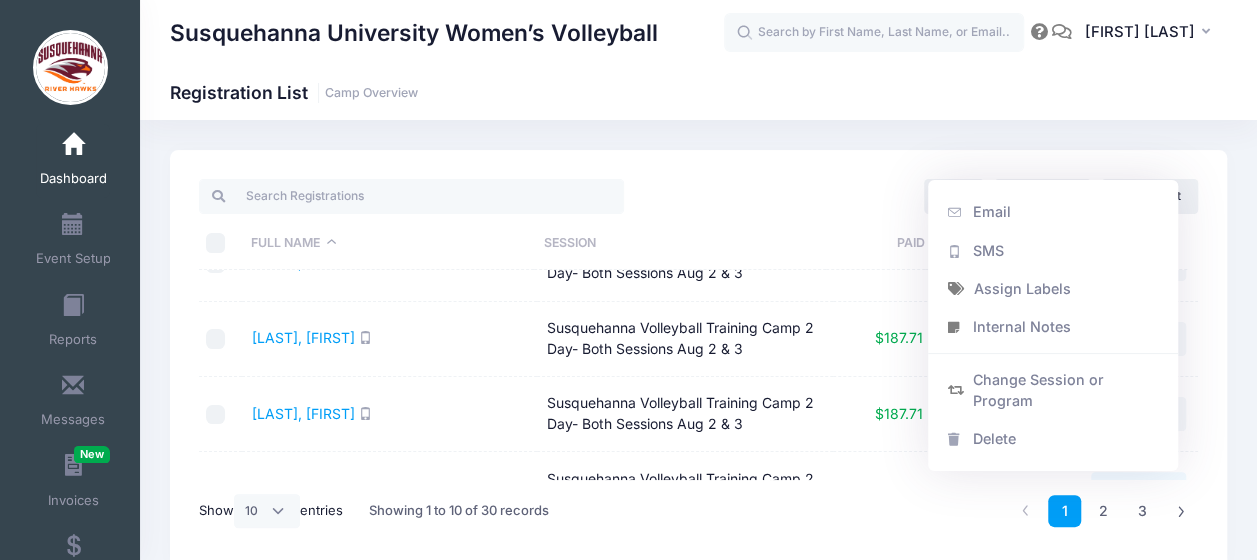 scroll, scrollTop: 0, scrollLeft: 0, axis: both 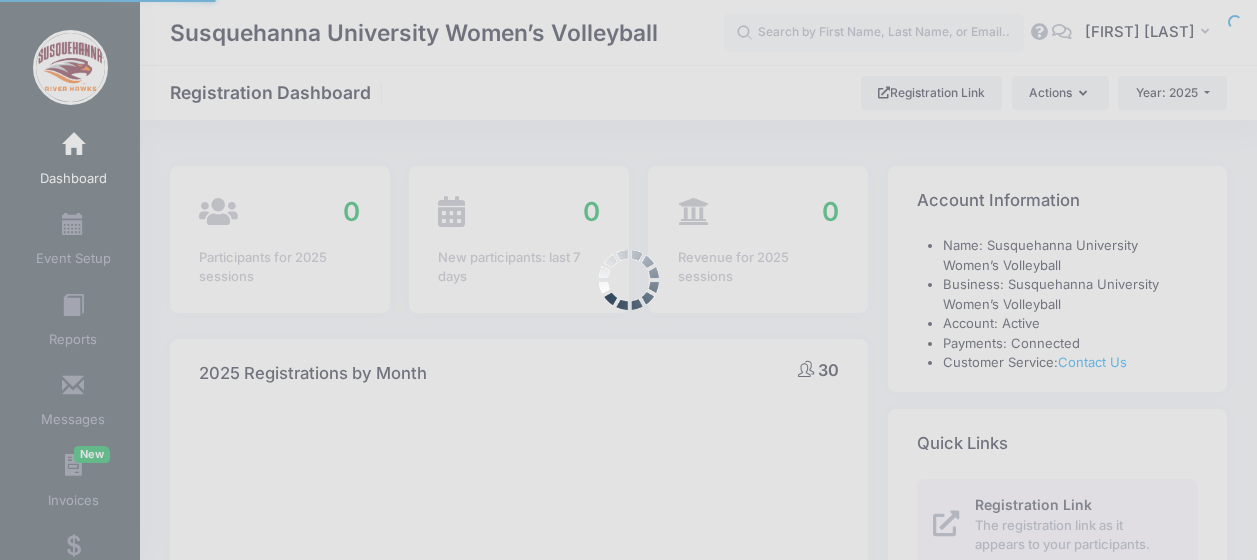 select 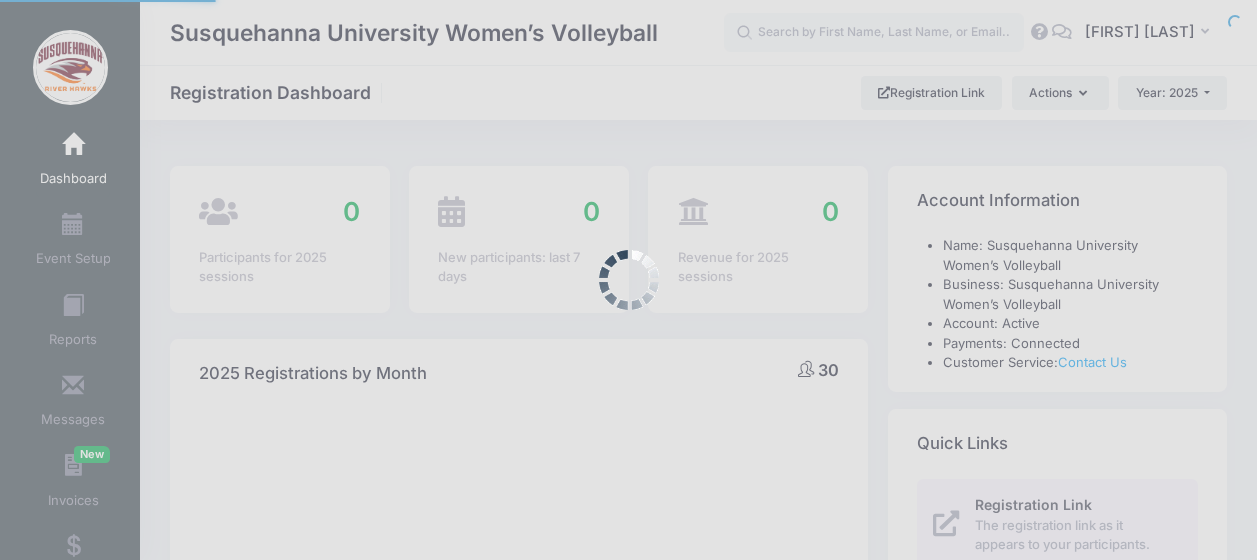 scroll, scrollTop: 232, scrollLeft: 0, axis: vertical 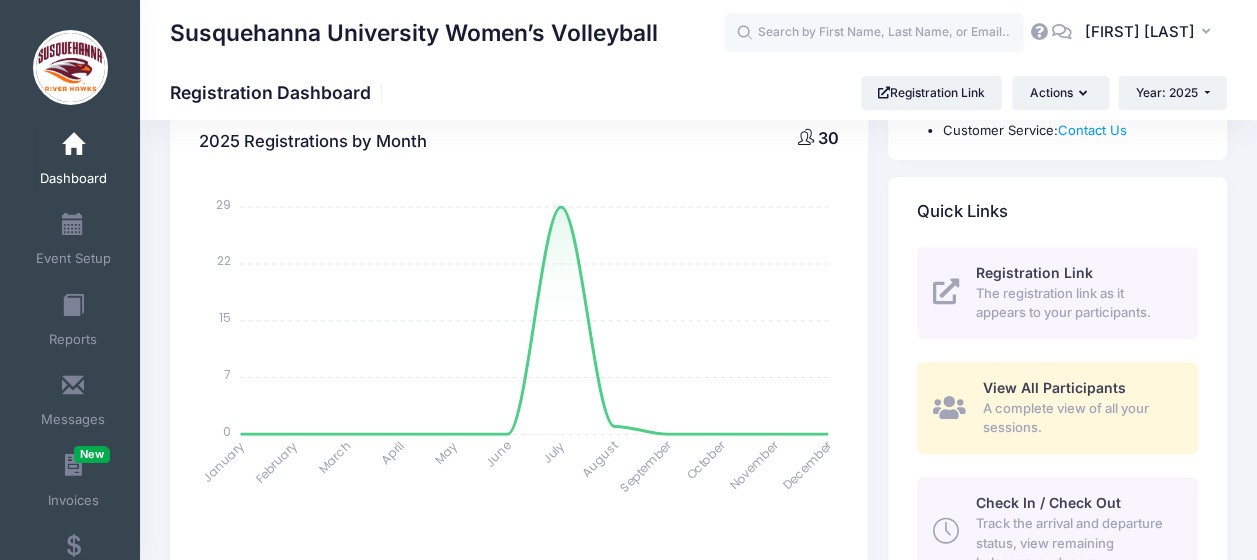 click on "Check In / Check Out" at bounding box center [1047, 502] 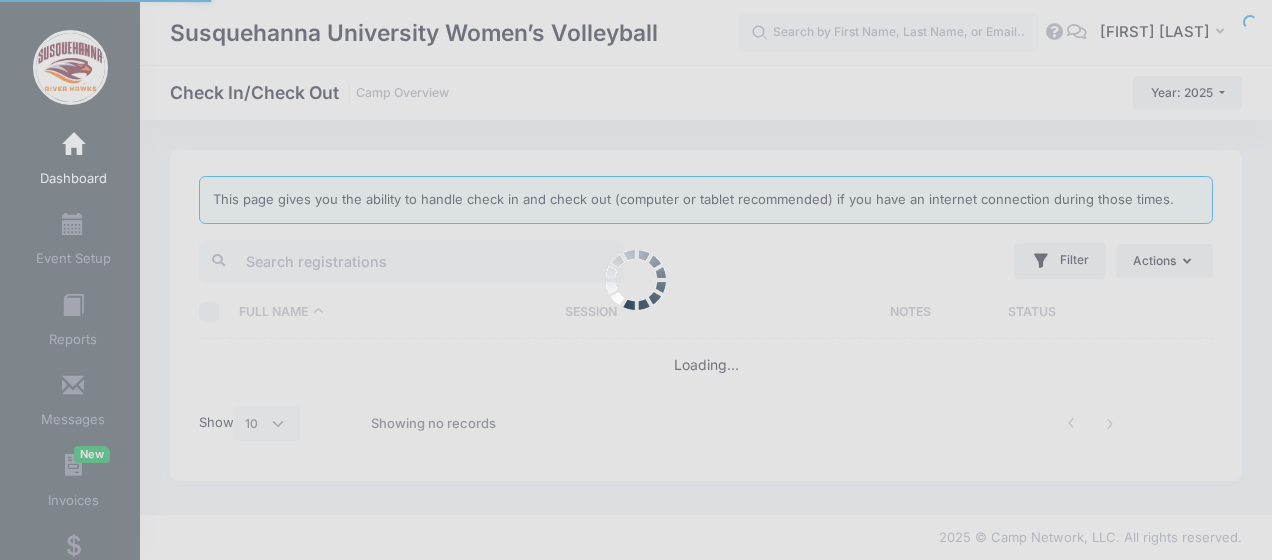 select on "10" 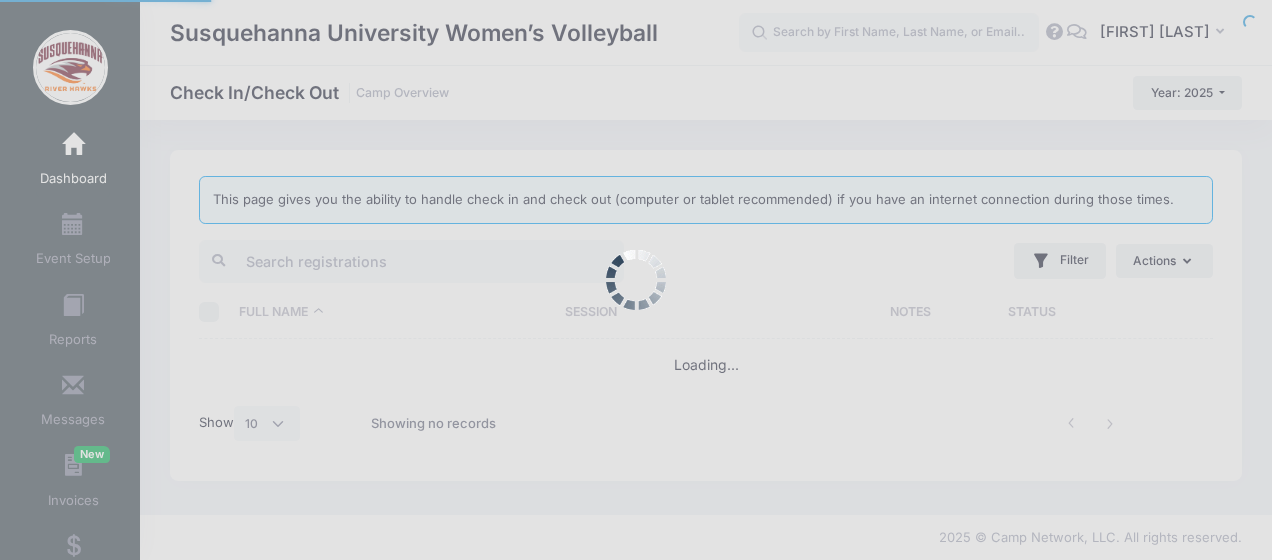 scroll, scrollTop: 0, scrollLeft: 0, axis: both 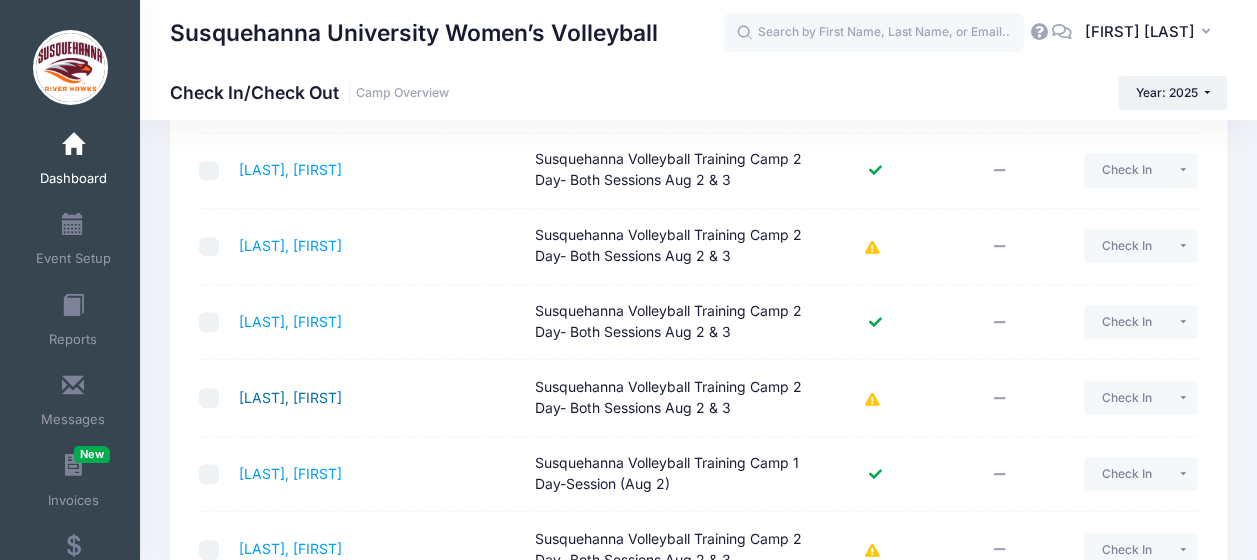 click on "[LAST], [FIRST]" at bounding box center (290, 397) 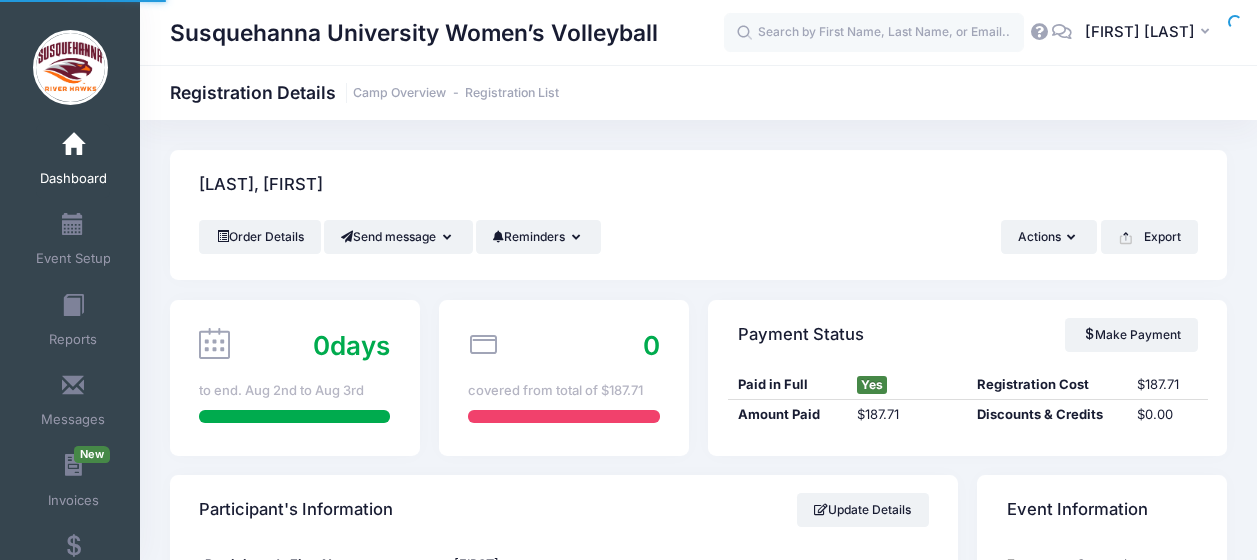 scroll, scrollTop: 0, scrollLeft: 0, axis: both 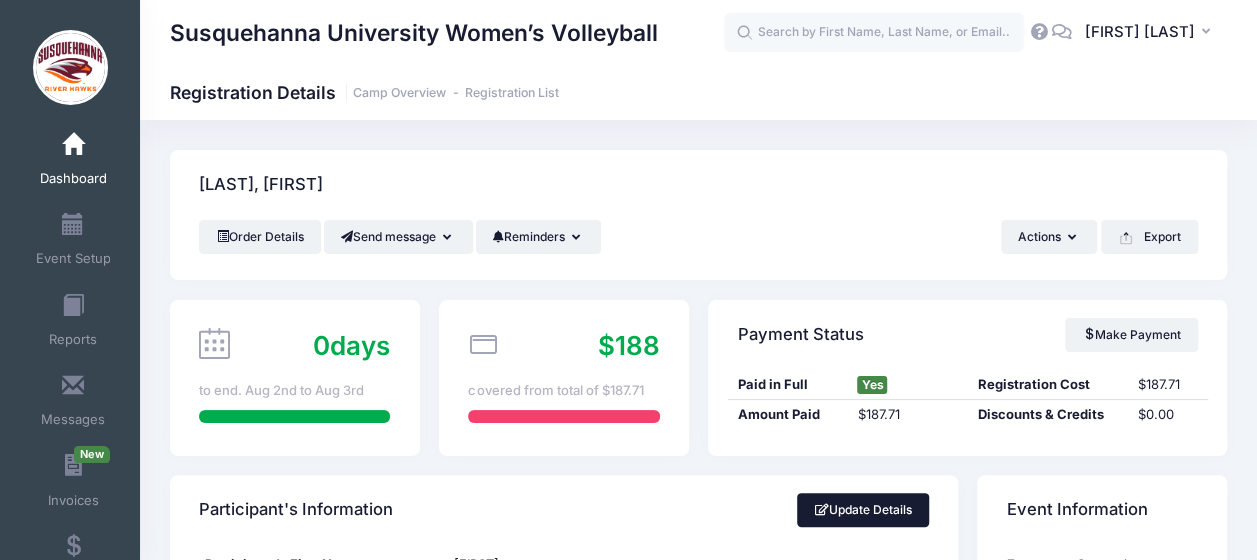 click on "Update Details" at bounding box center (863, 510) 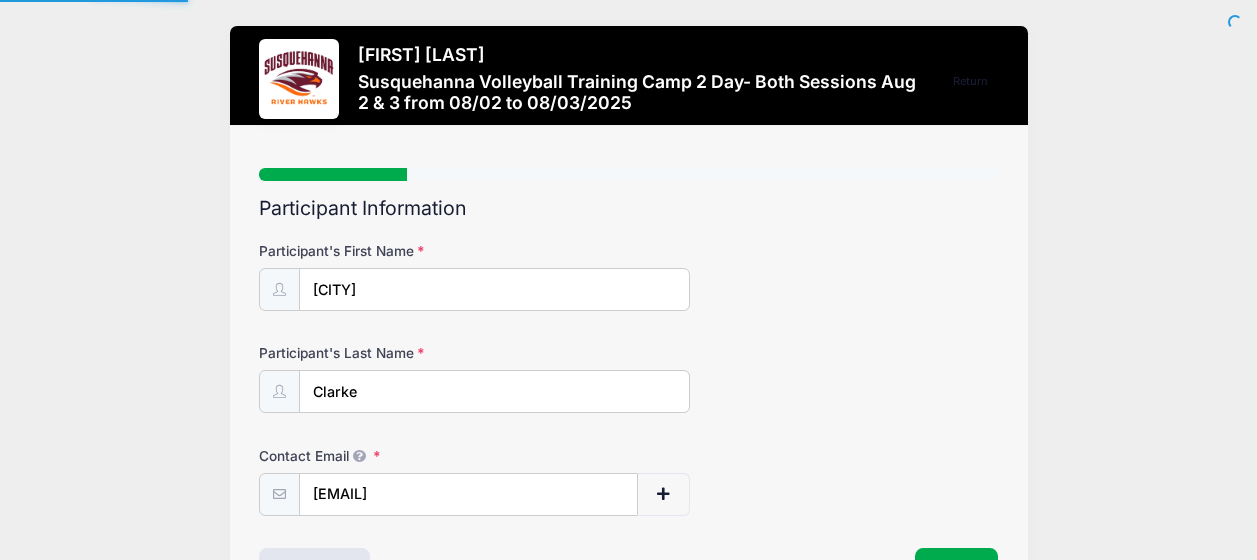 scroll, scrollTop: 0, scrollLeft: 0, axis: both 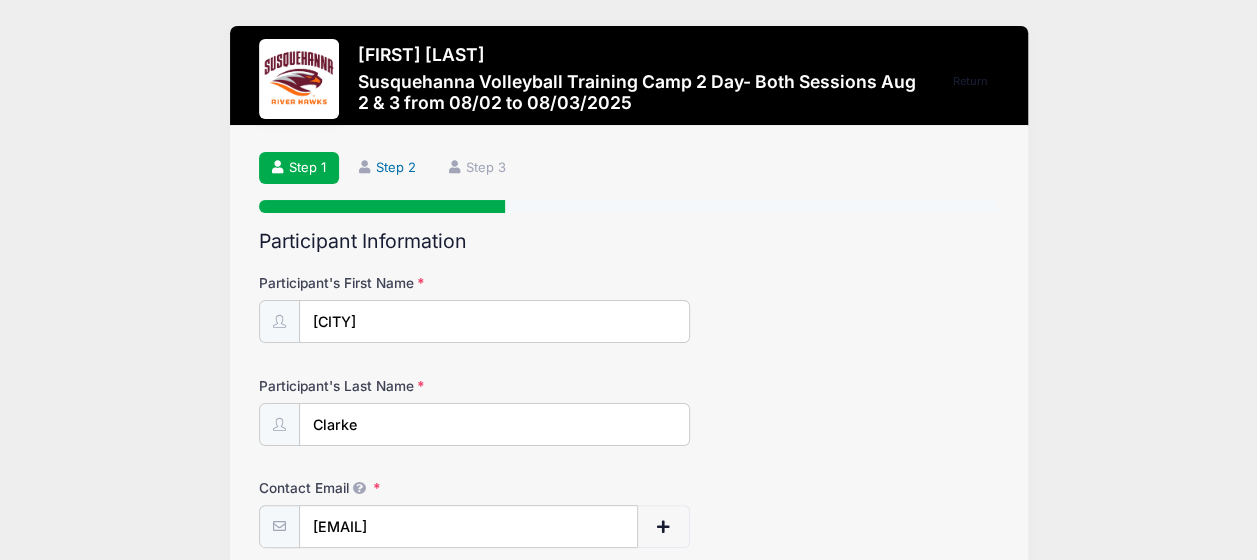 click on "Step 2" at bounding box center (388, 168) 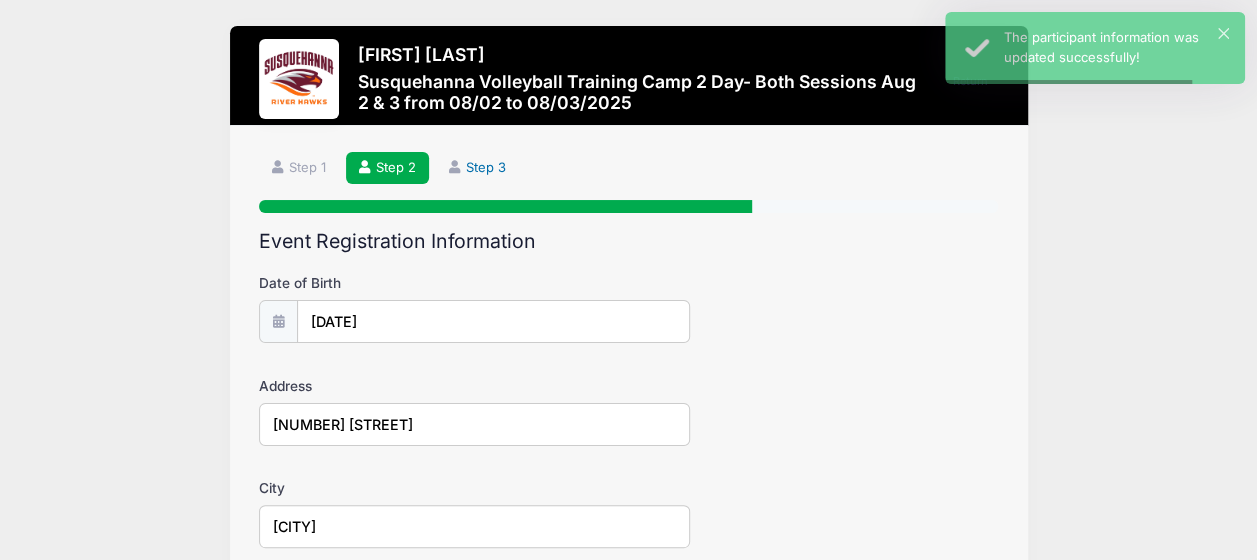 click on "Step 3" at bounding box center (478, 168) 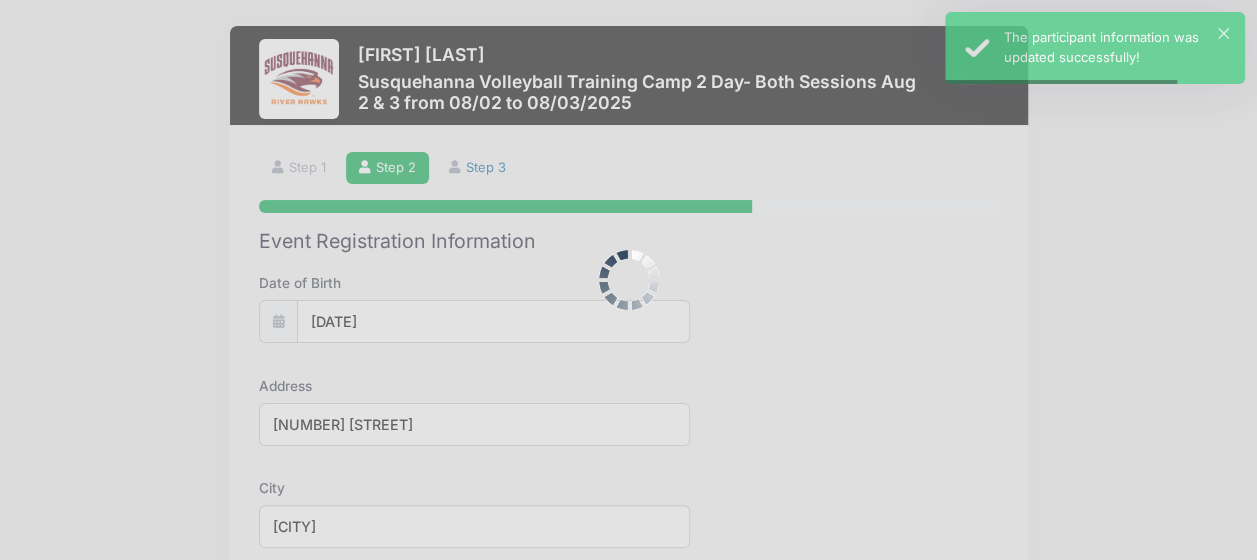 scroll, scrollTop: 0, scrollLeft: 0, axis: both 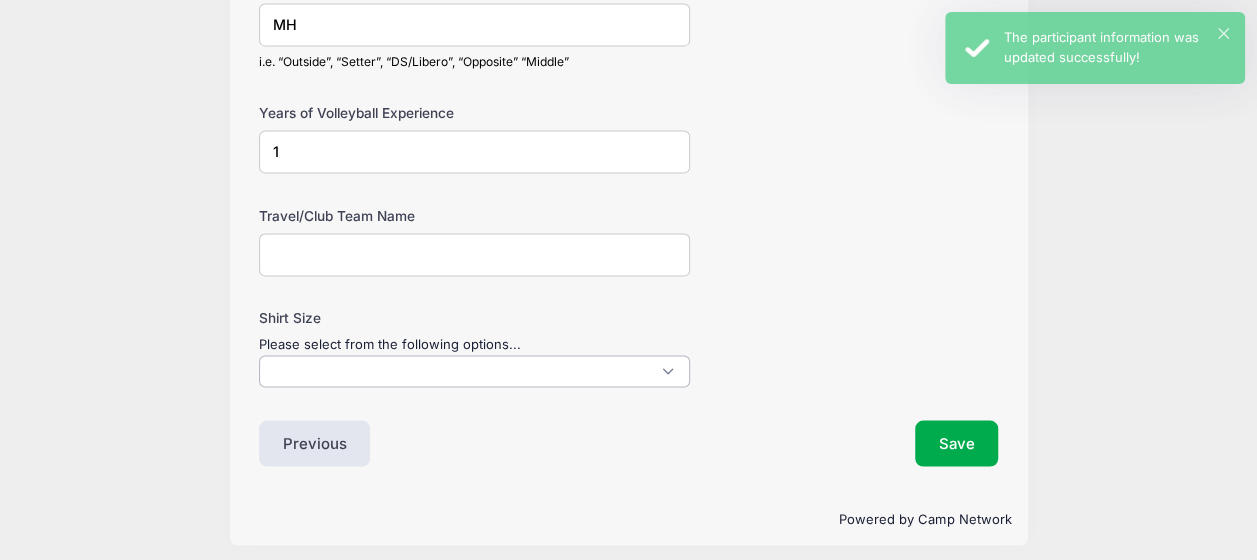 click at bounding box center [474, 371] 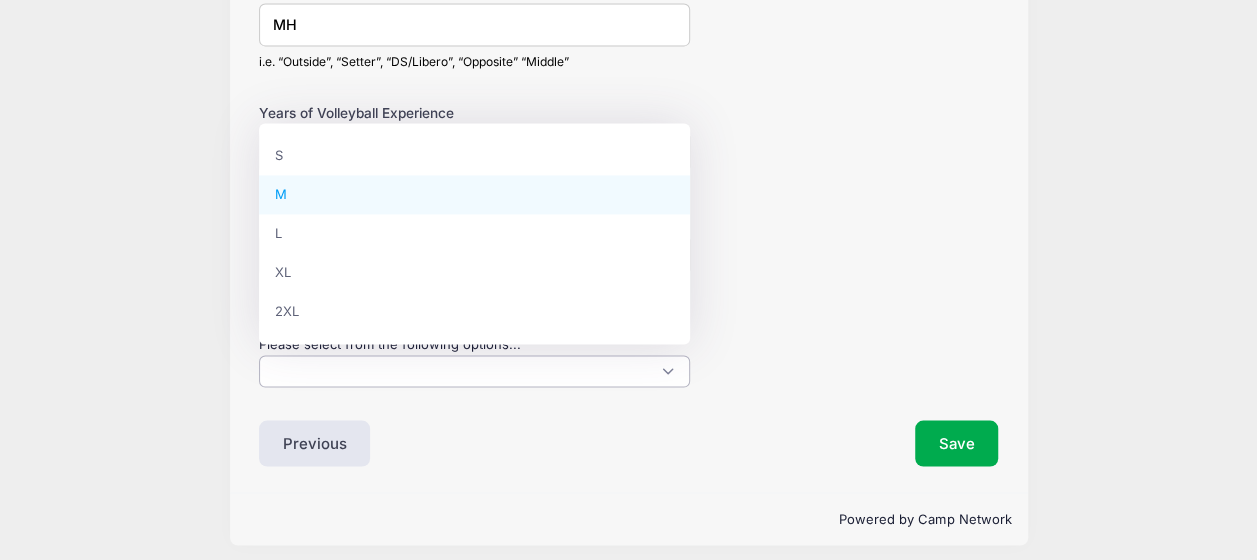 select on "M" 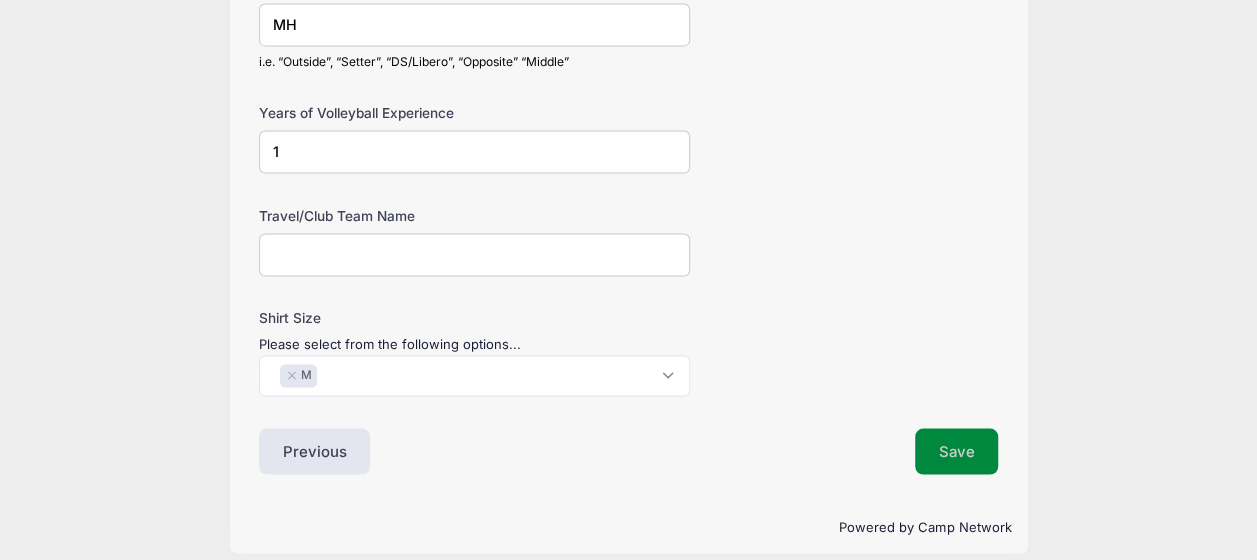 click on "Save" at bounding box center (957, 451) 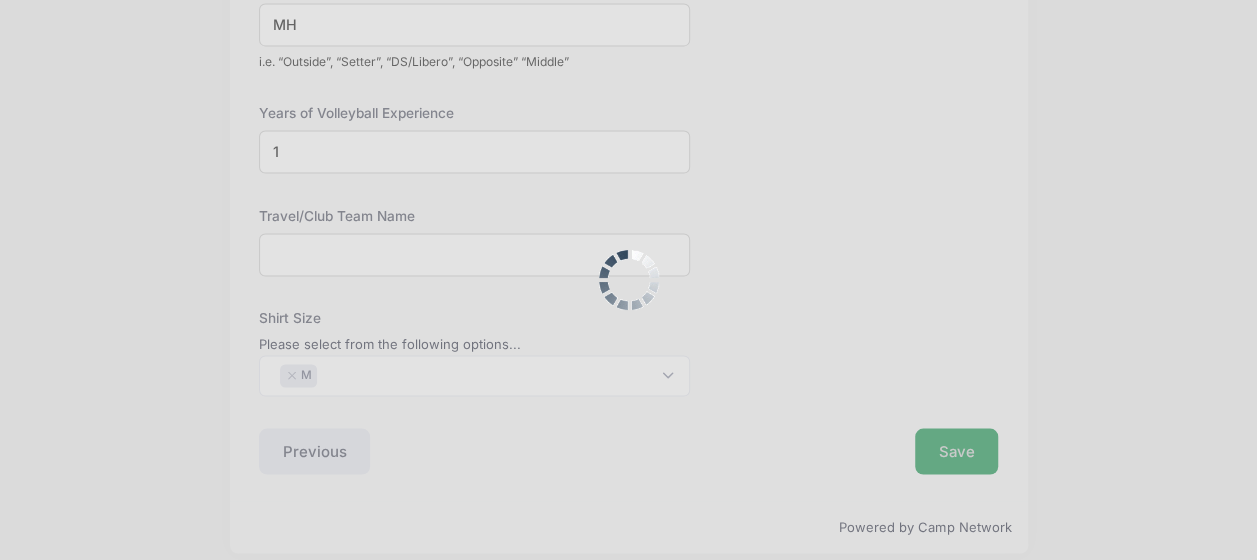 scroll, scrollTop: 0, scrollLeft: 0, axis: both 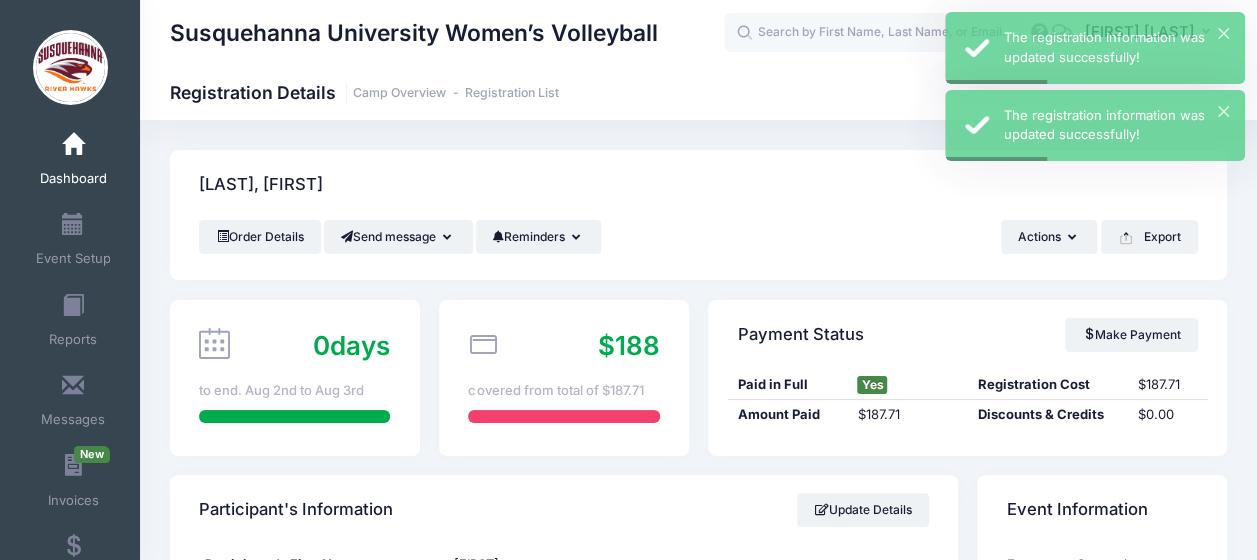 click on "Clarke, Sydney" at bounding box center [698, 185] 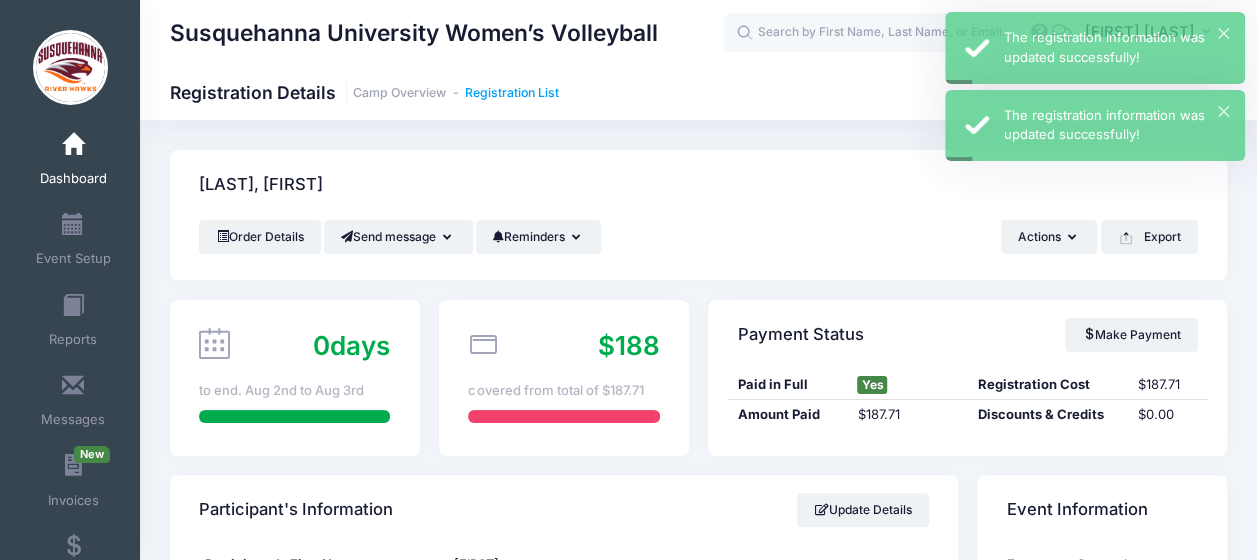 click on "Registration List" at bounding box center [512, 93] 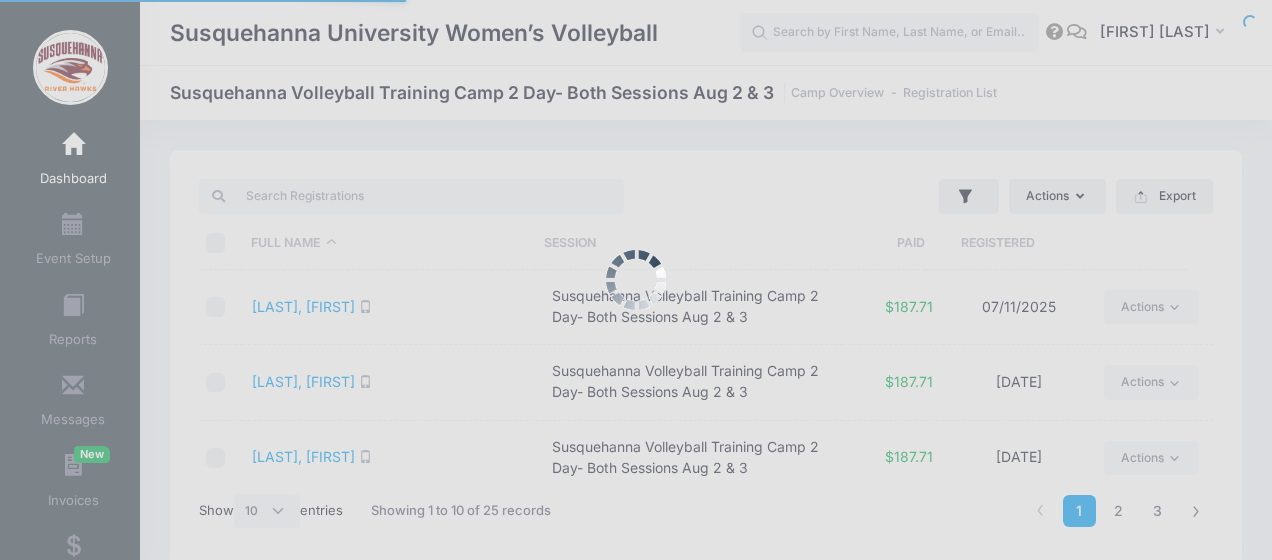 select on "10" 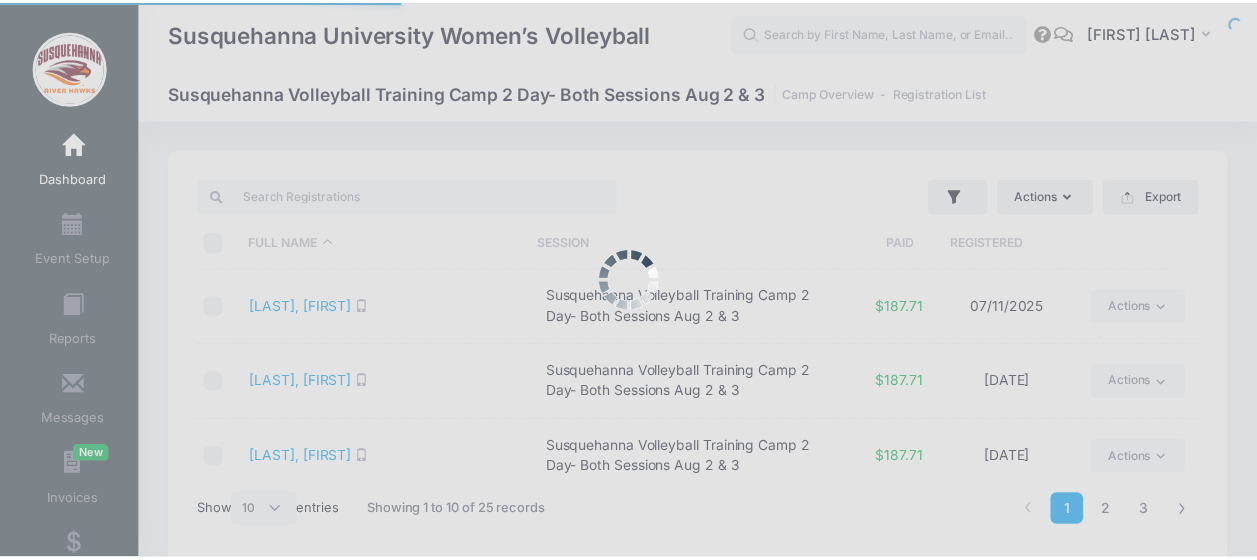 scroll, scrollTop: 0, scrollLeft: 0, axis: both 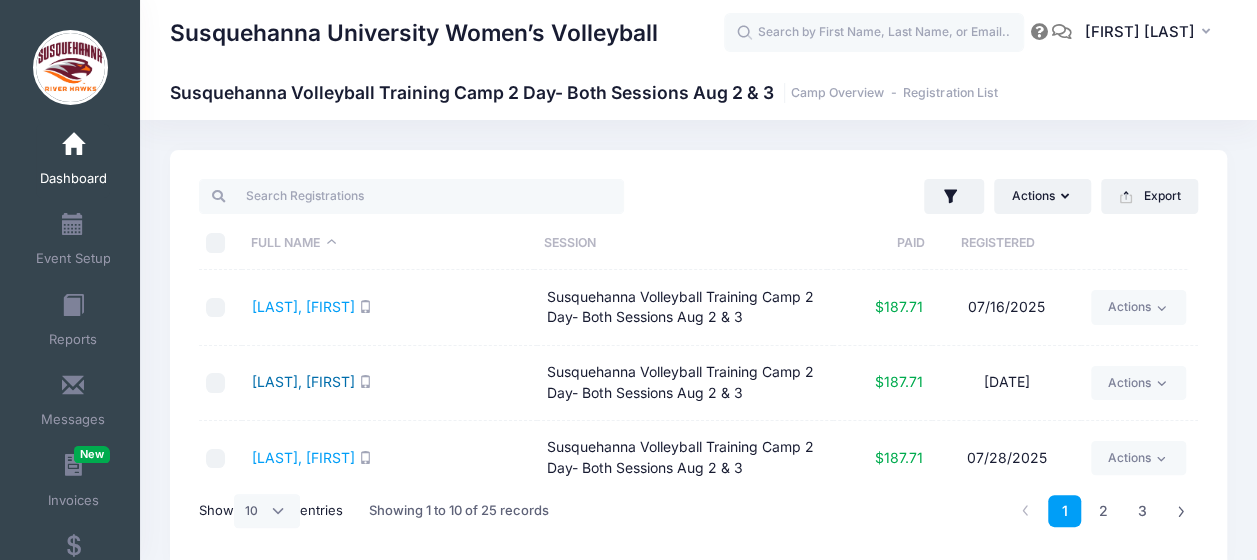 click on "[LAST], [FIRST]" at bounding box center (303, 381) 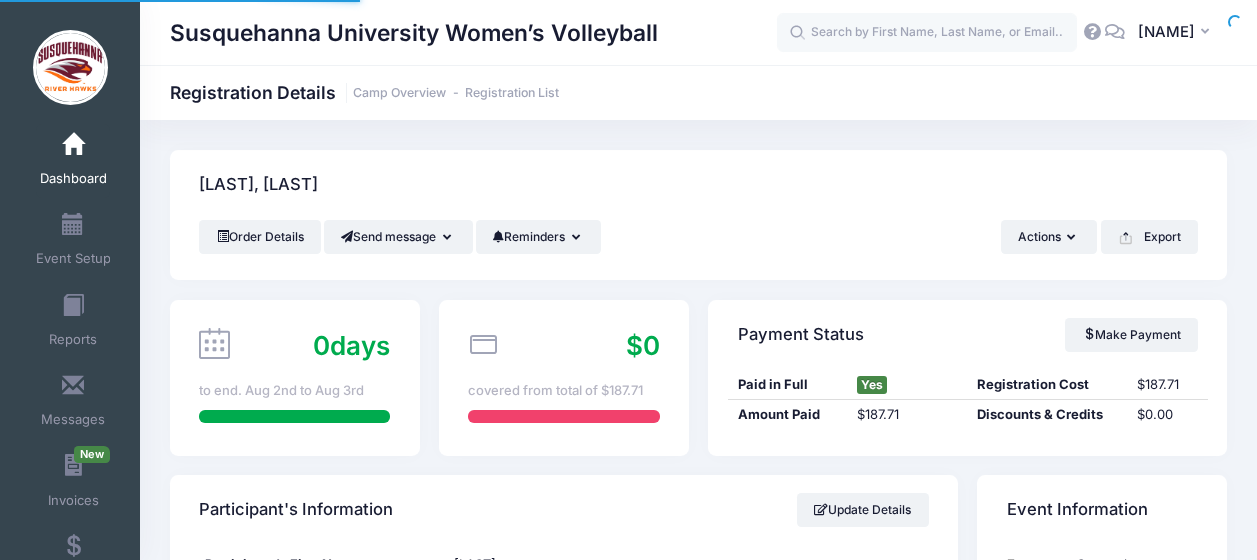 scroll, scrollTop: 0, scrollLeft: 0, axis: both 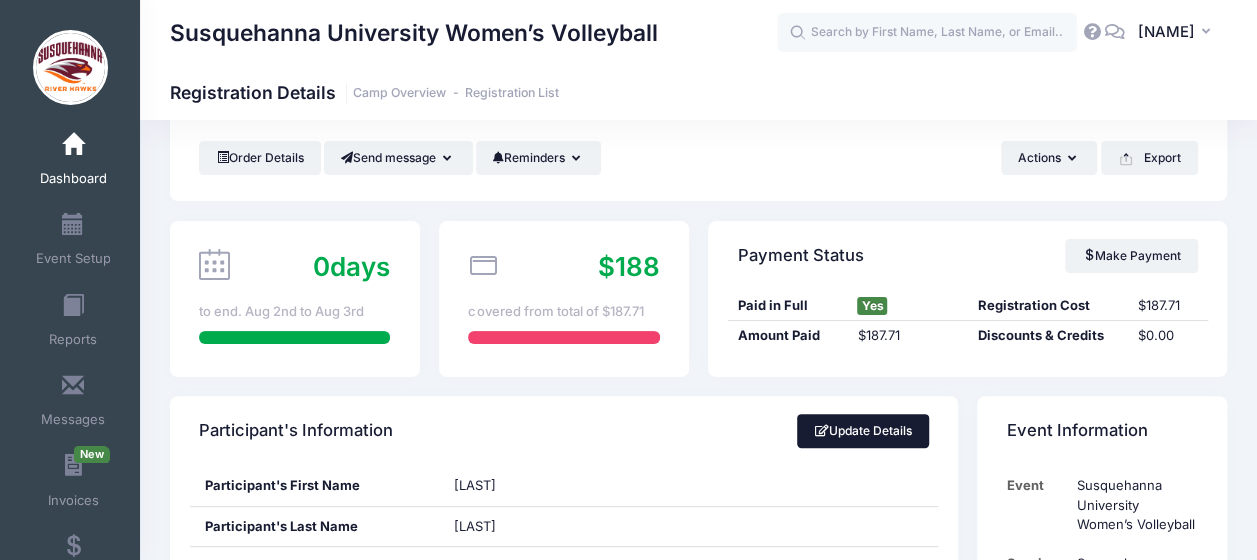 click on "Update Details" at bounding box center [863, 431] 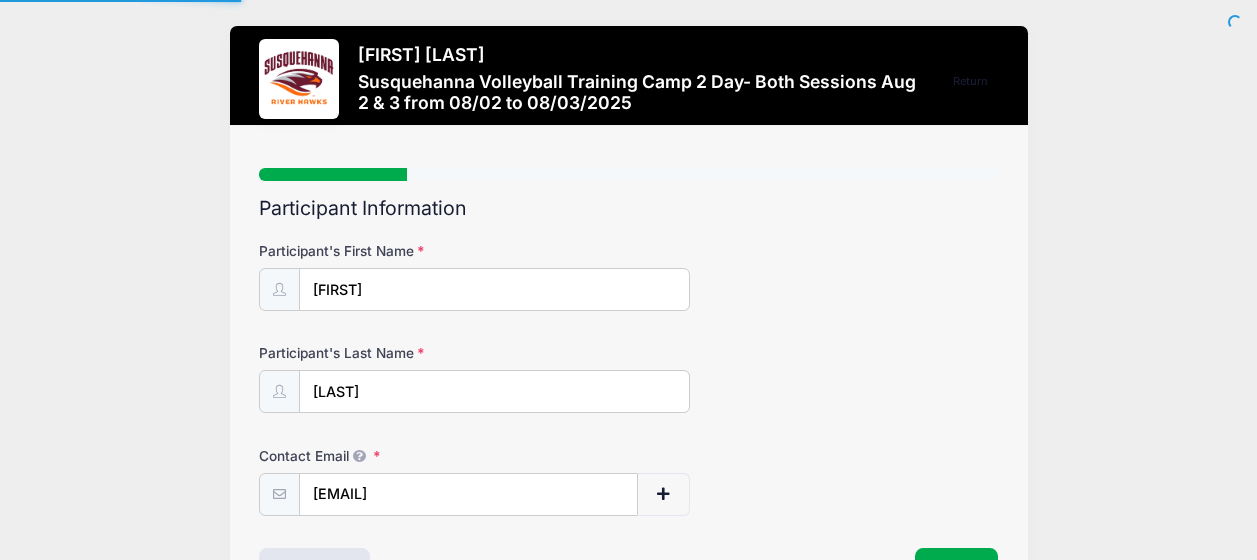 scroll, scrollTop: 0, scrollLeft: 0, axis: both 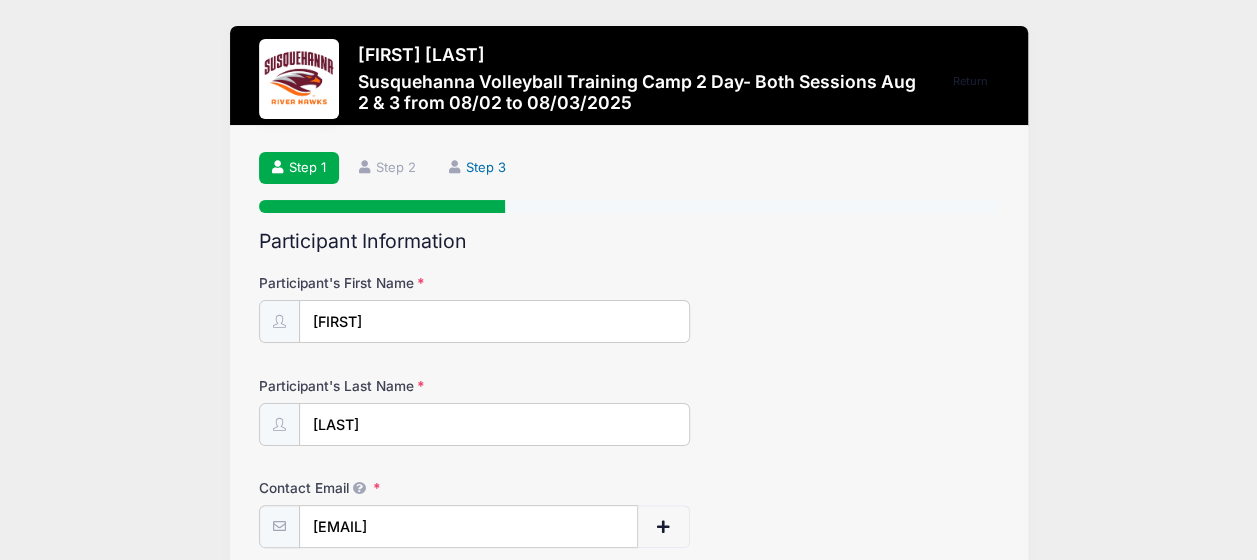 click on "Step 3" at bounding box center [478, 168] 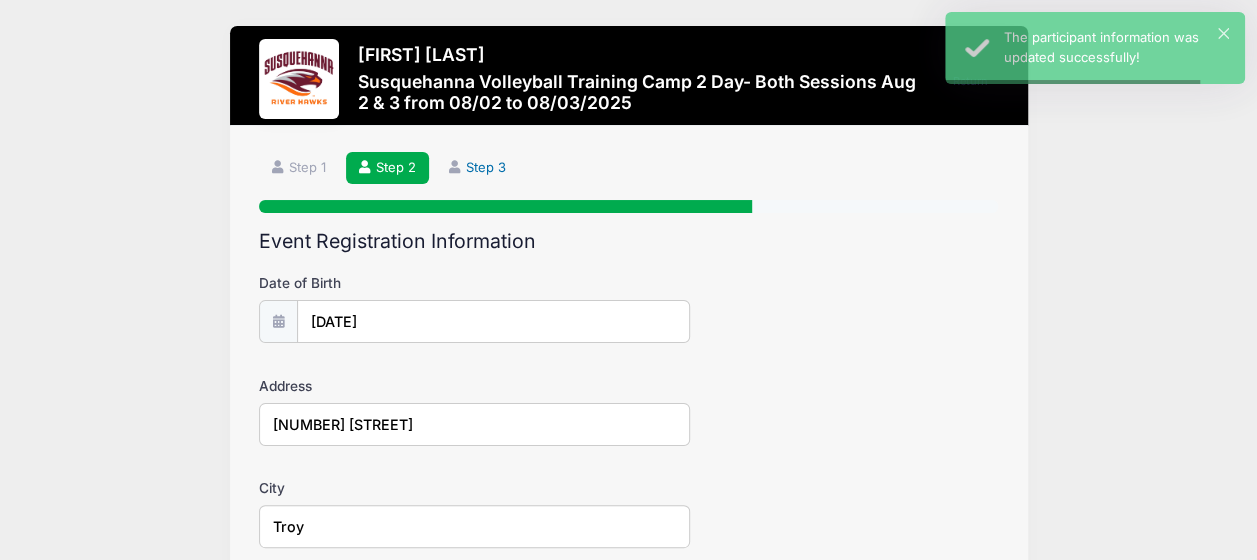 click on "Step 3" at bounding box center [478, 168] 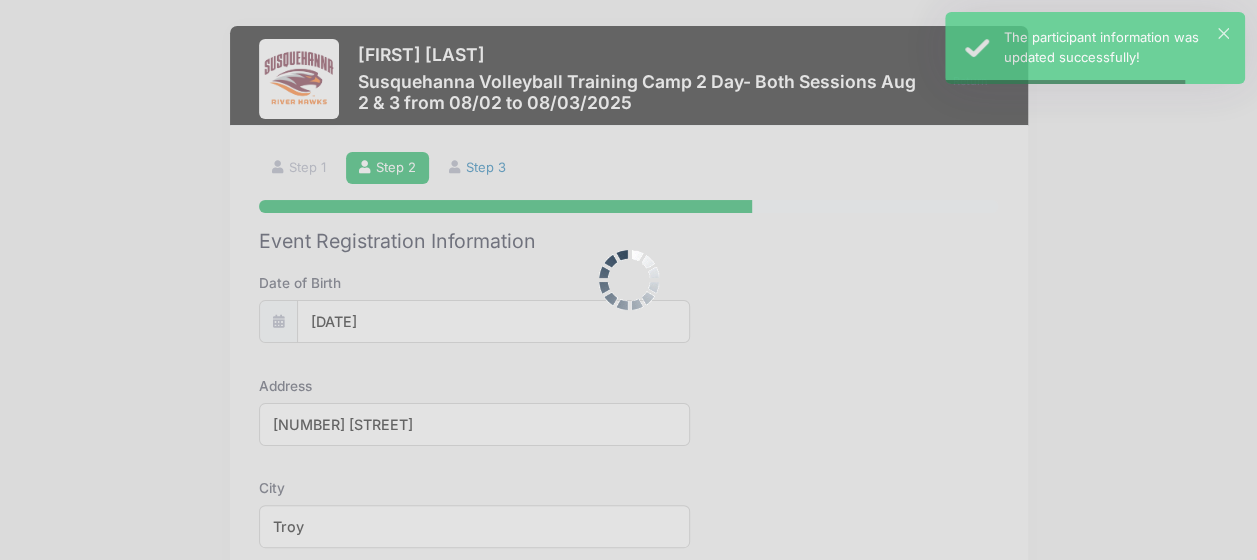 scroll, scrollTop: 0, scrollLeft: 0, axis: both 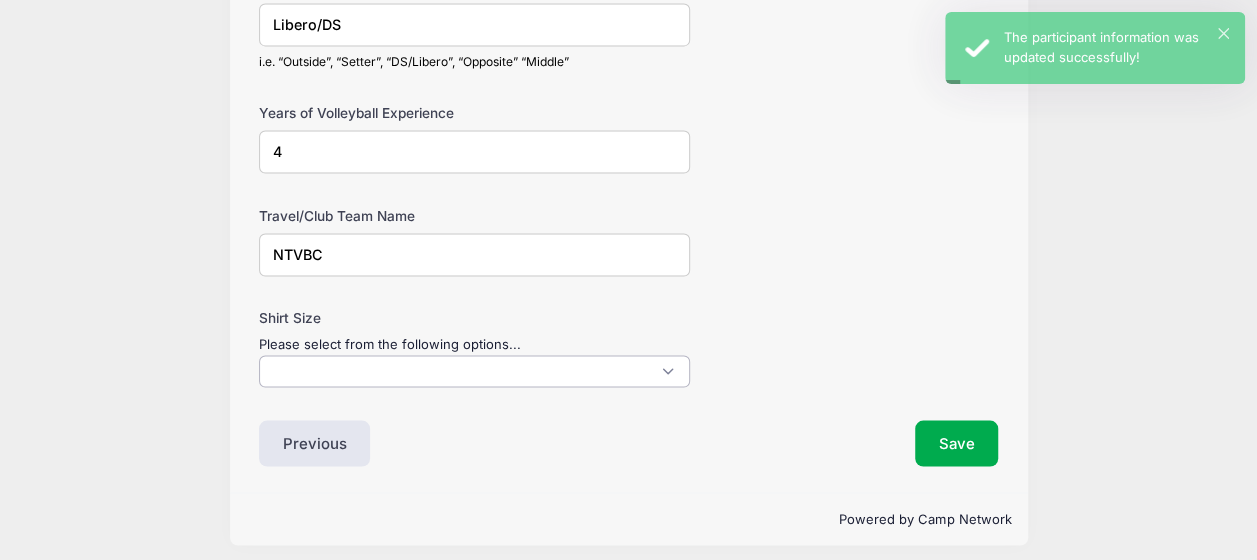 click at bounding box center (474, 371) 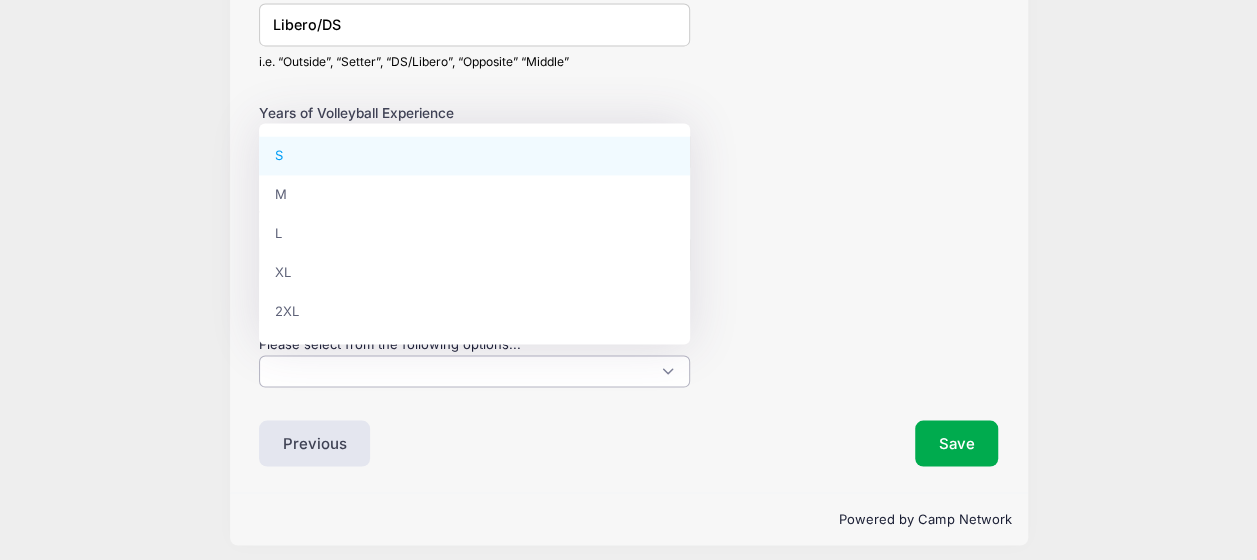 select on "S" 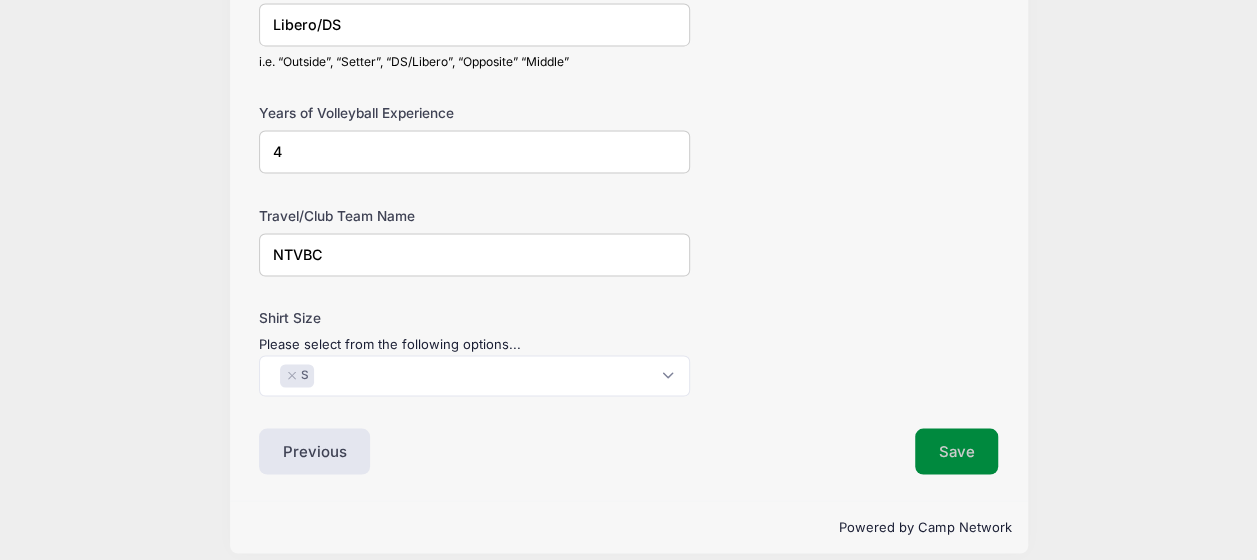 click on "Save" at bounding box center [957, 451] 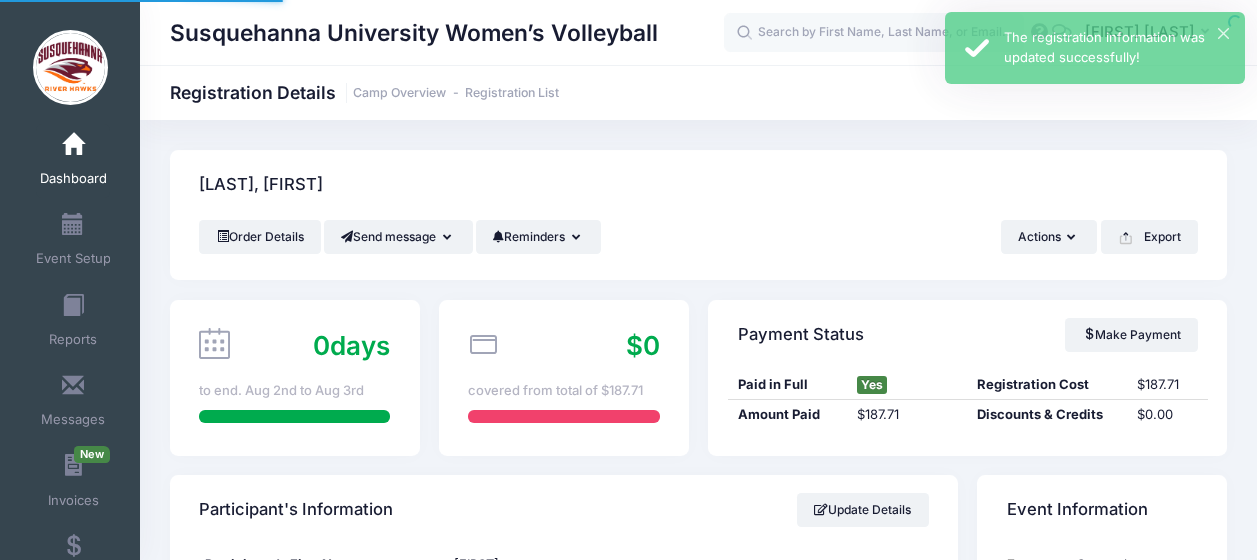 scroll, scrollTop: 0, scrollLeft: 0, axis: both 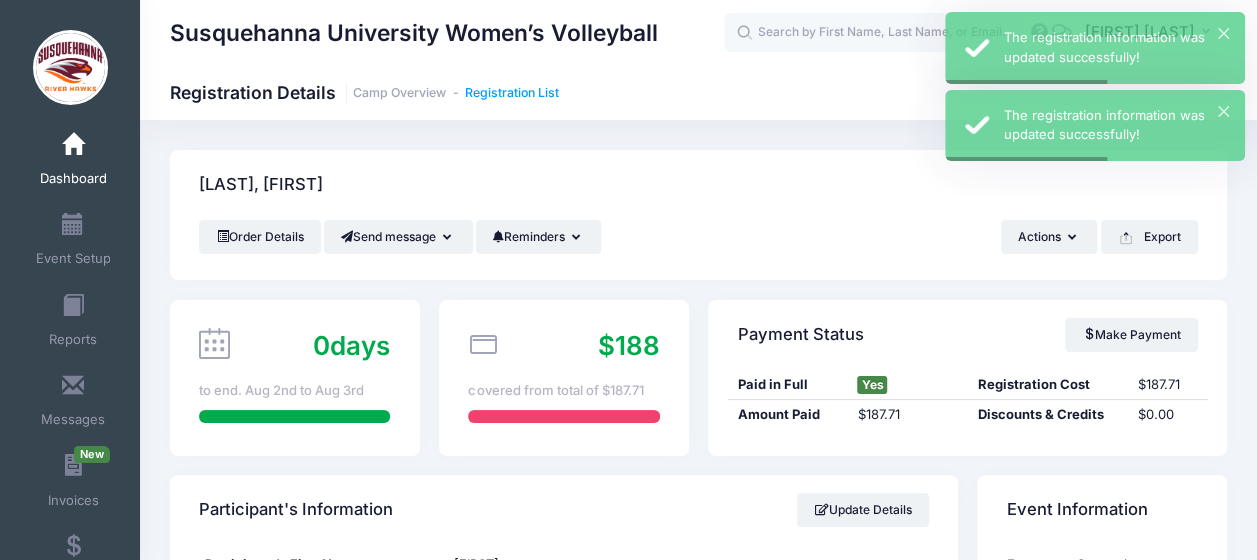 click on "Registration List" at bounding box center [512, 93] 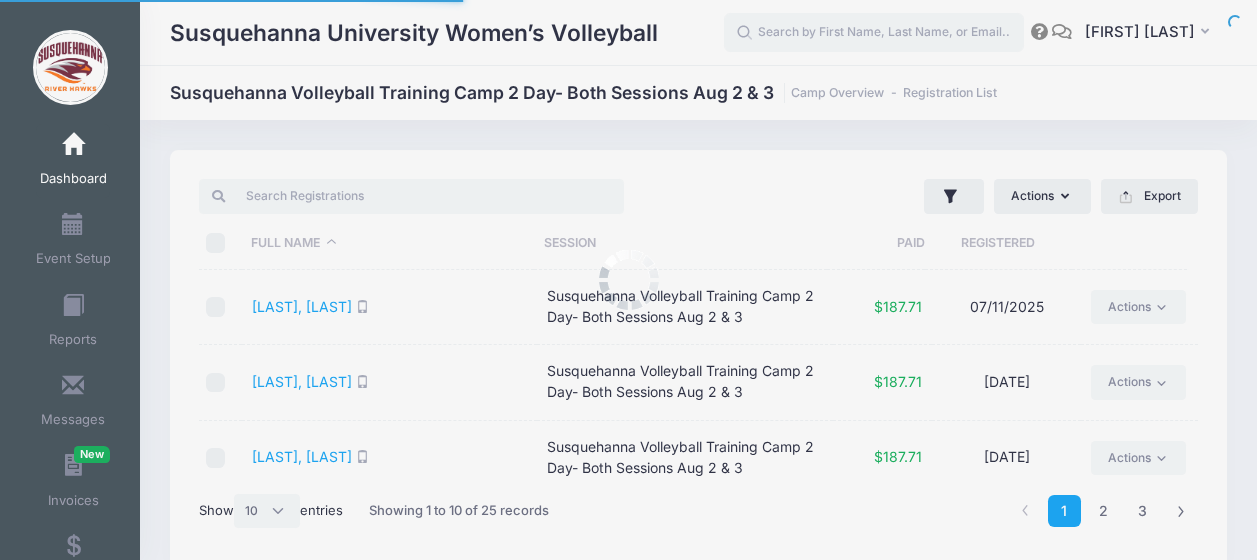 select on "10" 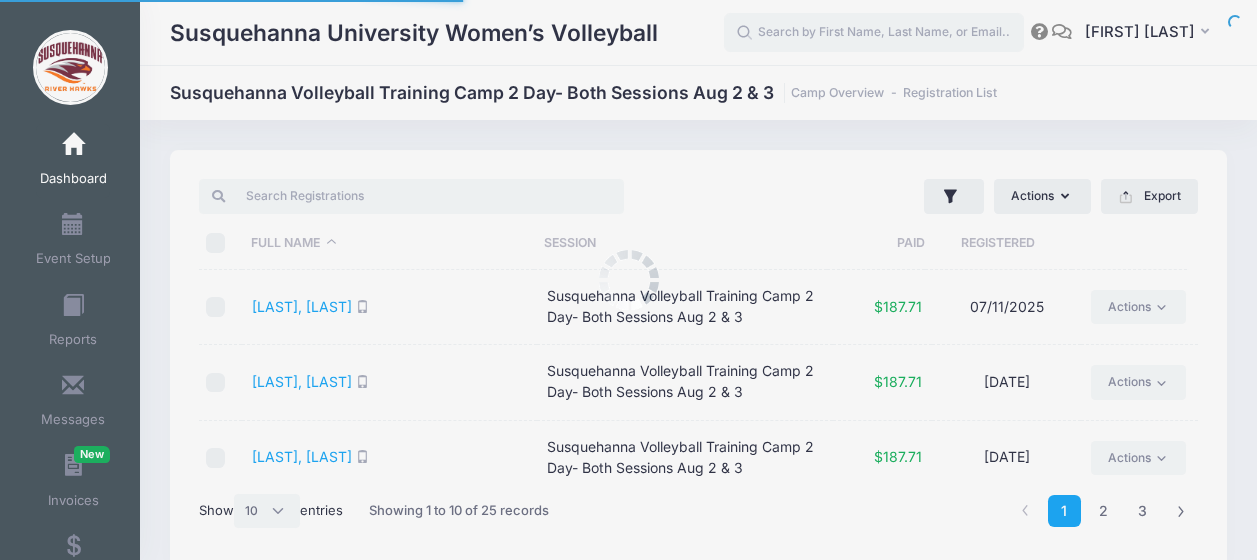 scroll, scrollTop: 0, scrollLeft: 0, axis: both 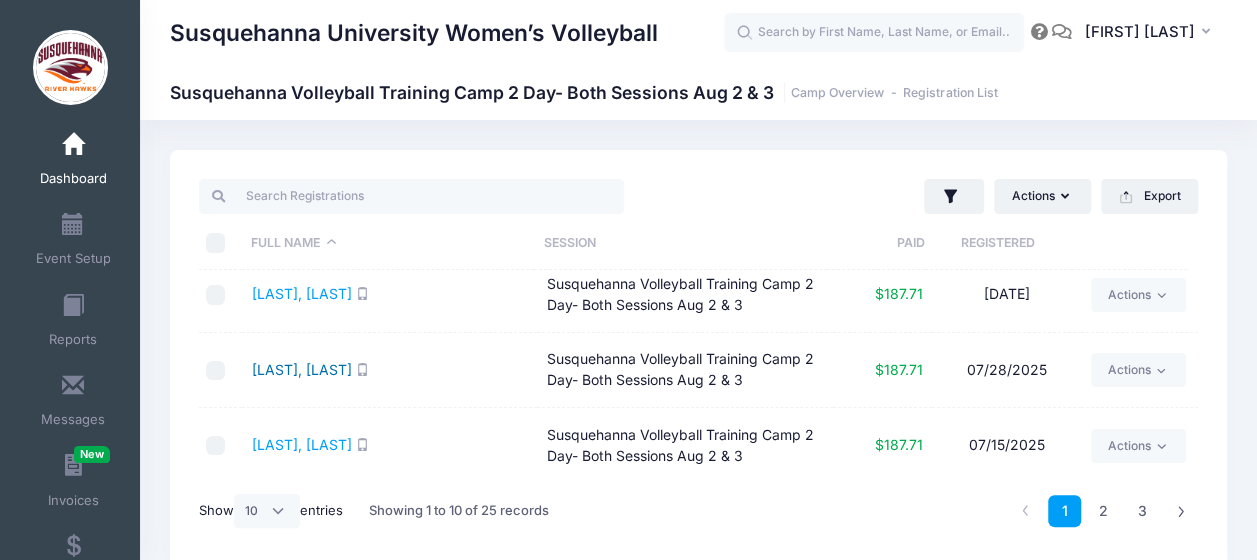 click on "[LAST], [LAST]" at bounding box center (302, 369) 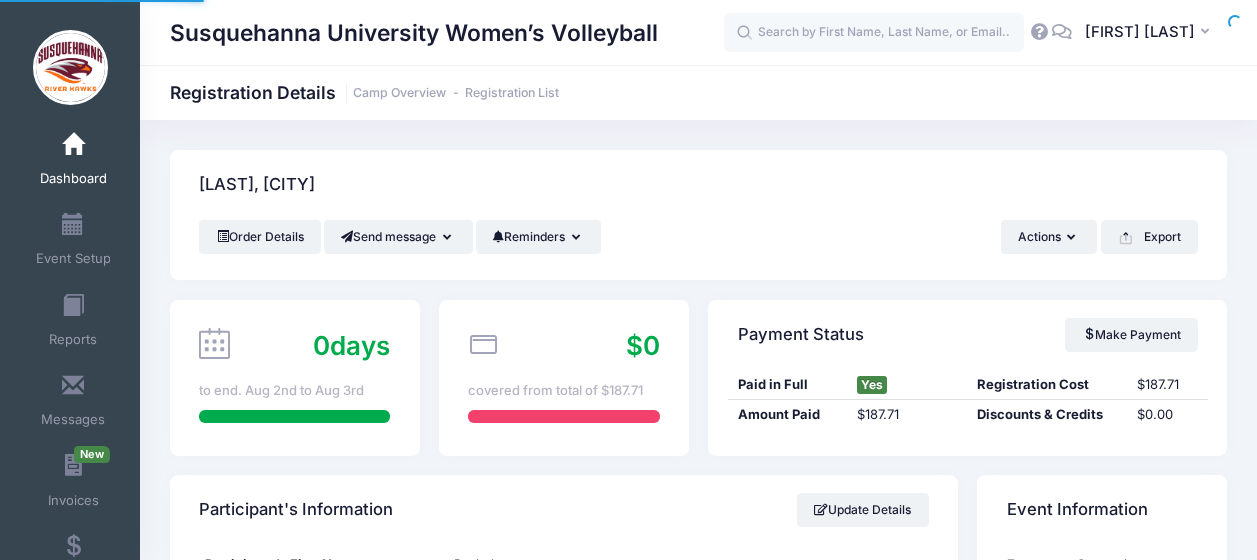 scroll, scrollTop: 0, scrollLeft: 0, axis: both 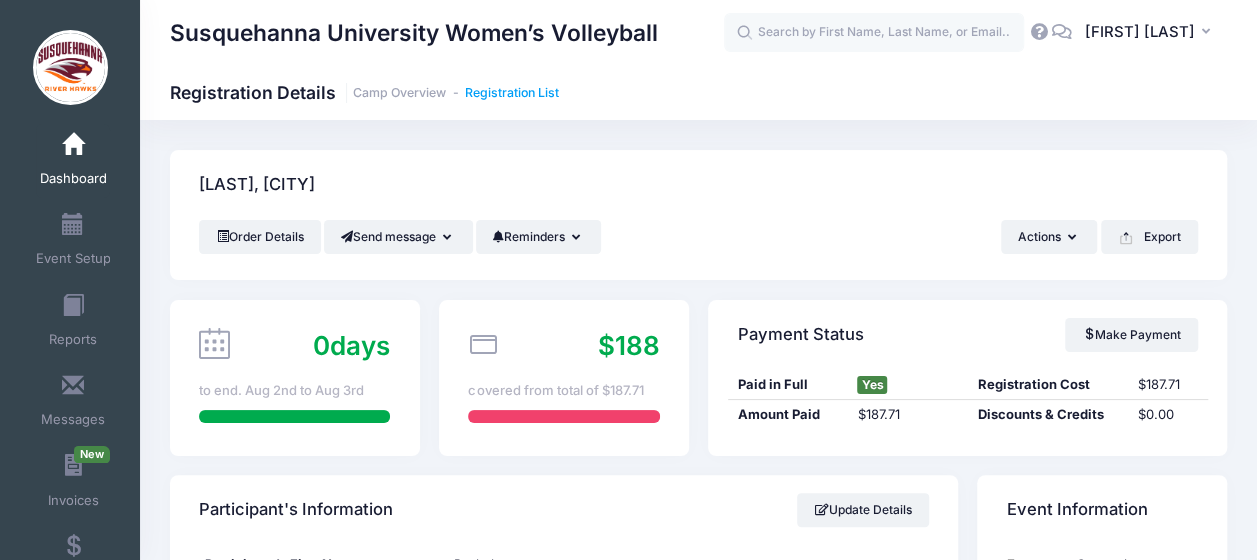 click on "Registration List" at bounding box center (512, 93) 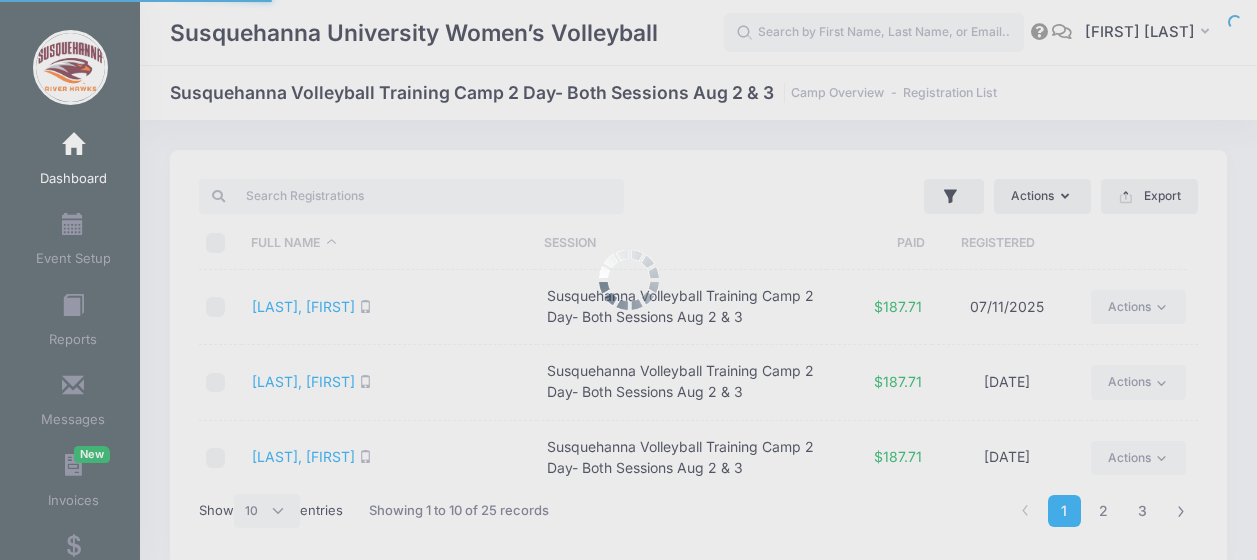 select on "10" 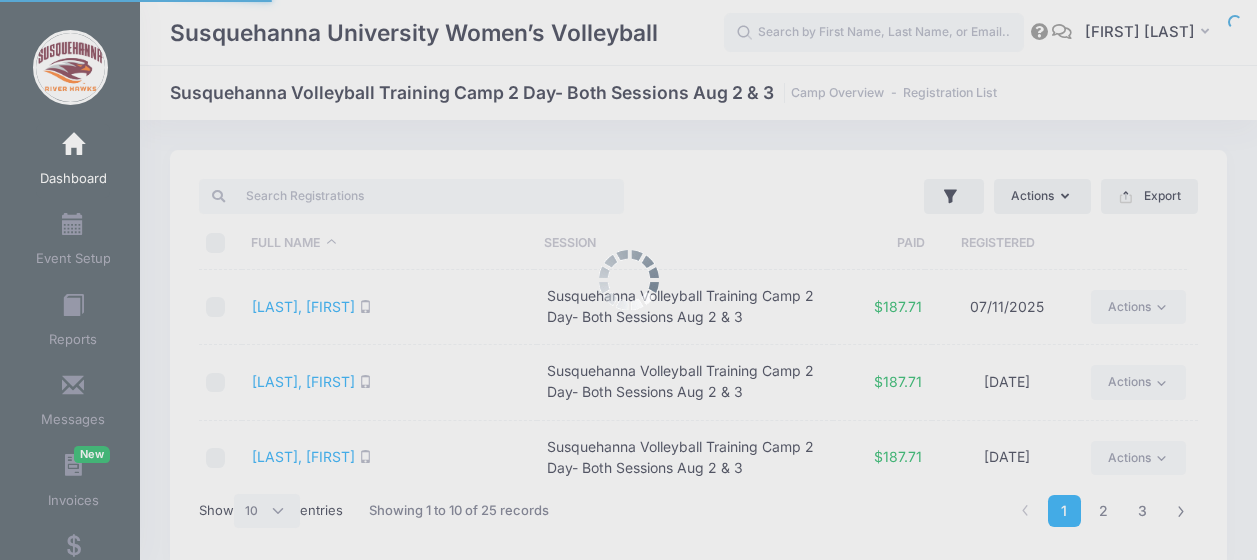 scroll, scrollTop: 0, scrollLeft: 0, axis: both 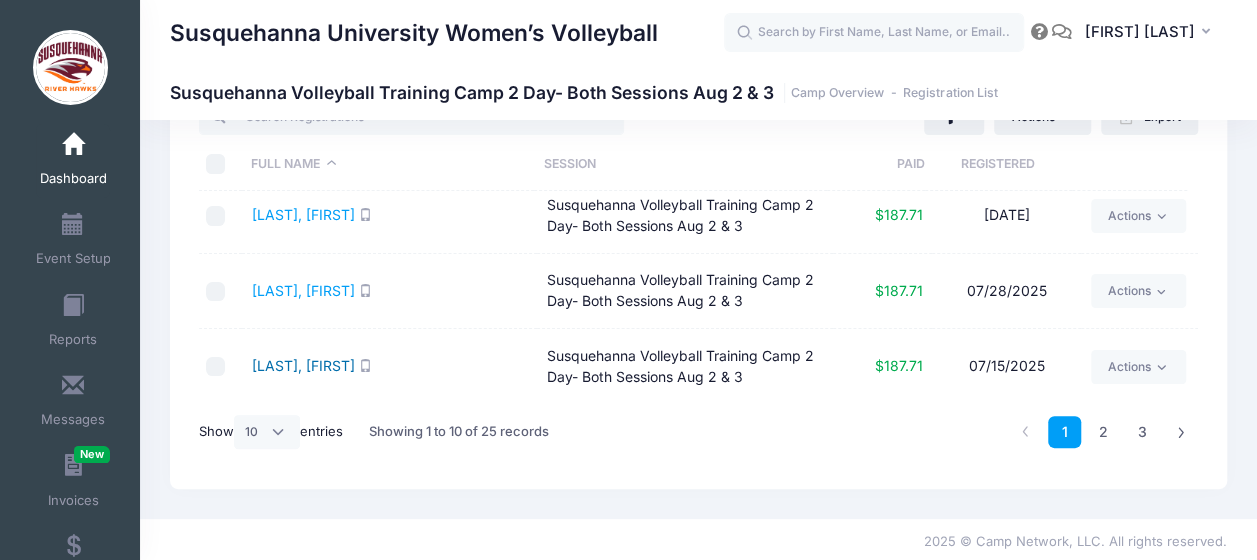 click on "Gialanella, Maria" at bounding box center [303, 365] 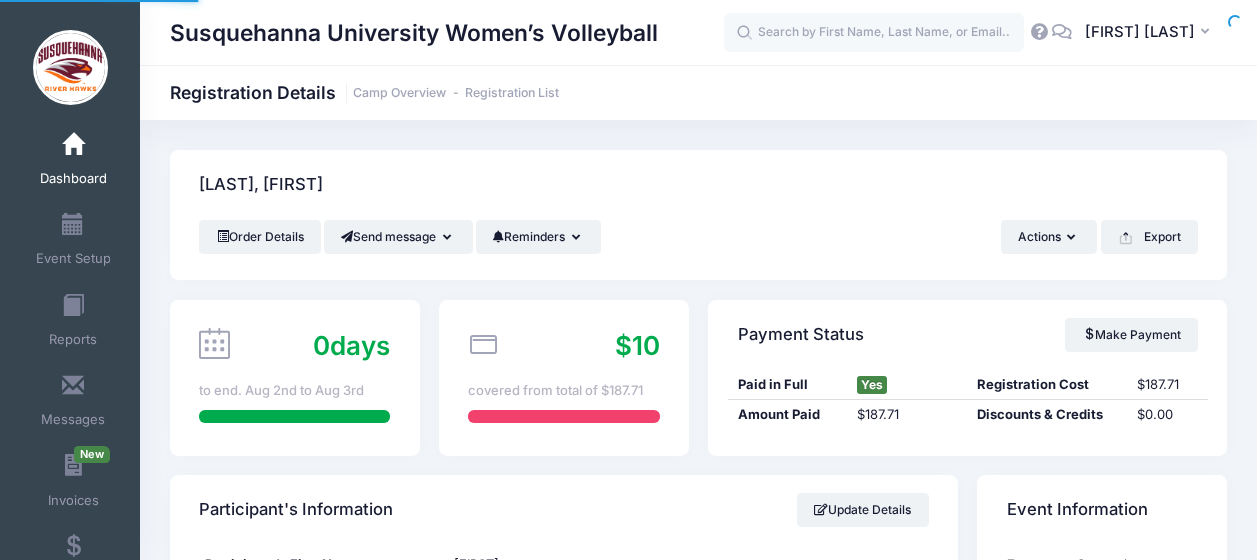 scroll, scrollTop: 0, scrollLeft: 0, axis: both 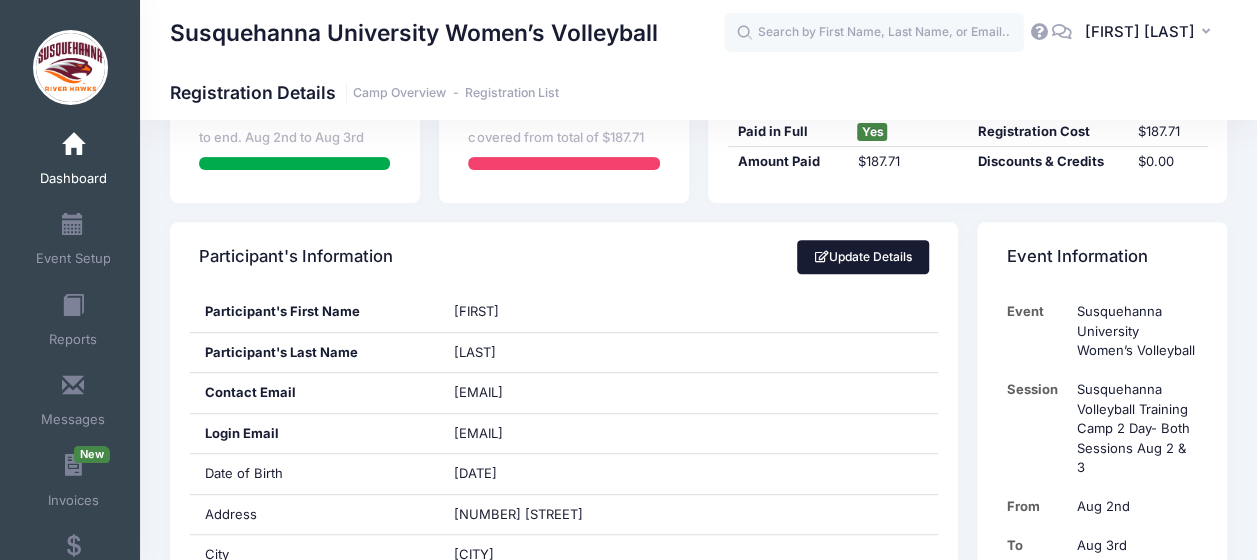 click on "Update Details" at bounding box center (863, 257) 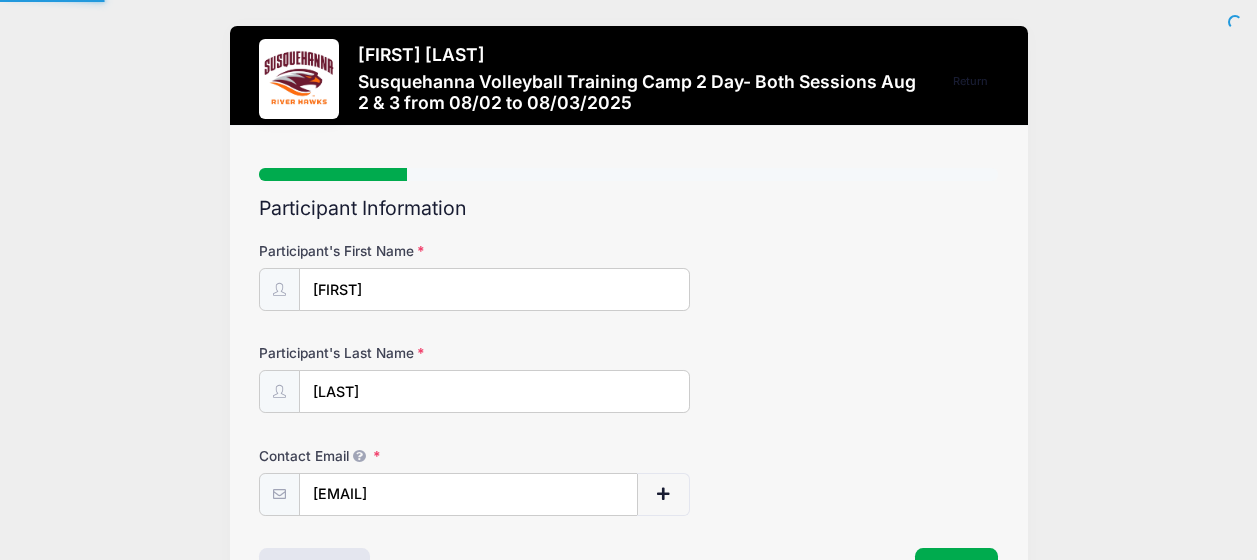 scroll, scrollTop: 0, scrollLeft: 0, axis: both 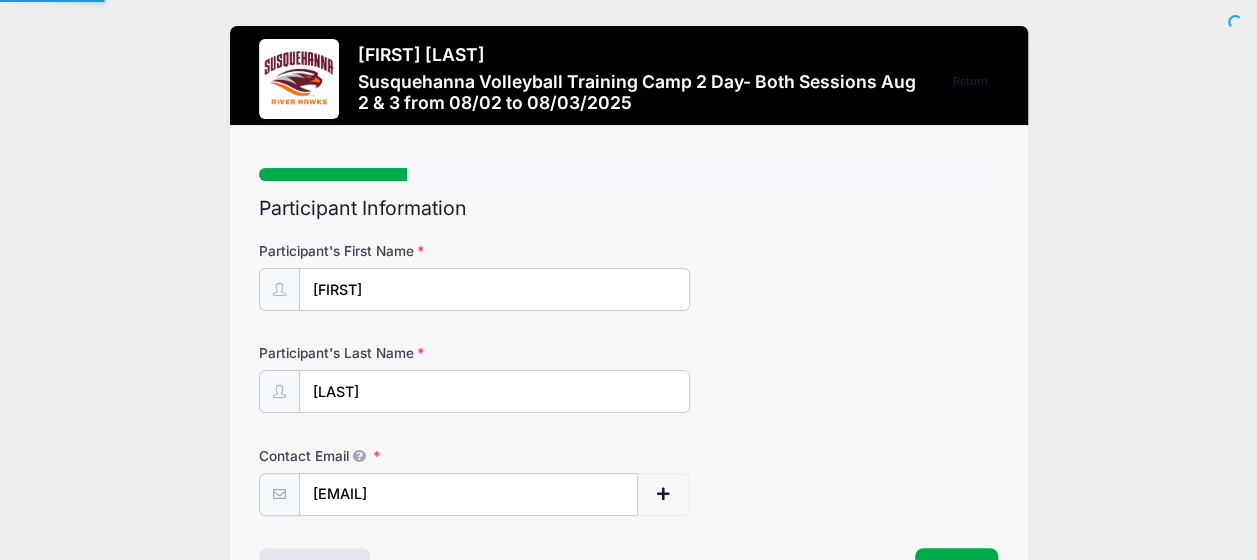 select on "NJ" 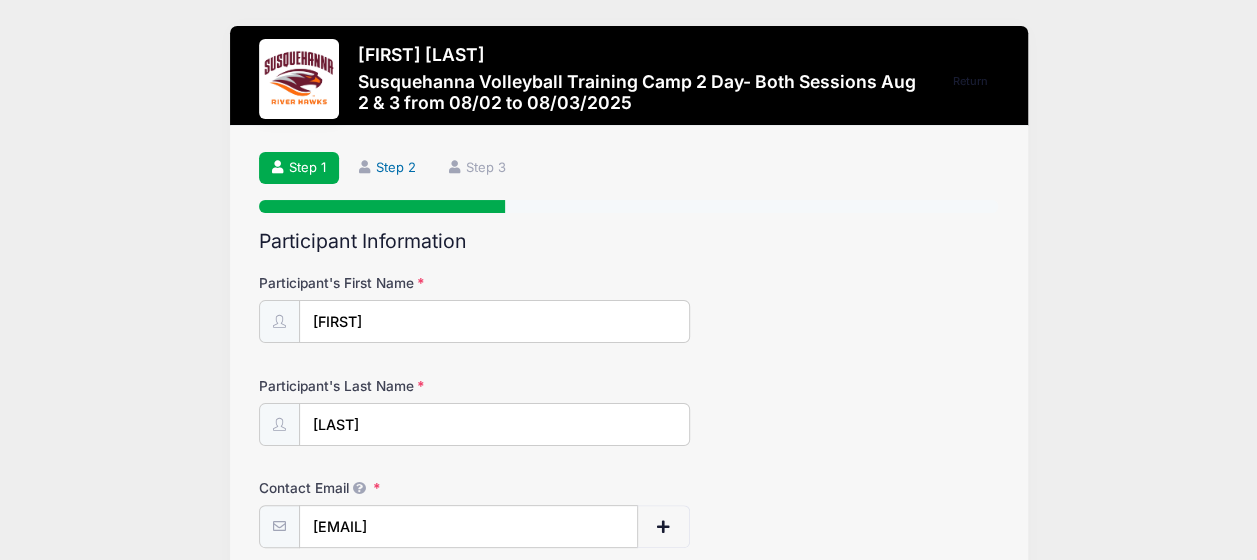 click on "Step 2" at bounding box center [388, 168] 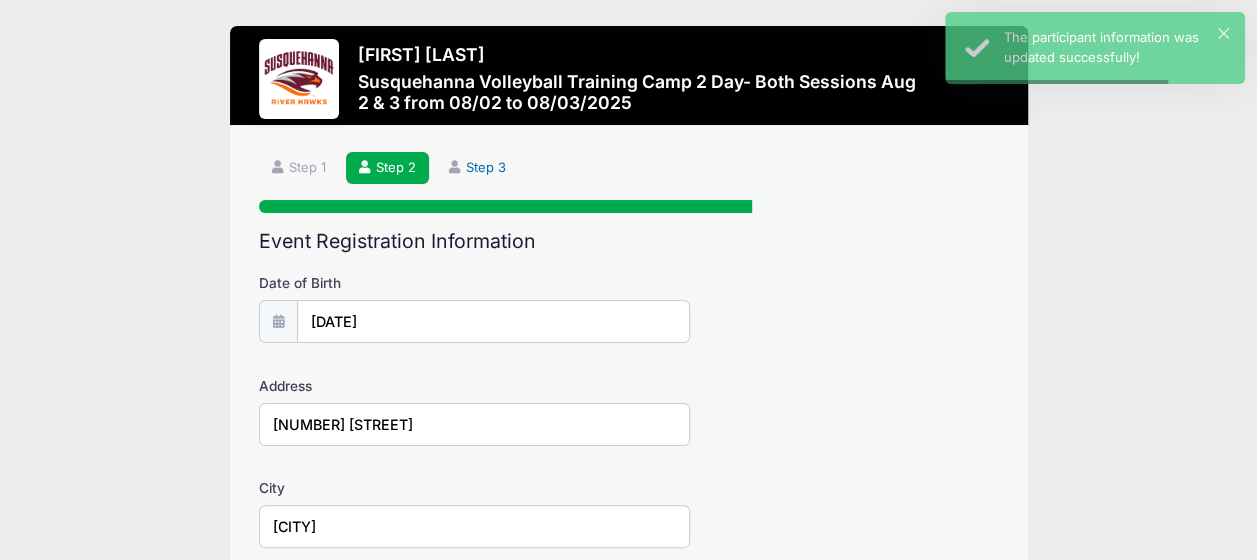 click on "Step 3" at bounding box center [478, 168] 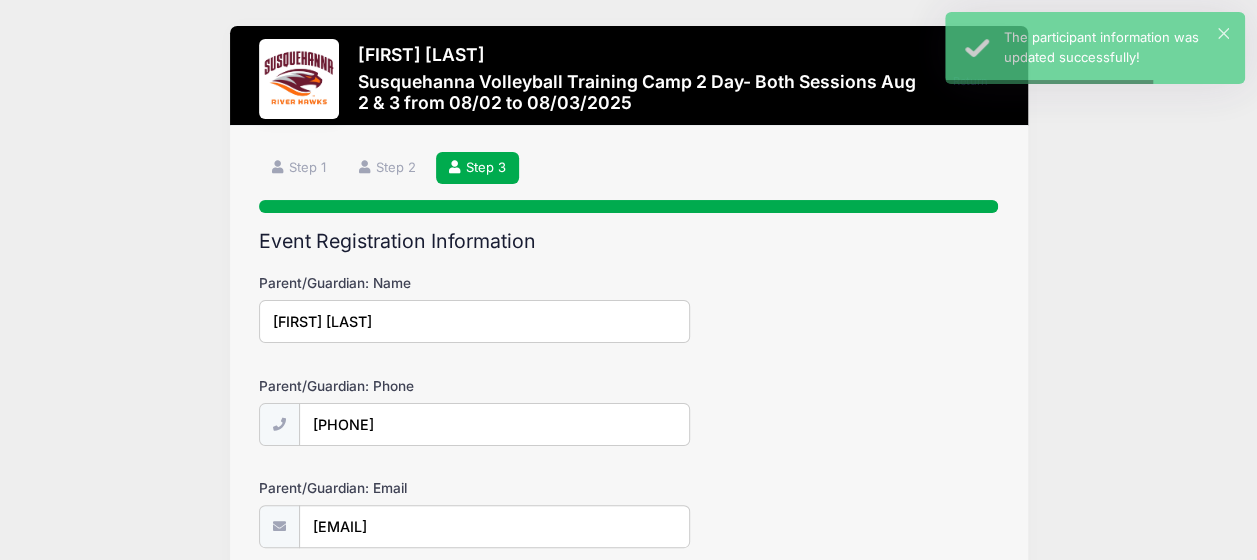 scroll, scrollTop: 0, scrollLeft: 0, axis: both 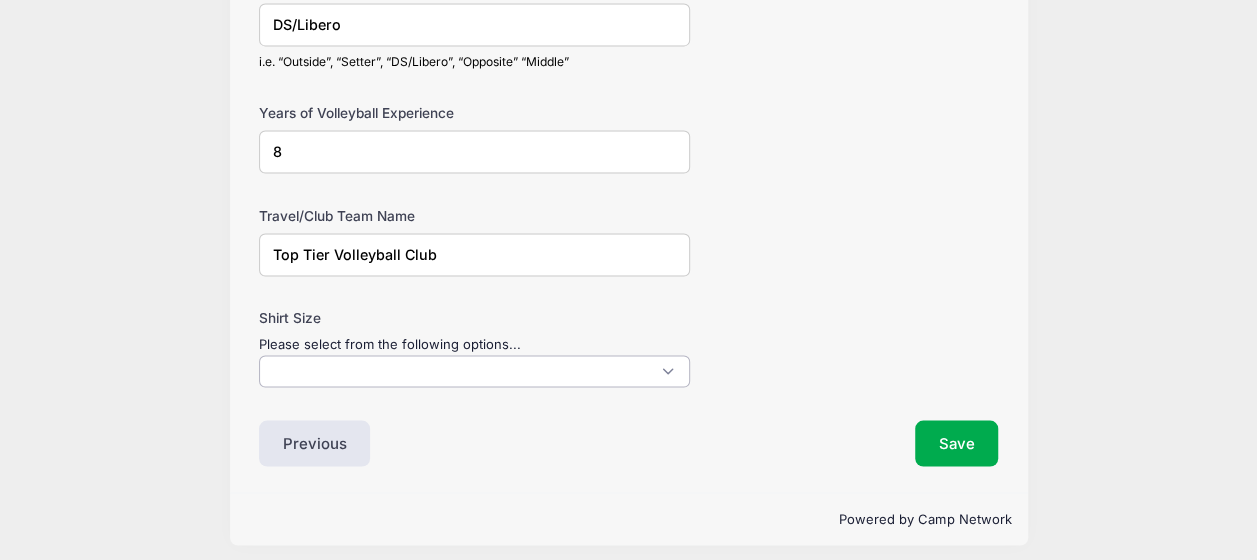 click at bounding box center [474, 371] 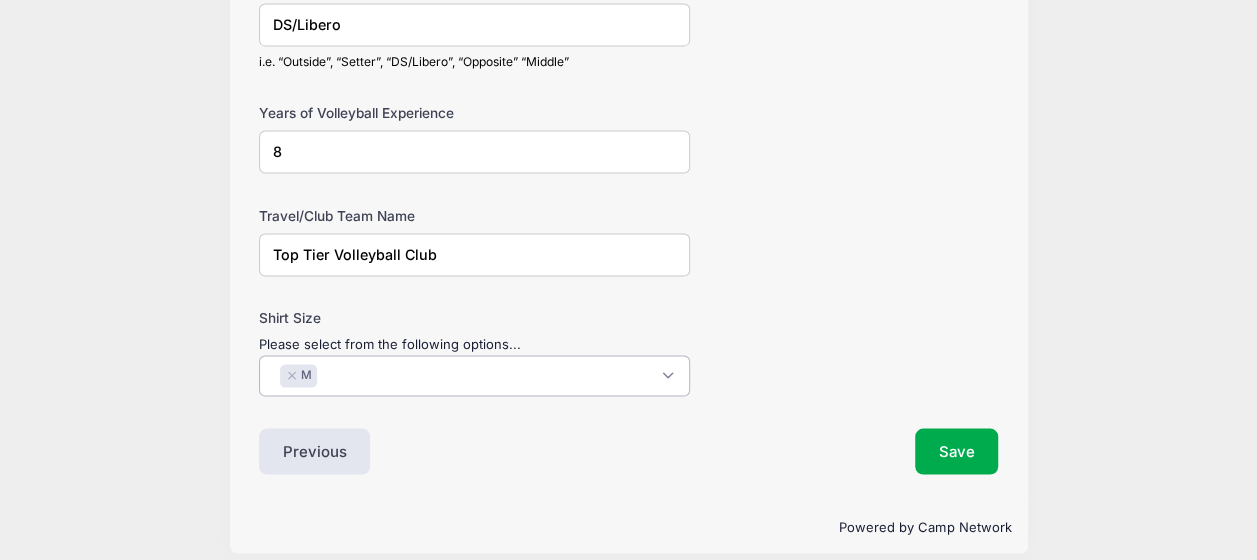 select on "M" 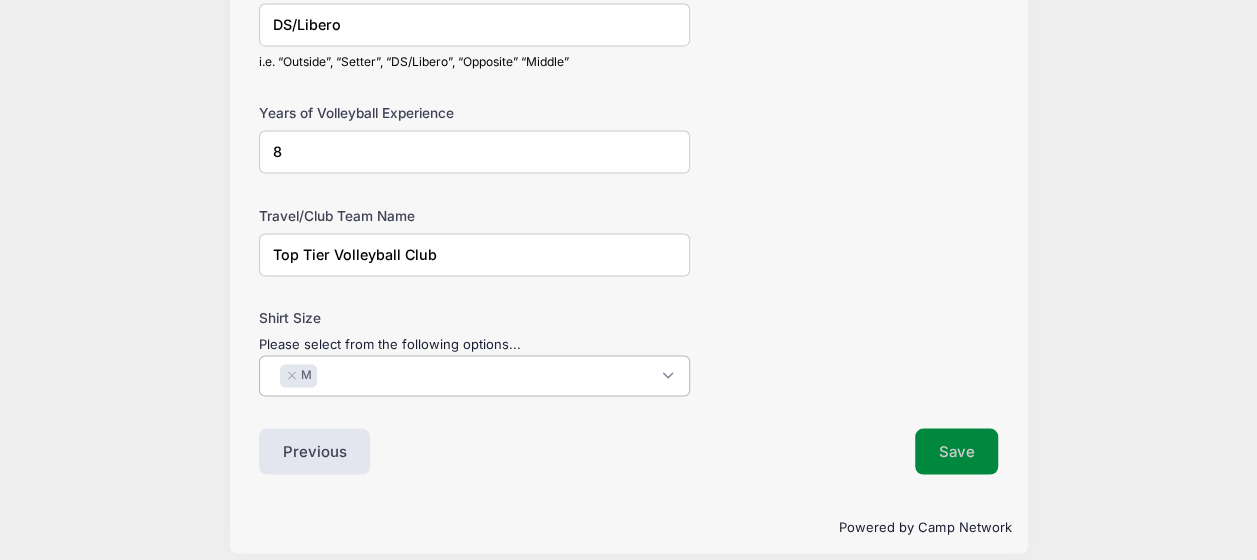 click on "Save" at bounding box center (957, 451) 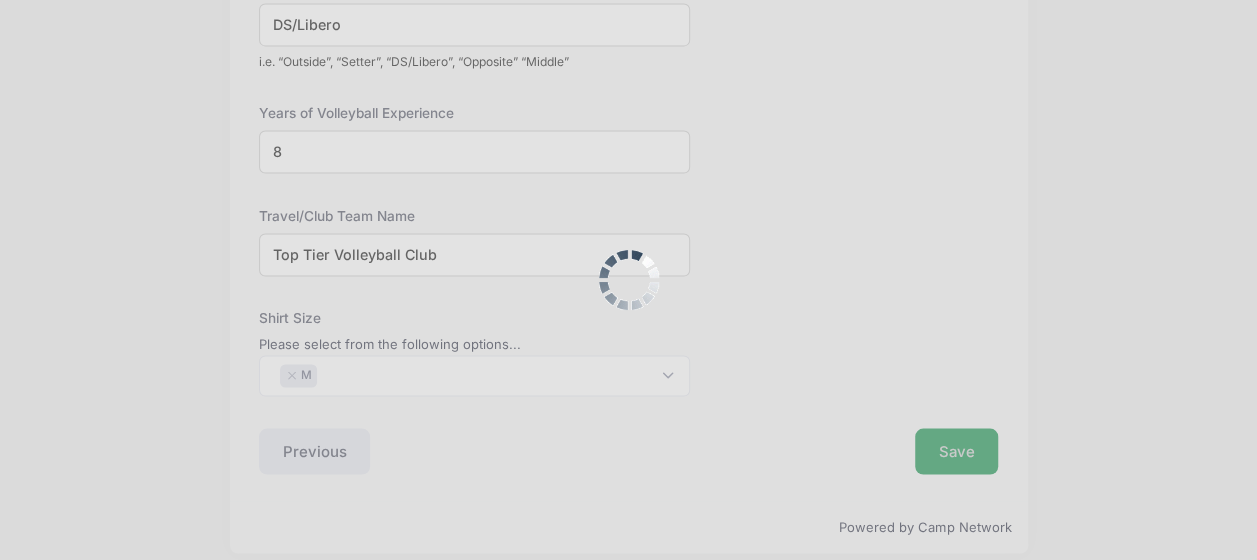 scroll, scrollTop: 0, scrollLeft: 0, axis: both 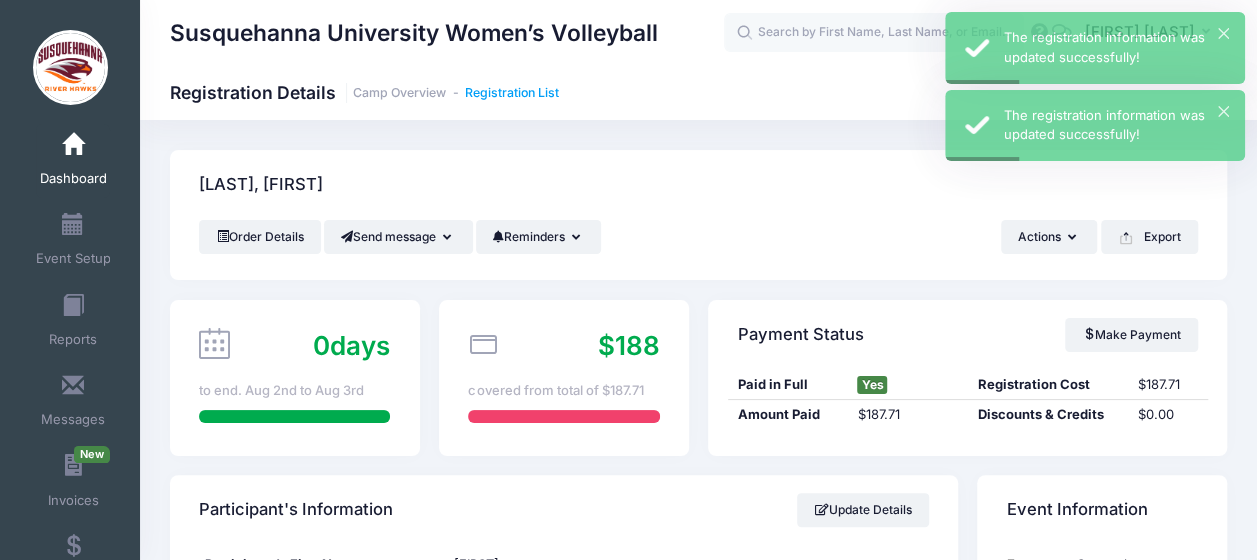 click on "Registration List" at bounding box center (512, 93) 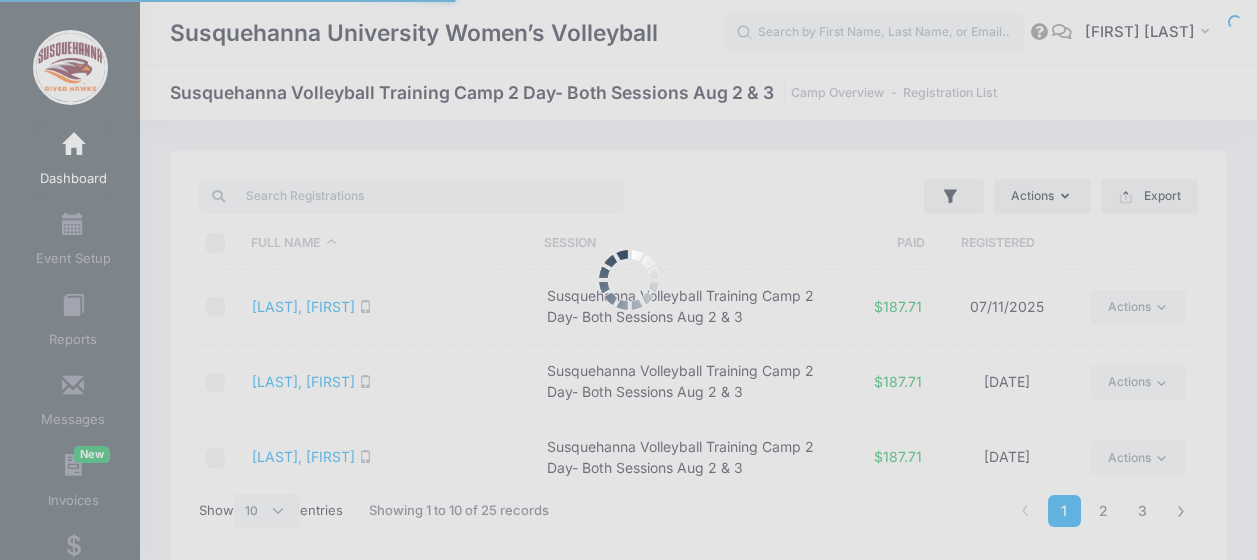select on "10" 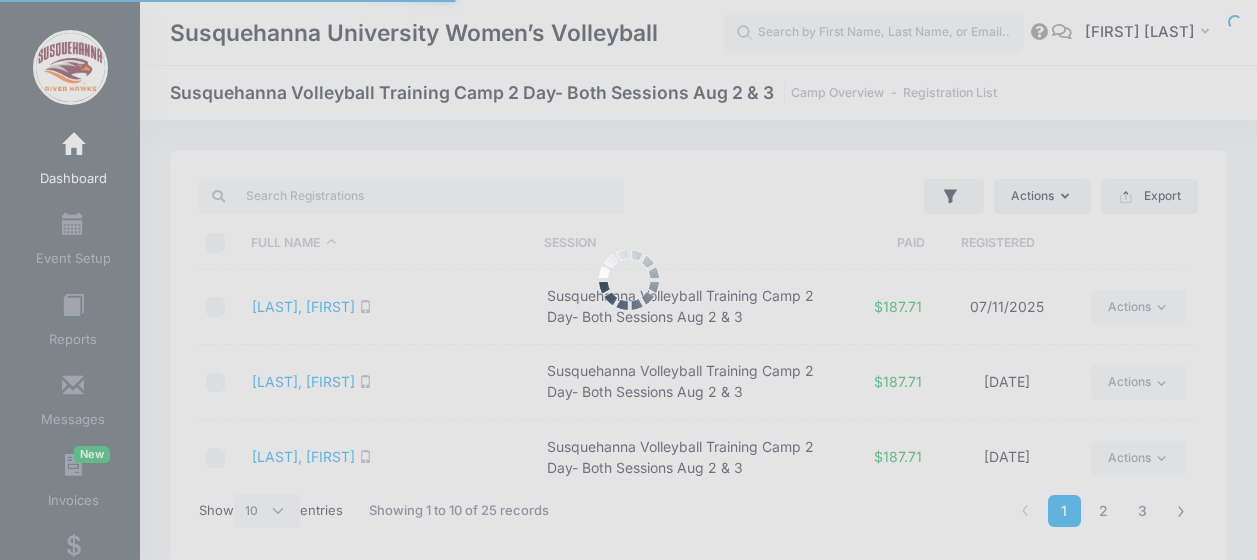 scroll, scrollTop: 0, scrollLeft: 0, axis: both 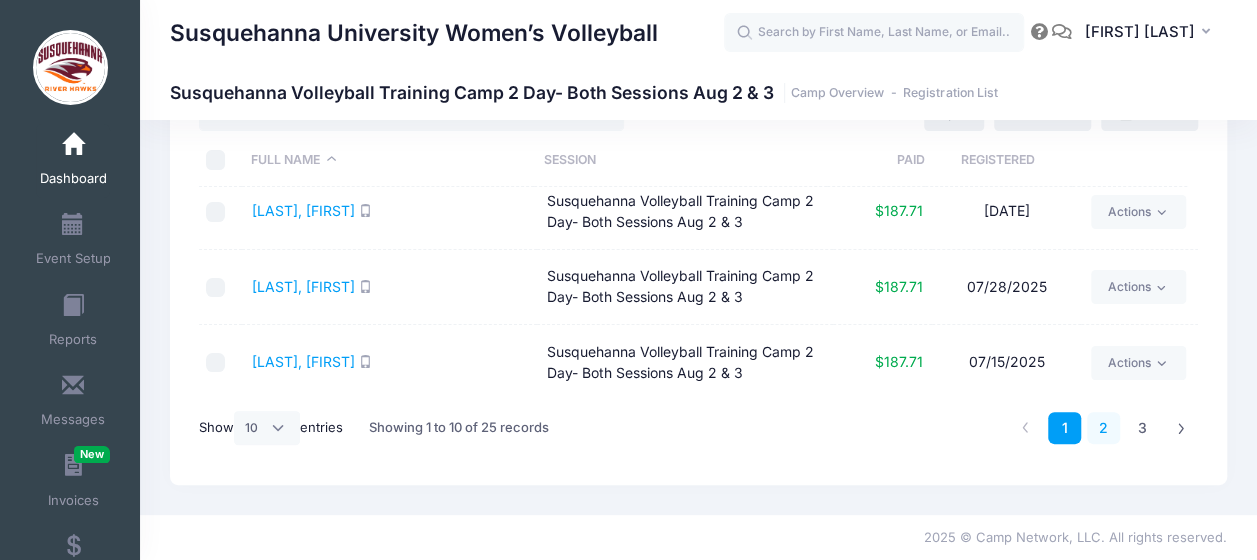 click on "2" at bounding box center [1103, 428] 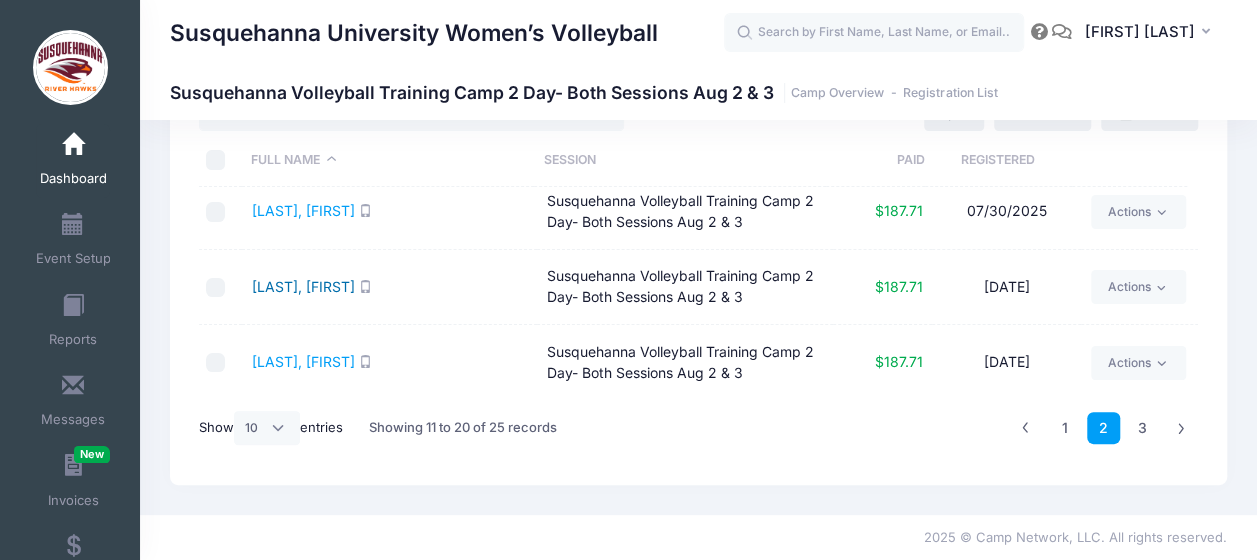 click on "[LAST], [FIRST]" at bounding box center [303, 286] 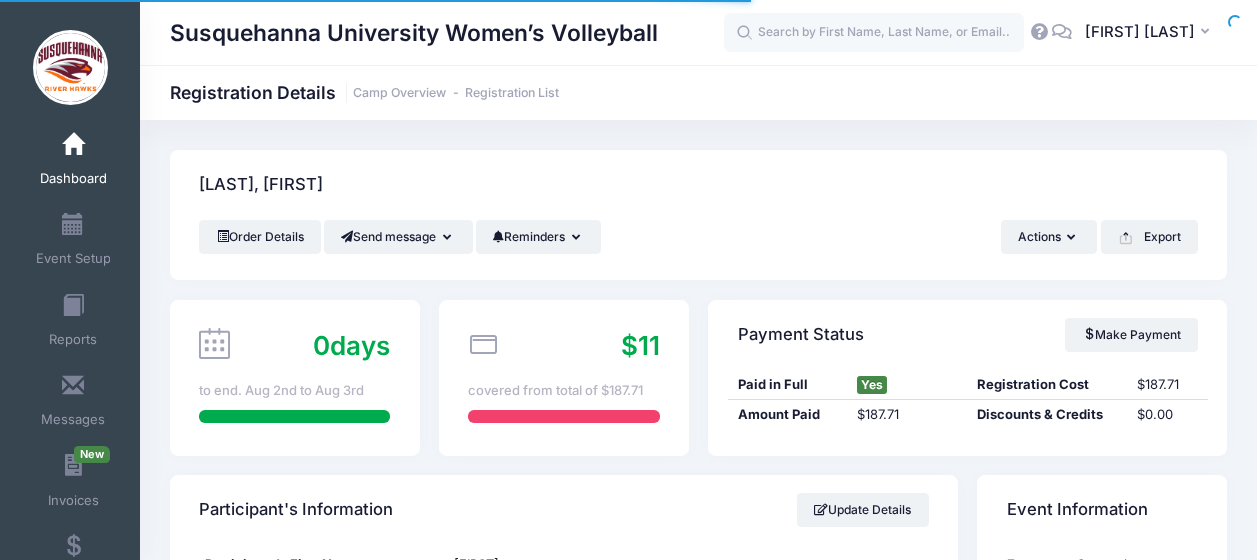 scroll, scrollTop: 0, scrollLeft: 0, axis: both 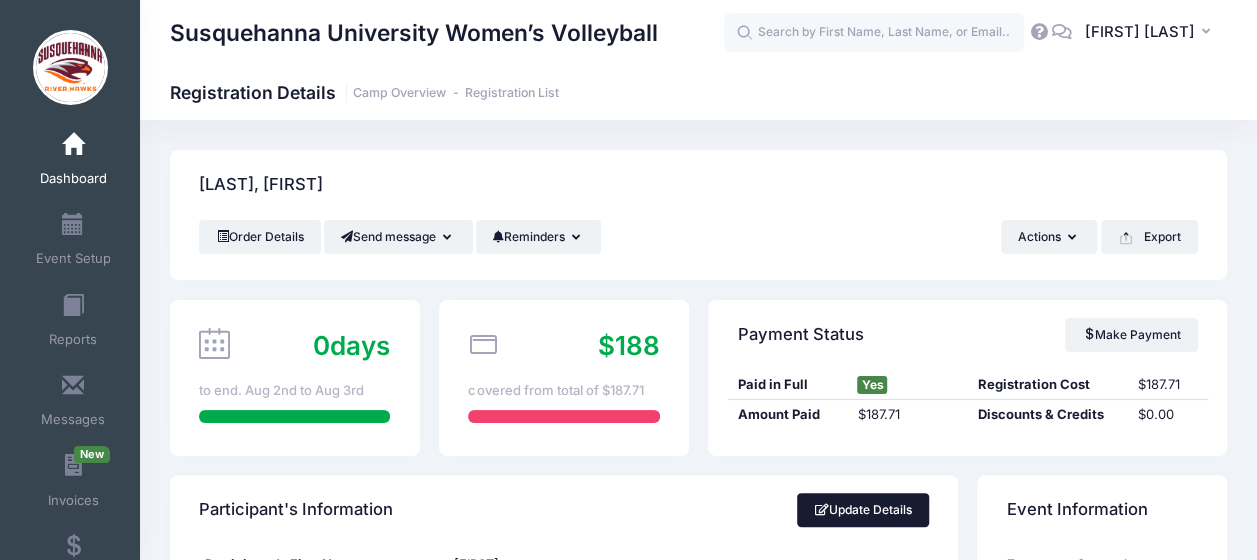 click on "Update Details" at bounding box center (863, 510) 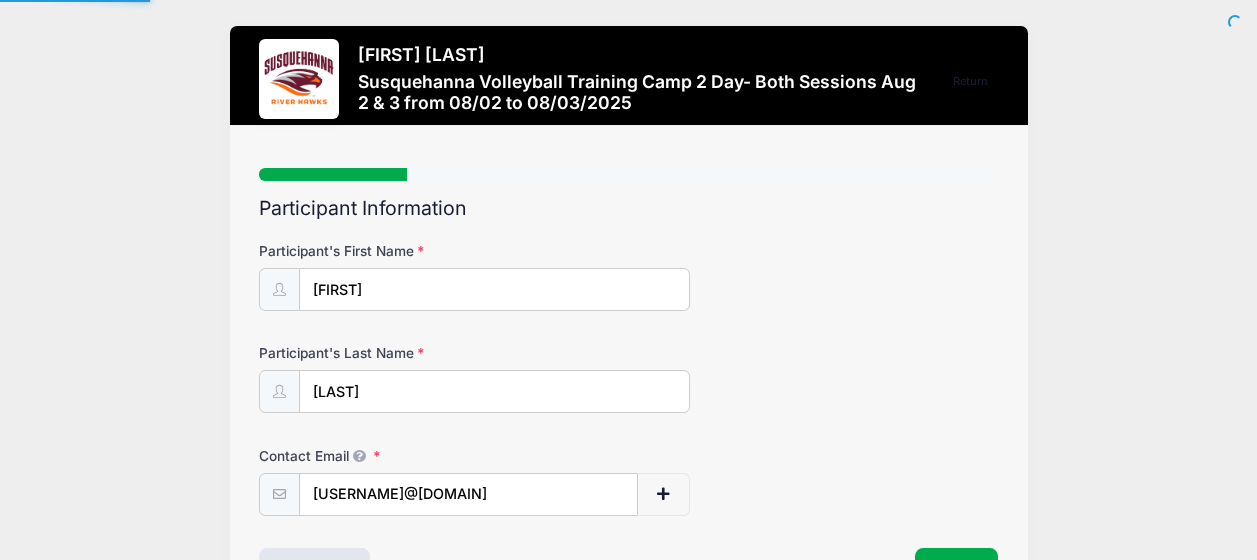 select on "PA" 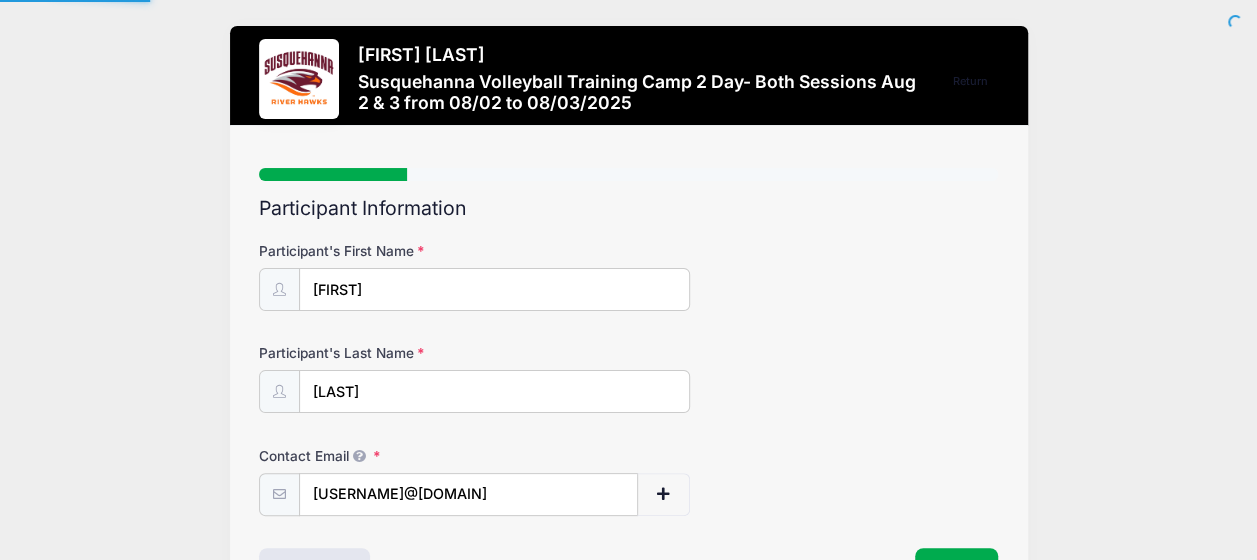 scroll, scrollTop: 0, scrollLeft: 0, axis: both 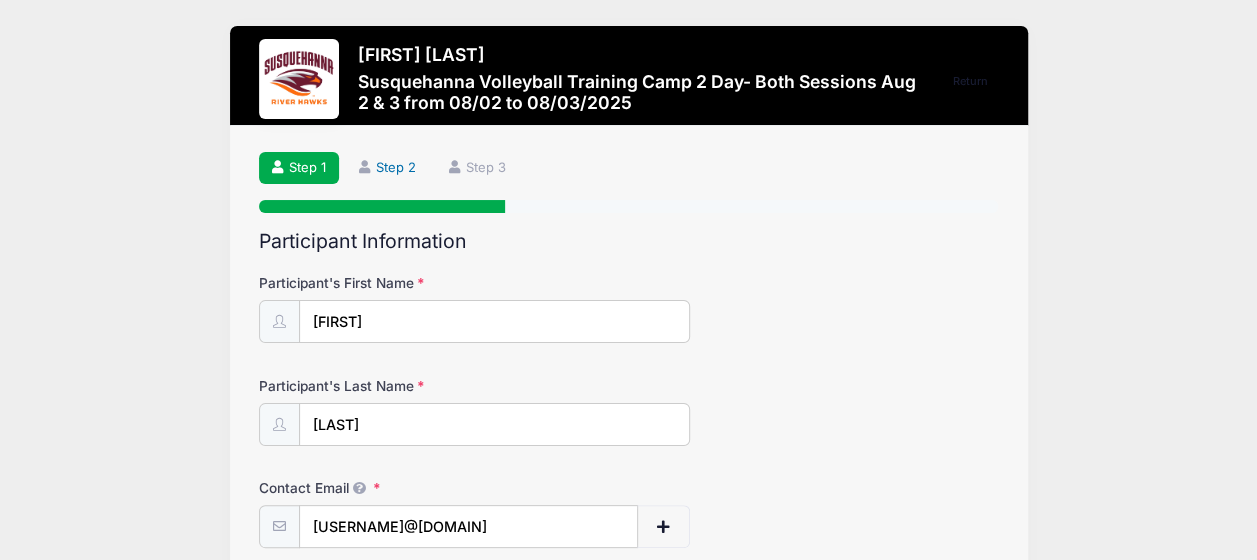 click on "Step 2" at bounding box center [388, 168] 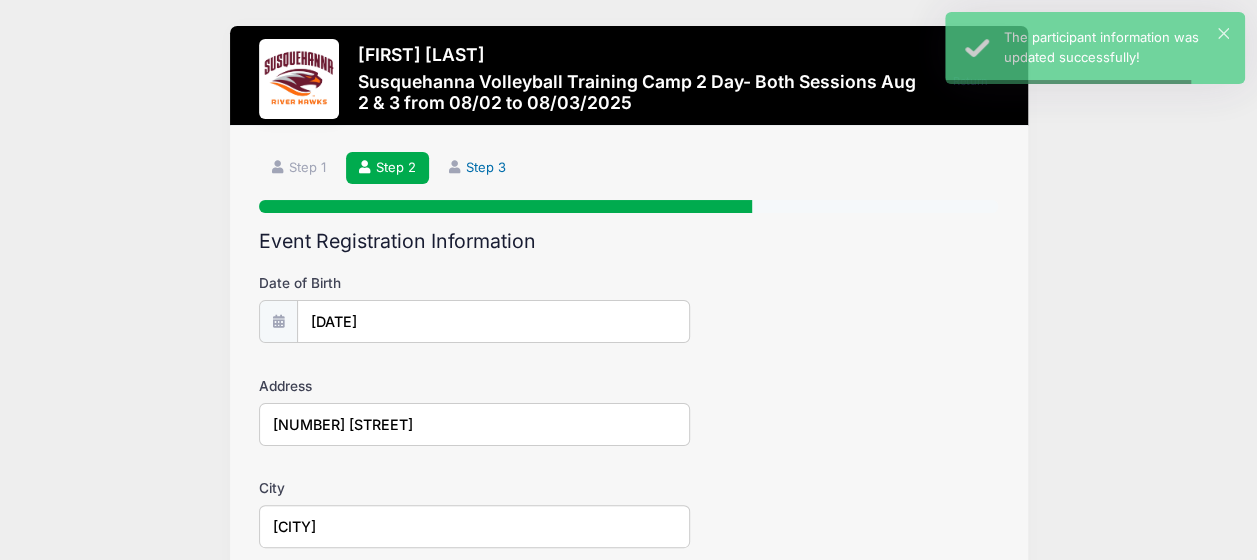 click on "Step 3" at bounding box center [478, 168] 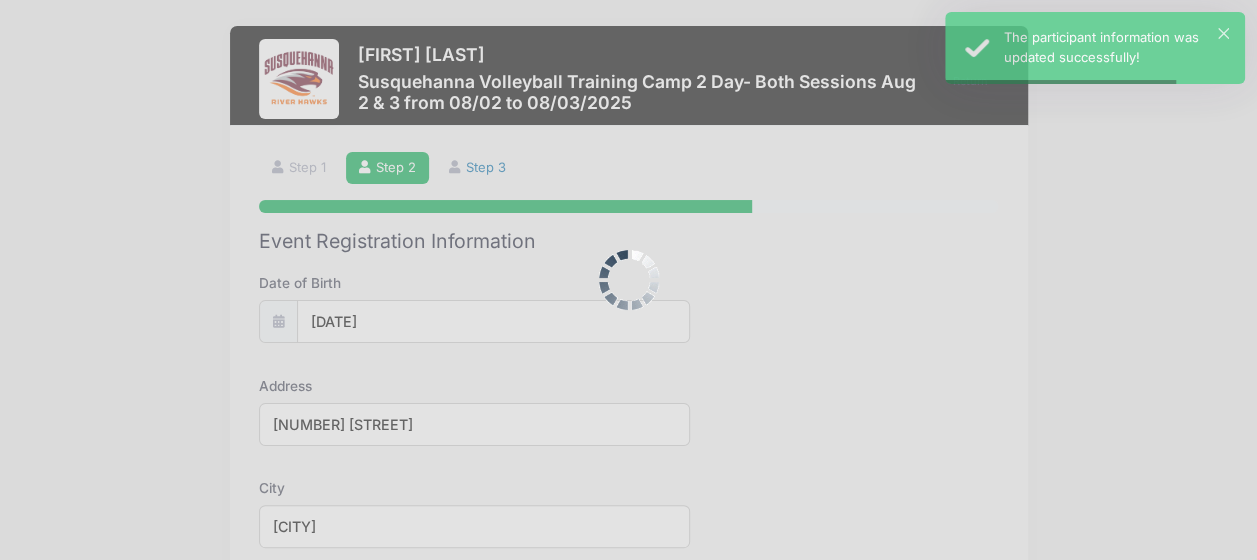 scroll, scrollTop: 0, scrollLeft: 0, axis: both 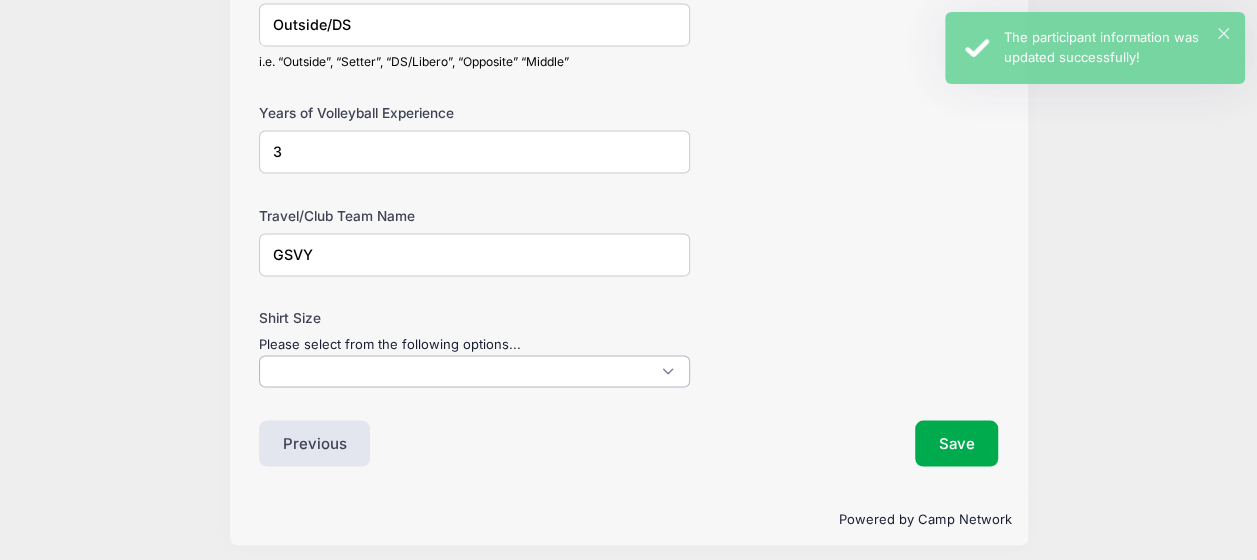 click at bounding box center [474, 371] 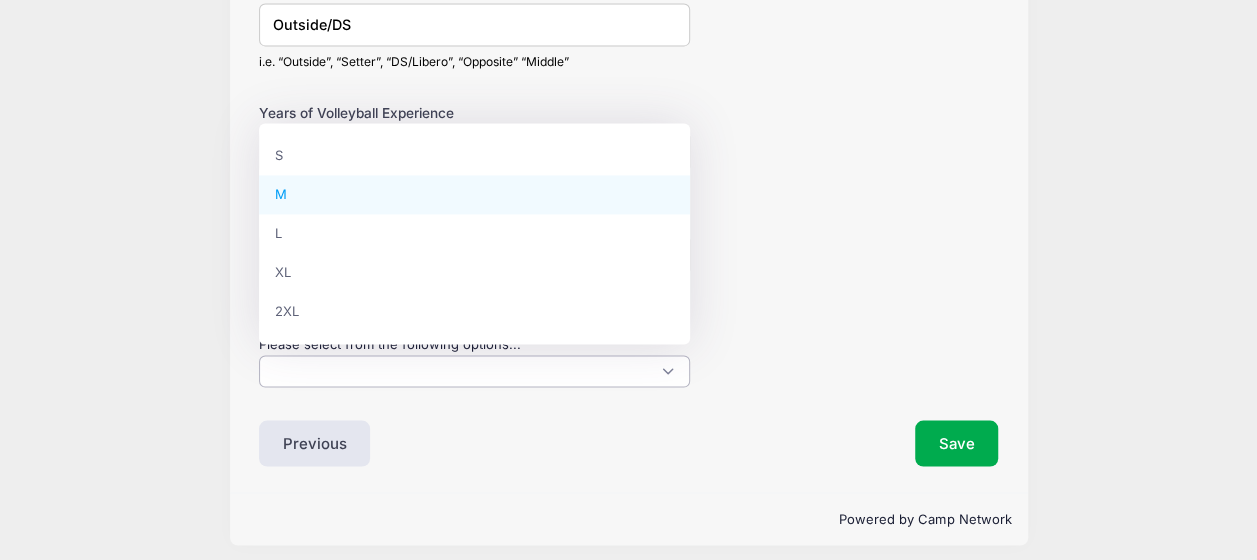 select on "M" 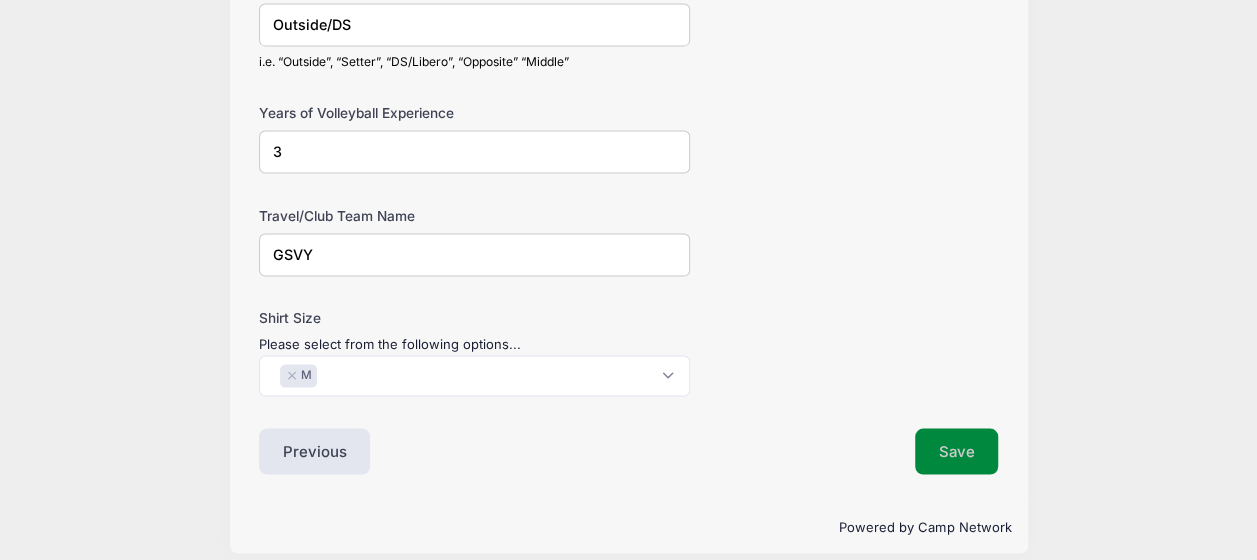 click on "Save" at bounding box center (957, 451) 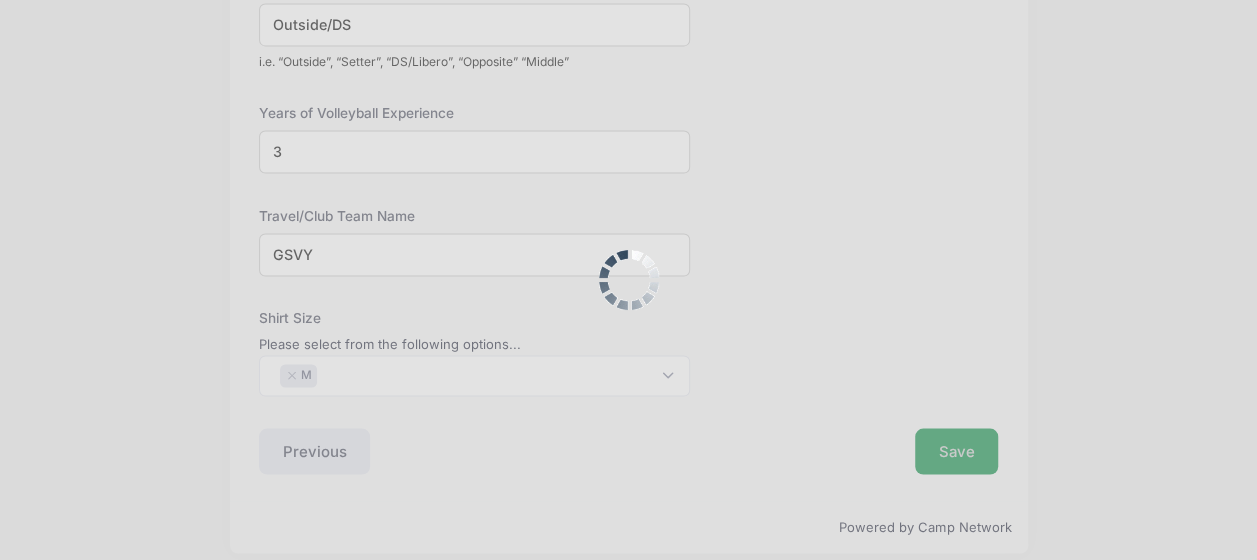 scroll, scrollTop: 0, scrollLeft: 0, axis: both 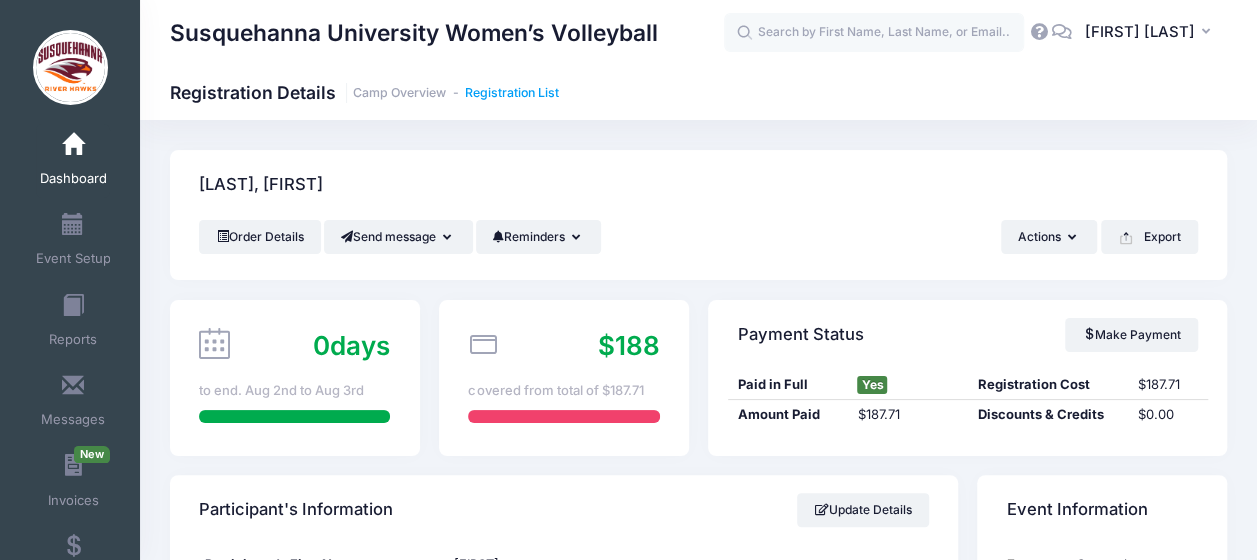 click on "Registration List" at bounding box center [512, 93] 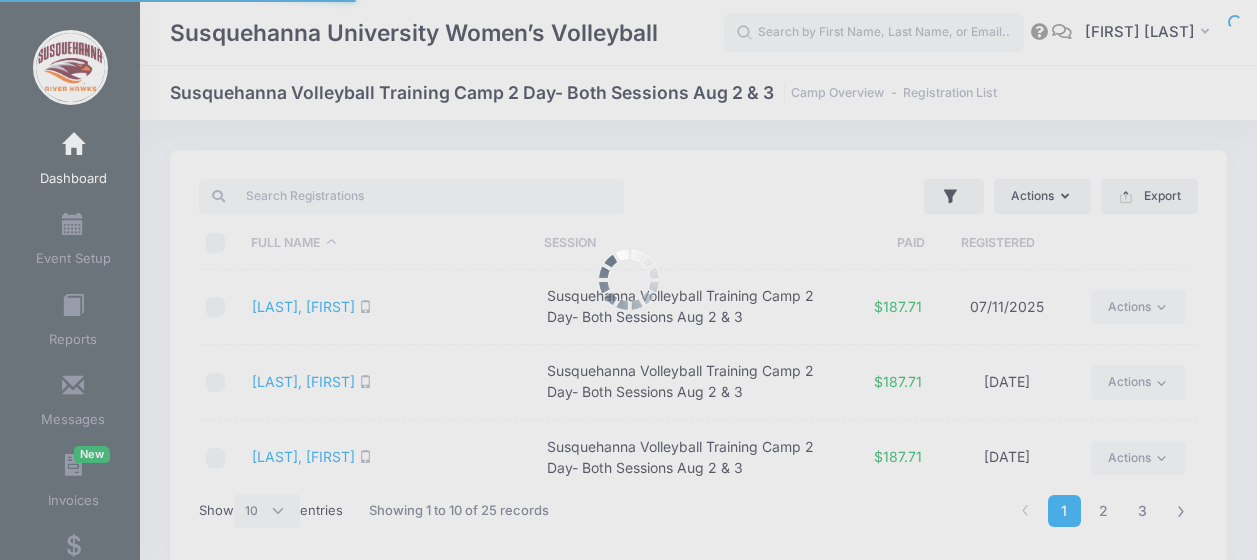 select on "10" 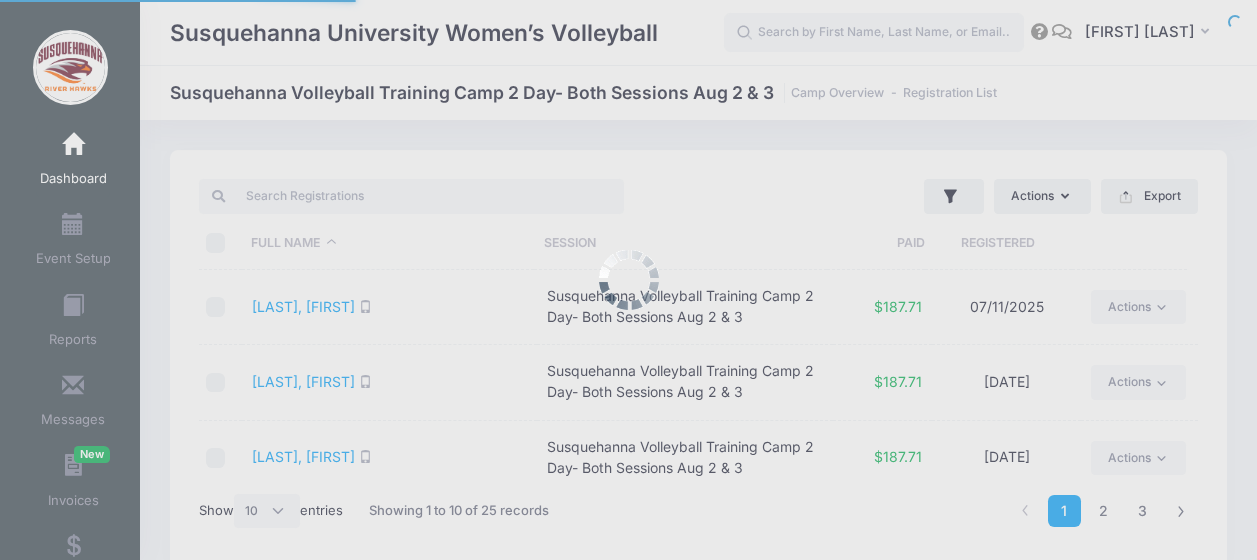 scroll, scrollTop: 0, scrollLeft: 0, axis: both 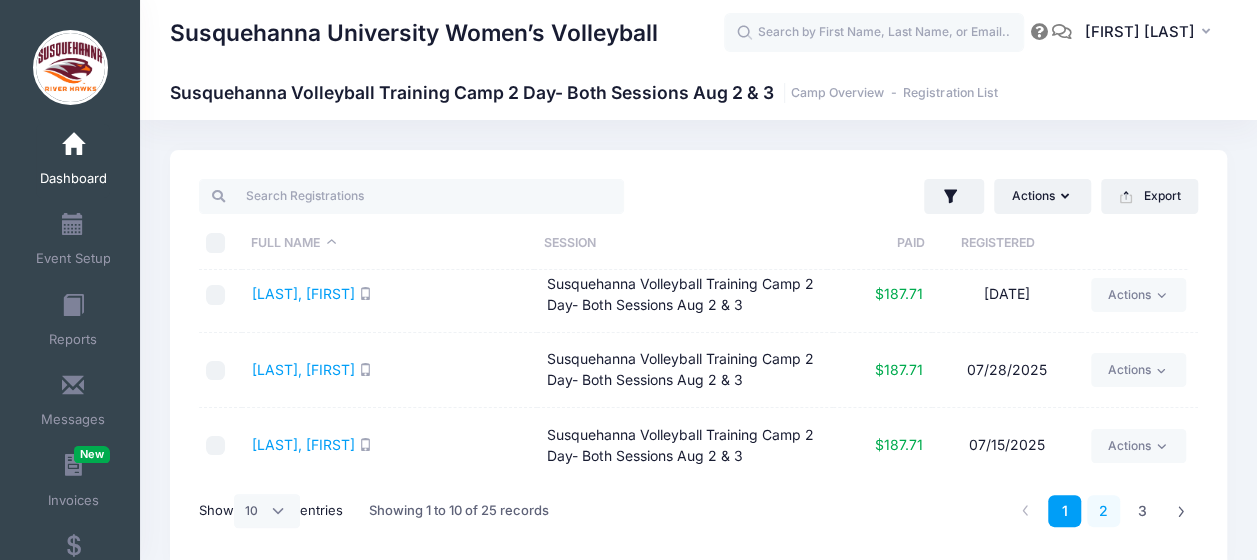 click on "2" at bounding box center (1103, 511) 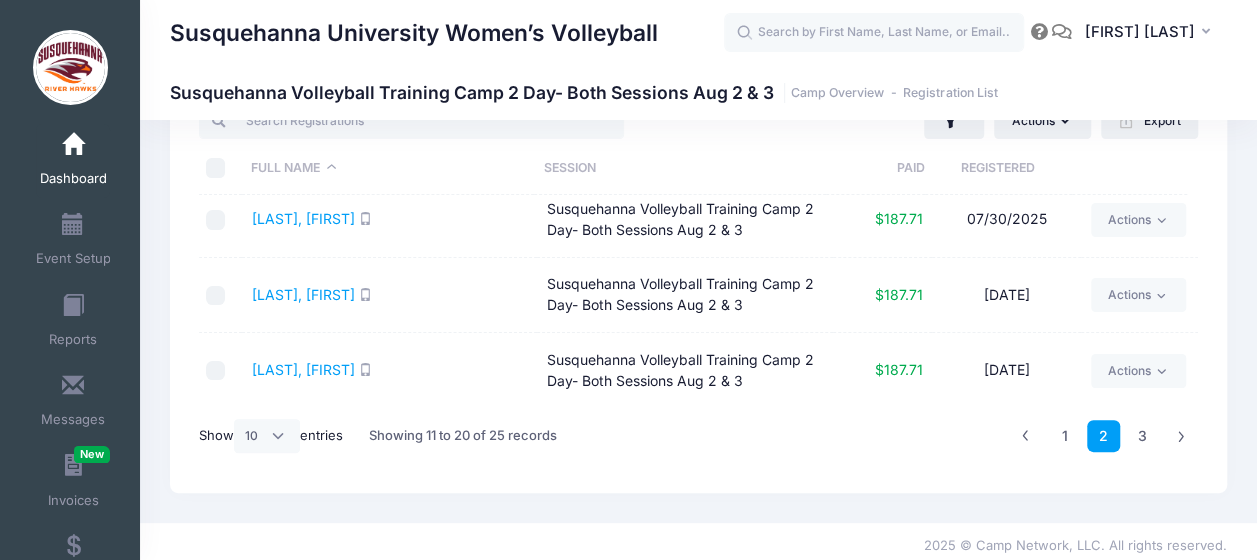 scroll, scrollTop: 83, scrollLeft: 0, axis: vertical 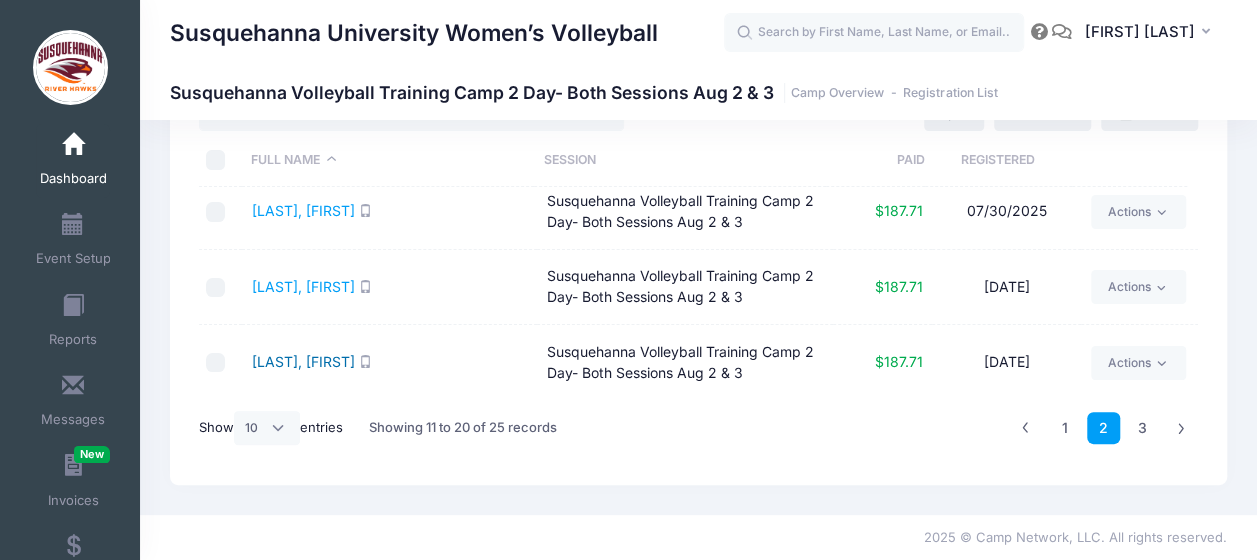 click on "Ross, Tessa" at bounding box center [303, 361] 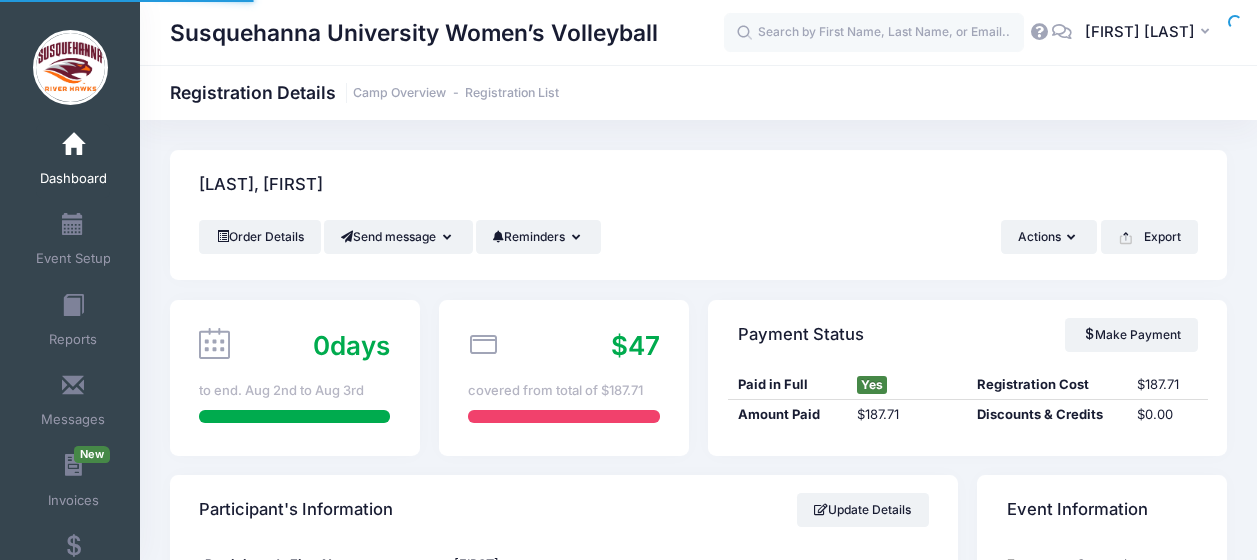 scroll, scrollTop: 0, scrollLeft: 0, axis: both 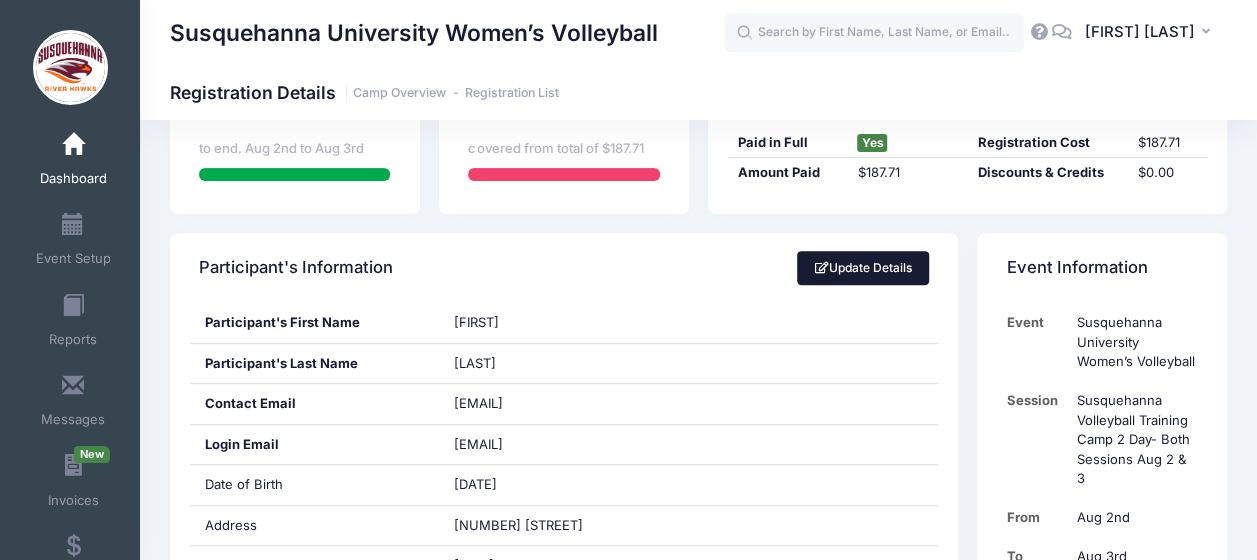 click on "Update Details" at bounding box center (863, 268) 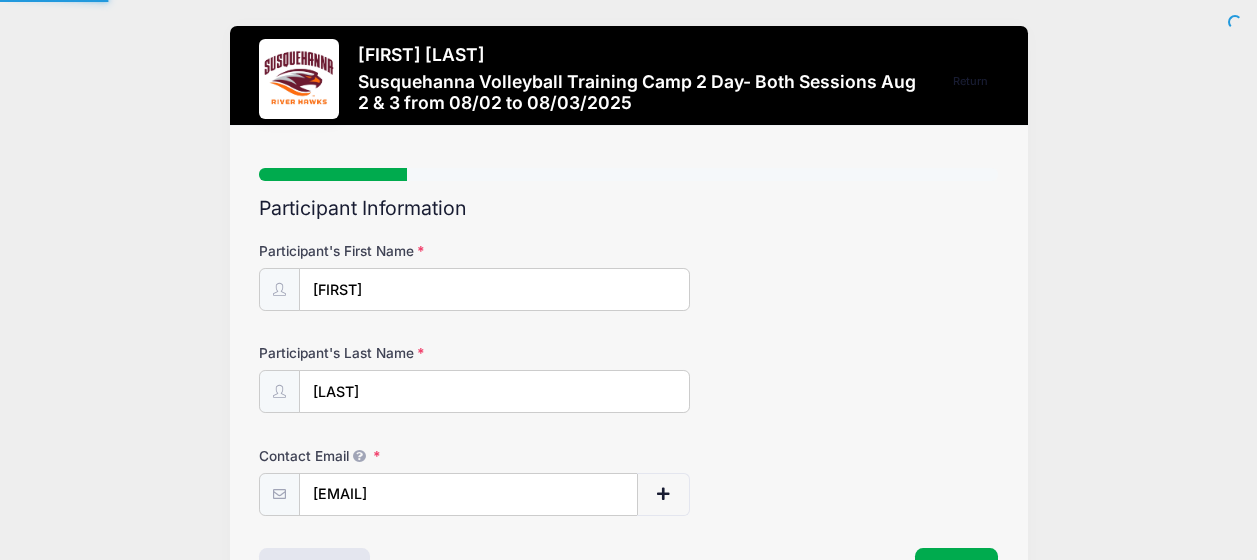 select on "PA" 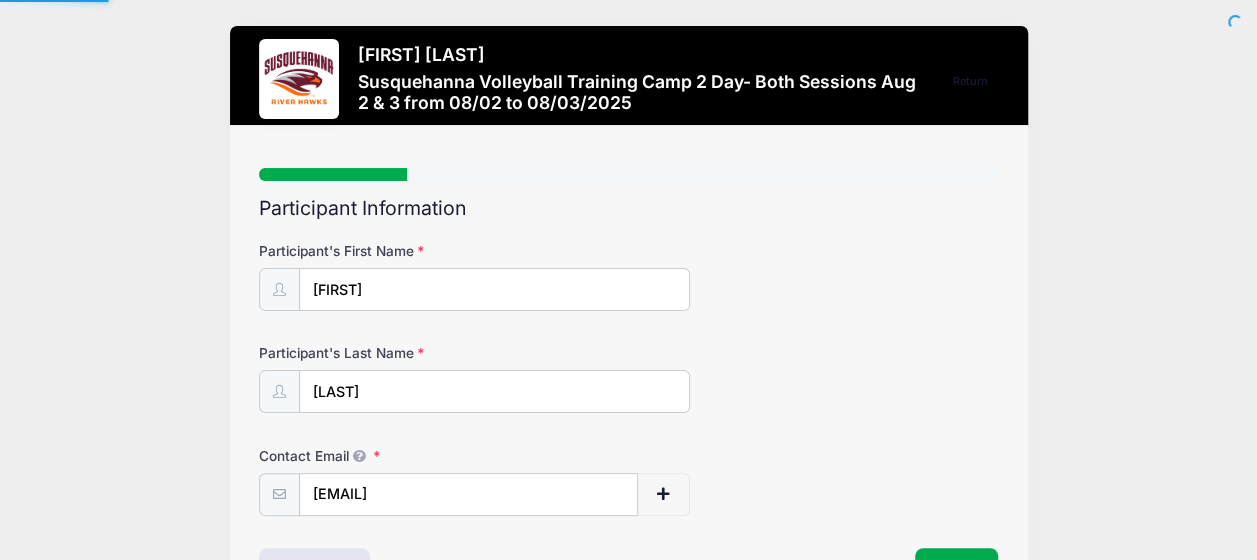 scroll, scrollTop: 0, scrollLeft: 0, axis: both 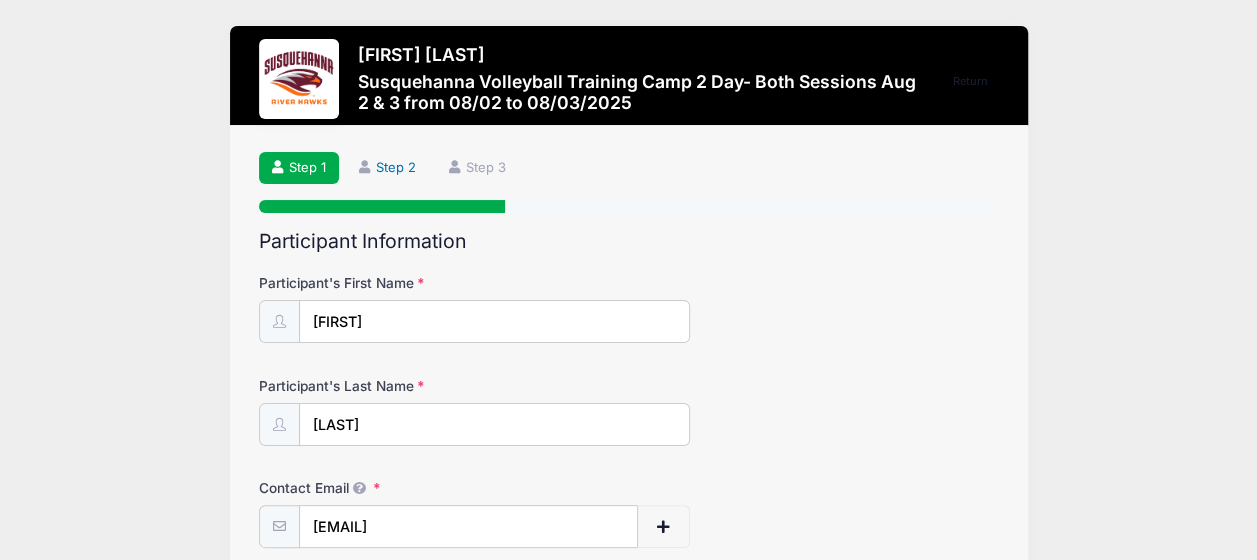 click on "Step 2" at bounding box center (388, 168) 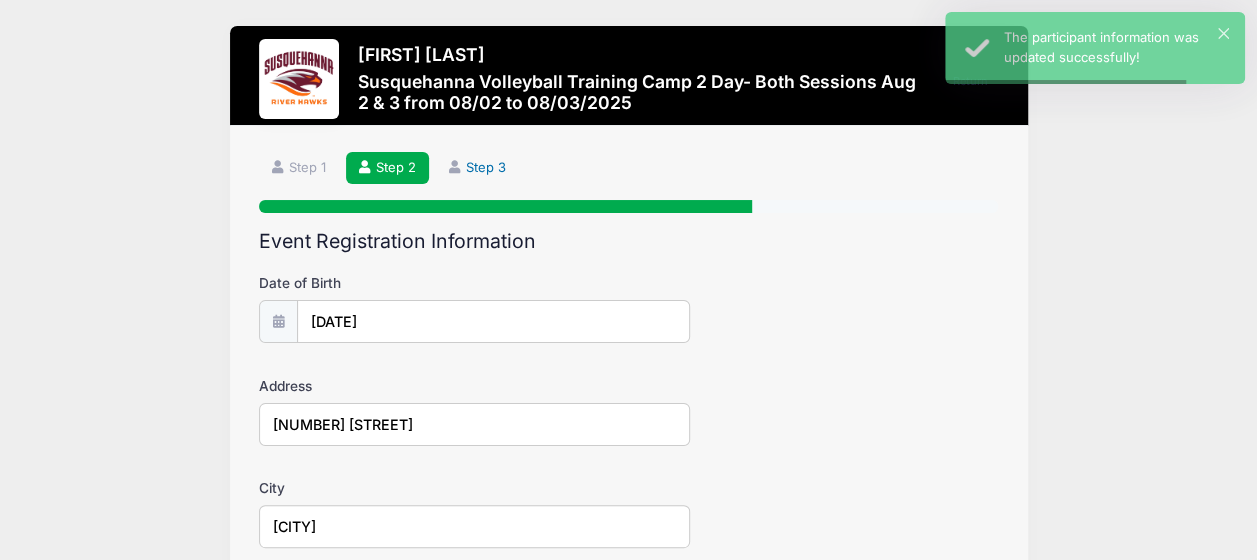 click on "Step 3" at bounding box center [478, 168] 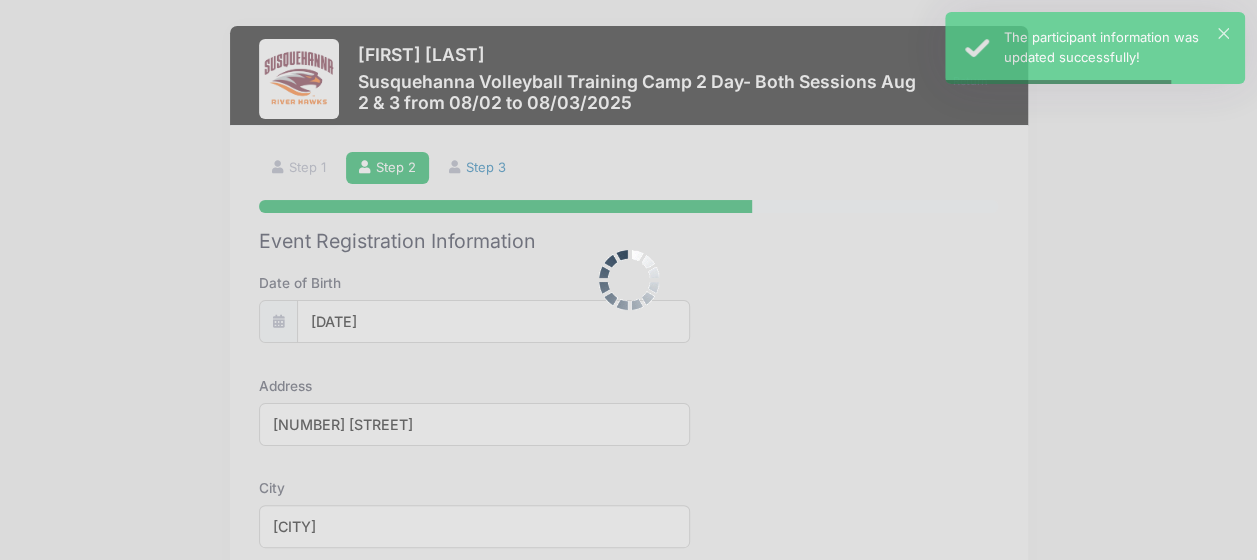 scroll, scrollTop: 0, scrollLeft: 0, axis: both 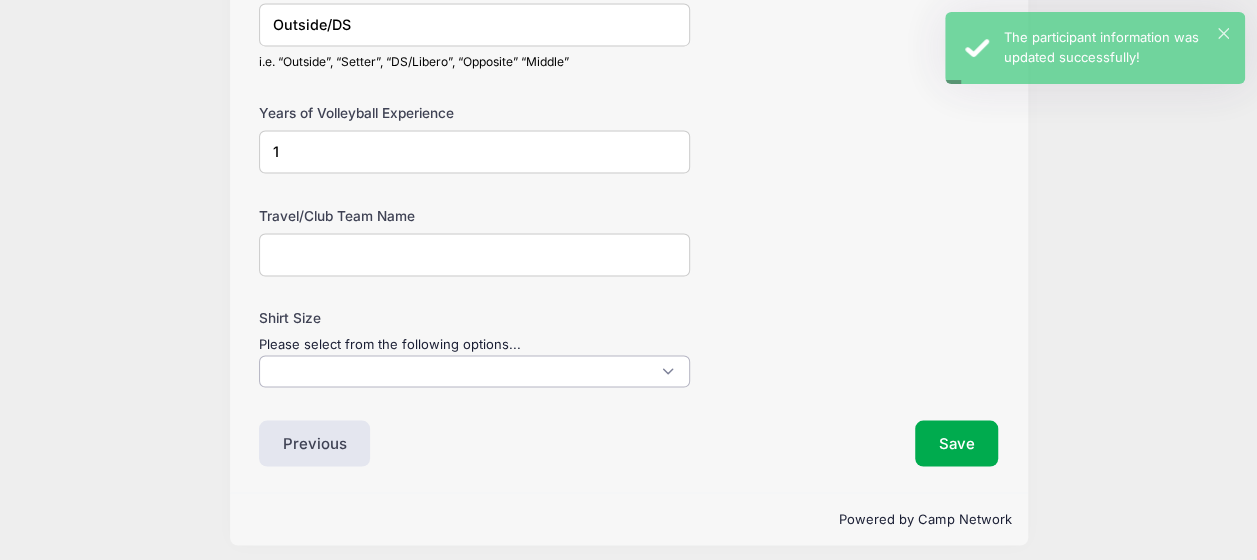 click at bounding box center [474, 371] 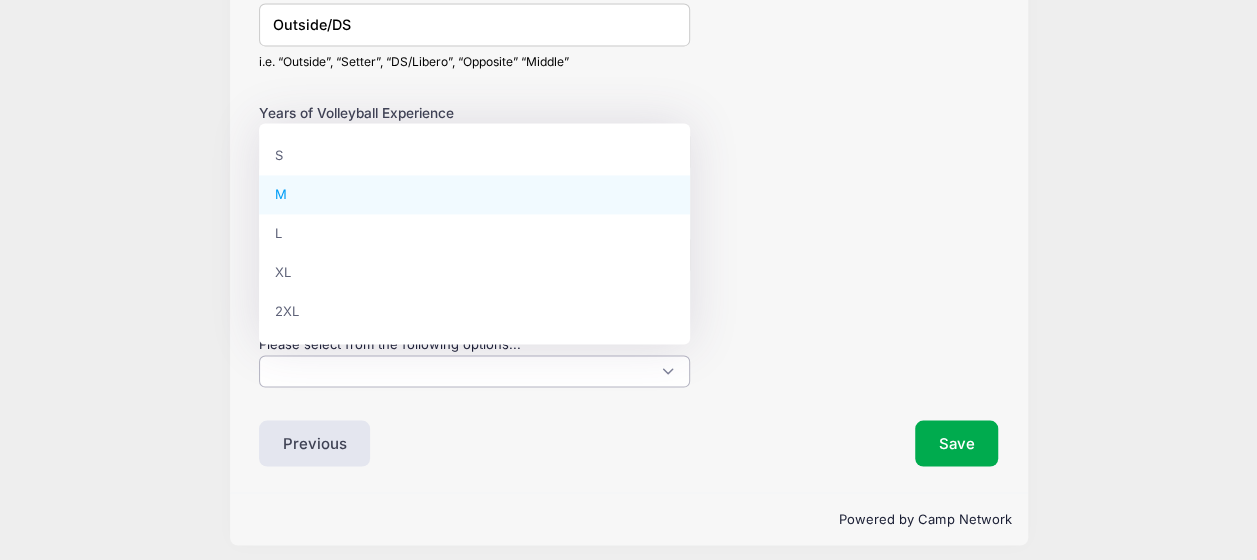 select on "M" 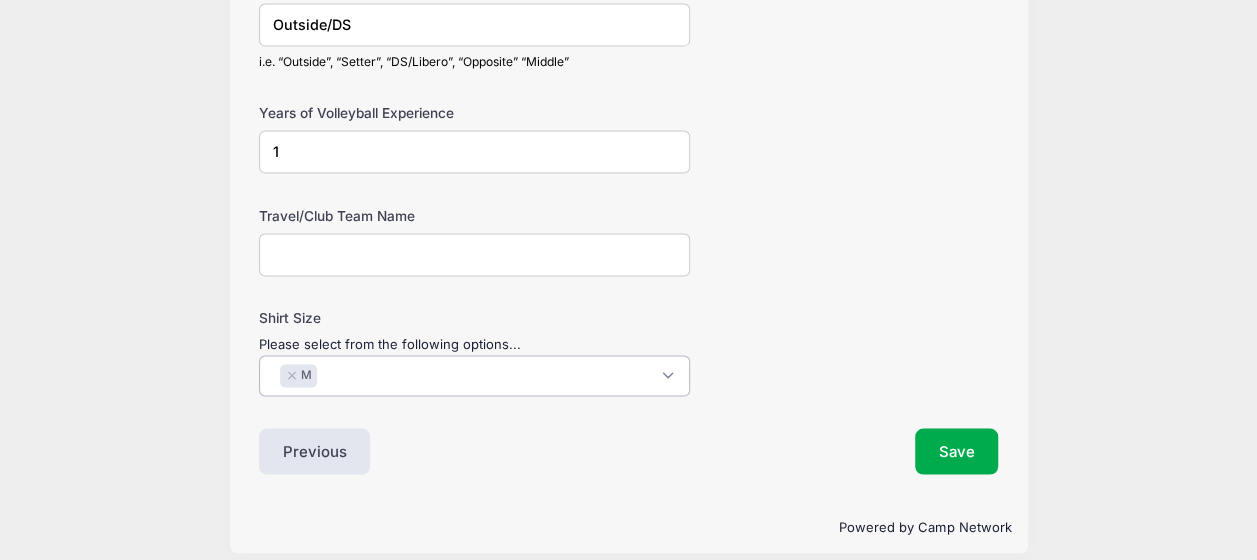 scroll, scrollTop: 18, scrollLeft: 0, axis: vertical 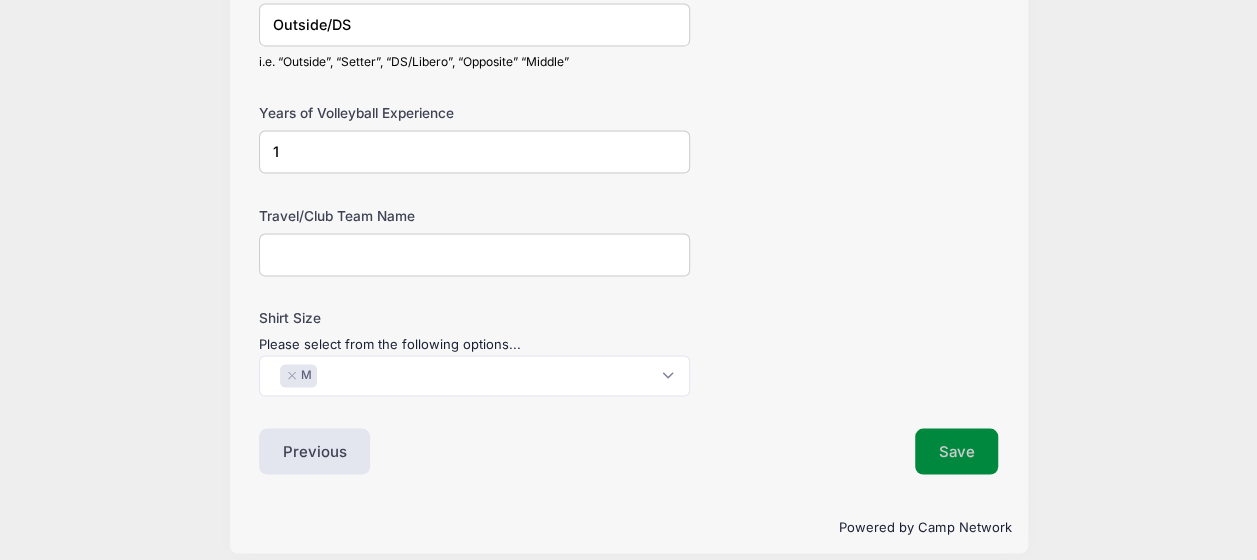 click on "Save" at bounding box center (957, 451) 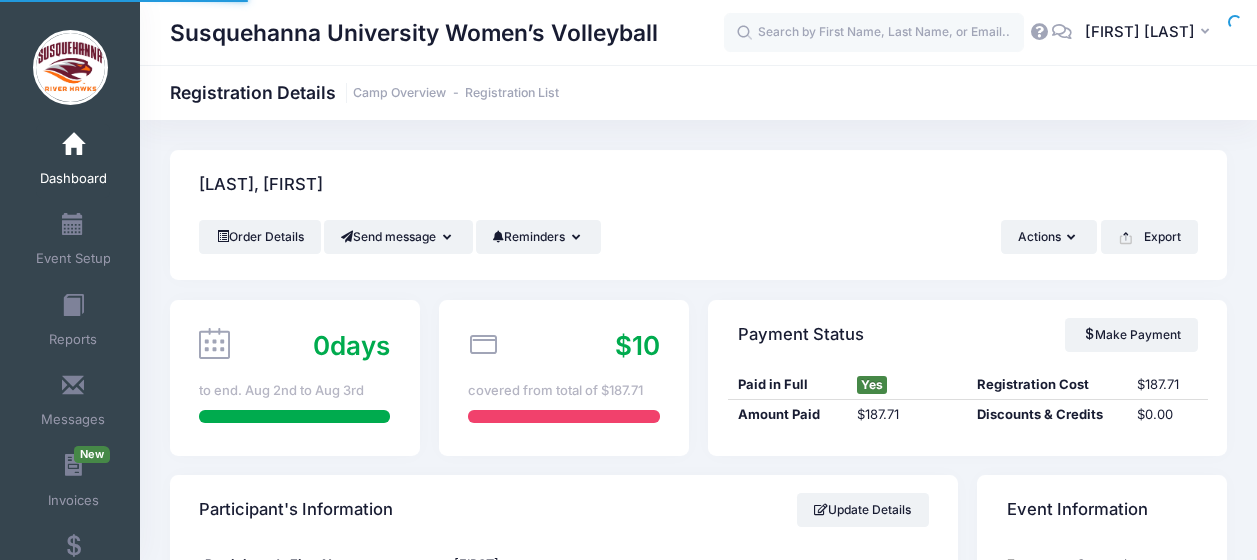 scroll, scrollTop: 0, scrollLeft: 0, axis: both 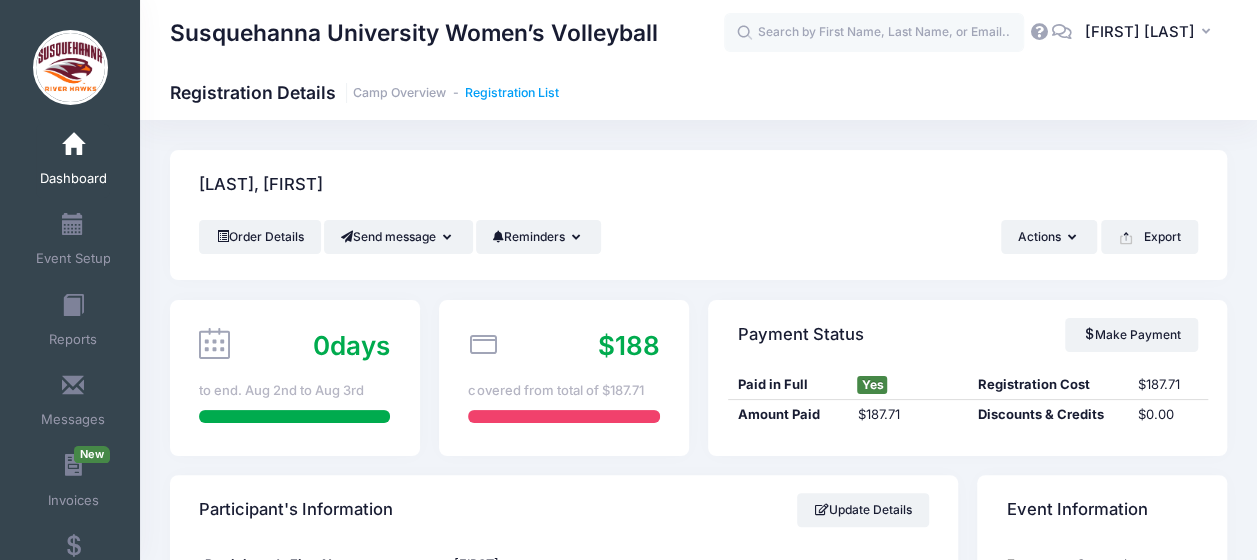 click on "Registration List" at bounding box center (512, 93) 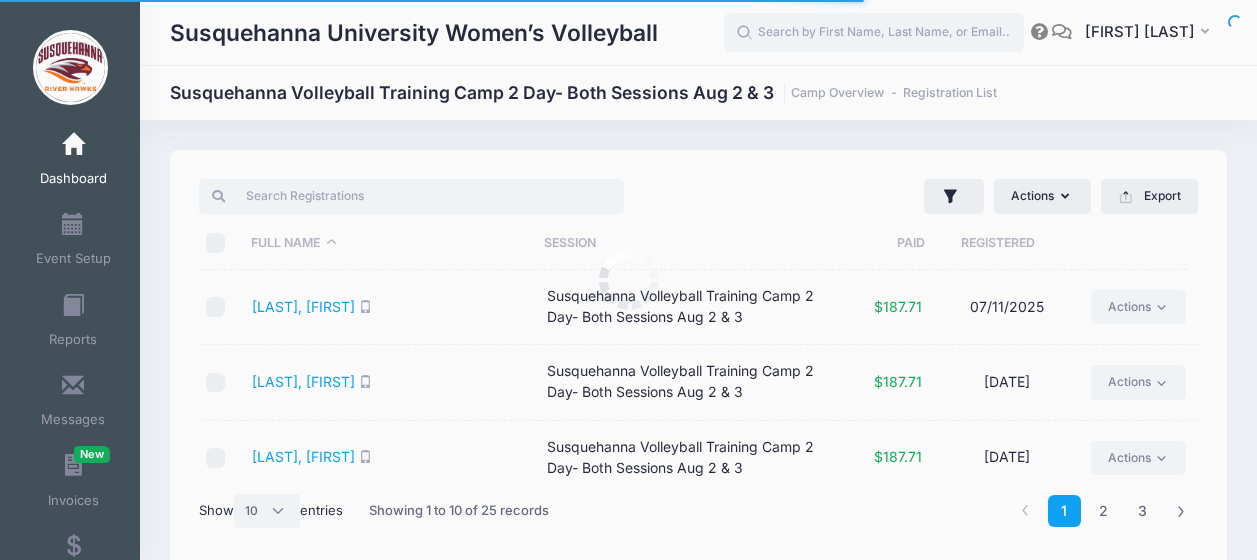 select on "10" 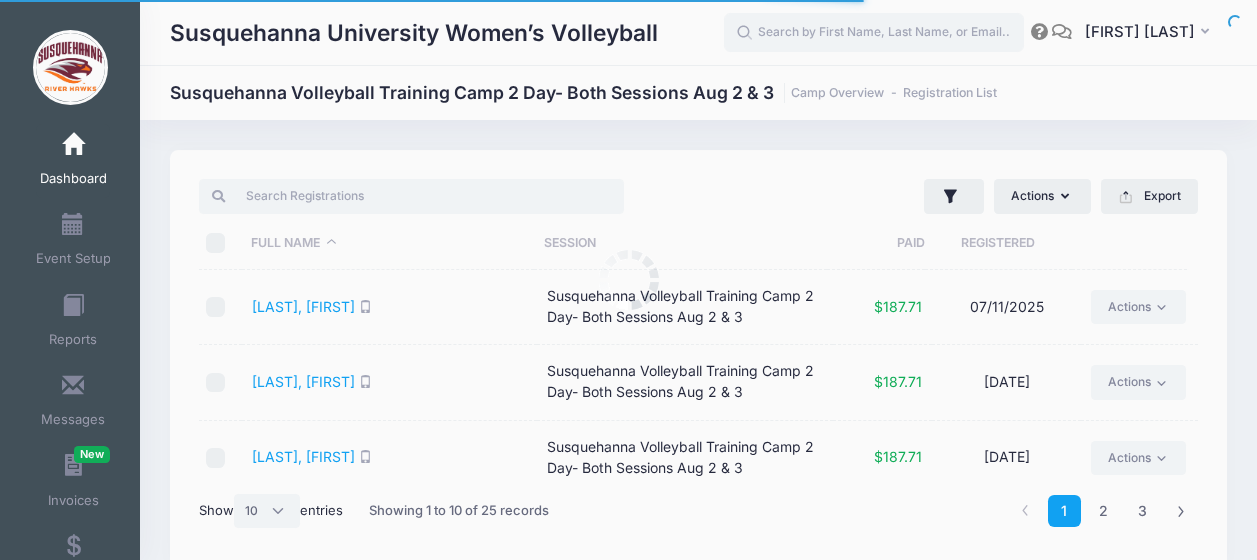 scroll, scrollTop: 0, scrollLeft: 0, axis: both 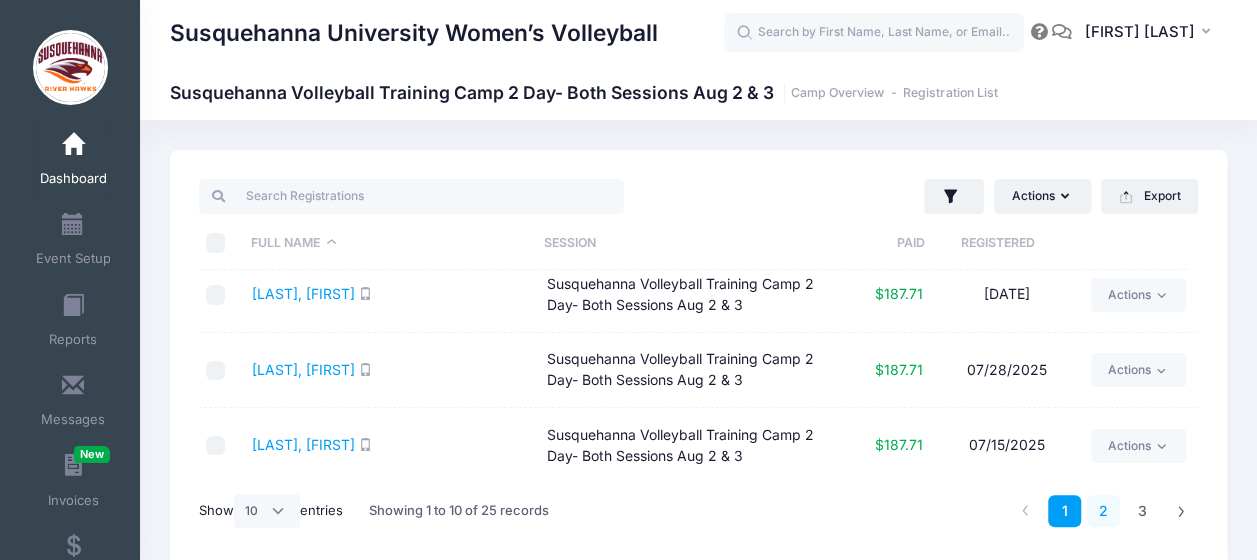 click on "2" at bounding box center (1103, 511) 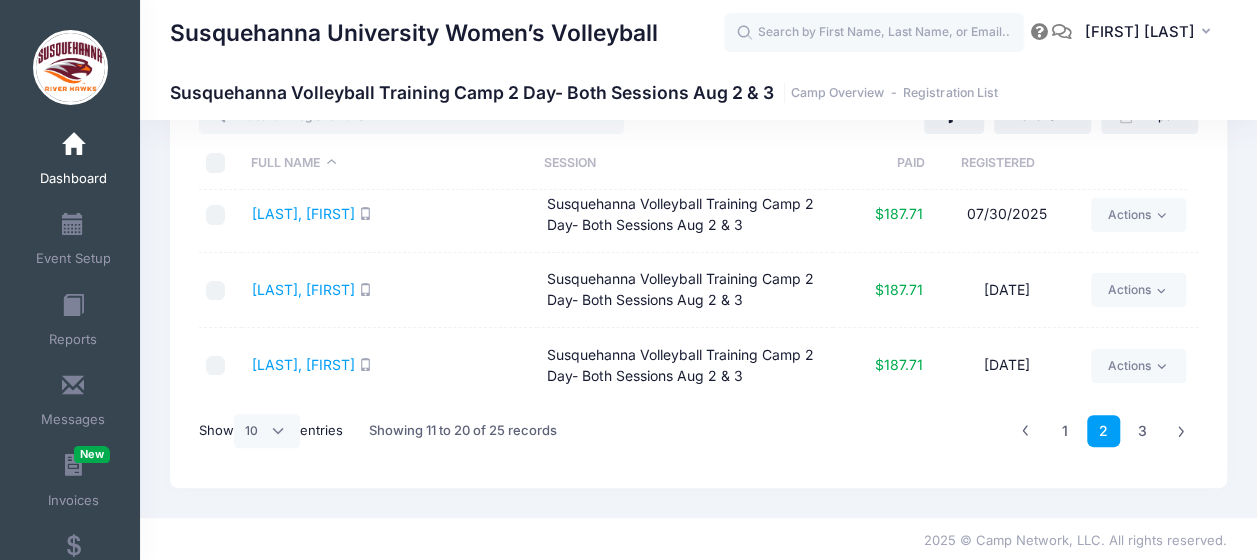 scroll, scrollTop: 0, scrollLeft: 0, axis: both 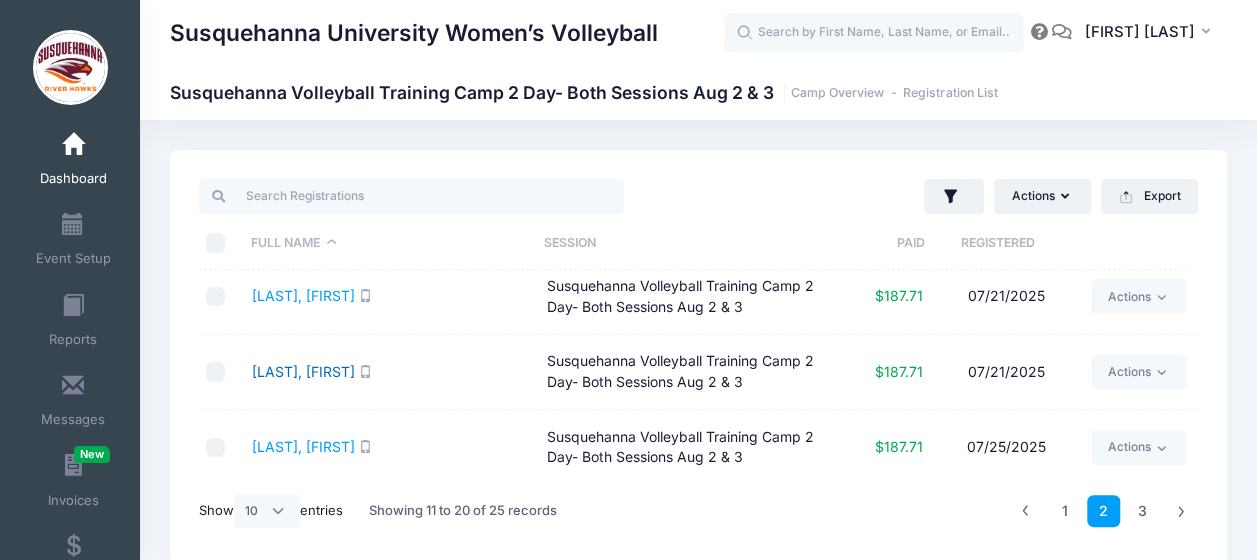 click on "[LAST], [FIRST]" at bounding box center (303, 371) 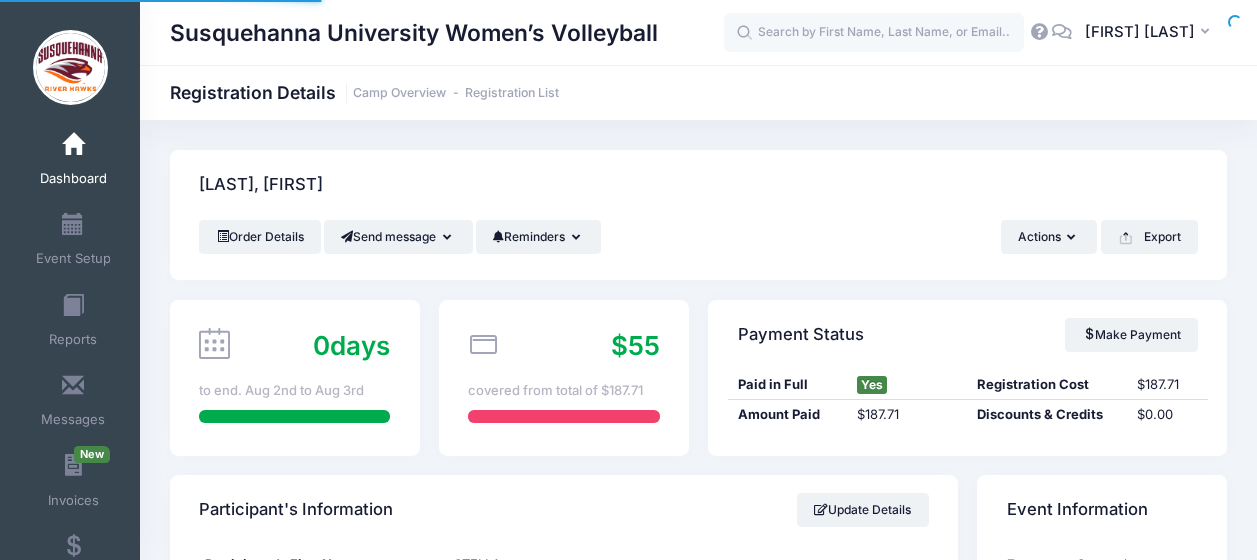 scroll, scrollTop: 0, scrollLeft: 0, axis: both 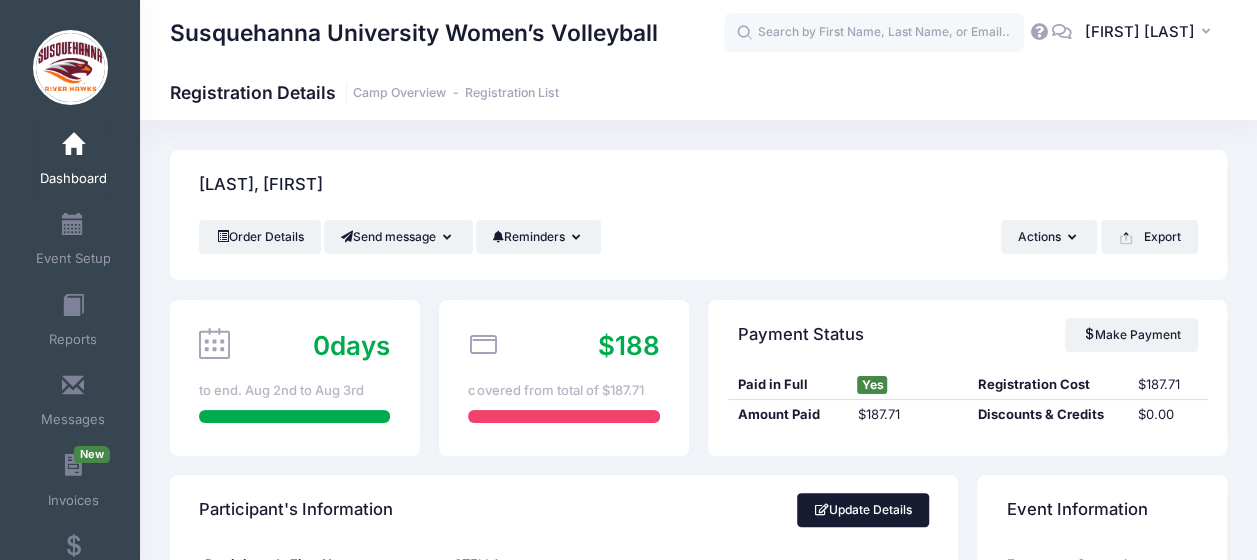click on "Update Details" at bounding box center (863, 510) 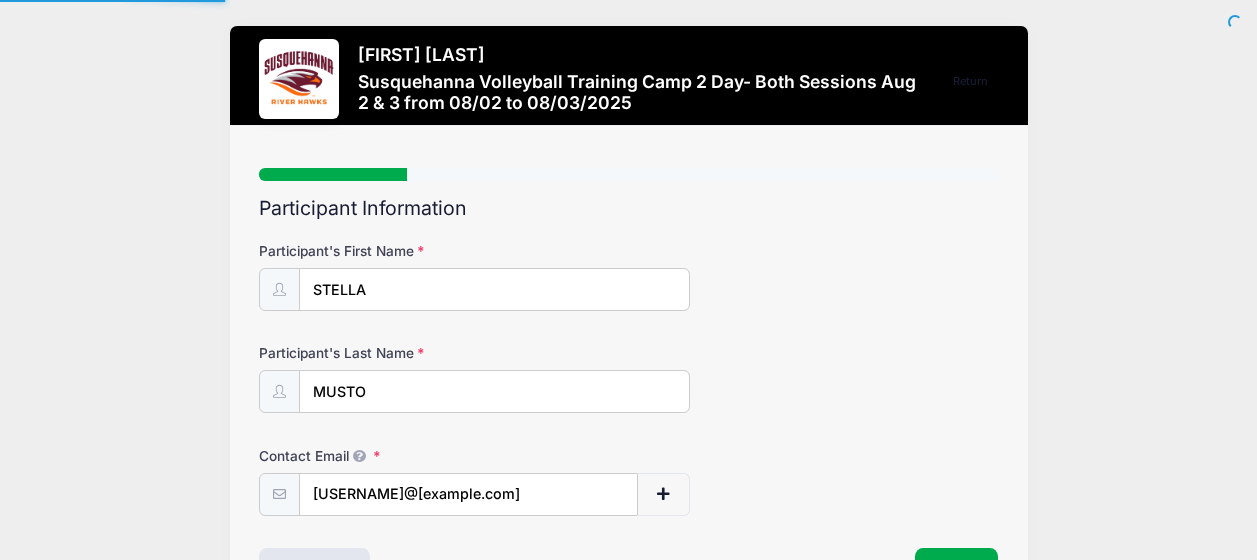 select on "MD" 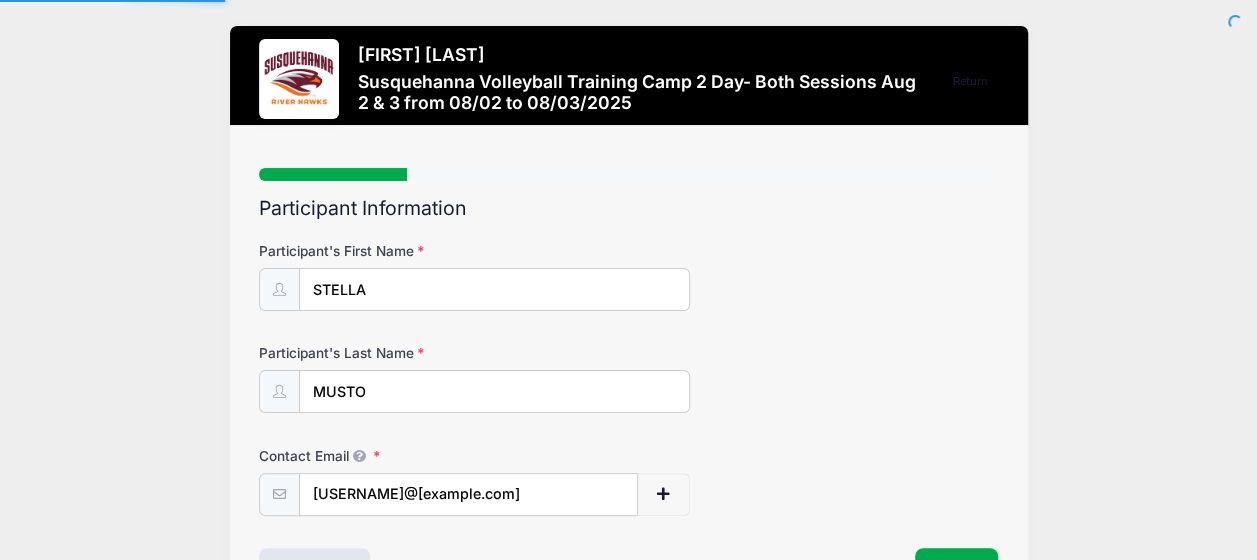 scroll, scrollTop: 0, scrollLeft: 0, axis: both 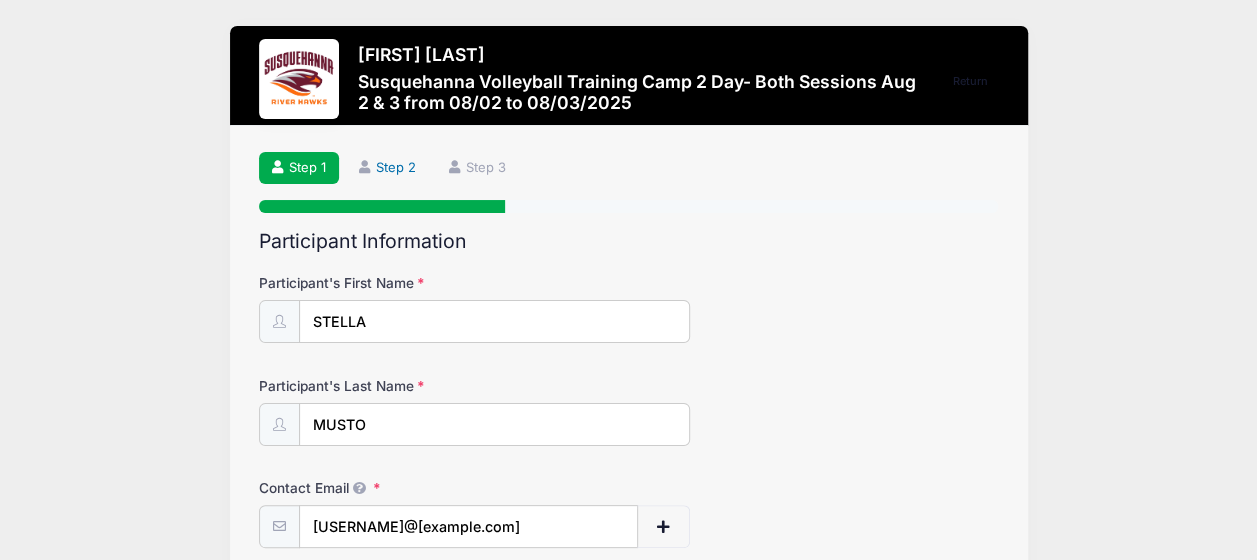 click on "Step 2" at bounding box center [388, 168] 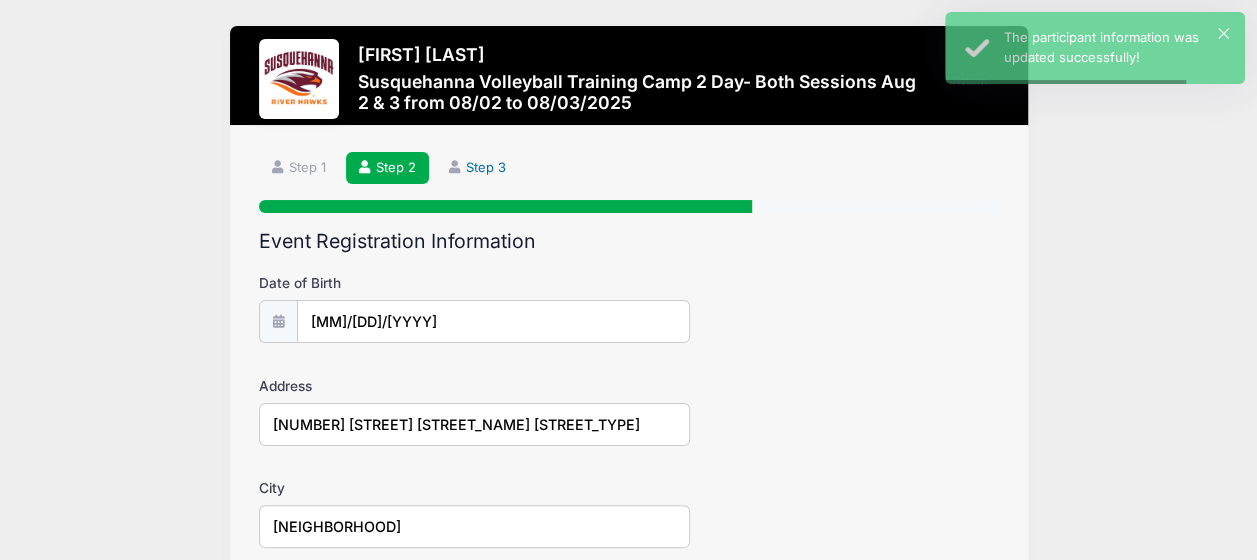 click on "Step 3" at bounding box center (478, 168) 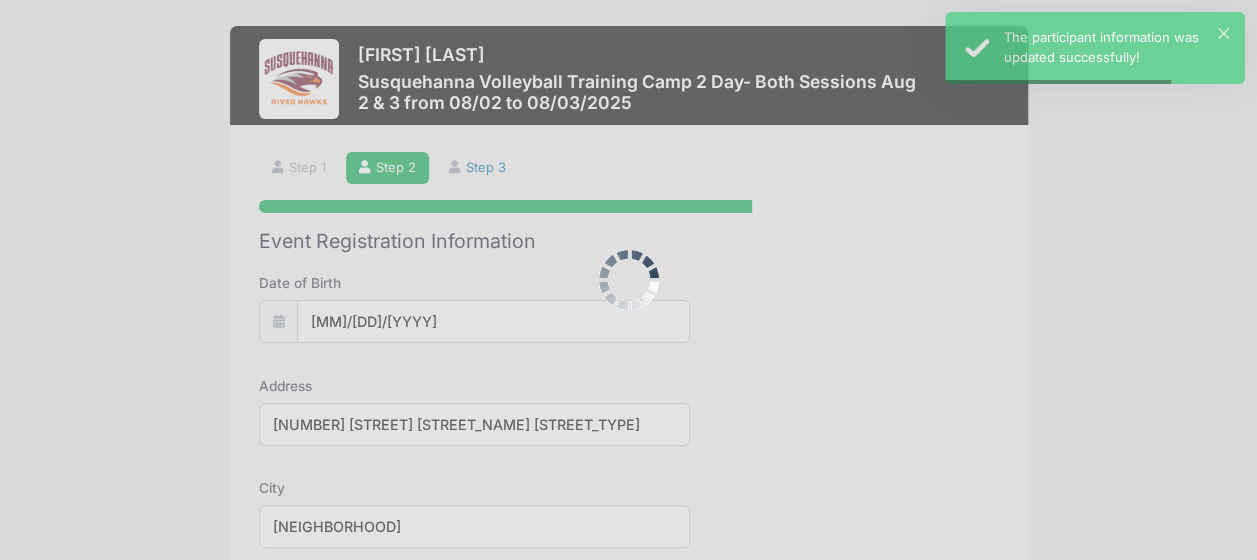 scroll, scrollTop: 0, scrollLeft: 0, axis: both 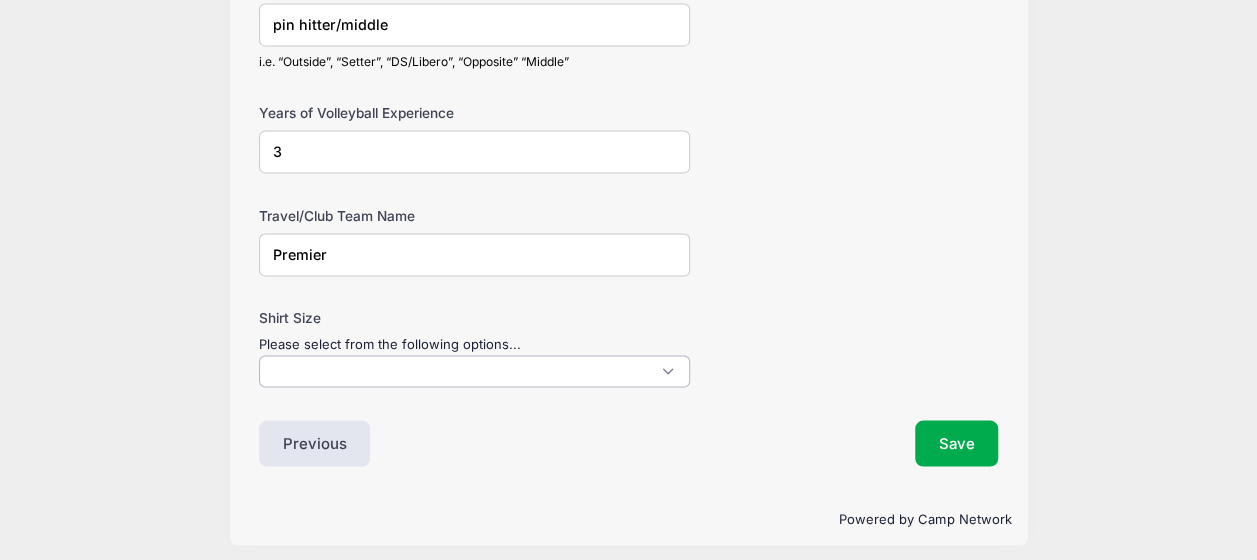 click at bounding box center (474, 371) 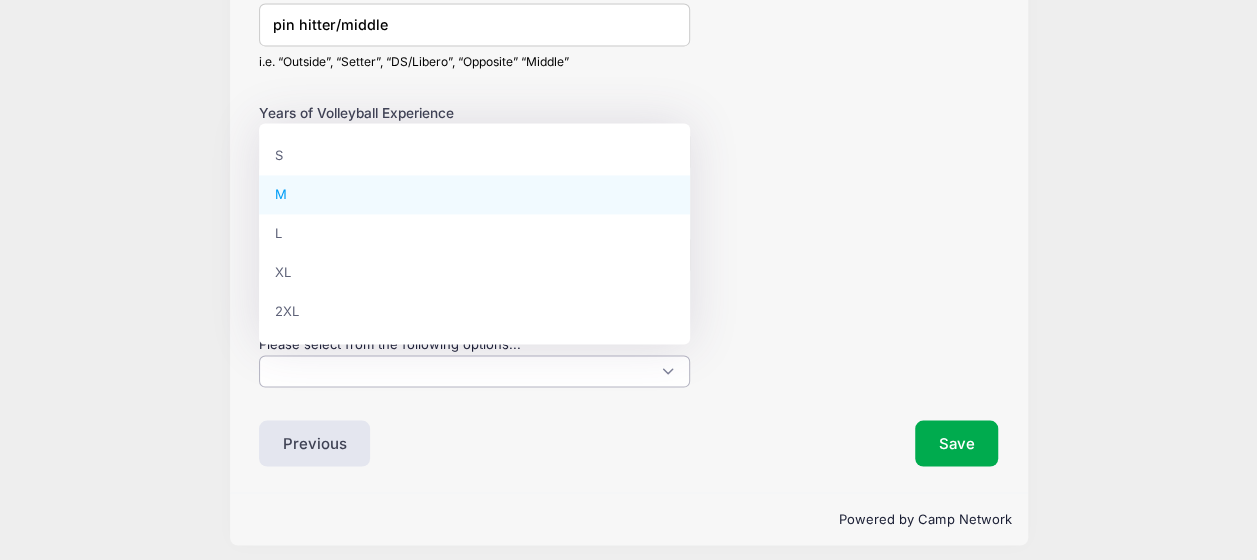 select on "M" 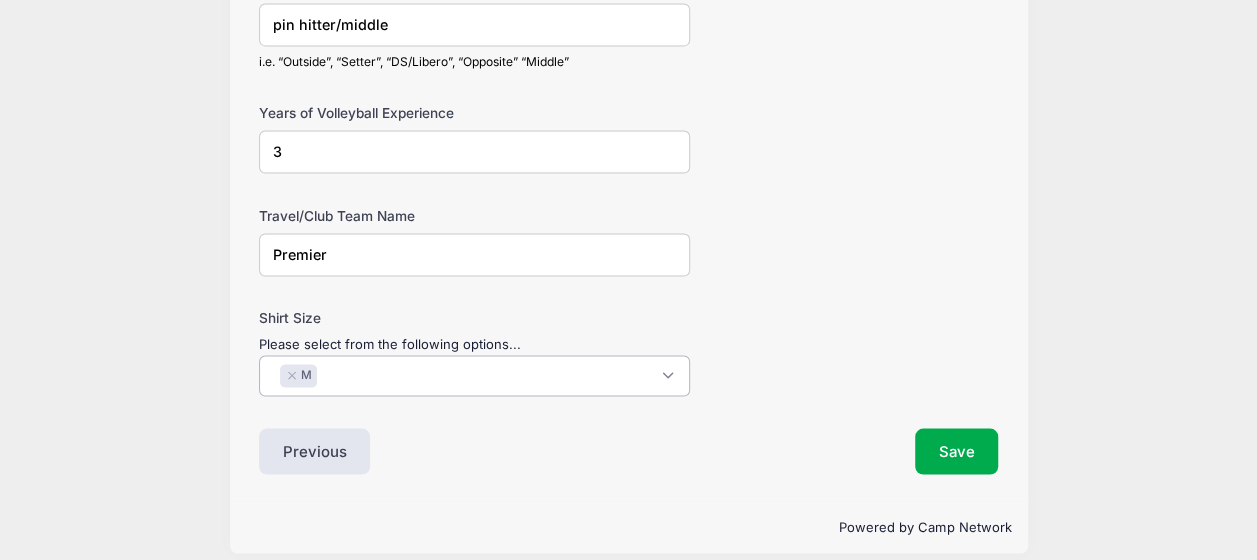 scroll, scrollTop: 18, scrollLeft: 0, axis: vertical 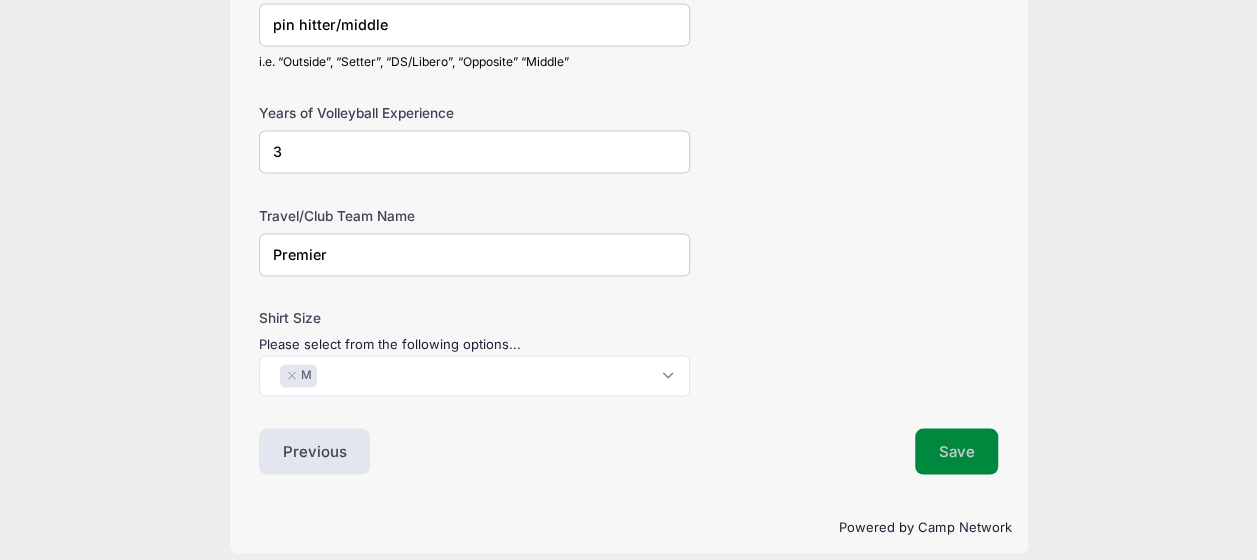 click on "Save" at bounding box center (957, 451) 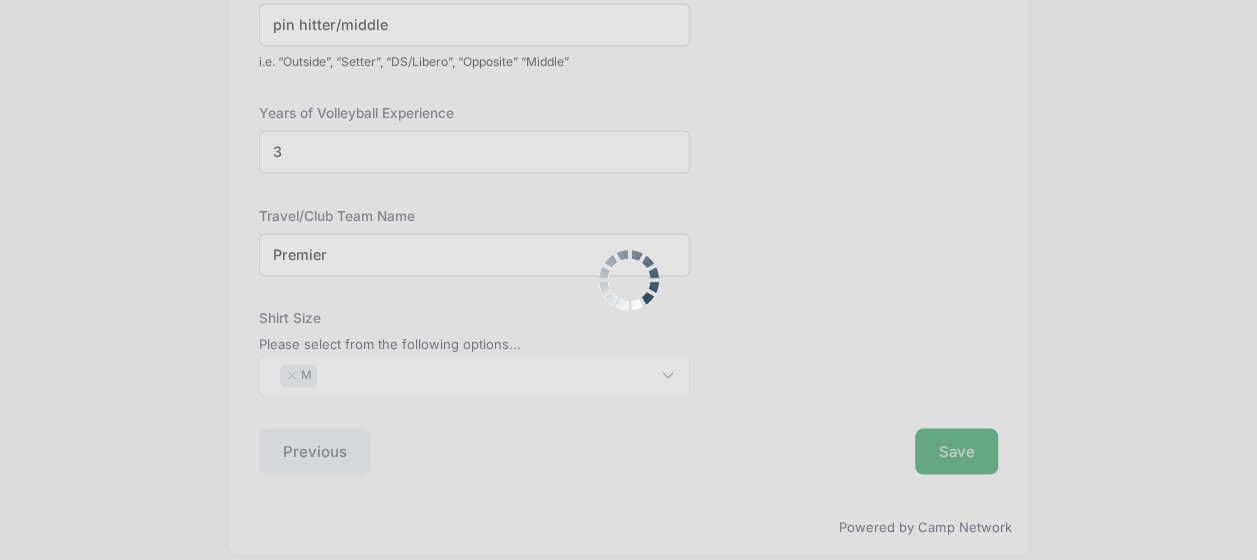 scroll, scrollTop: 0, scrollLeft: 0, axis: both 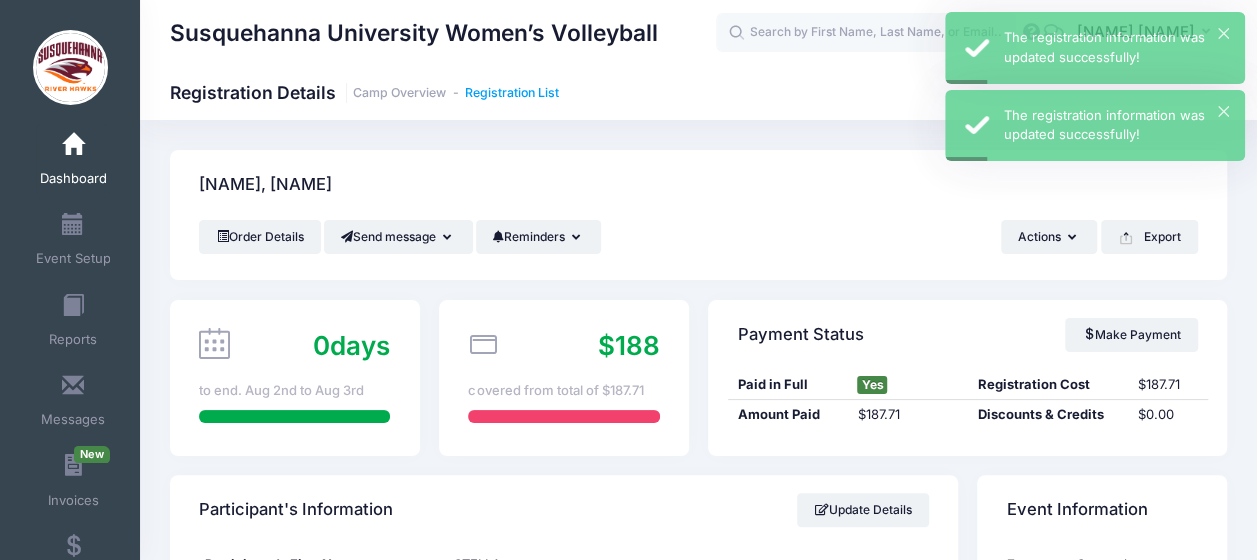 click on "Registration List" at bounding box center (512, 93) 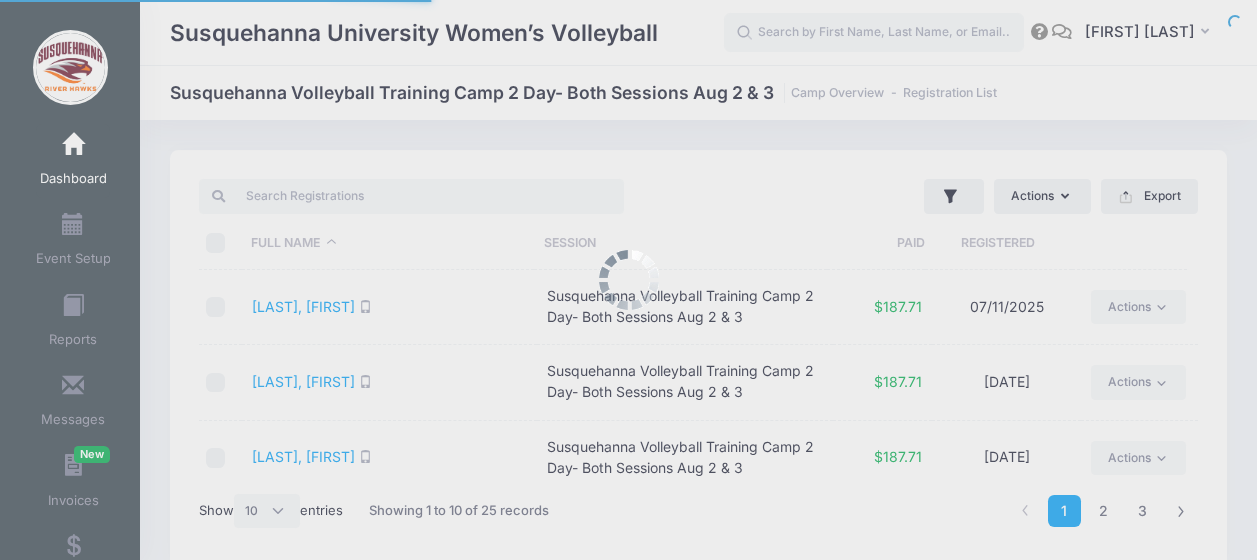 select on "10" 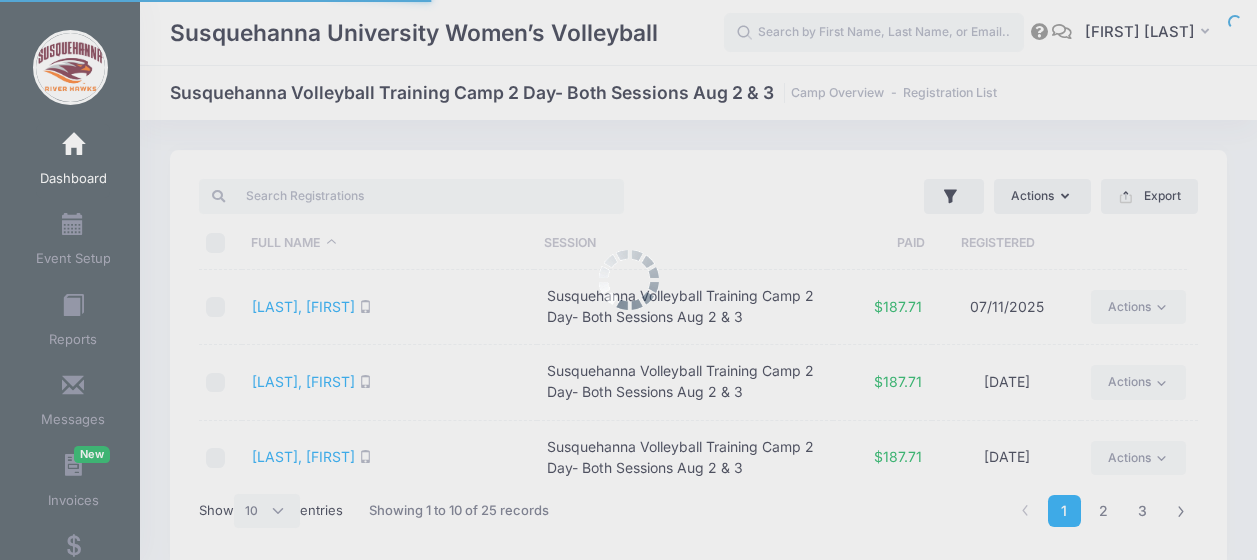 scroll, scrollTop: 0, scrollLeft: 0, axis: both 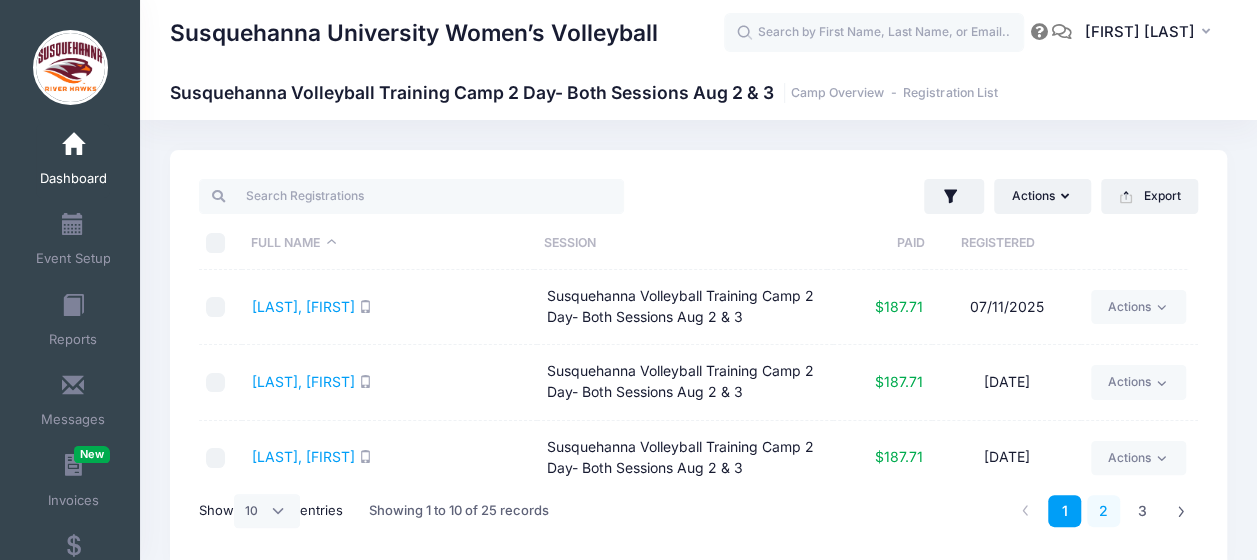 click on "2" at bounding box center [1103, 511] 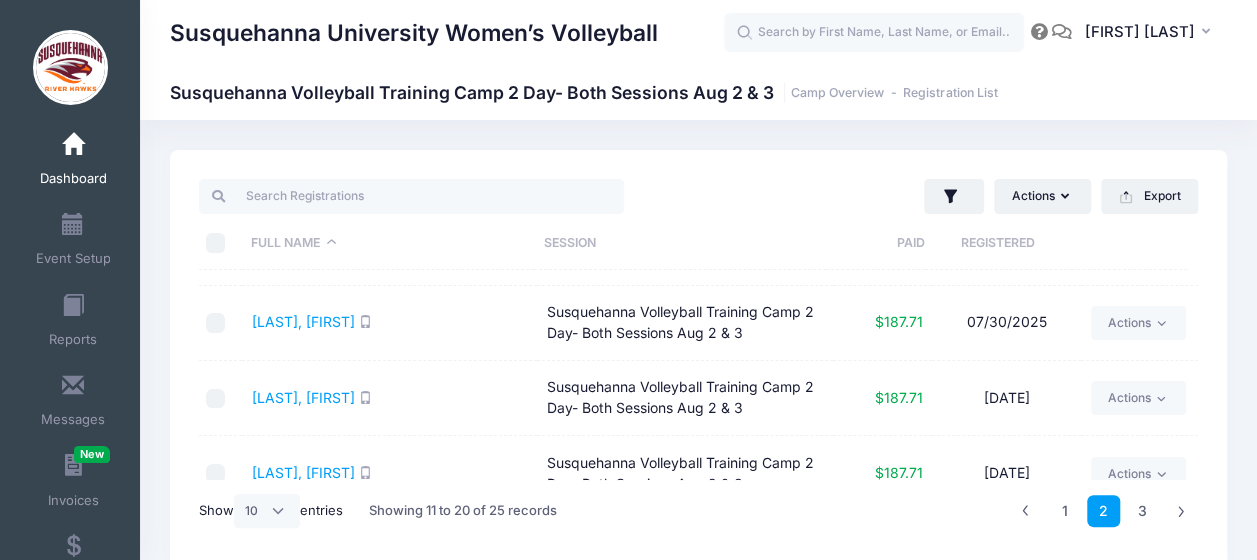 scroll, scrollTop: 540, scrollLeft: 0, axis: vertical 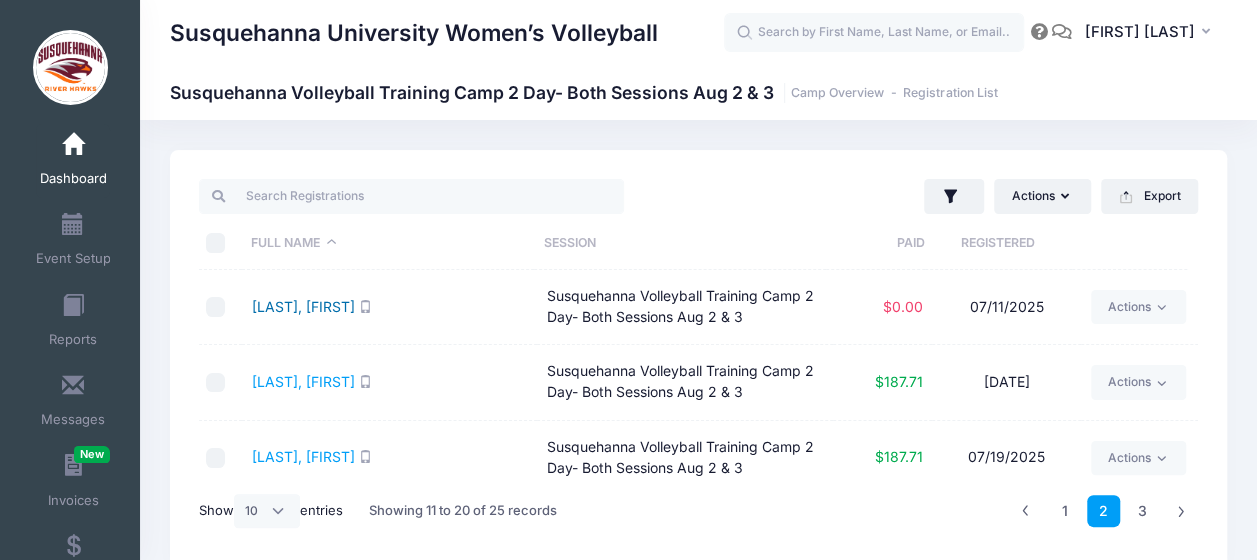click on "Hayes, Sarah" at bounding box center [303, 306] 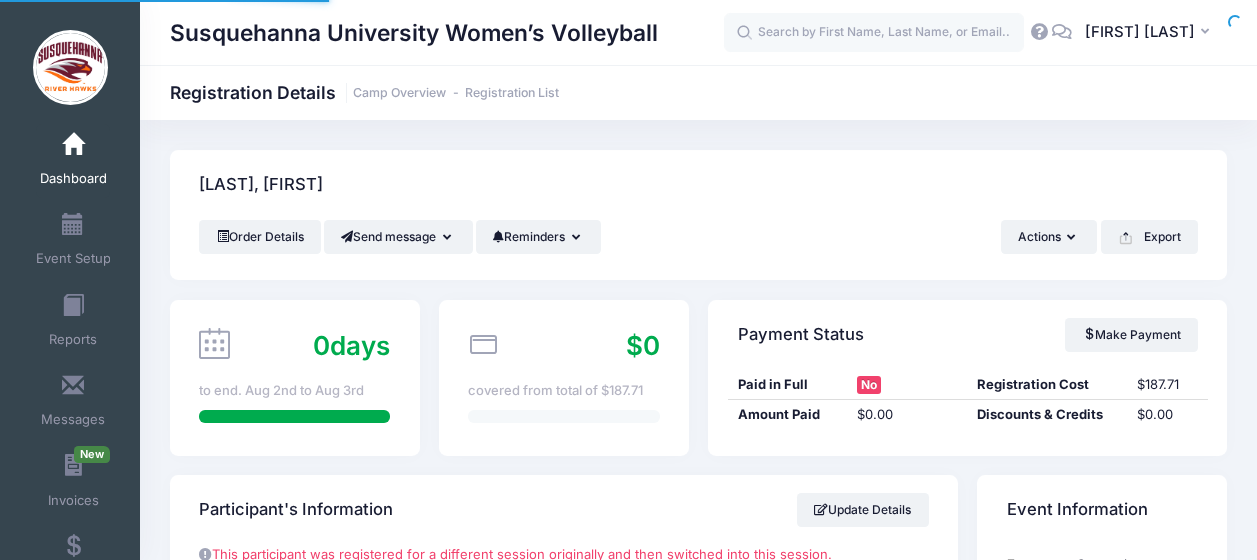 scroll, scrollTop: 0, scrollLeft: 0, axis: both 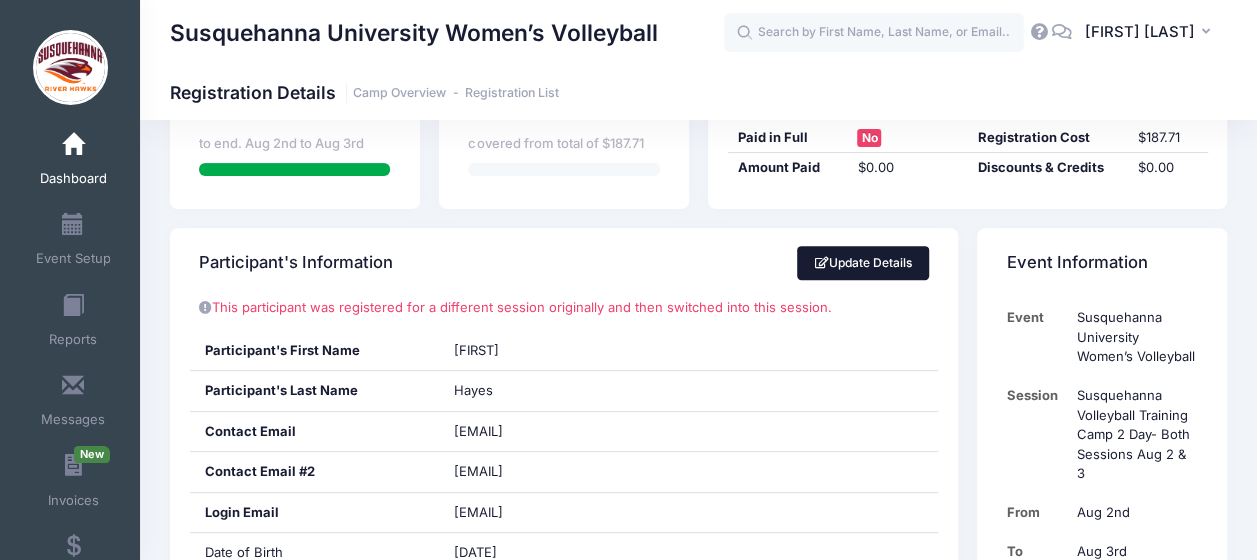 click on "Update Details" at bounding box center (863, 263) 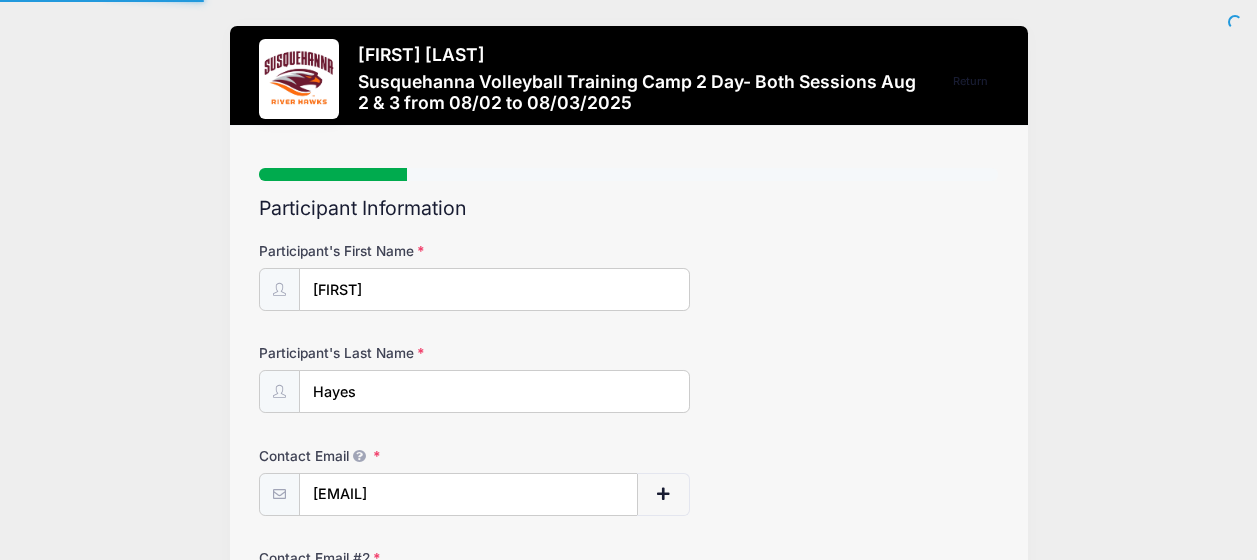scroll, scrollTop: 0, scrollLeft: 0, axis: both 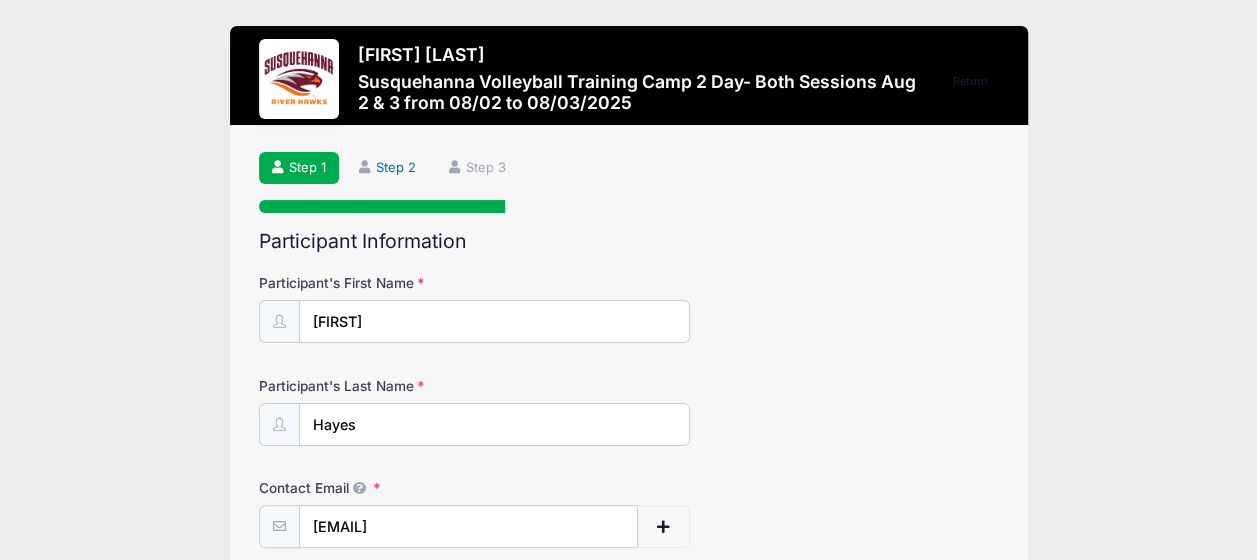click on "Step 2" at bounding box center [388, 168] 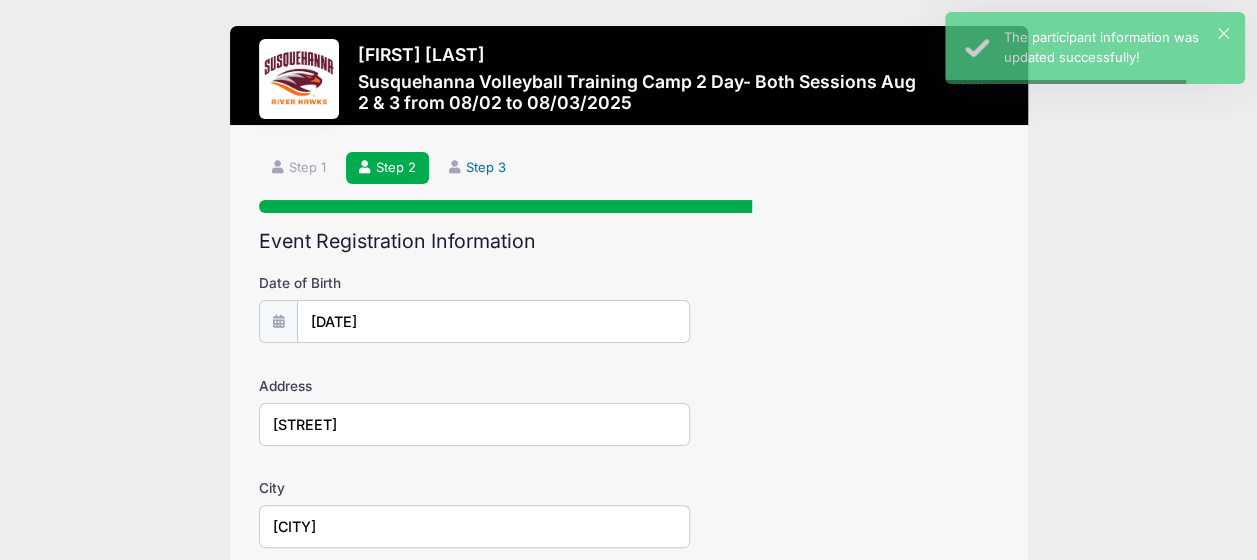 click at bounding box center [454, 167] 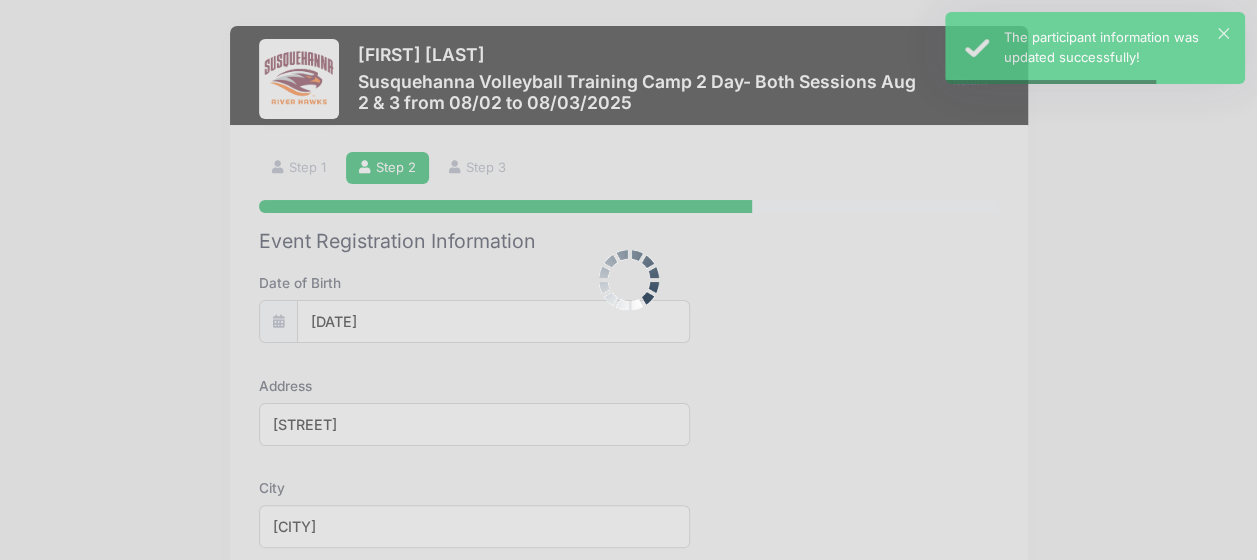 scroll, scrollTop: 0, scrollLeft: 0, axis: both 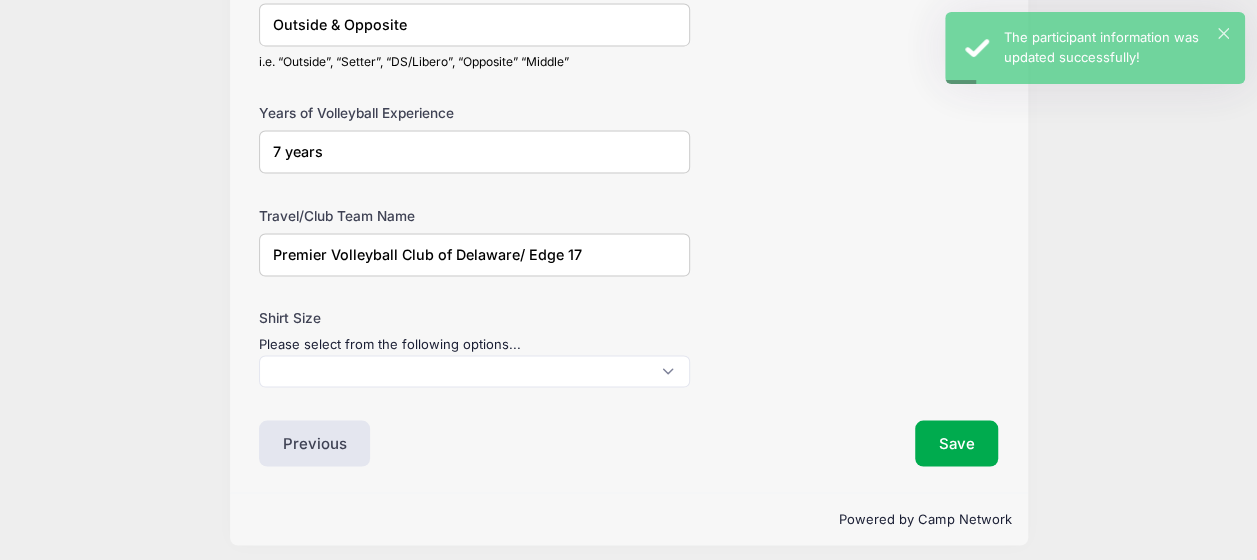 click at bounding box center (474, 371) 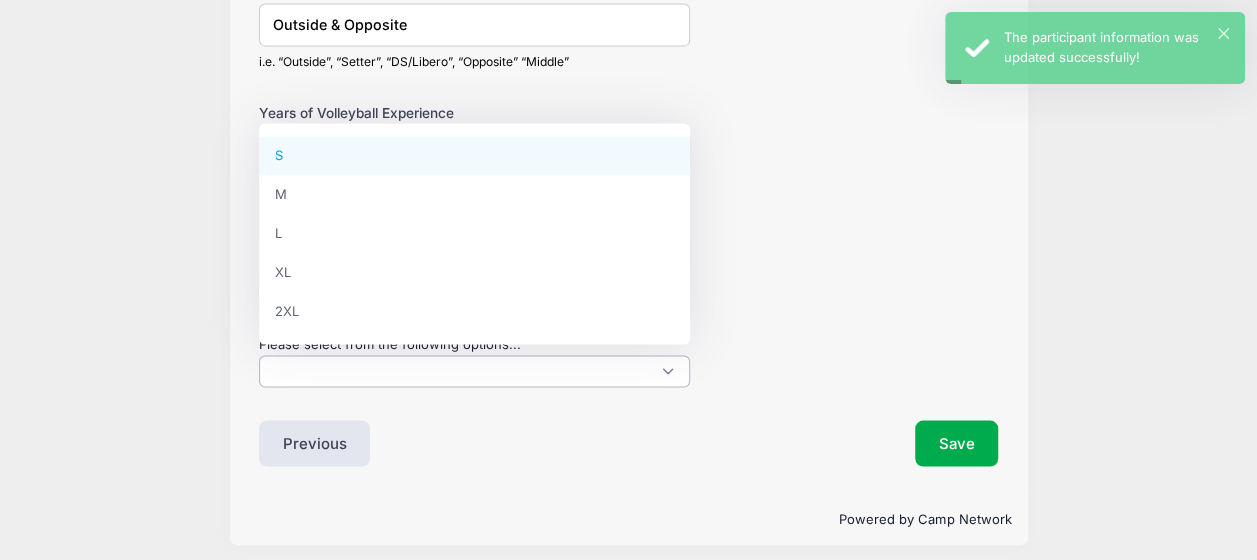 scroll, scrollTop: 0, scrollLeft: 0, axis: both 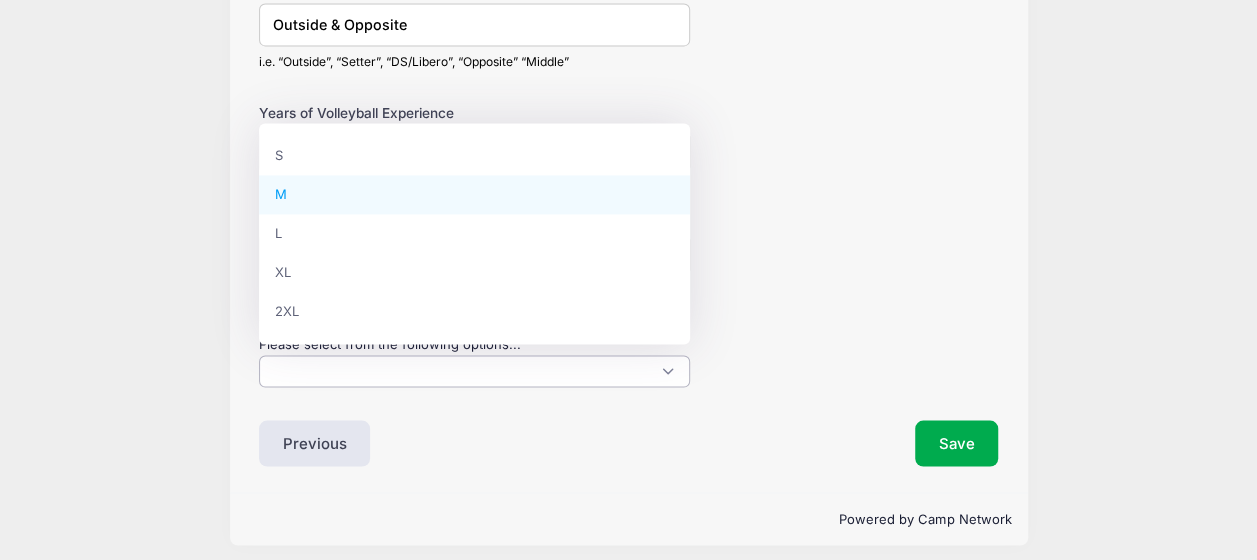 select on "M" 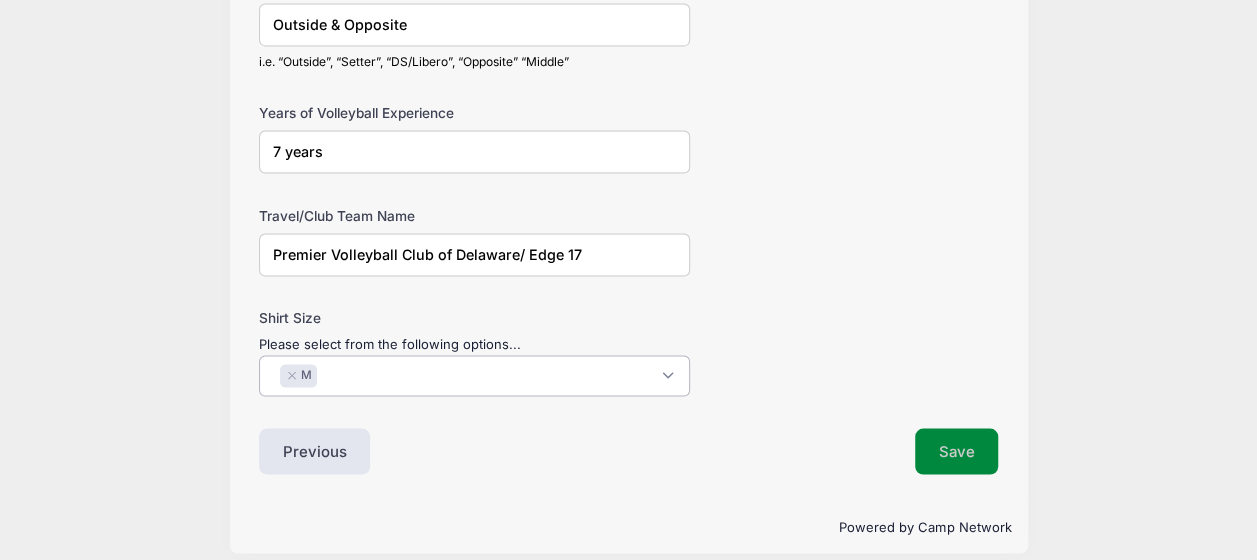 click on "Save" at bounding box center (957, 451) 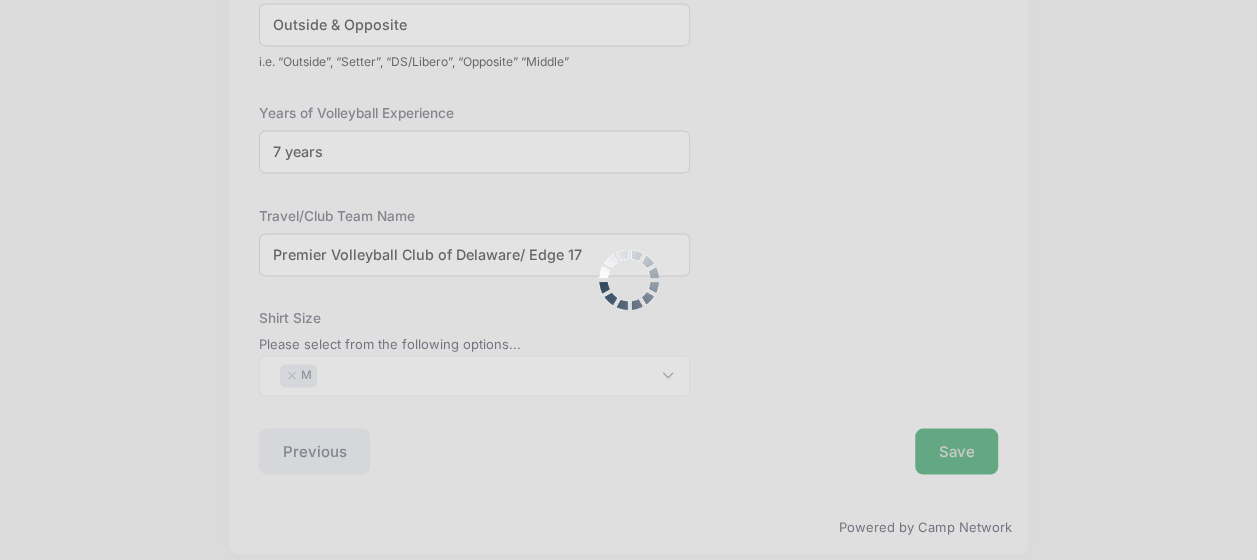 scroll, scrollTop: 0, scrollLeft: 0, axis: both 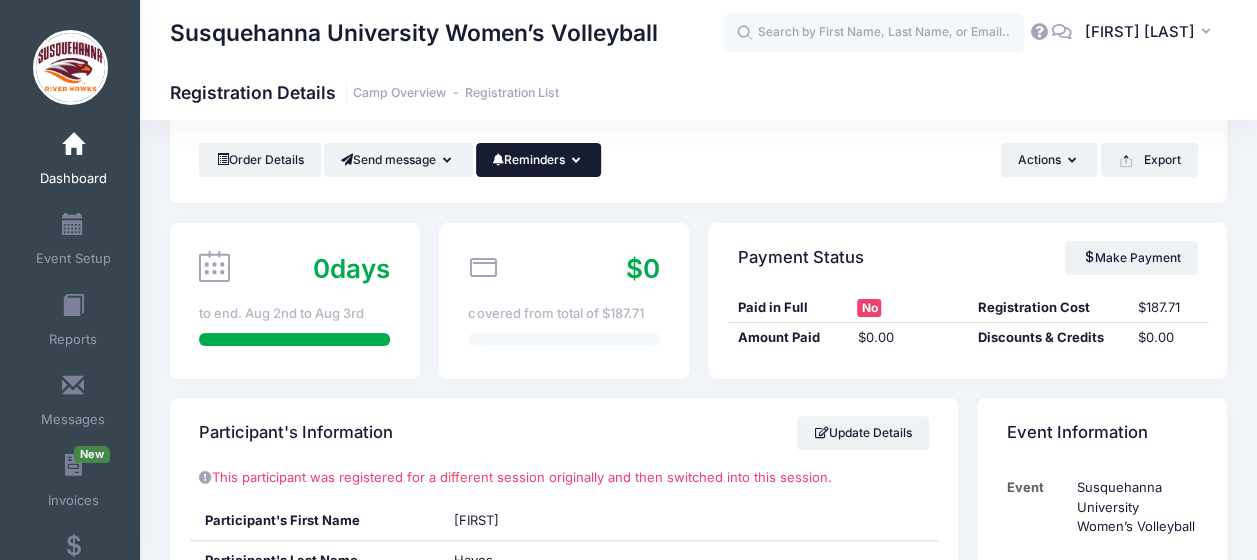 click on "Reminders" at bounding box center (539, 160) 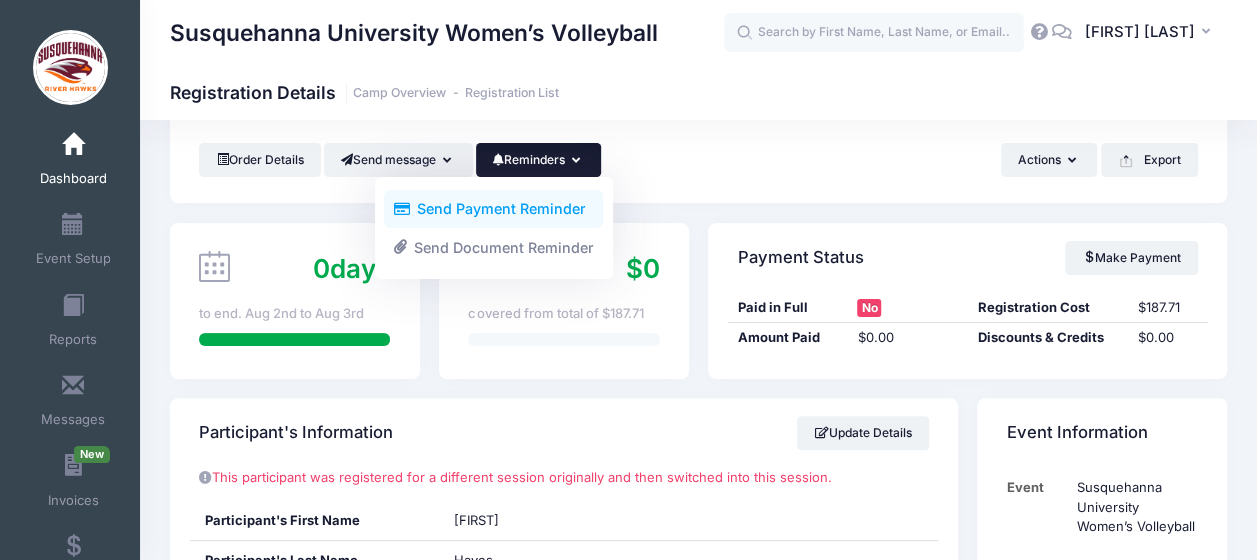 click on "Send Payment Reminder" at bounding box center [493, 209] 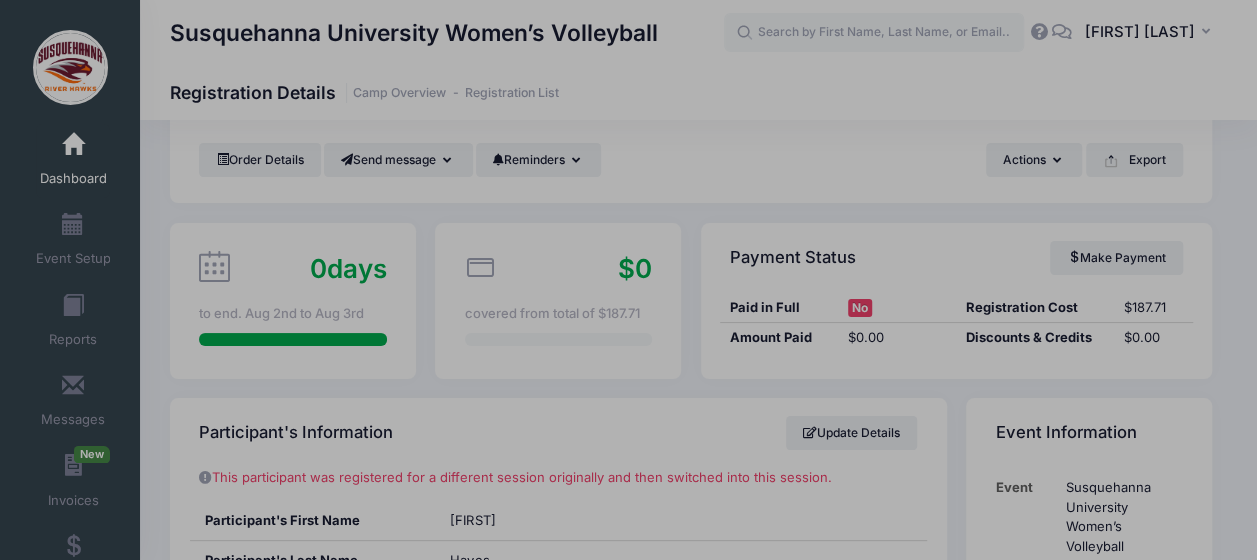 scroll, scrollTop: 0, scrollLeft: 0, axis: both 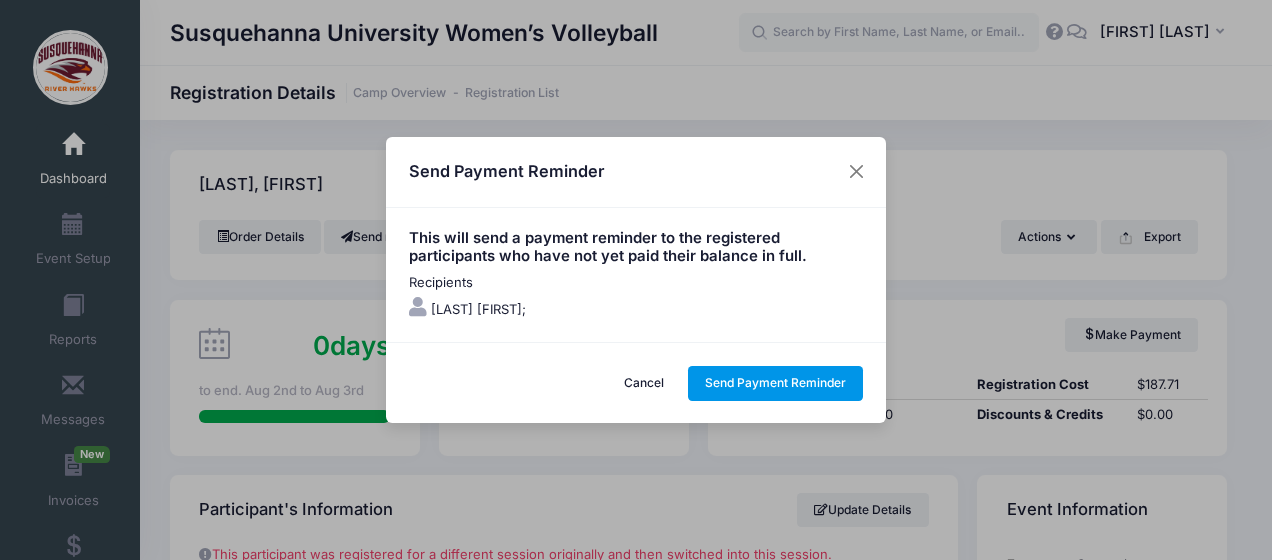 click on "Send Payment Reminder" at bounding box center (776, 383) 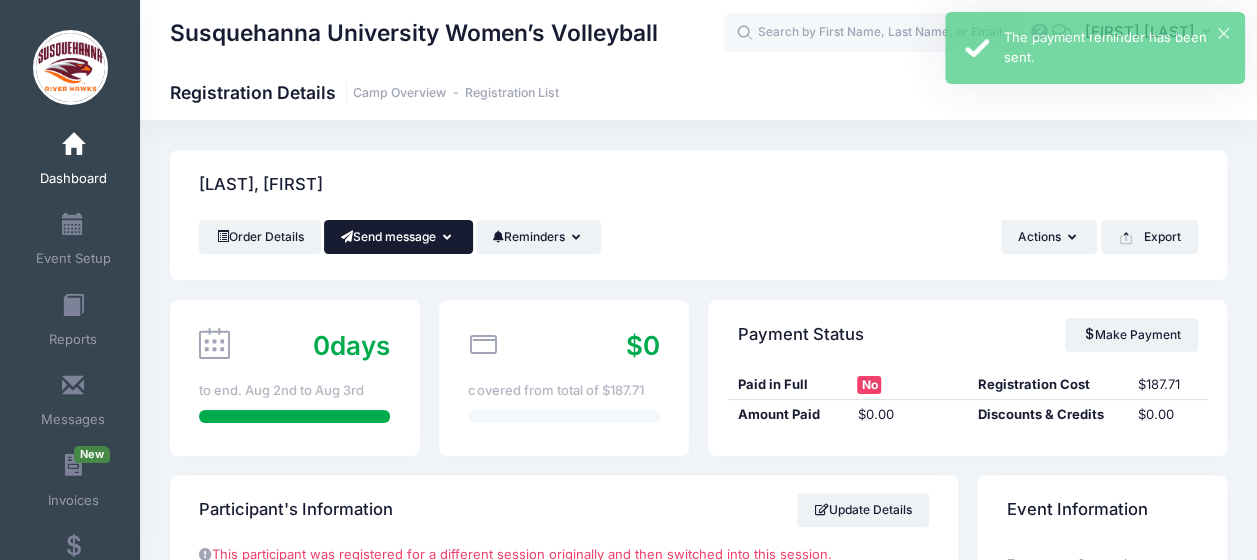 click on "Send message" at bounding box center [398, 237] 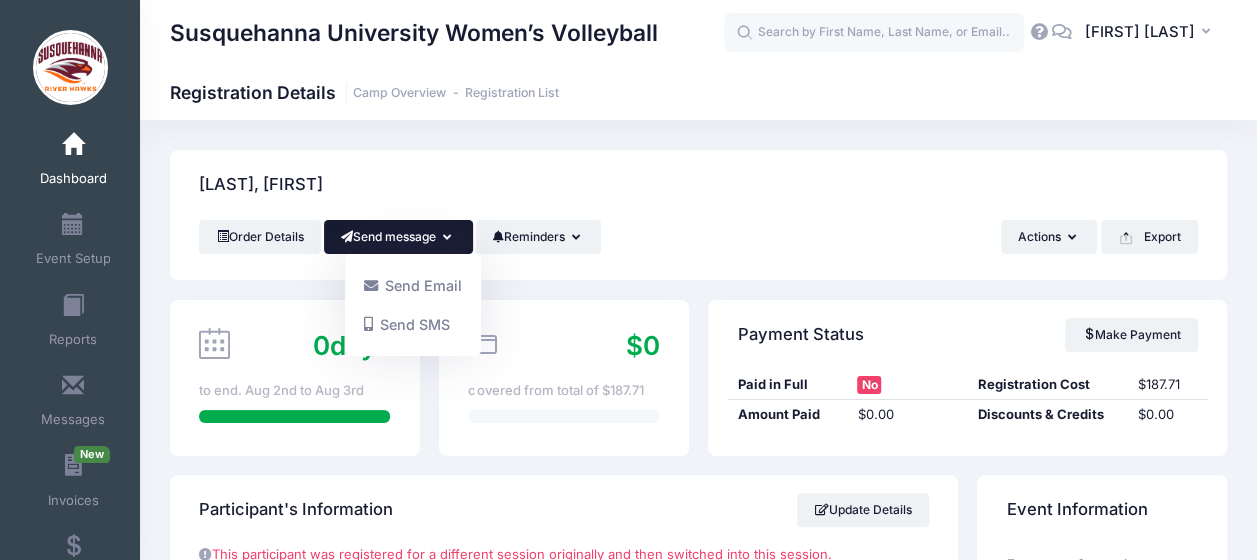 click on "Hayes, Sarah" at bounding box center [698, 185] 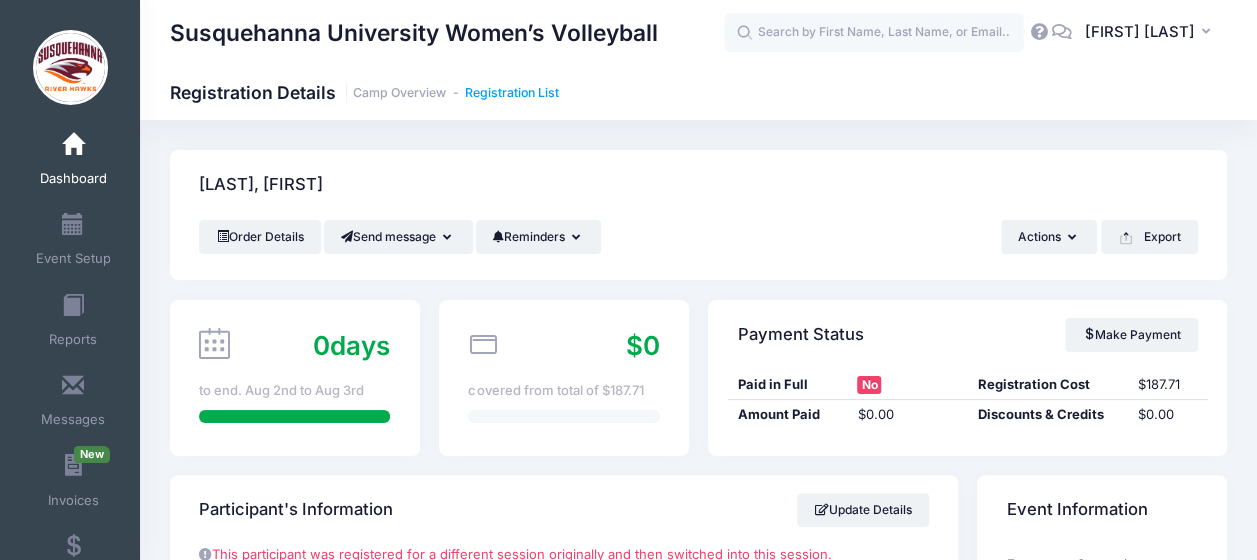 click on "Registration List" at bounding box center (512, 93) 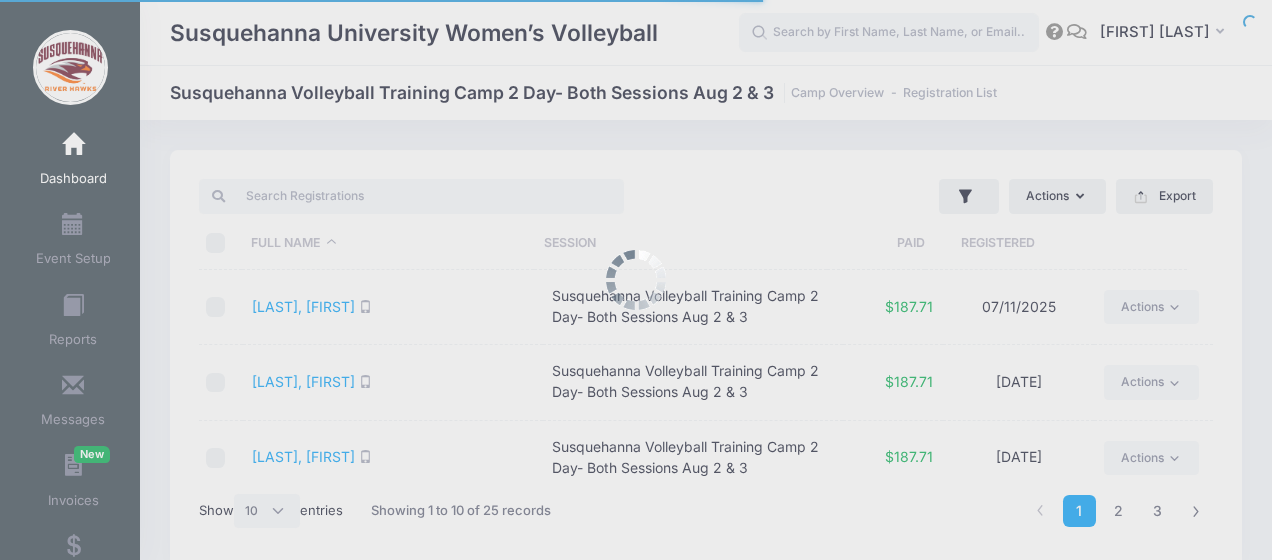 select on "10" 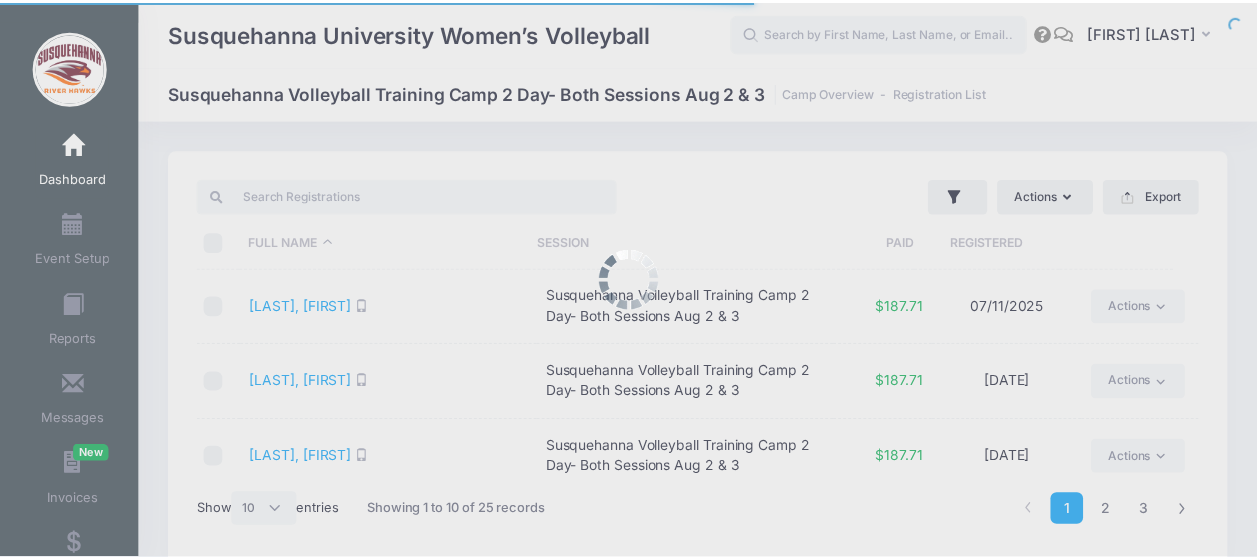 scroll, scrollTop: 0, scrollLeft: 0, axis: both 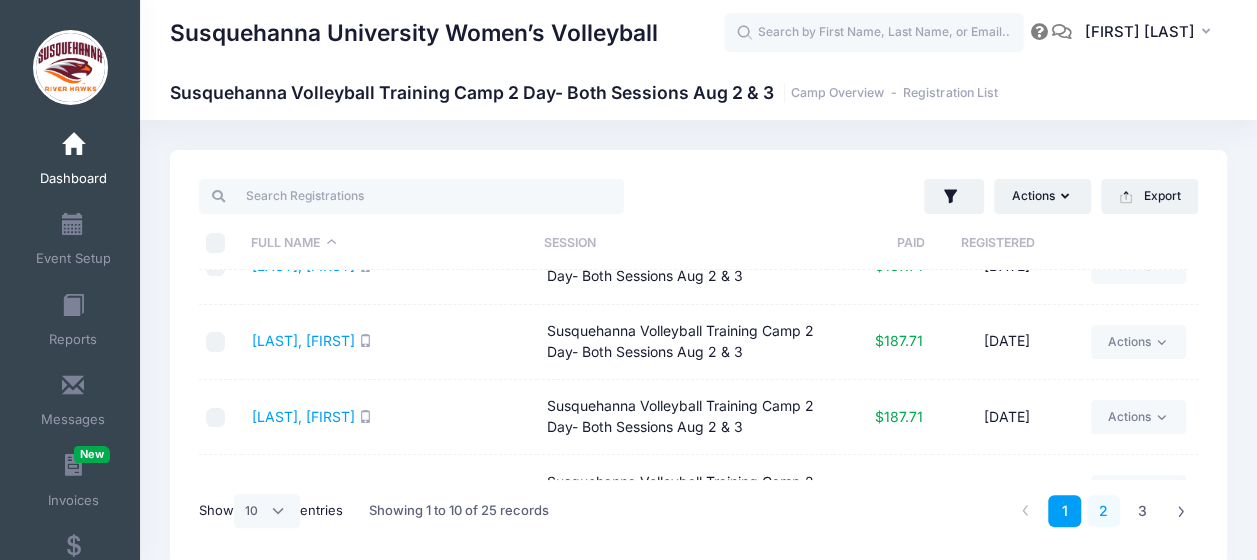 click on "2" at bounding box center [1103, 511] 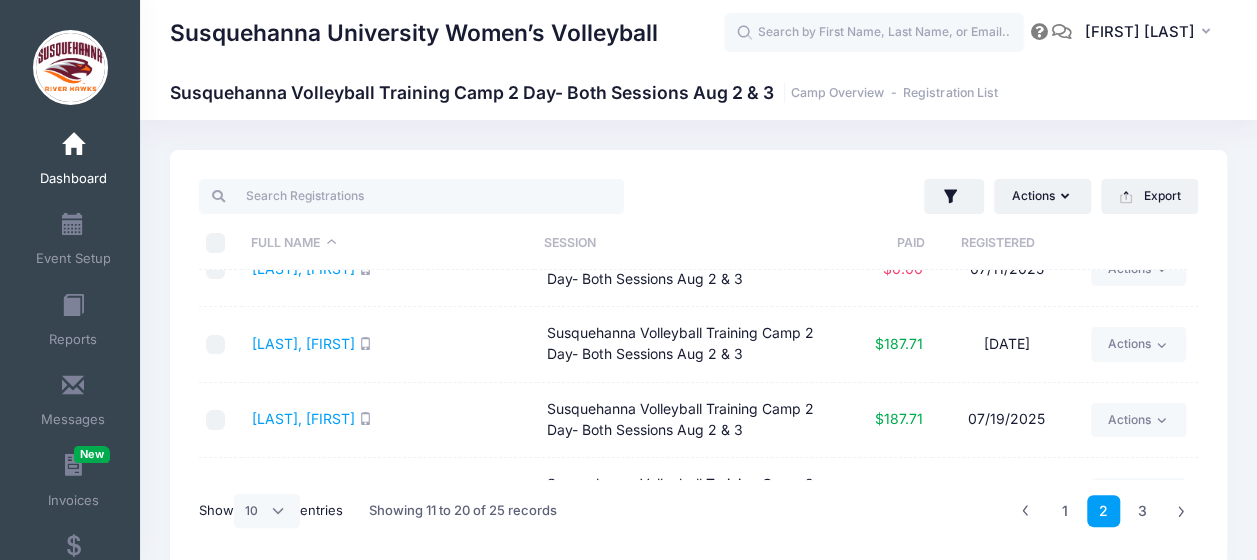 scroll, scrollTop: 41, scrollLeft: 0, axis: vertical 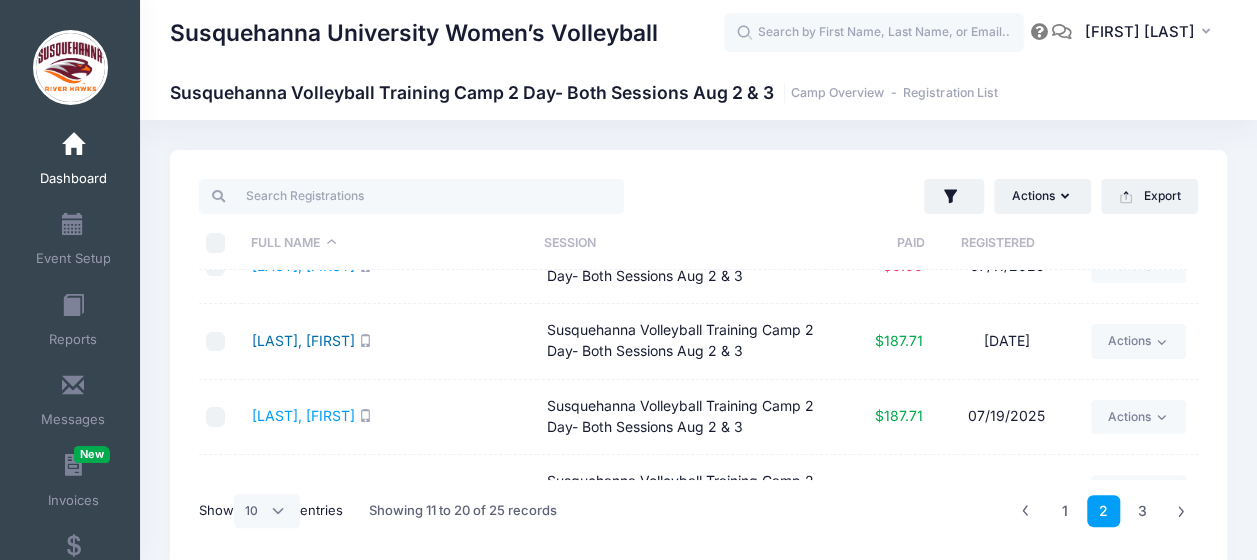 click on "LaRocco, Juli" at bounding box center [303, 340] 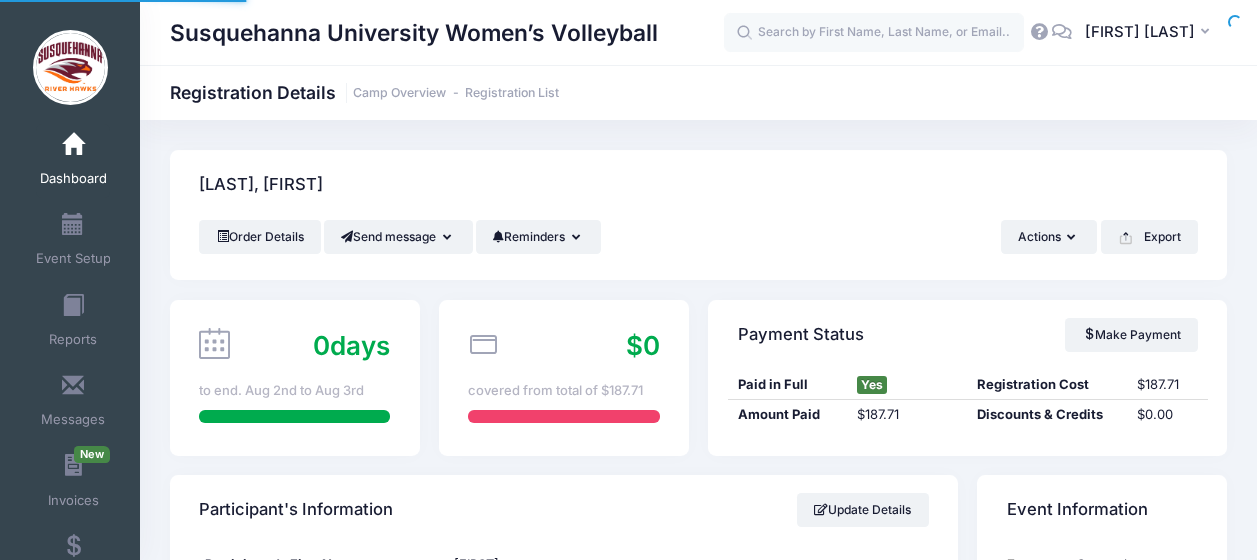 scroll, scrollTop: 0, scrollLeft: 0, axis: both 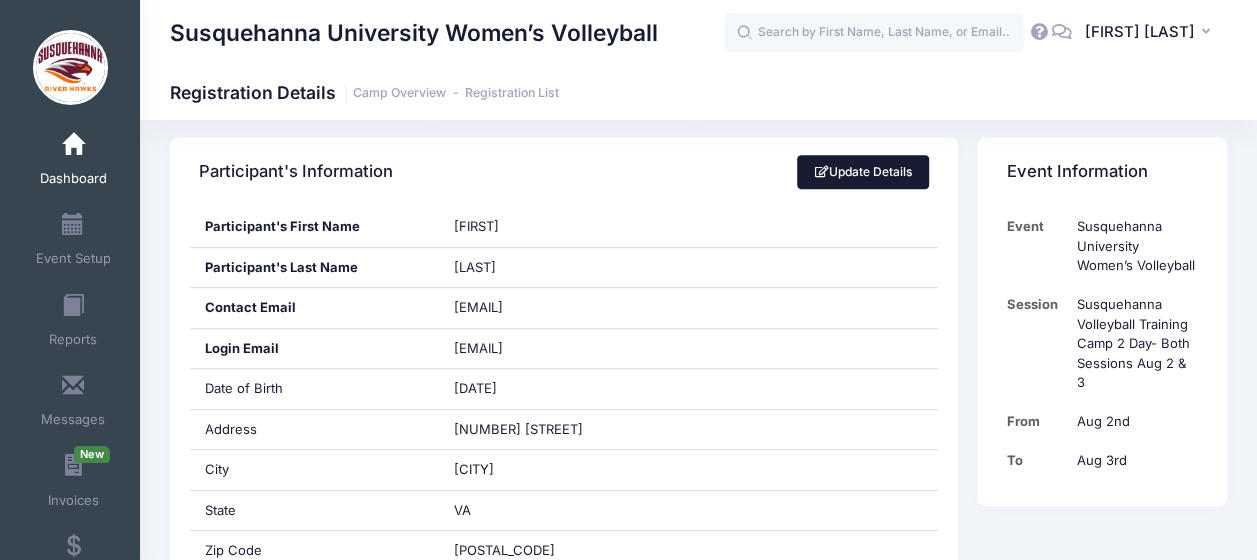 click on "Update Details" at bounding box center [863, 172] 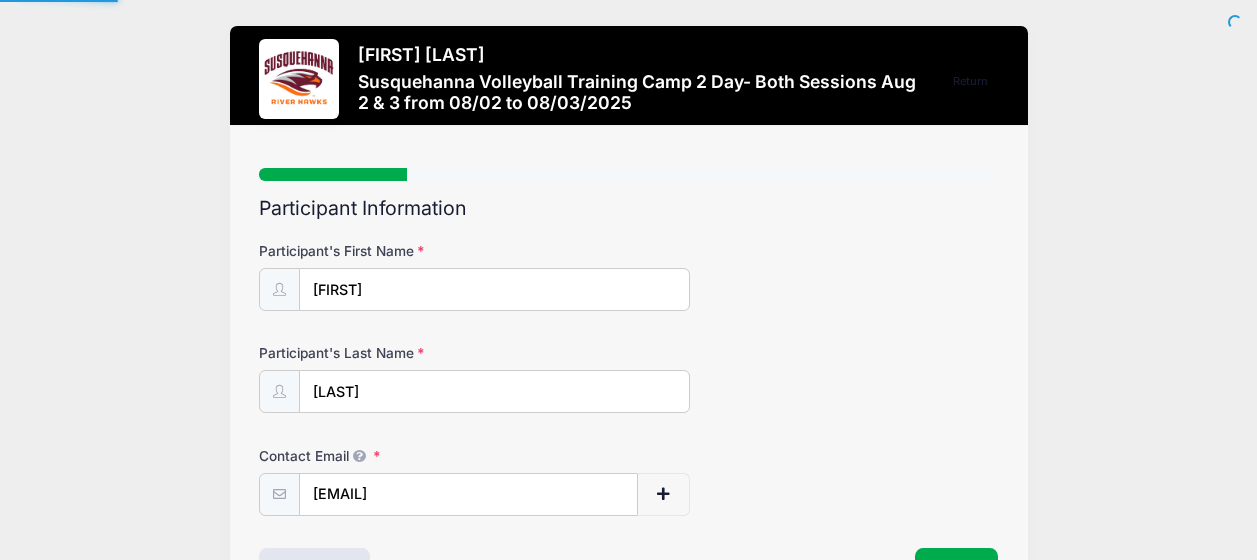 scroll, scrollTop: 0, scrollLeft: 0, axis: both 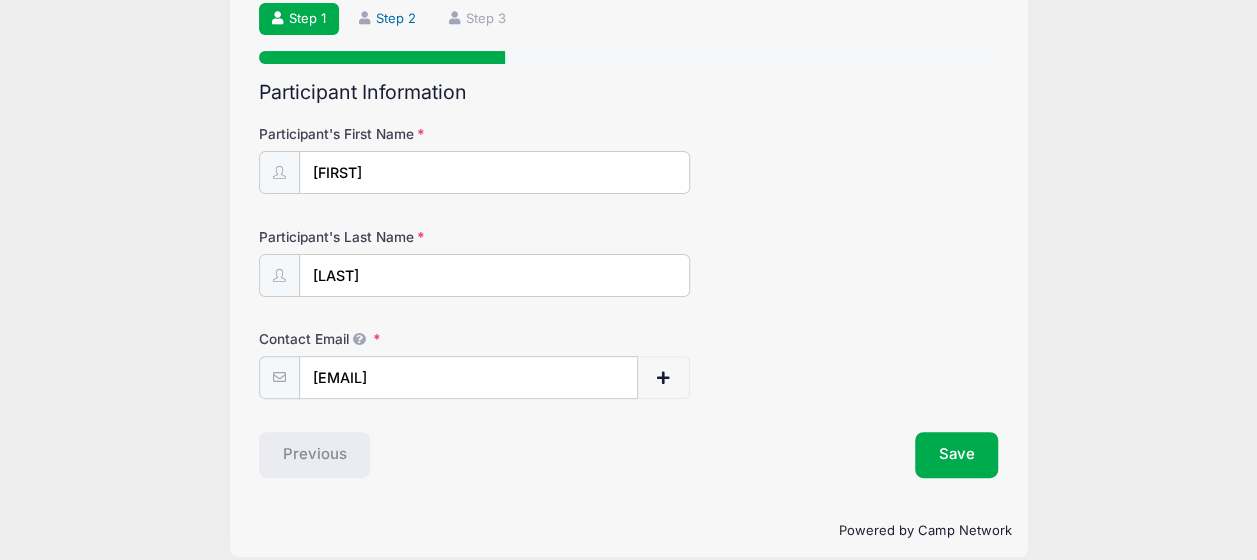 click on "Step 2" at bounding box center (388, 19) 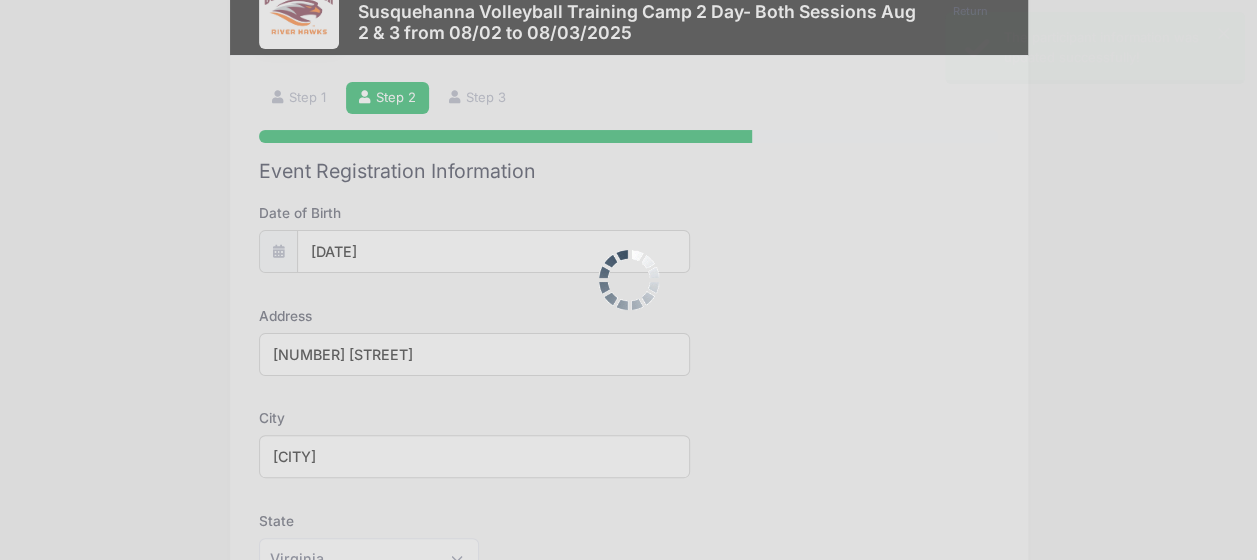 scroll, scrollTop: 0, scrollLeft: 0, axis: both 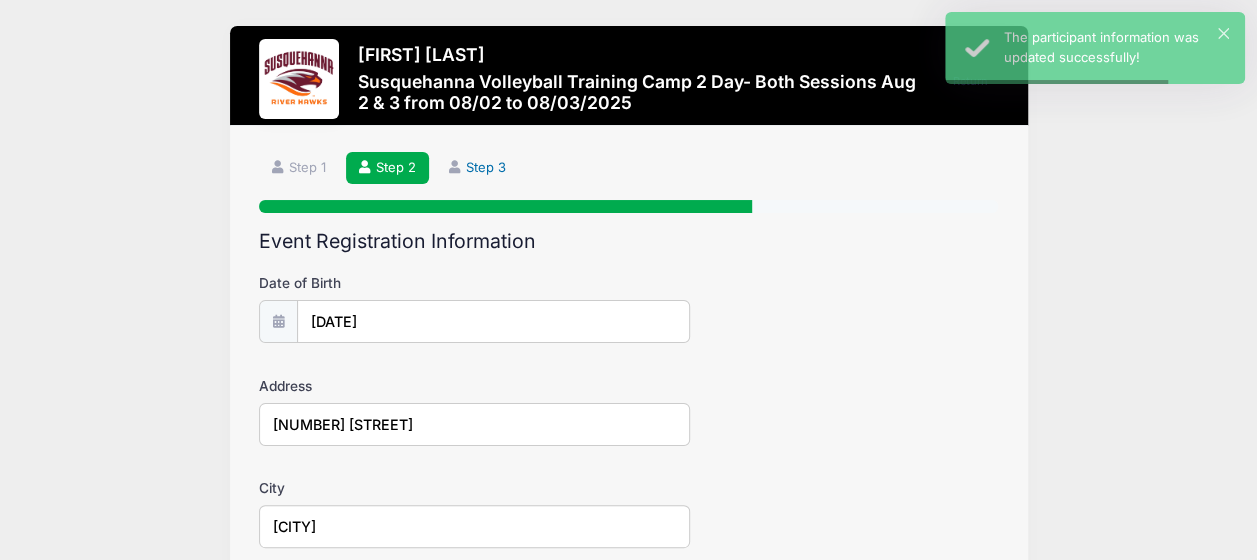 click on "Step 3" at bounding box center [478, 168] 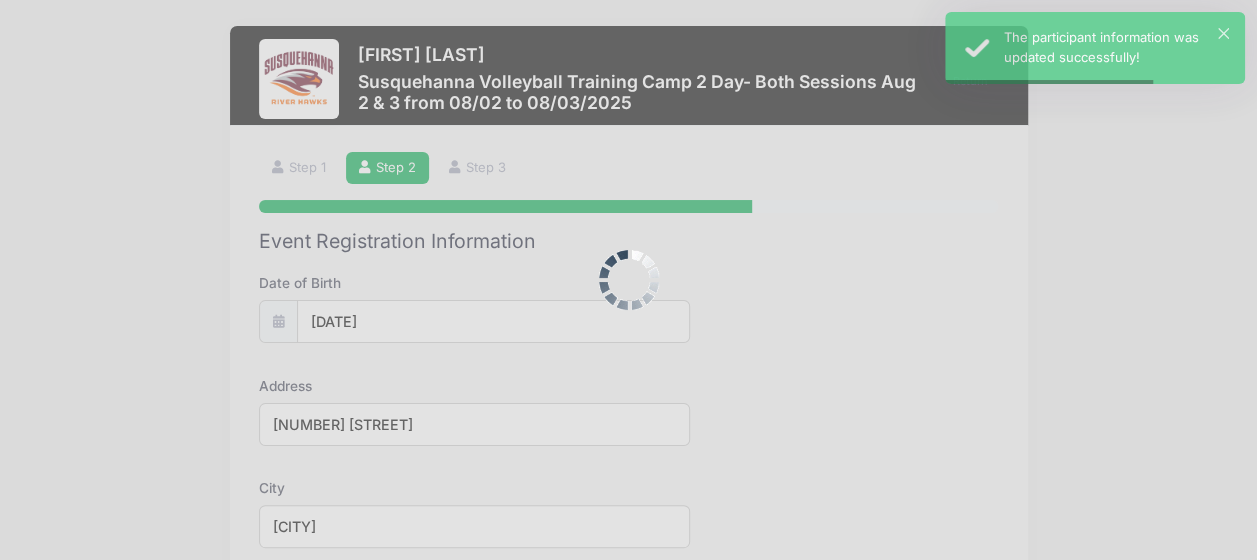 scroll, scrollTop: 0, scrollLeft: 0, axis: both 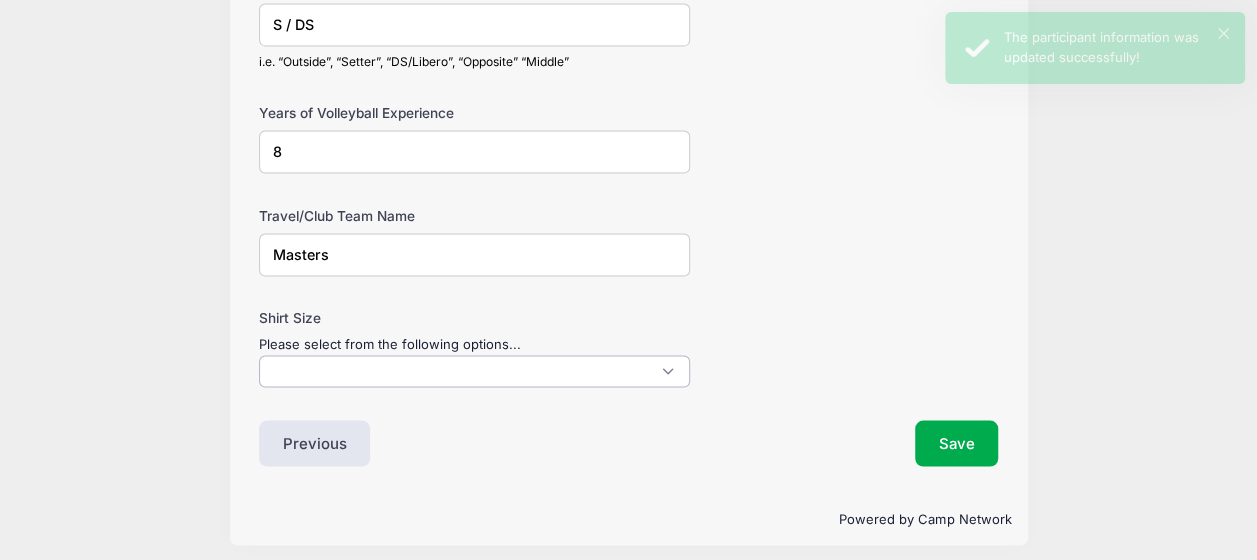 click at bounding box center [474, 371] 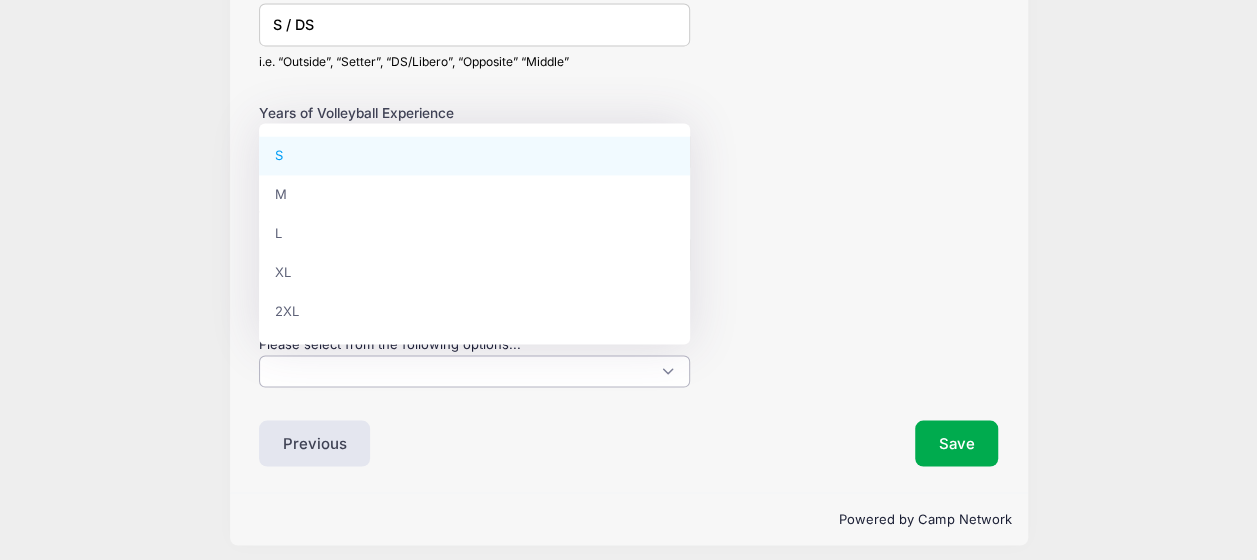 select on "S" 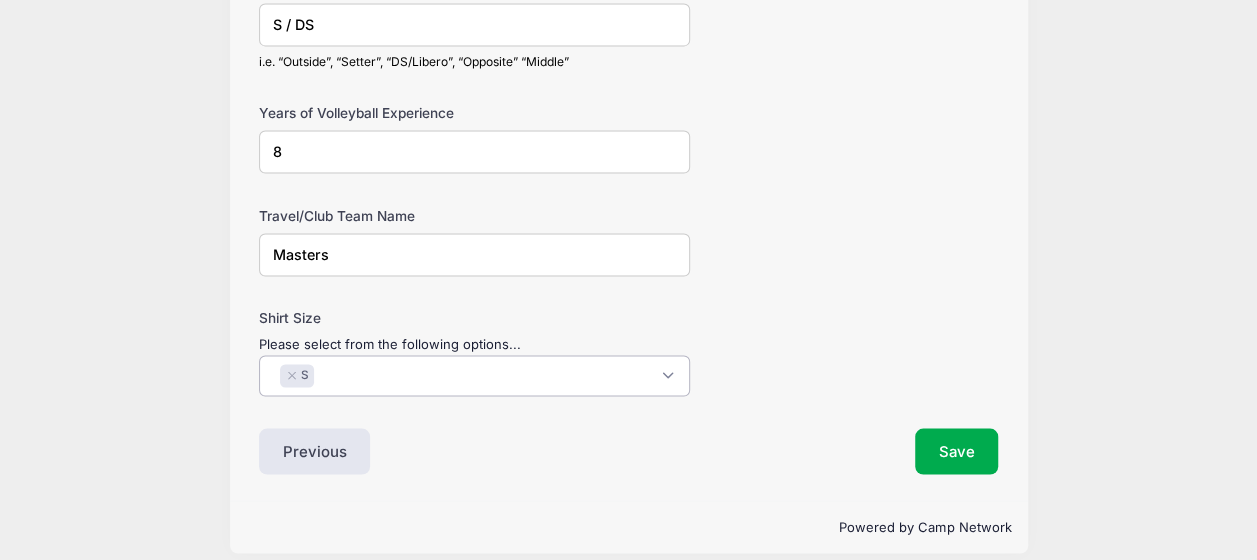 click on "Save" at bounding box center (819, 451) 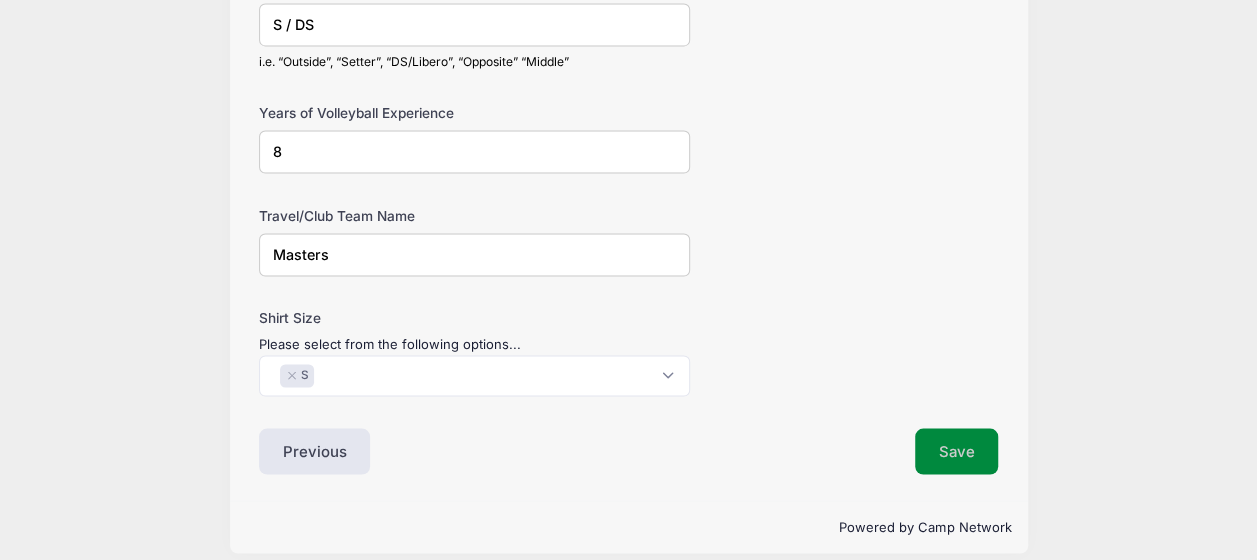 click on "Save" at bounding box center [957, 451] 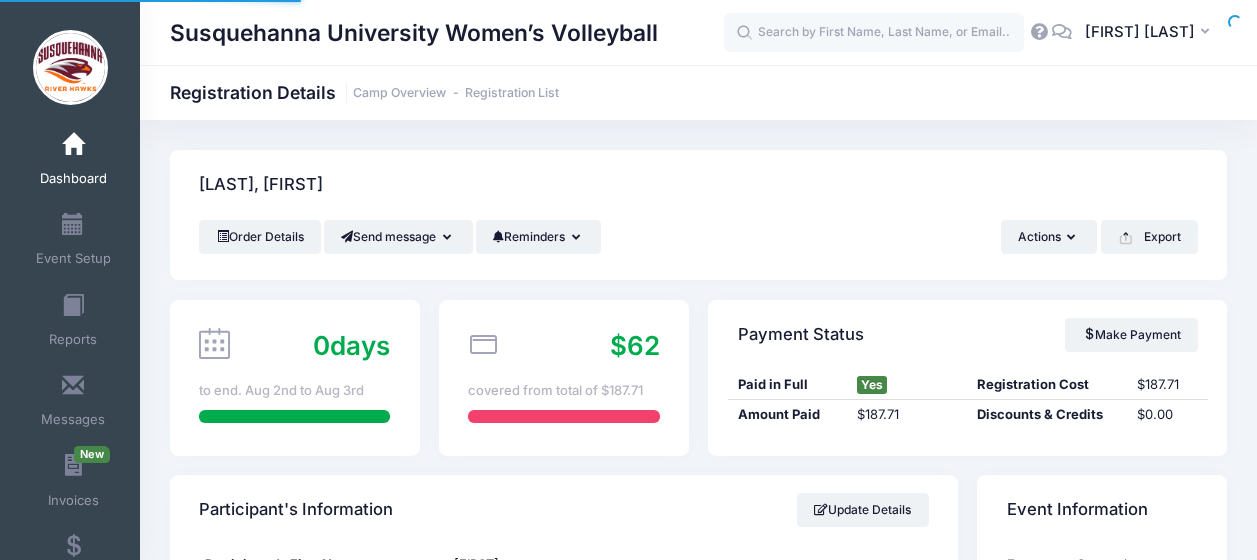 scroll, scrollTop: 0, scrollLeft: 0, axis: both 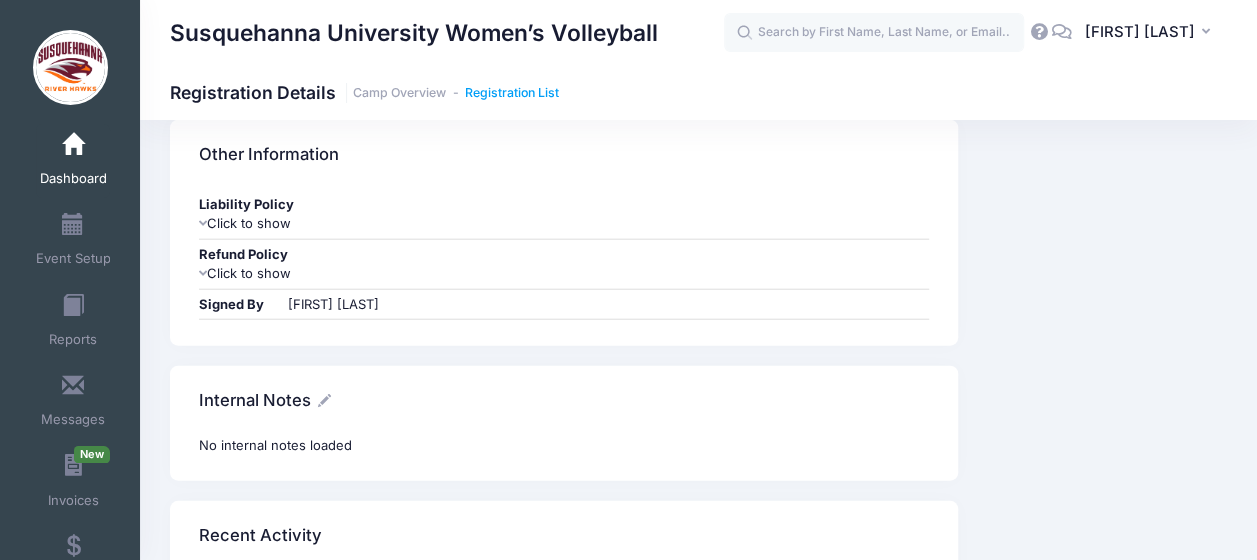 click on "Registration List" at bounding box center (512, 93) 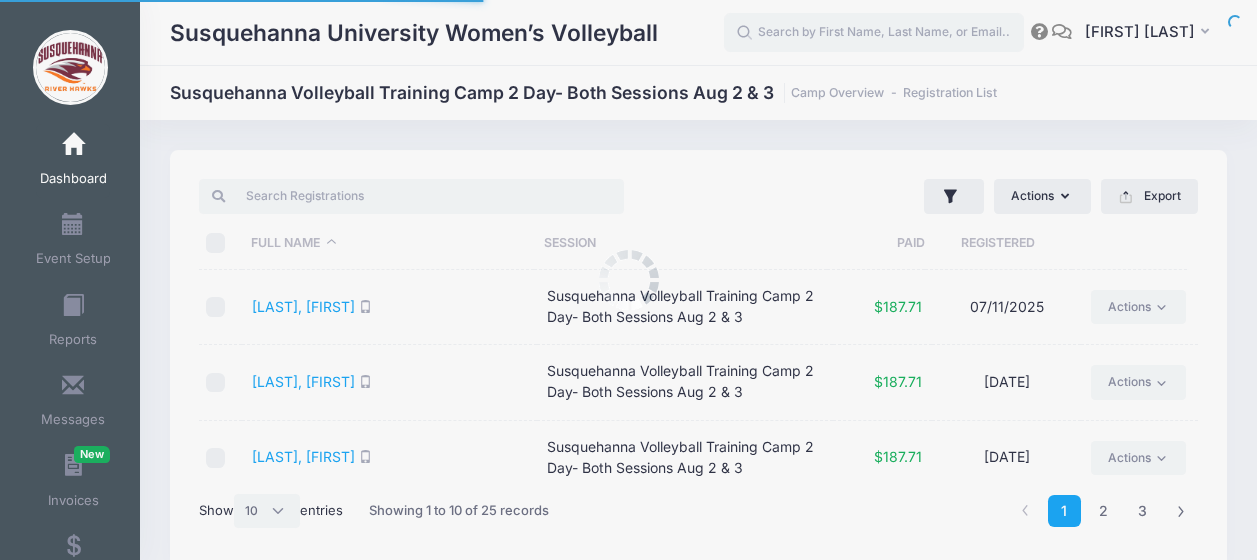 select on "10" 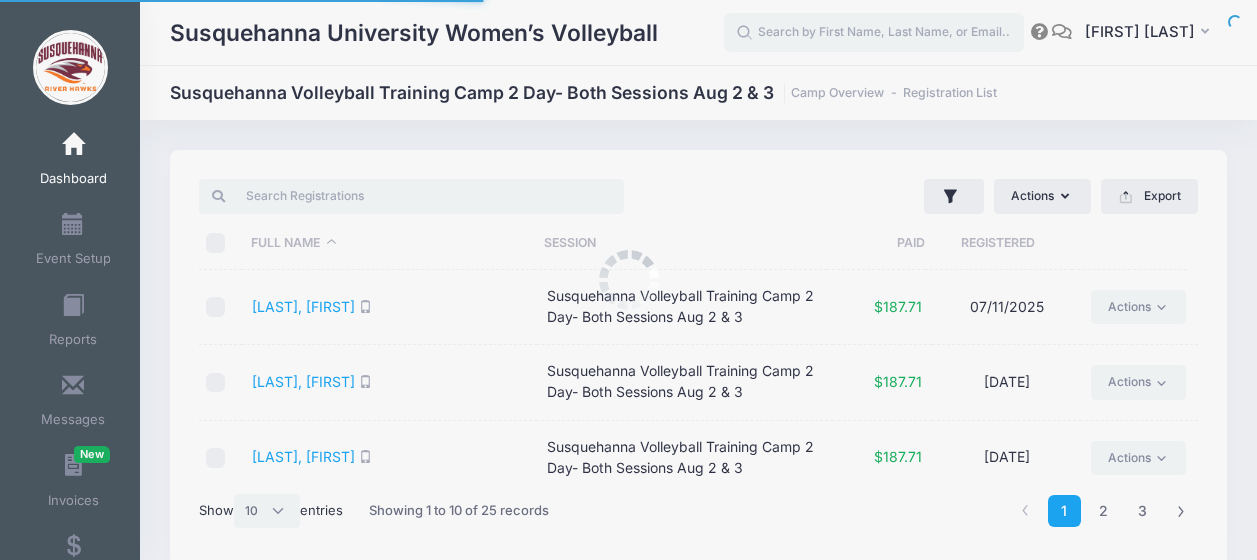 scroll, scrollTop: 0, scrollLeft: 0, axis: both 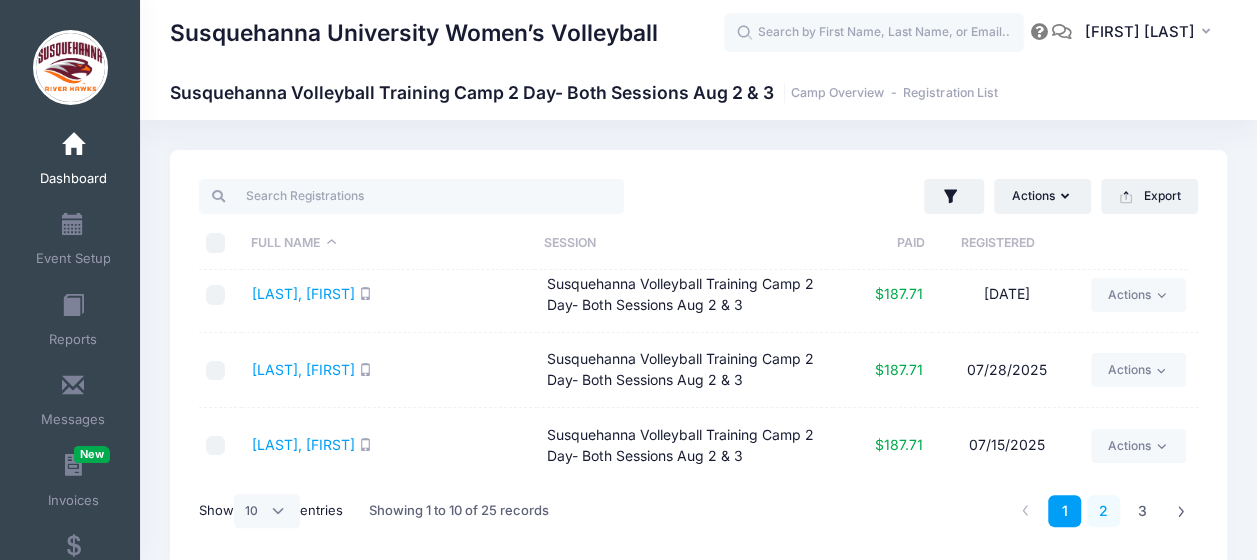 click on "2" at bounding box center (1103, 511) 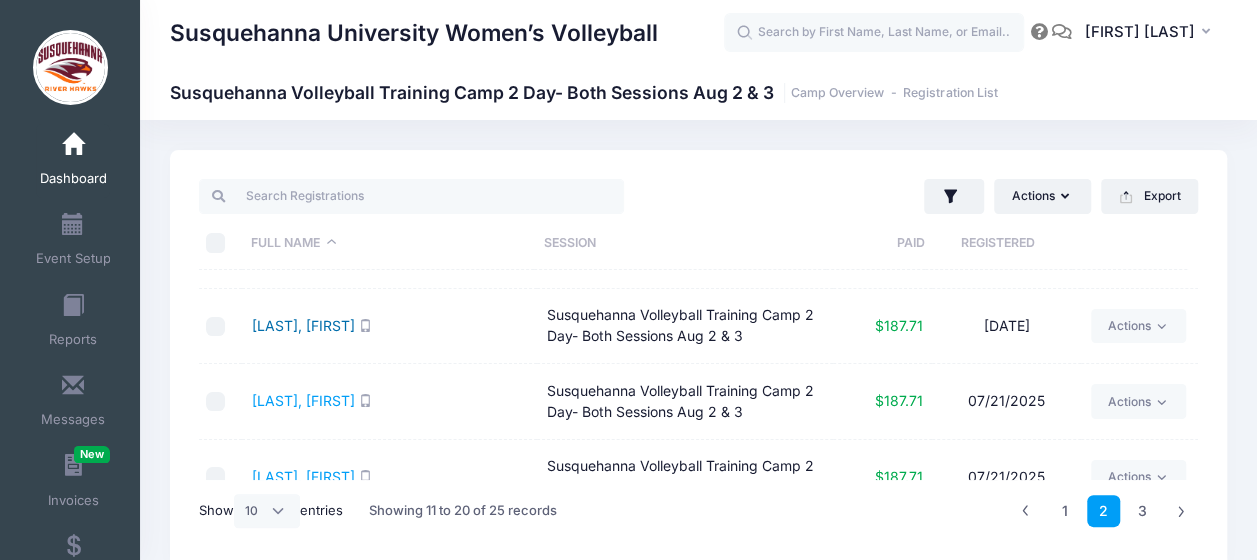 scroll, scrollTop: 216, scrollLeft: 0, axis: vertical 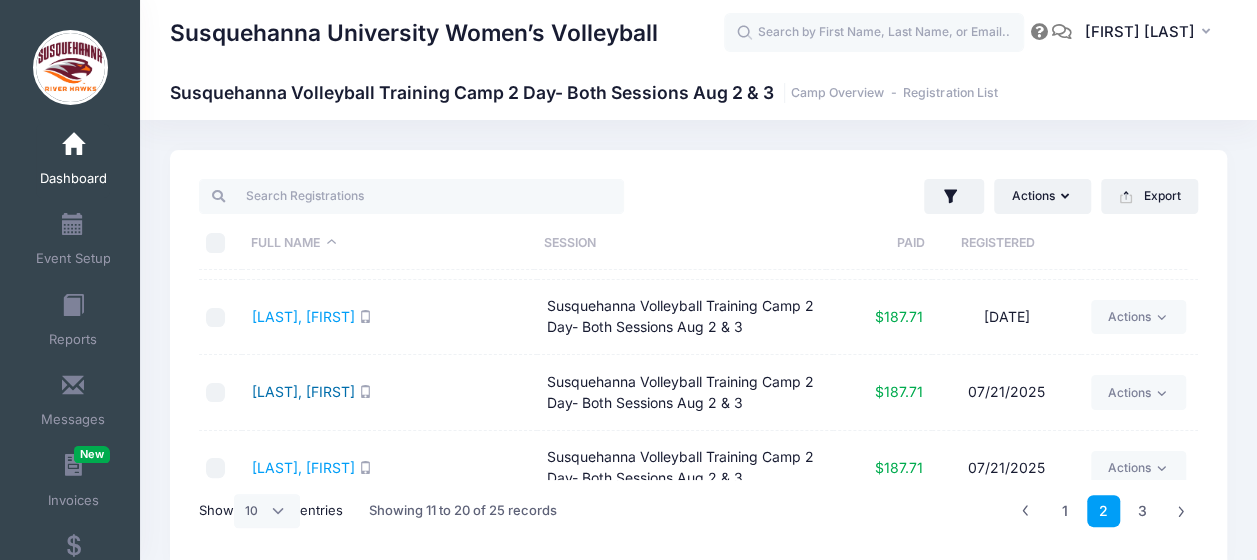 click on "MUSTO, LUNA" at bounding box center (303, 391) 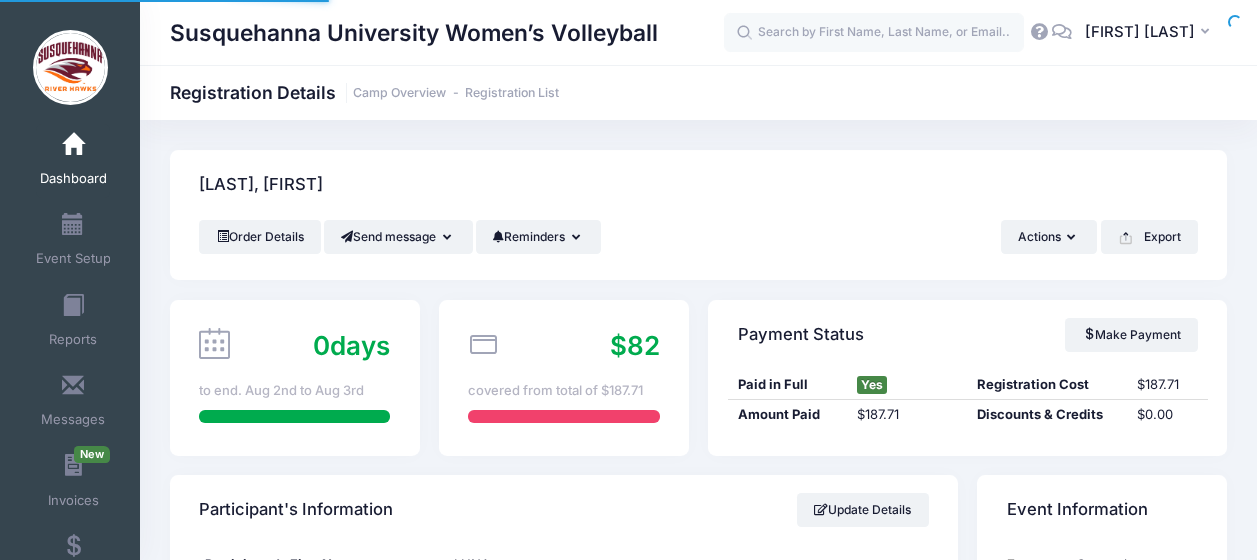 scroll, scrollTop: 0, scrollLeft: 0, axis: both 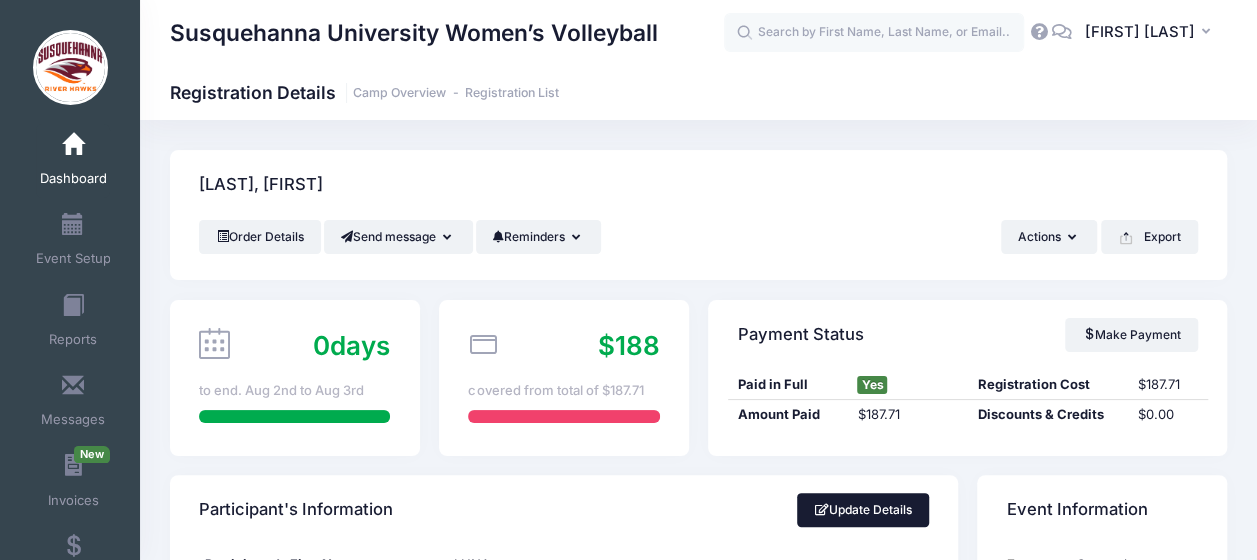 click on "Update Details" at bounding box center [863, 510] 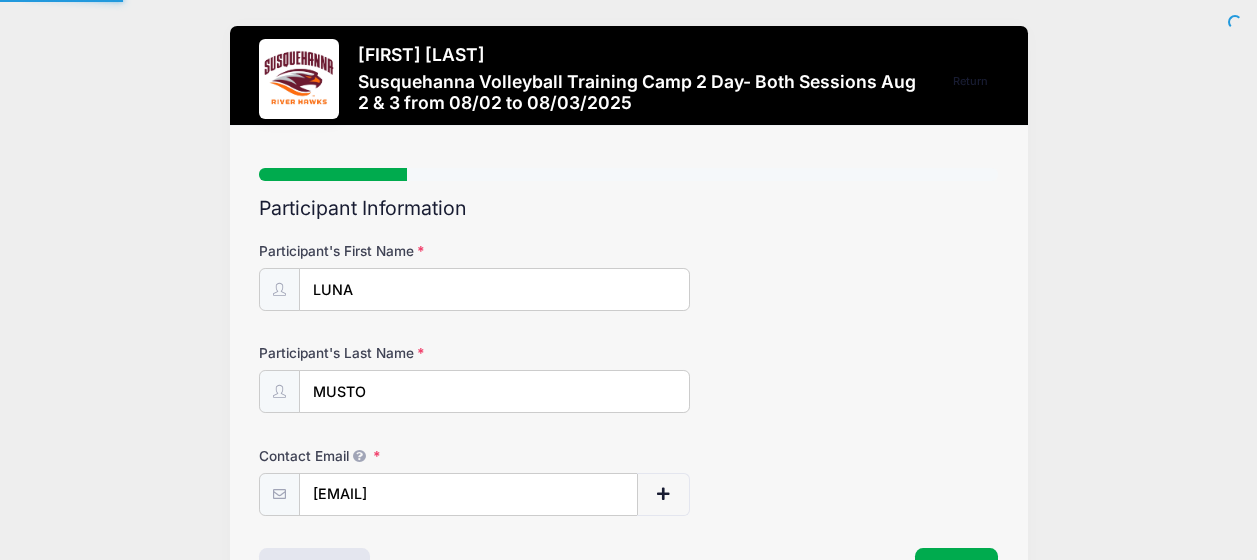 scroll, scrollTop: 0, scrollLeft: 0, axis: both 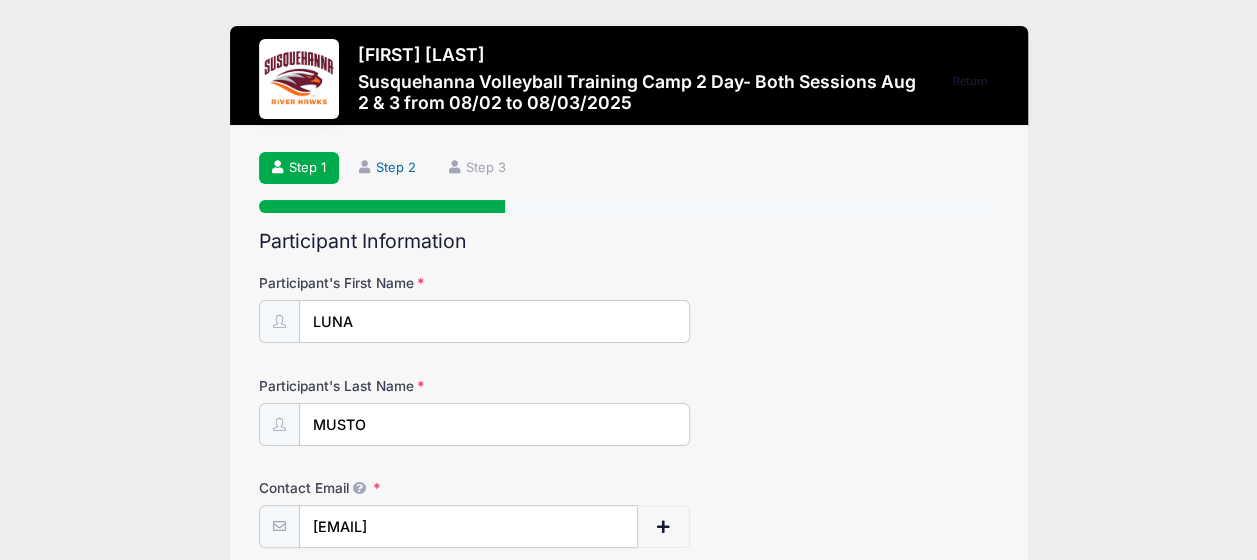 click on "Step 2" at bounding box center [388, 168] 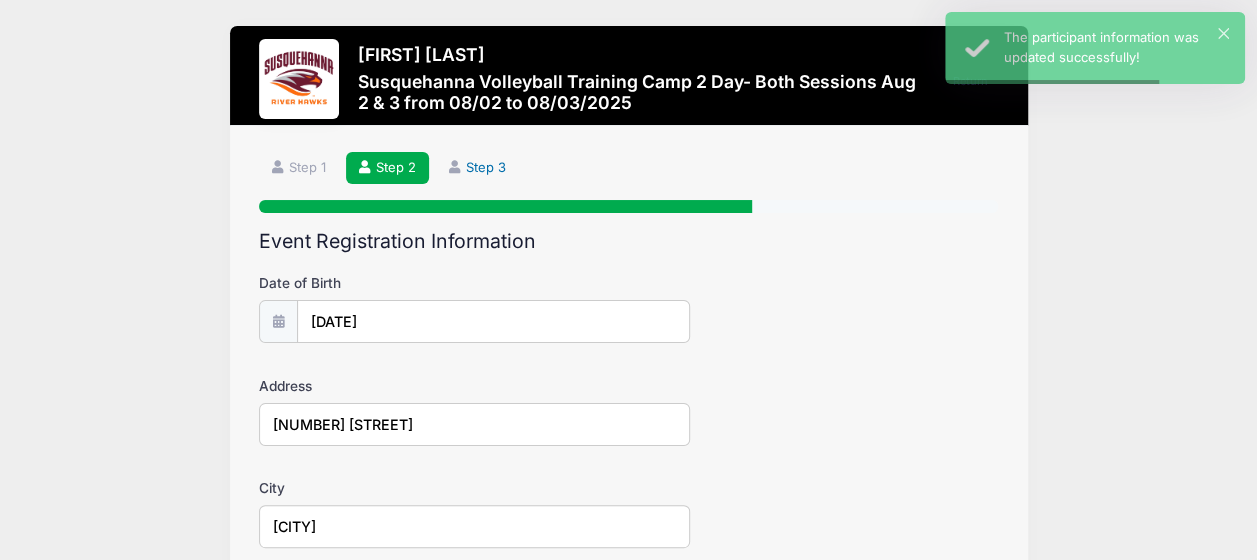 click on "Step 3" at bounding box center [478, 168] 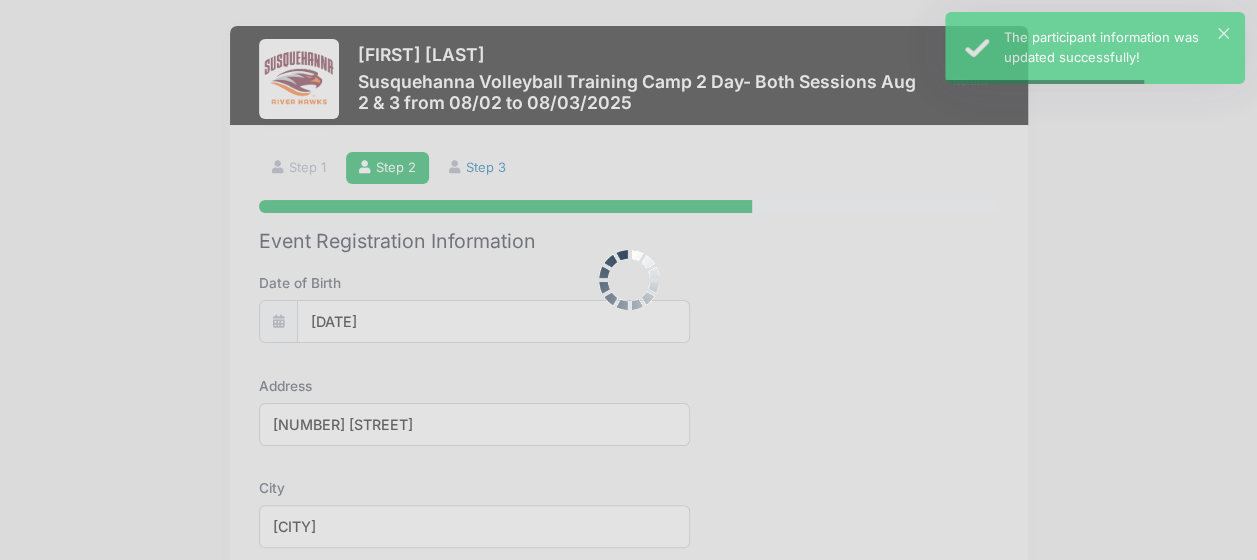 scroll, scrollTop: 0, scrollLeft: 0, axis: both 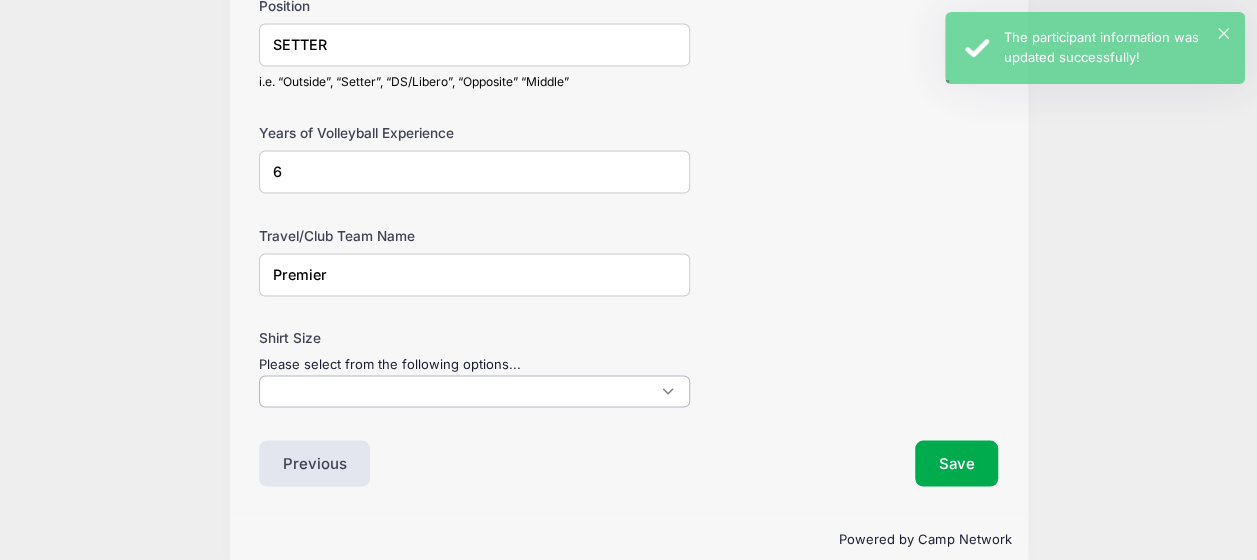 click at bounding box center (474, 391) 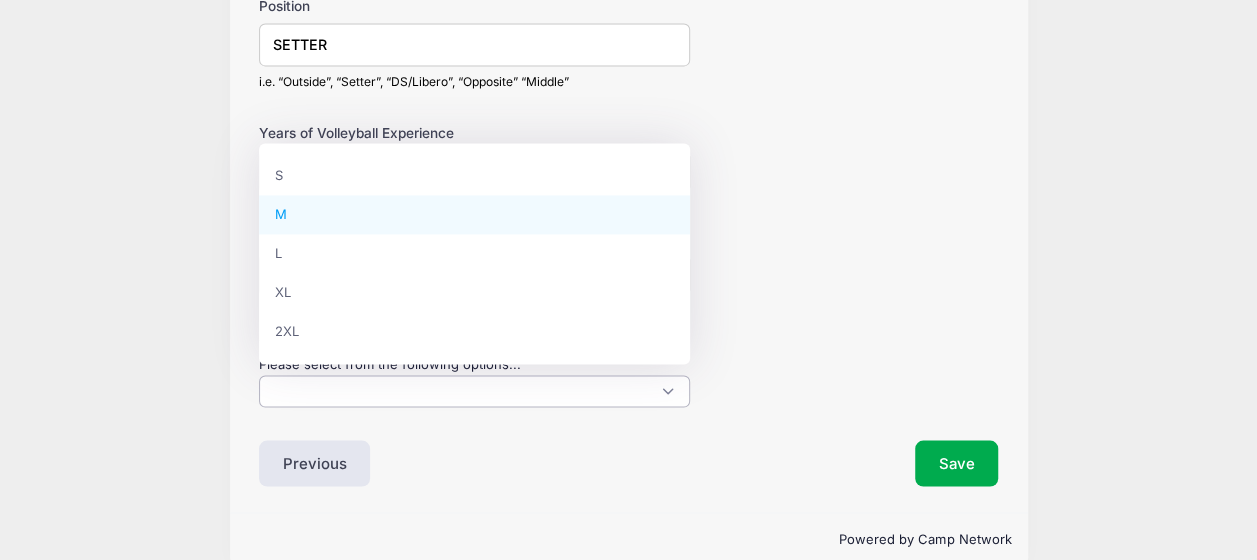 select on "M" 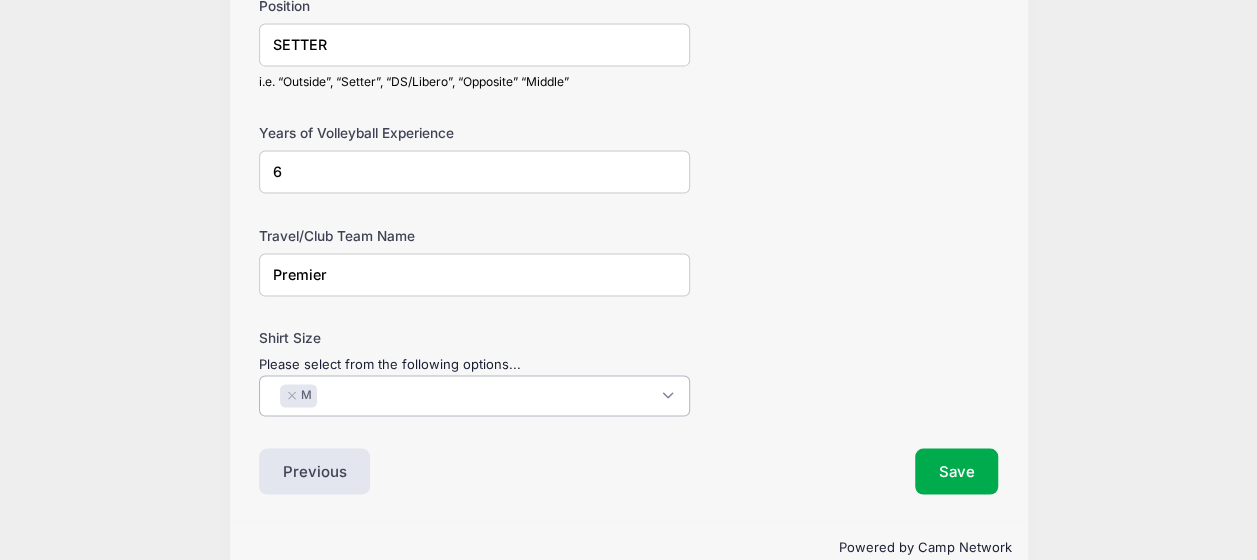 scroll, scrollTop: 18, scrollLeft: 0, axis: vertical 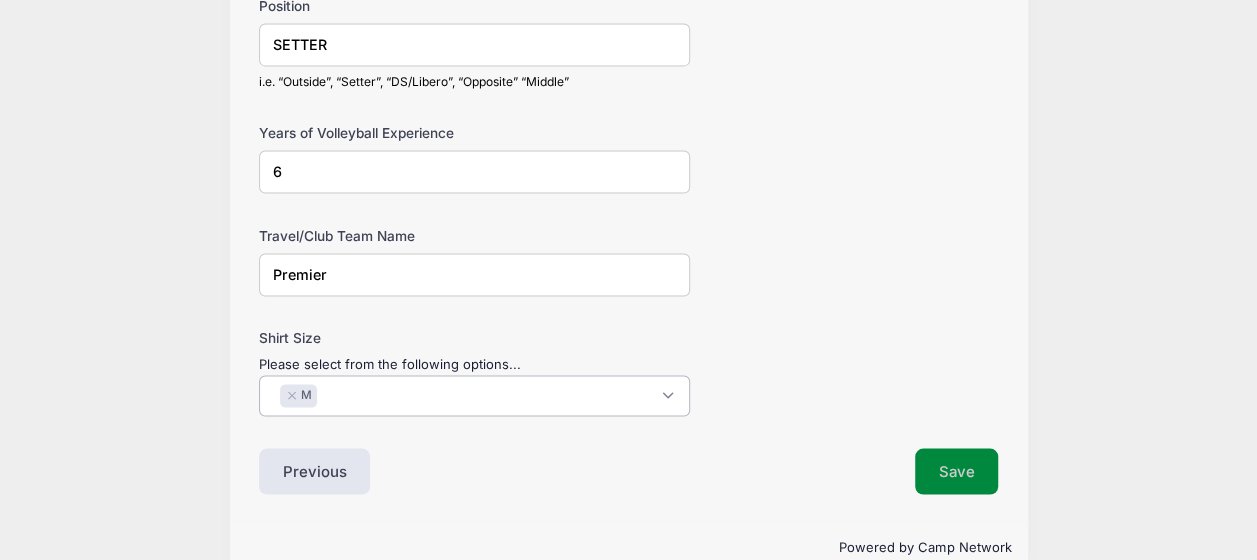 click on "Save" at bounding box center [957, 471] 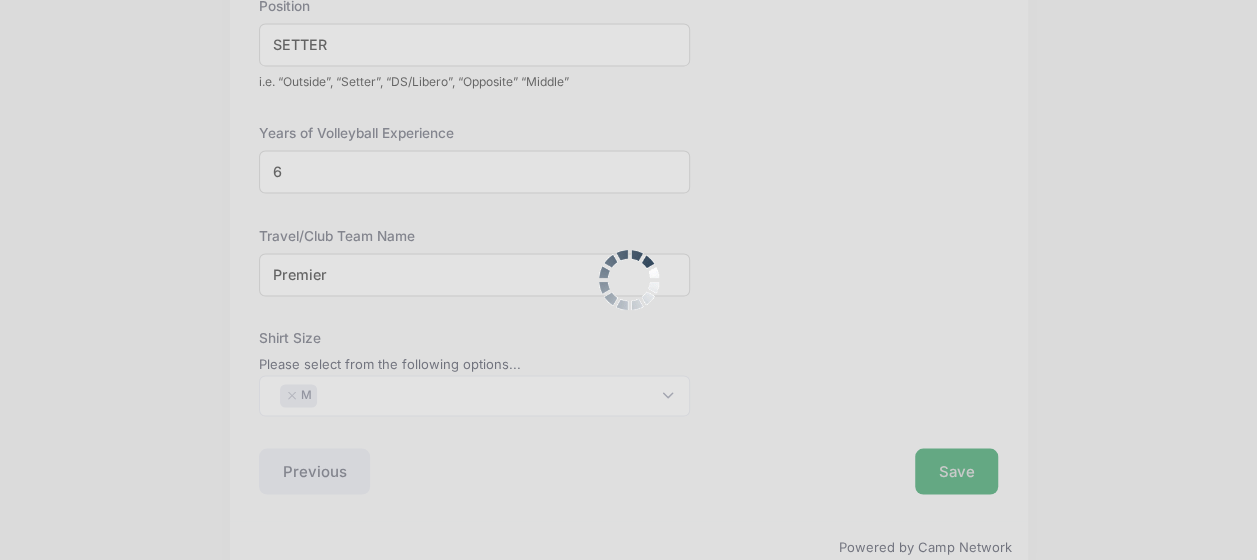 scroll, scrollTop: 0, scrollLeft: 0, axis: both 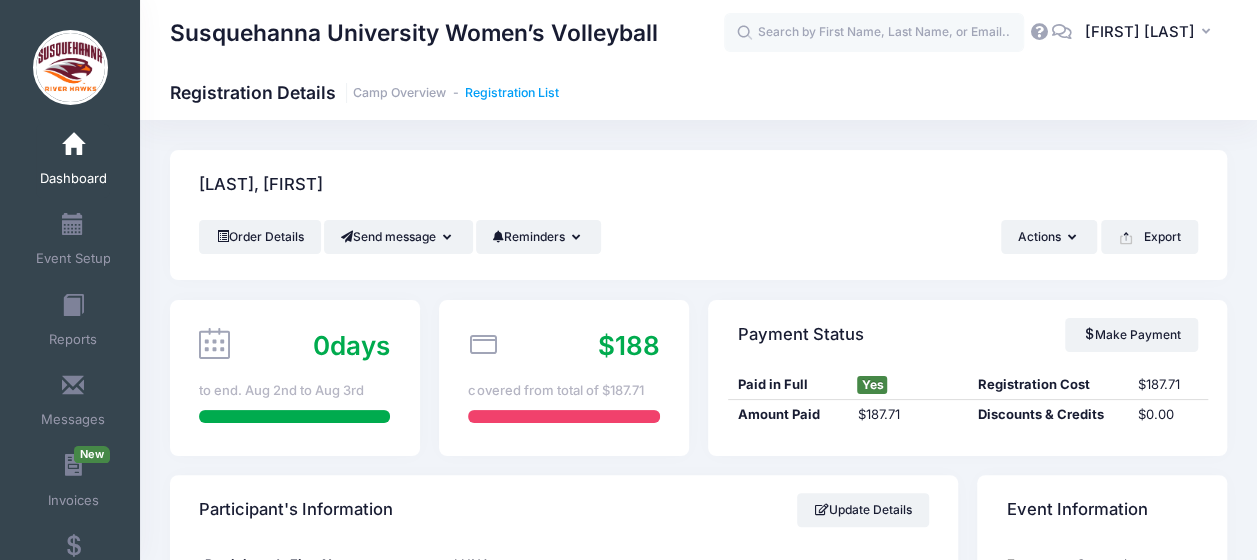 click on "Registration List" at bounding box center (512, 93) 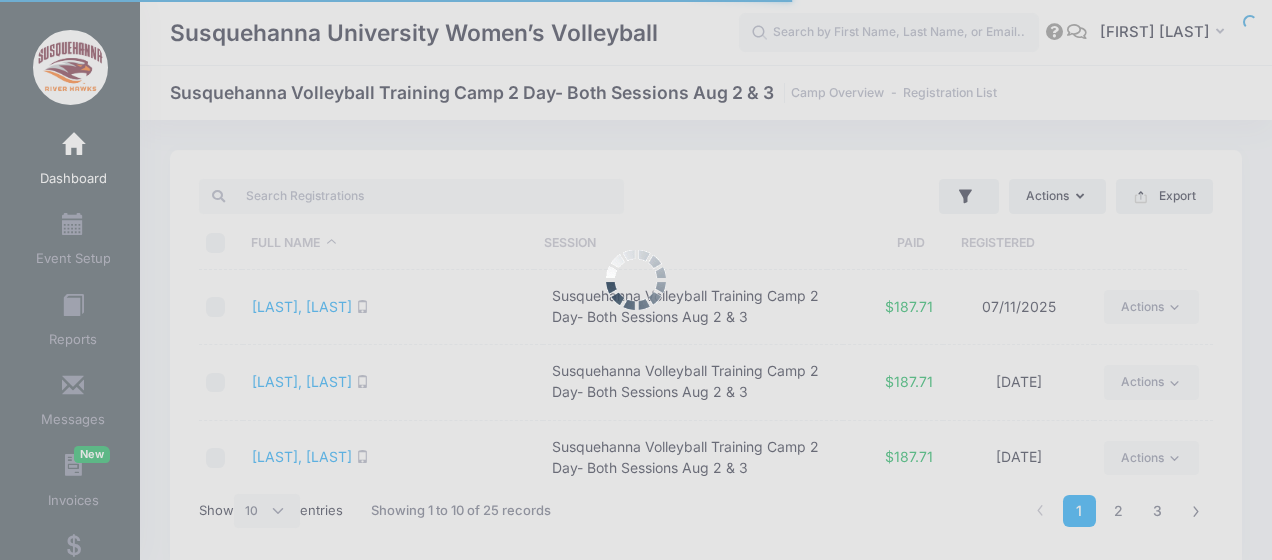select on "10" 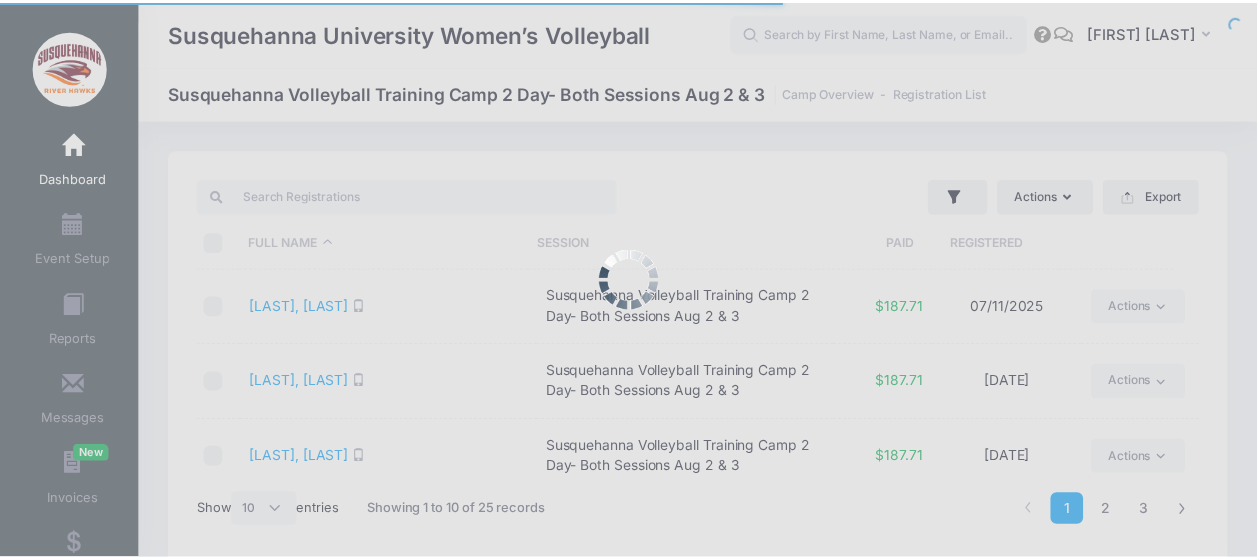 scroll, scrollTop: 0, scrollLeft: 0, axis: both 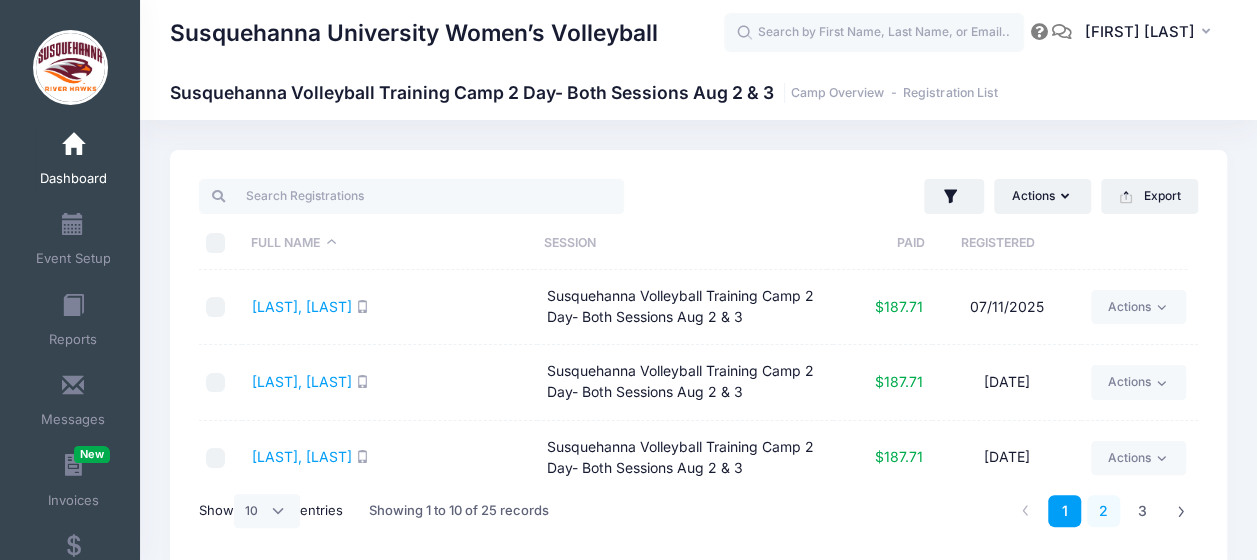 click on "2" at bounding box center (1103, 511) 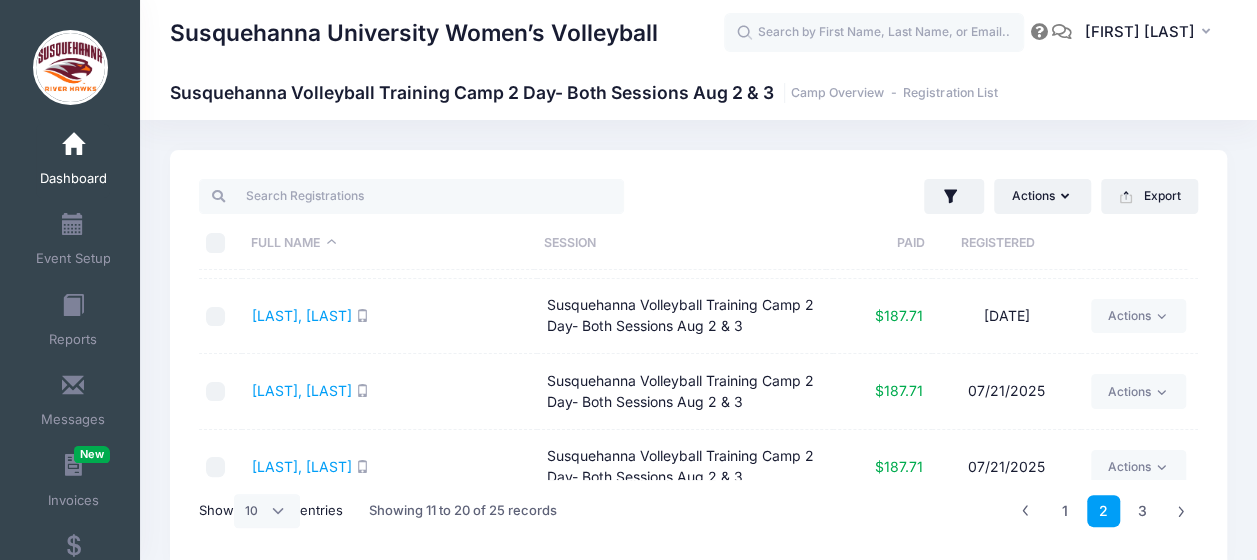scroll, scrollTop: 202, scrollLeft: 0, axis: vertical 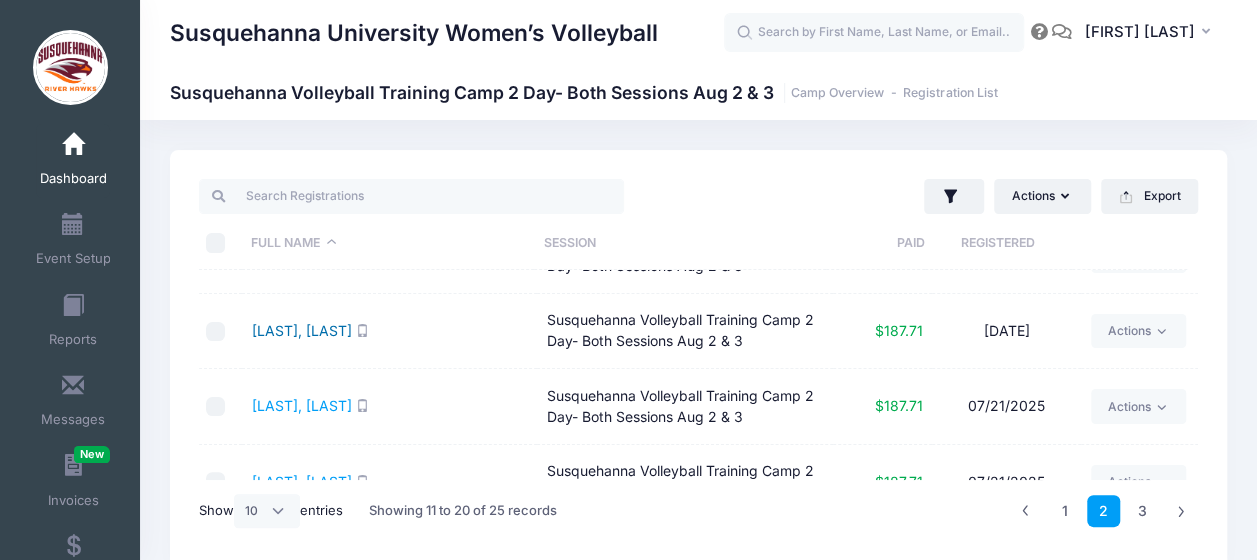 click on "[LAST], [FIRST]" at bounding box center [302, 330] 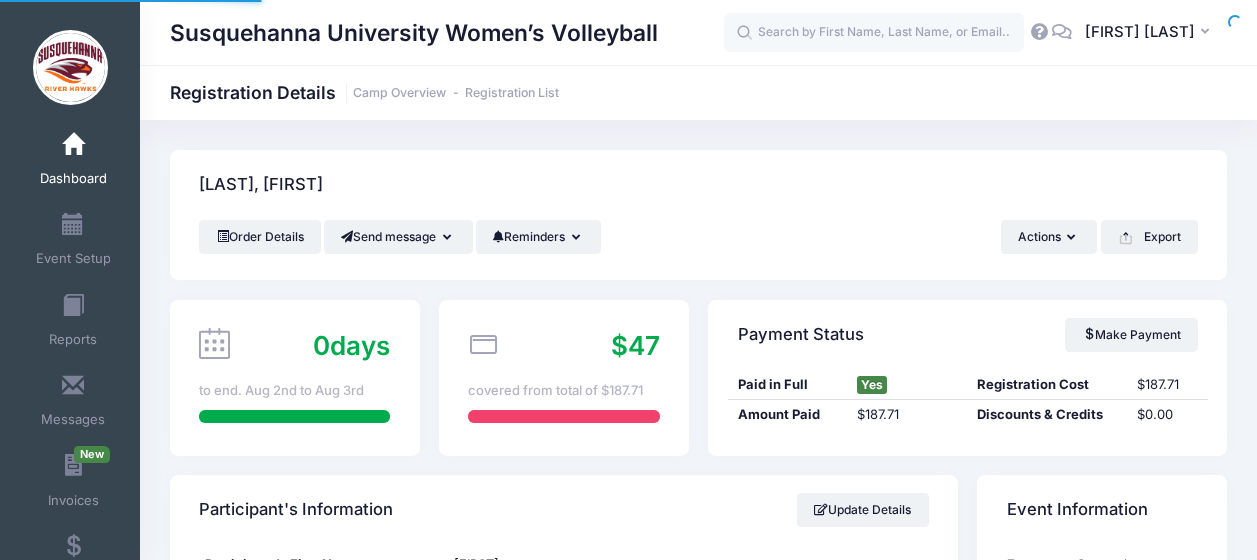 scroll, scrollTop: 0, scrollLeft: 0, axis: both 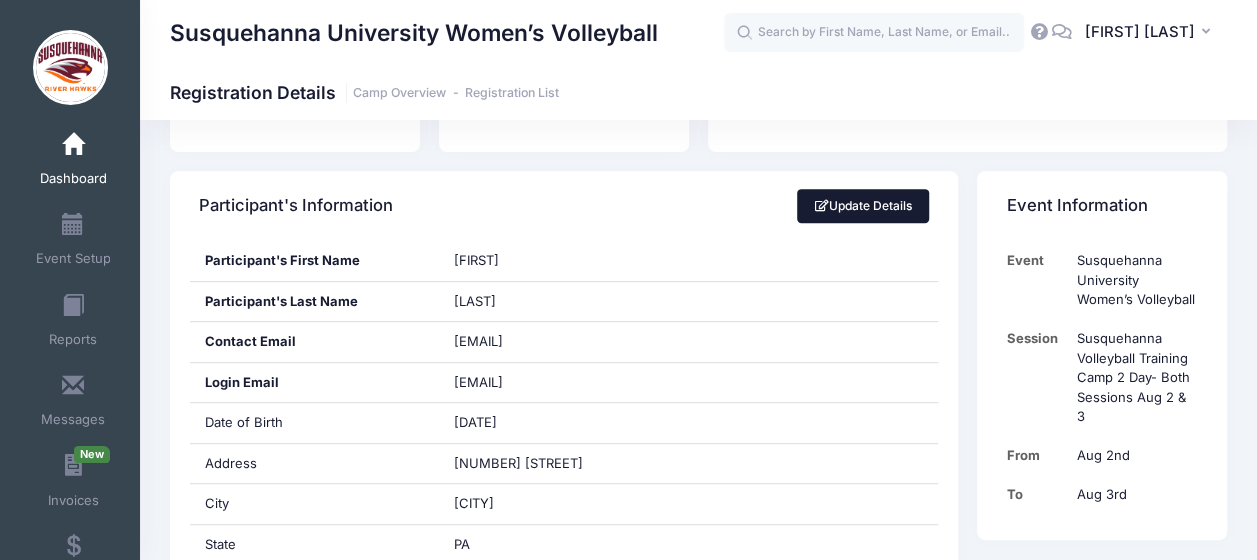 click on "Update Details" at bounding box center (863, 206) 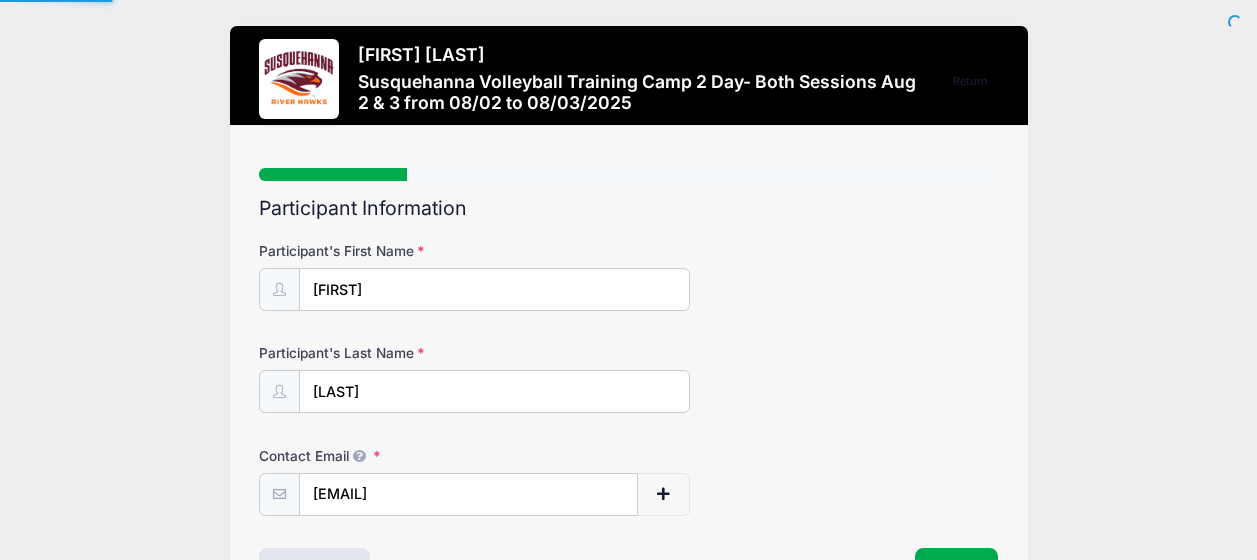 scroll, scrollTop: 0, scrollLeft: 0, axis: both 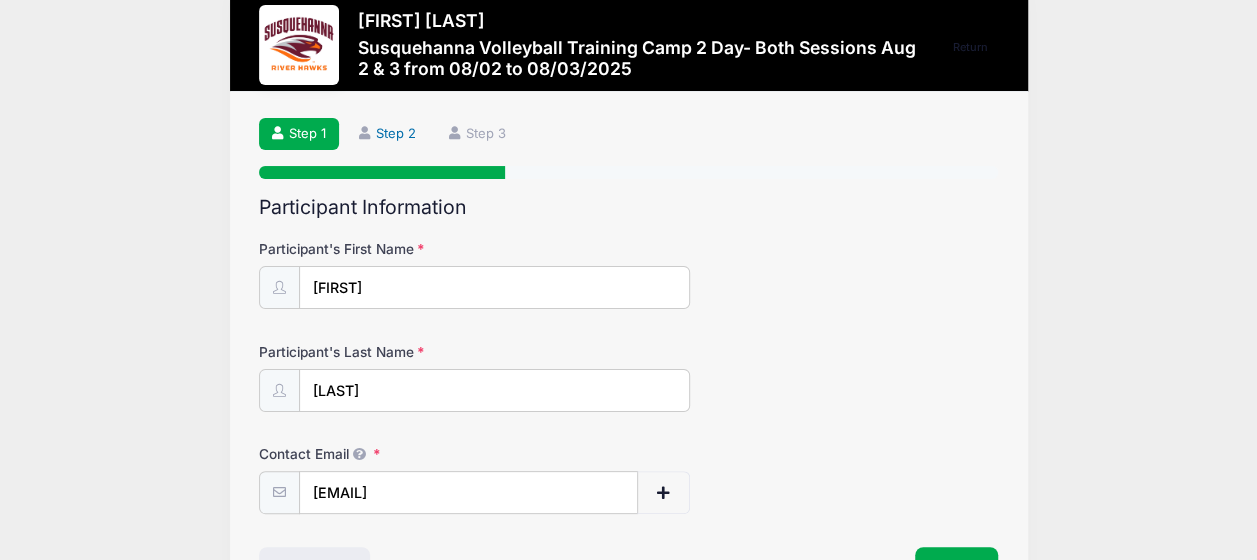 click on "Step 2" at bounding box center [388, 134] 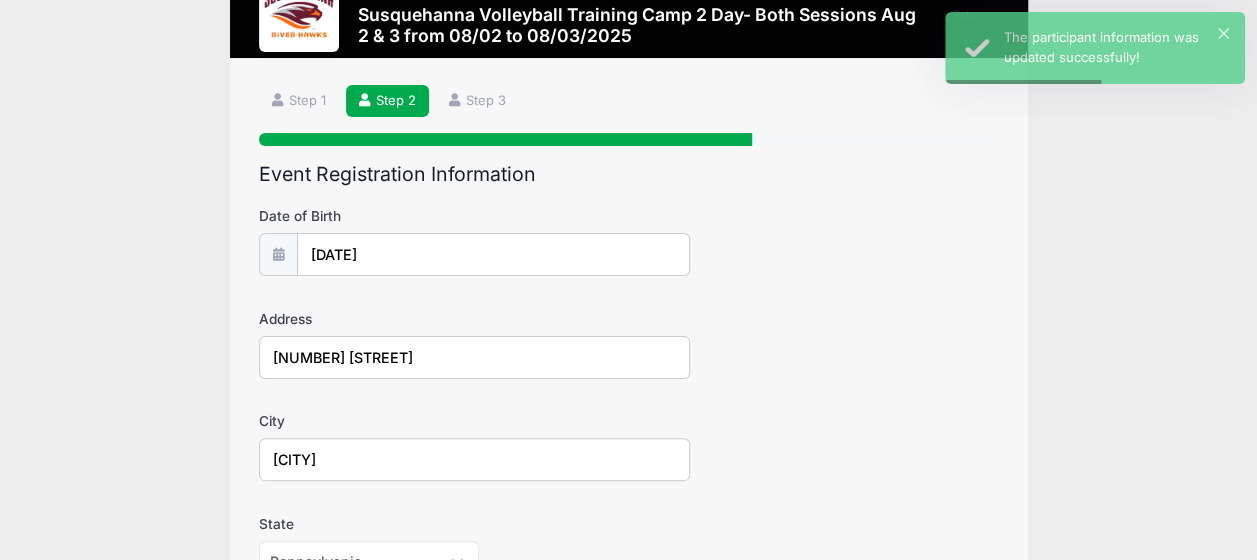 scroll, scrollTop: 0, scrollLeft: 0, axis: both 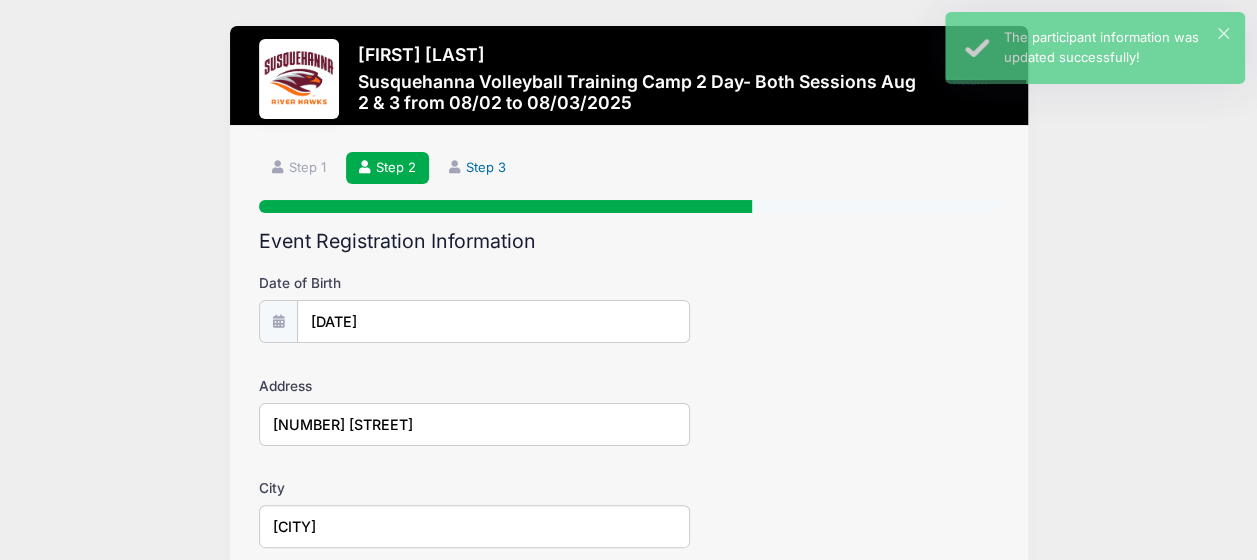 click on "Step 3" at bounding box center [478, 168] 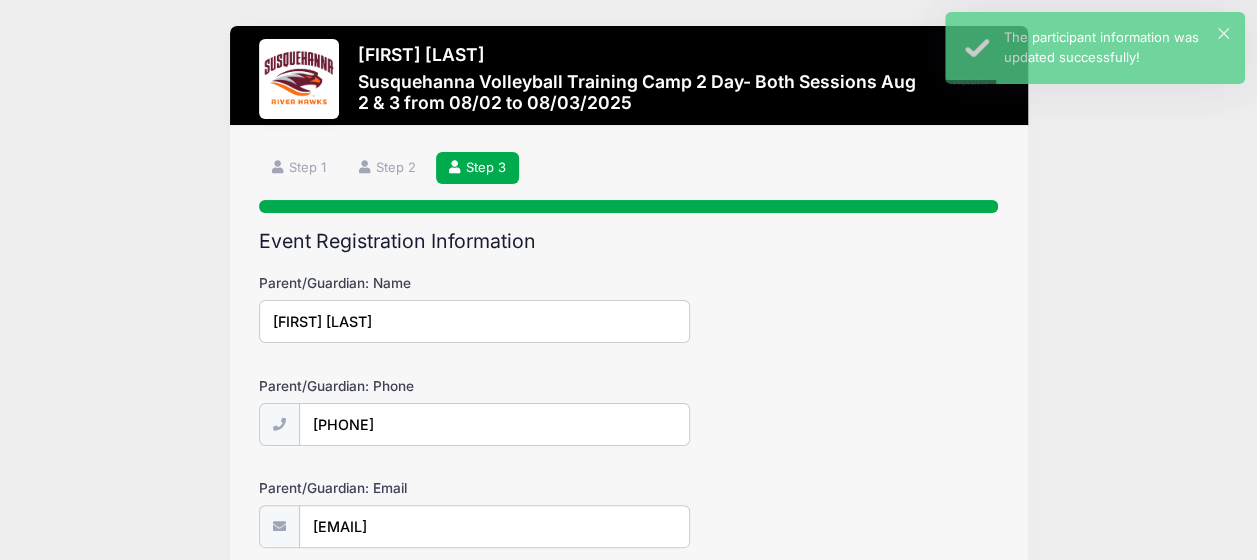 scroll, scrollTop: 0, scrollLeft: 0, axis: both 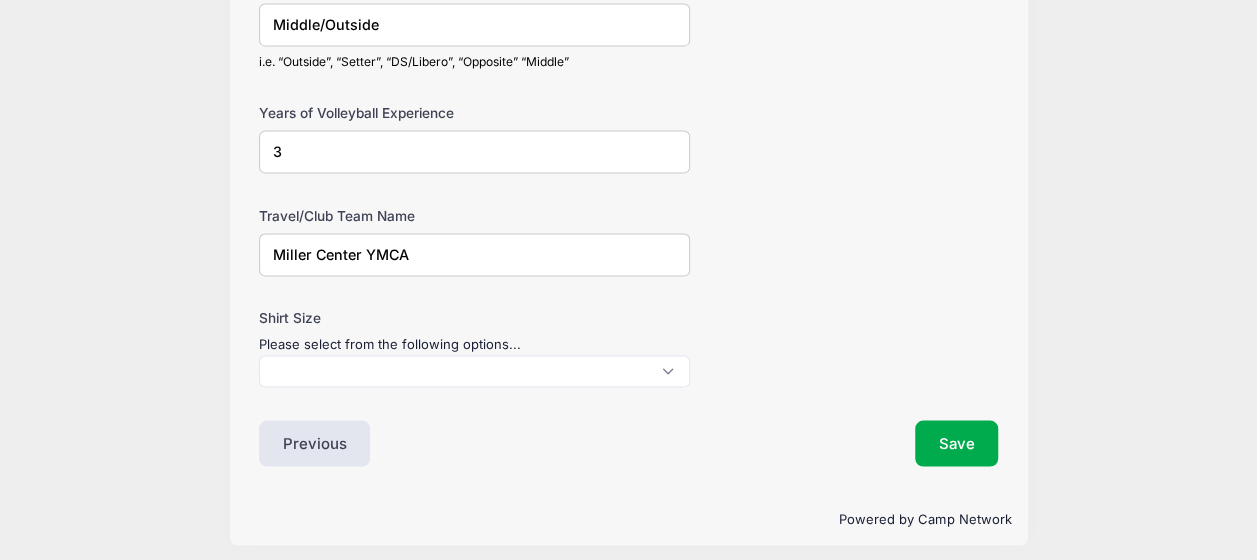 click on "Event Registration Information
Parent/Guardian: Name
Allison Mertes
Parent/Guardian: Phone
(717) 816-7717
Parent/Guardian: Email
allisonparuch@yahoo.com
Grade" at bounding box center [629, -415] 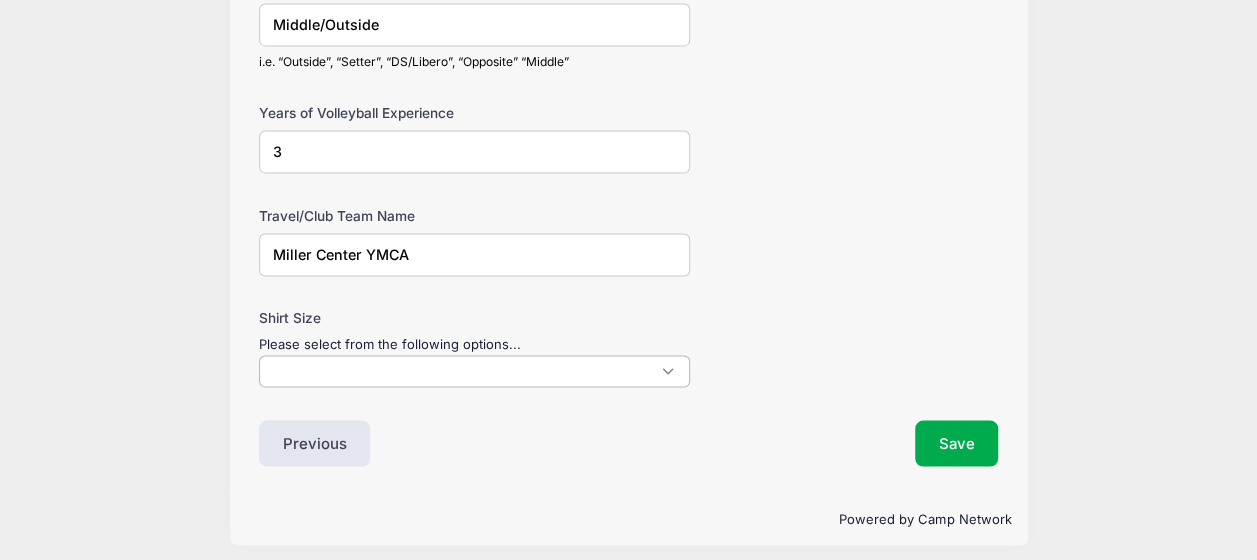 click at bounding box center [474, 371] 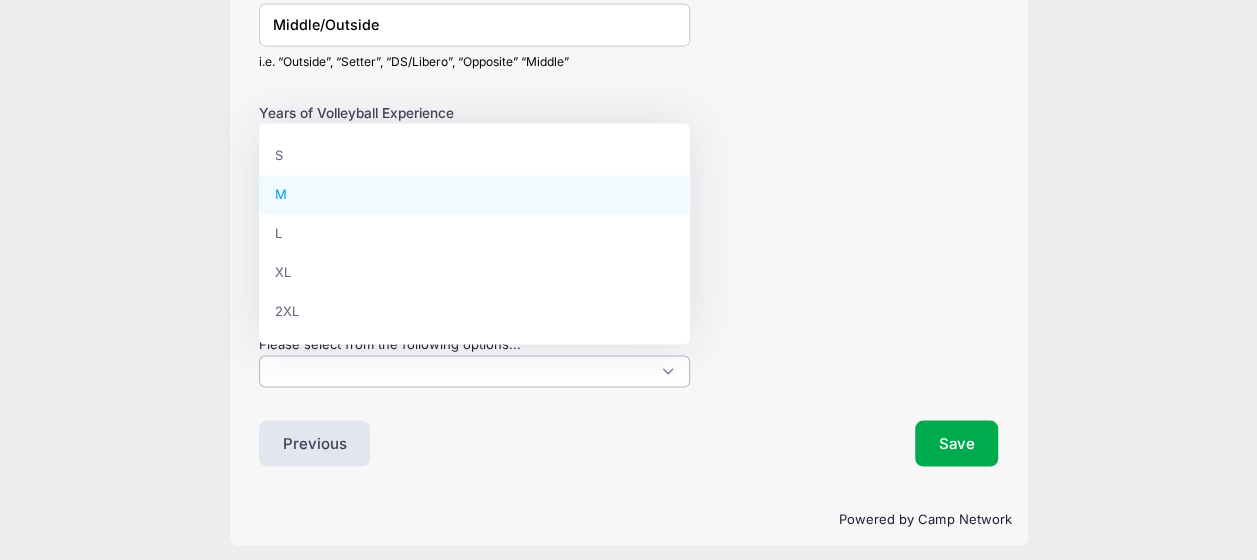 select on "M" 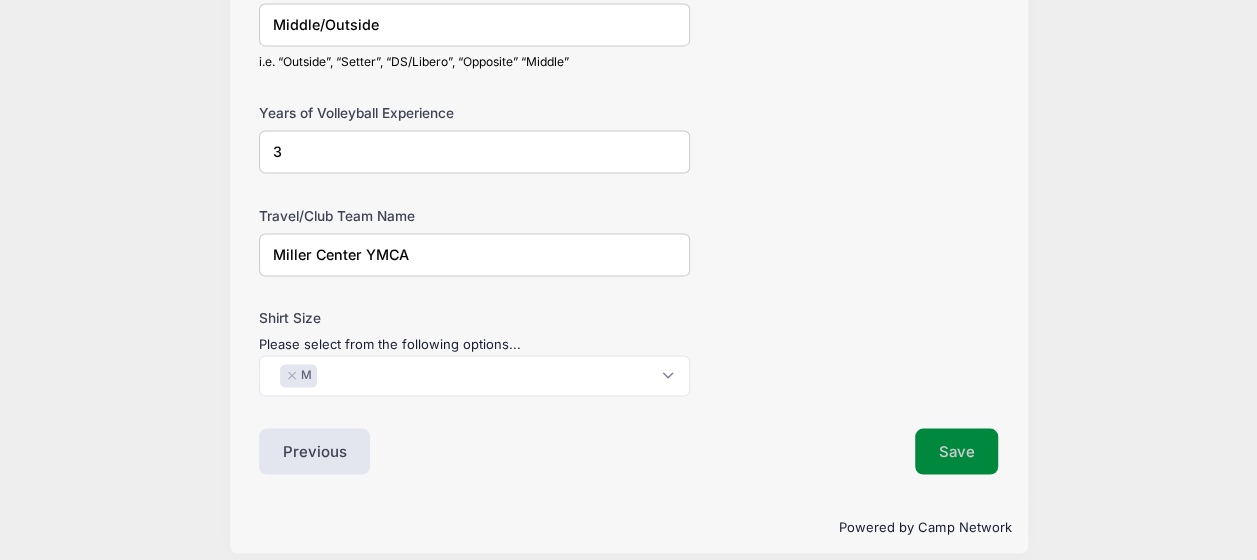 click on "Save" at bounding box center [957, 451] 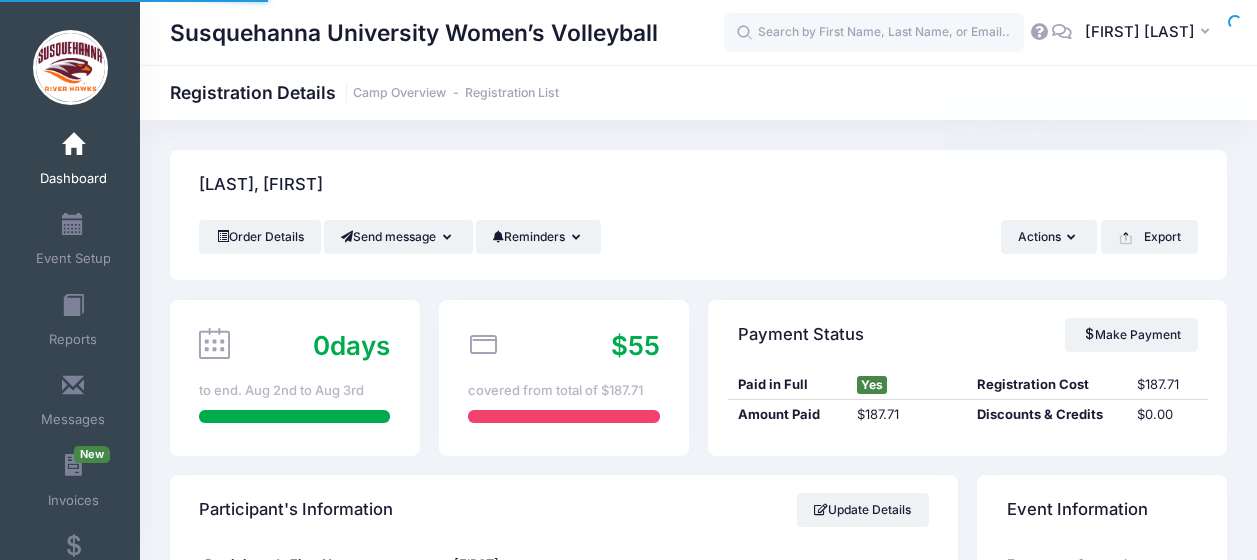 scroll, scrollTop: 0, scrollLeft: 0, axis: both 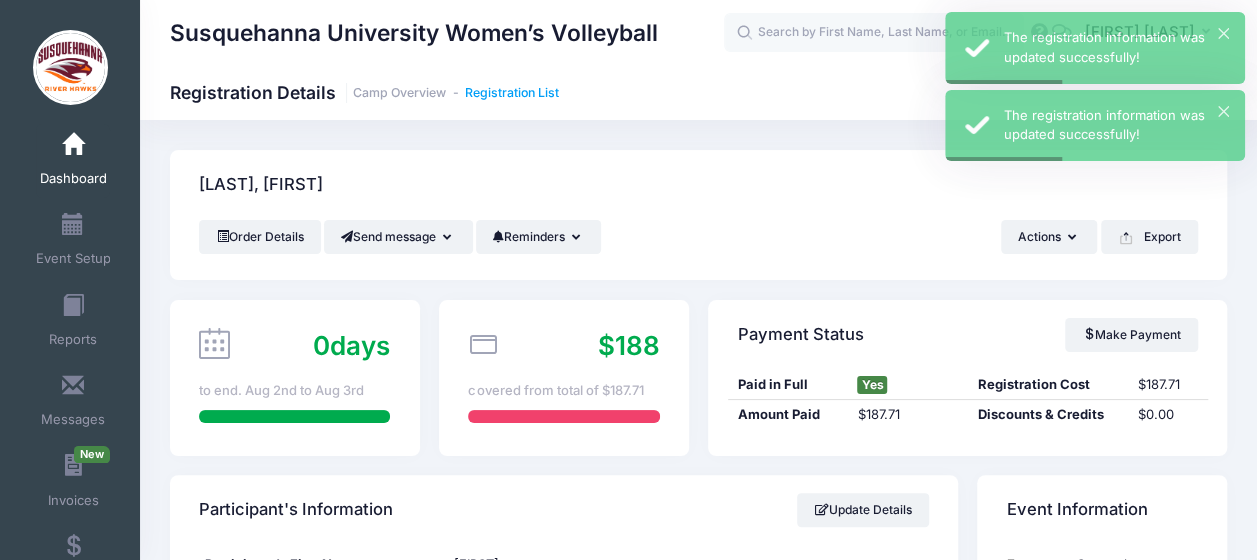 click on "Registration List" at bounding box center (512, 93) 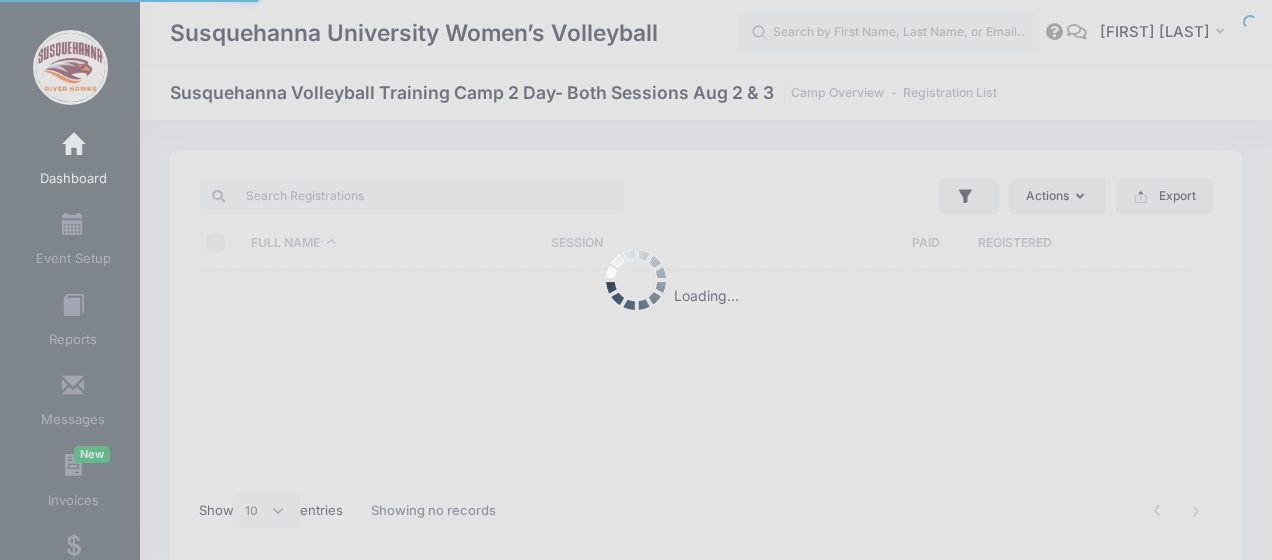 select on "10" 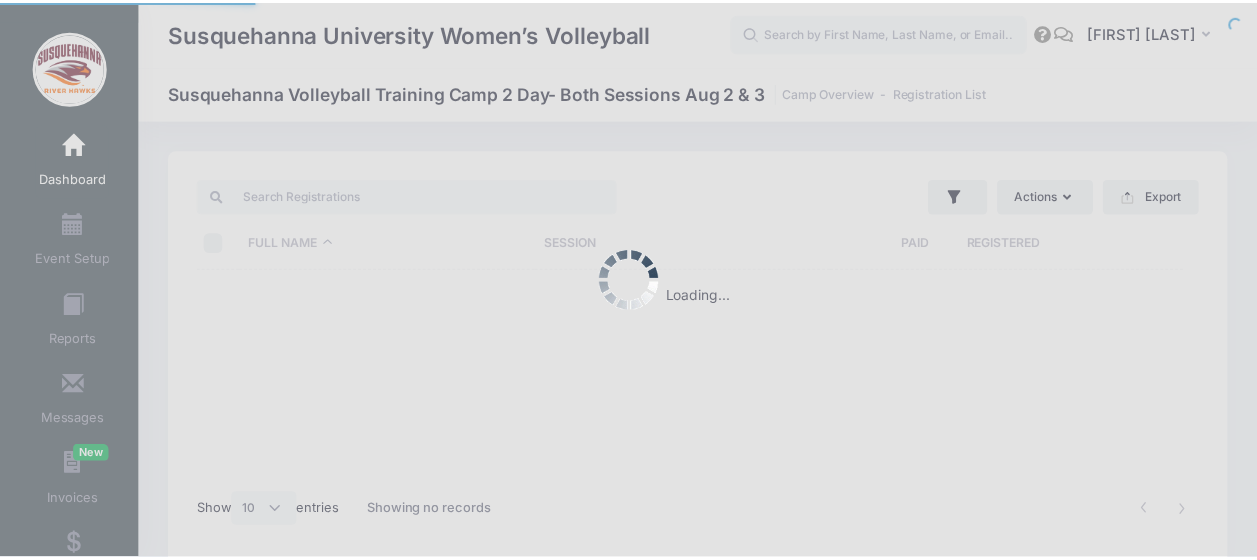 scroll, scrollTop: 0, scrollLeft: 0, axis: both 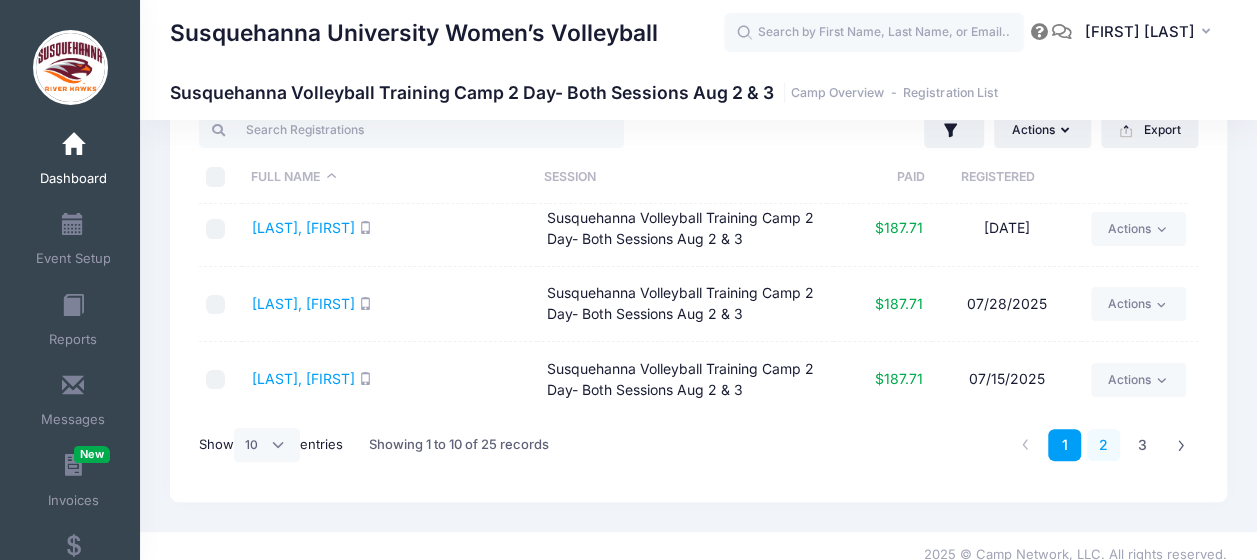 click on "2" at bounding box center [1103, 445] 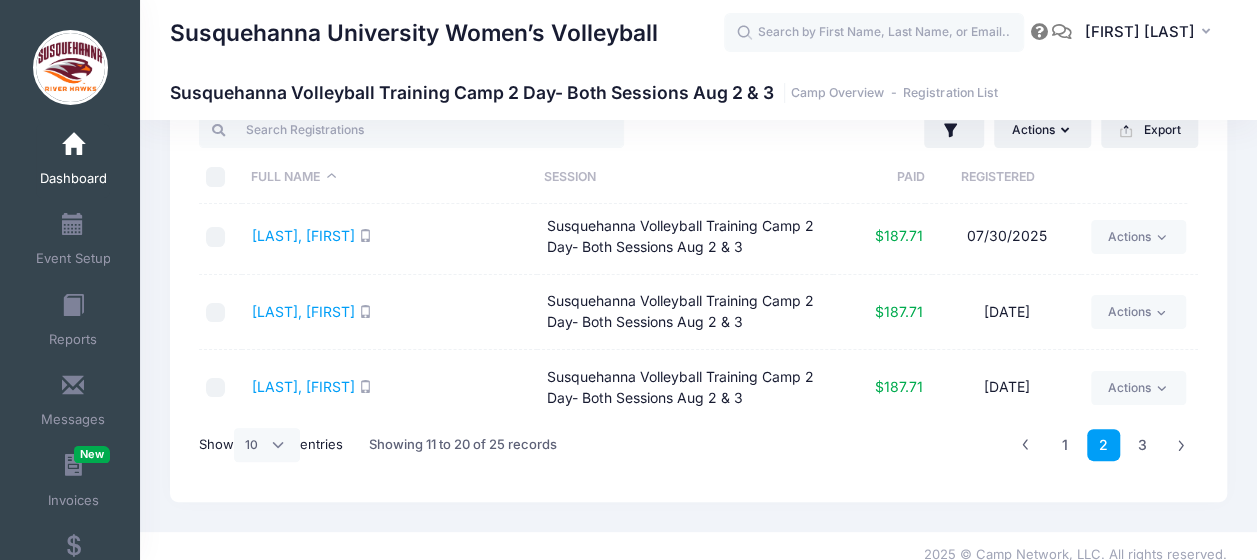 scroll, scrollTop: 540, scrollLeft: 0, axis: vertical 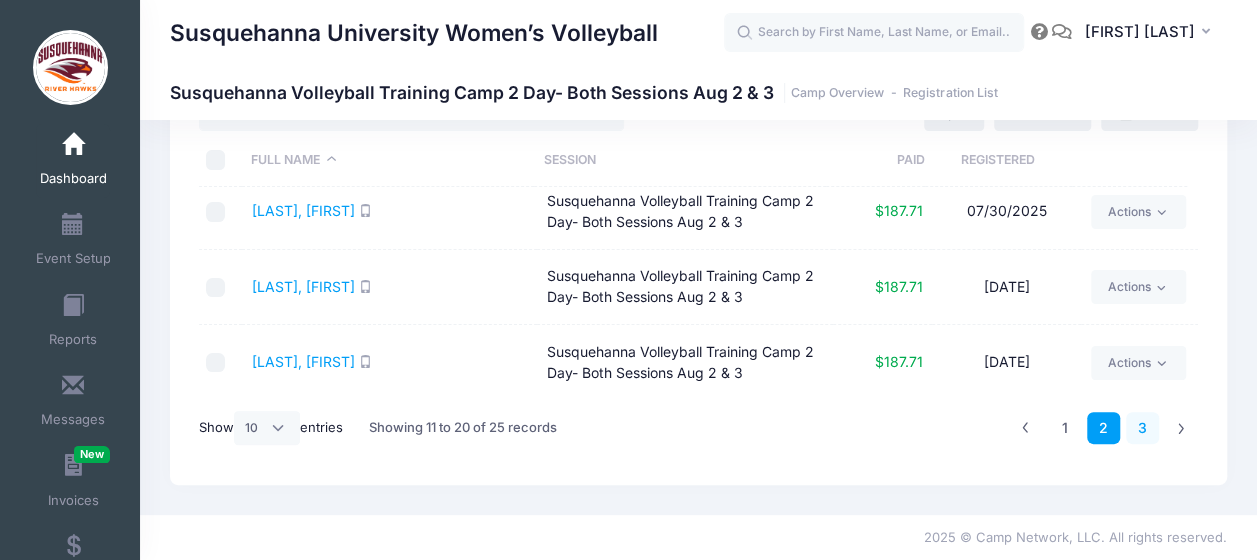 click on "3" at bounding box center (1142, 428) 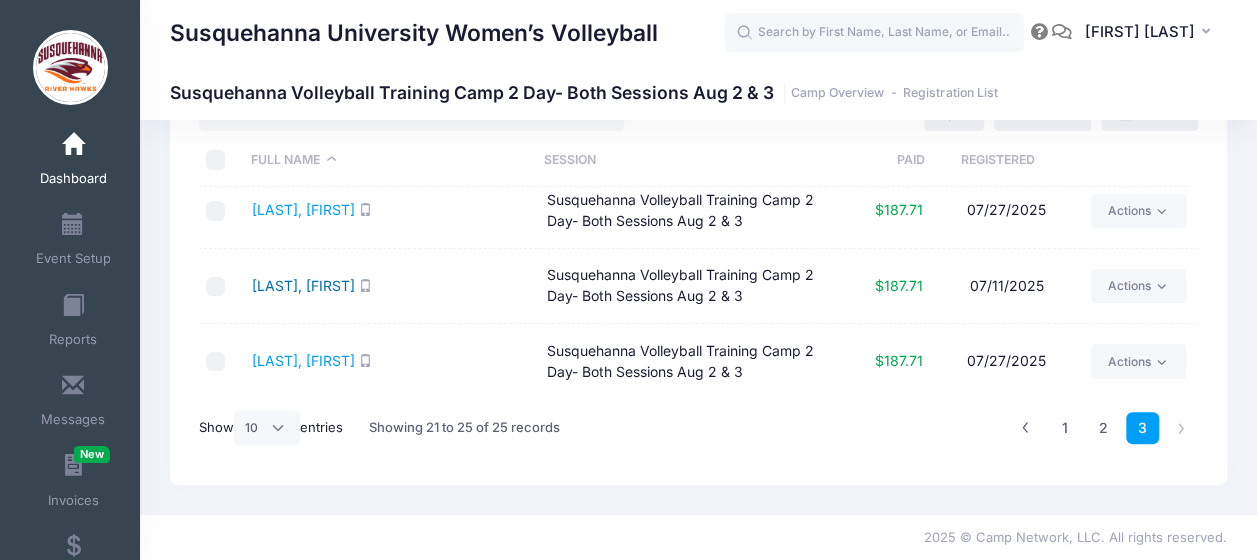 click on "[LAST], [FIRST]" at bounding box center [303, 285] 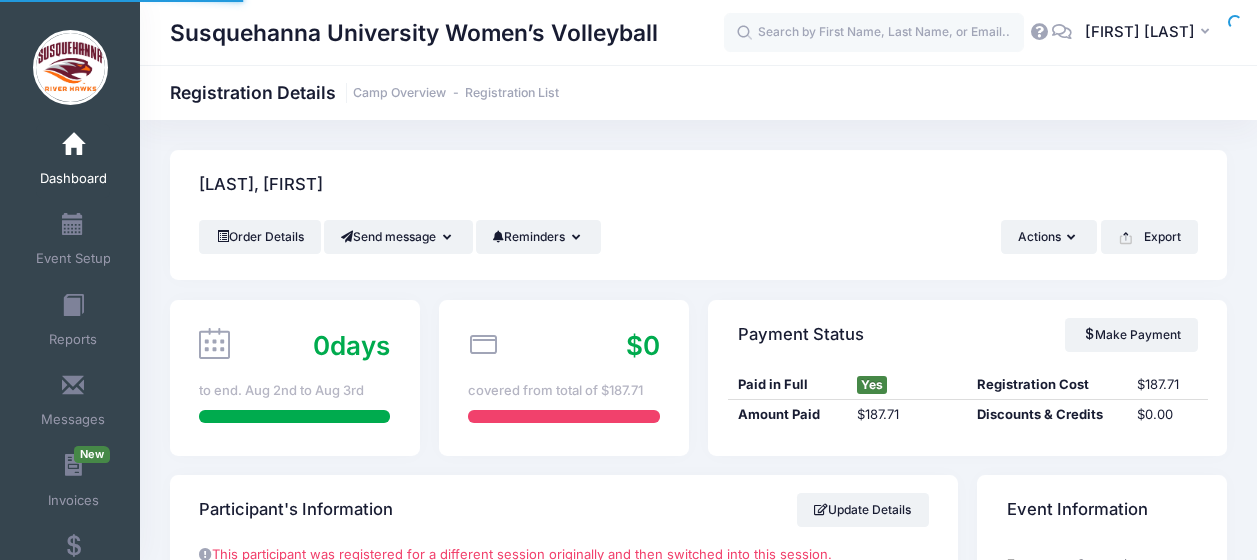 scroll, scrollTop: 0, scrollLeft: 0, axis: both 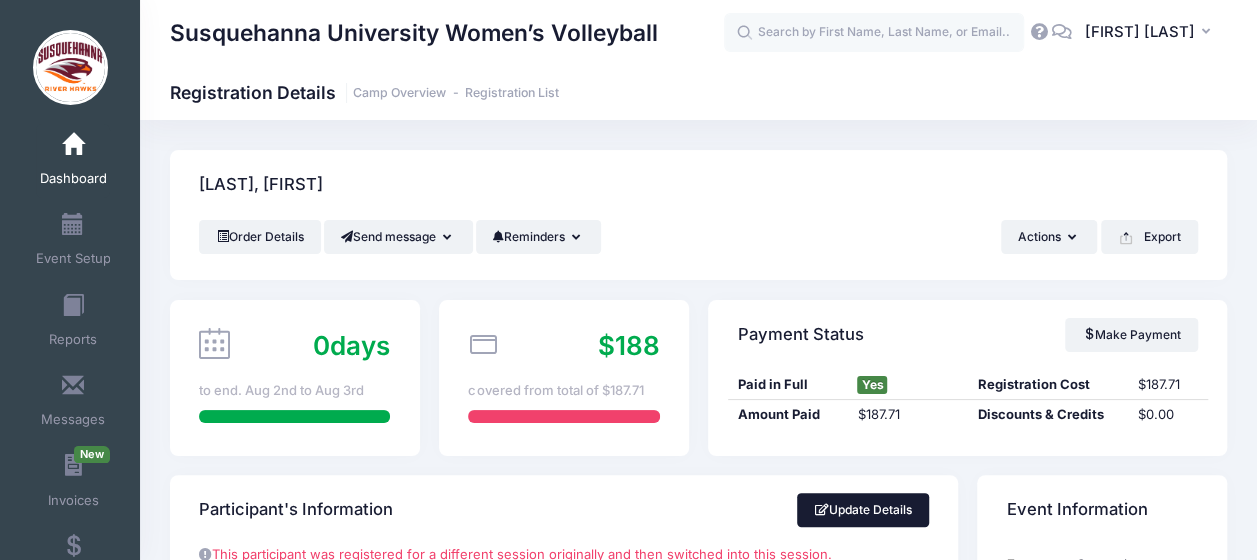 click on "Update Details" at bounding box center (863, 510) 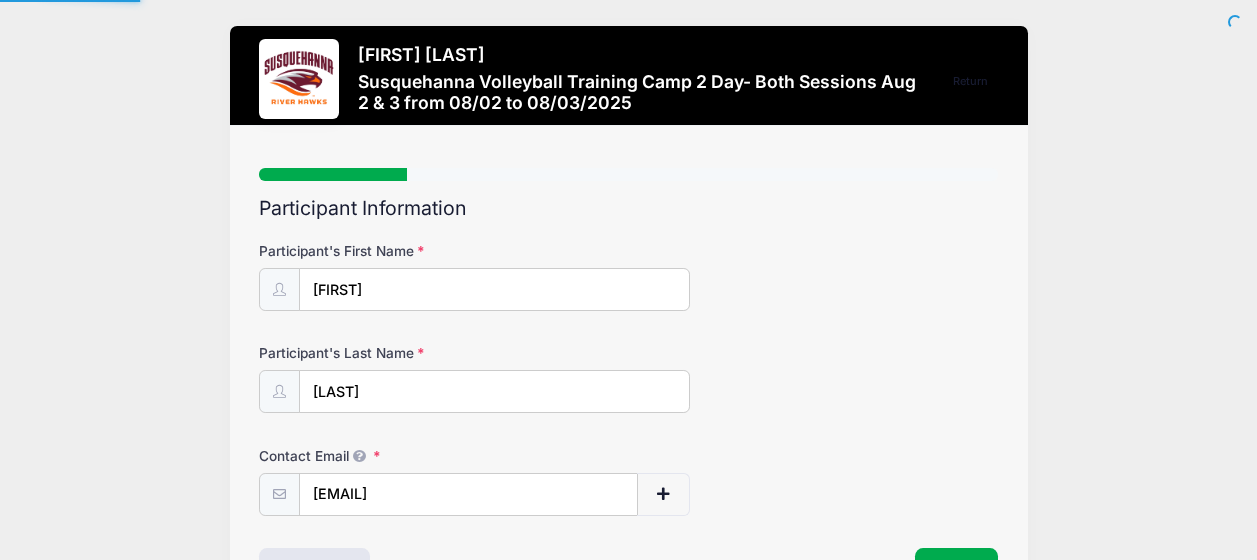 scroll, scrollTop: 0, scrollLeft: 0, axis: both 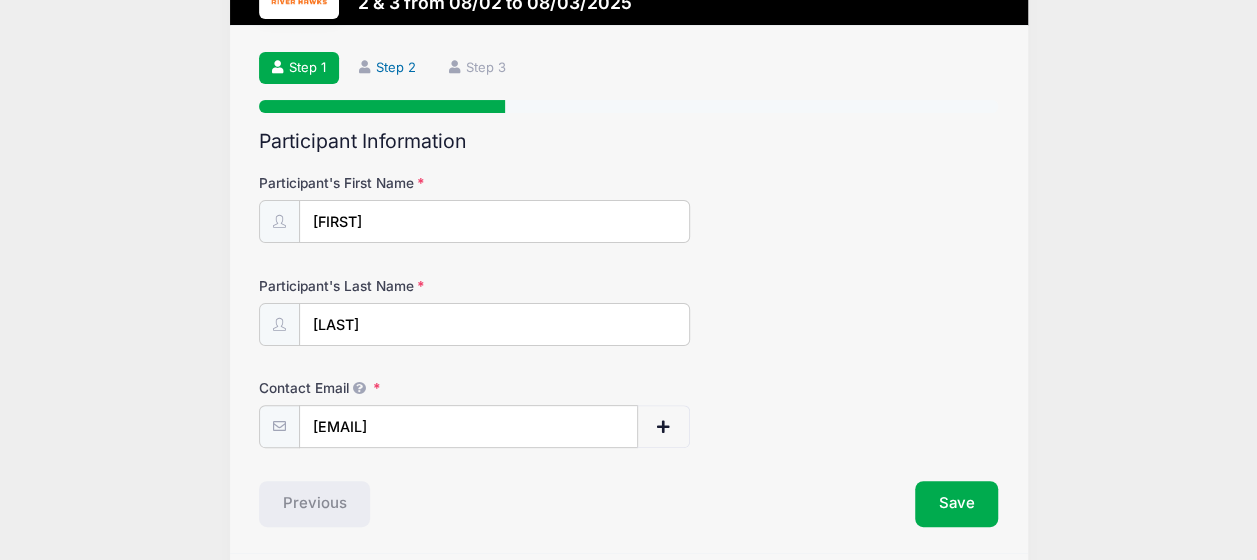 click on "Step 2" at bounding box center [388, 68] 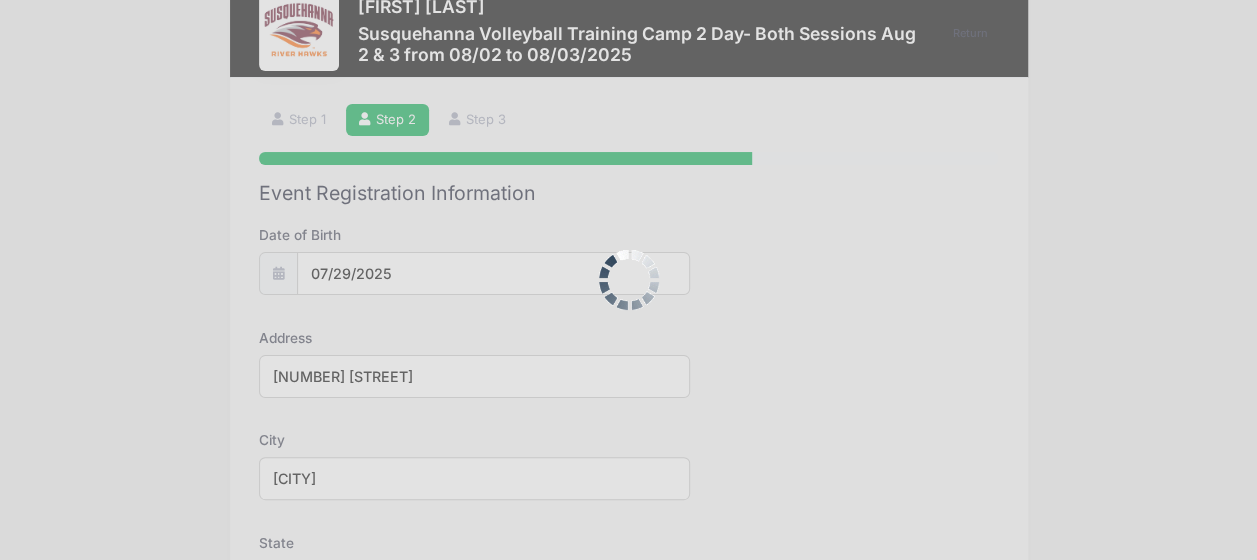 scroll, scrollTop: 0, scrollLeft: 0, axis: both 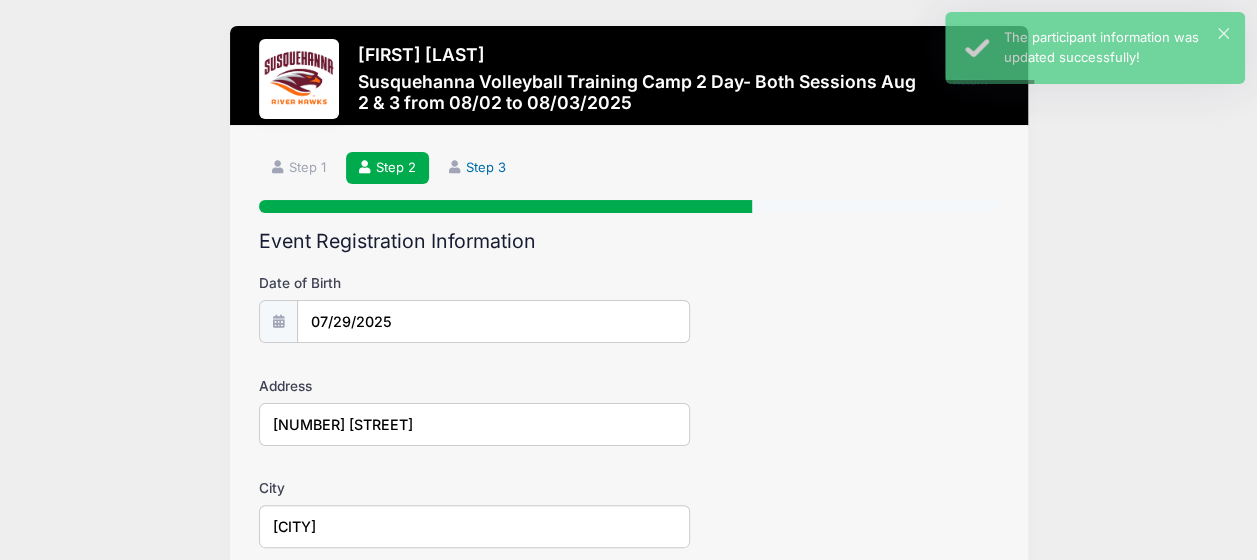 click on "Step 3" at bounding box center (478, 168) 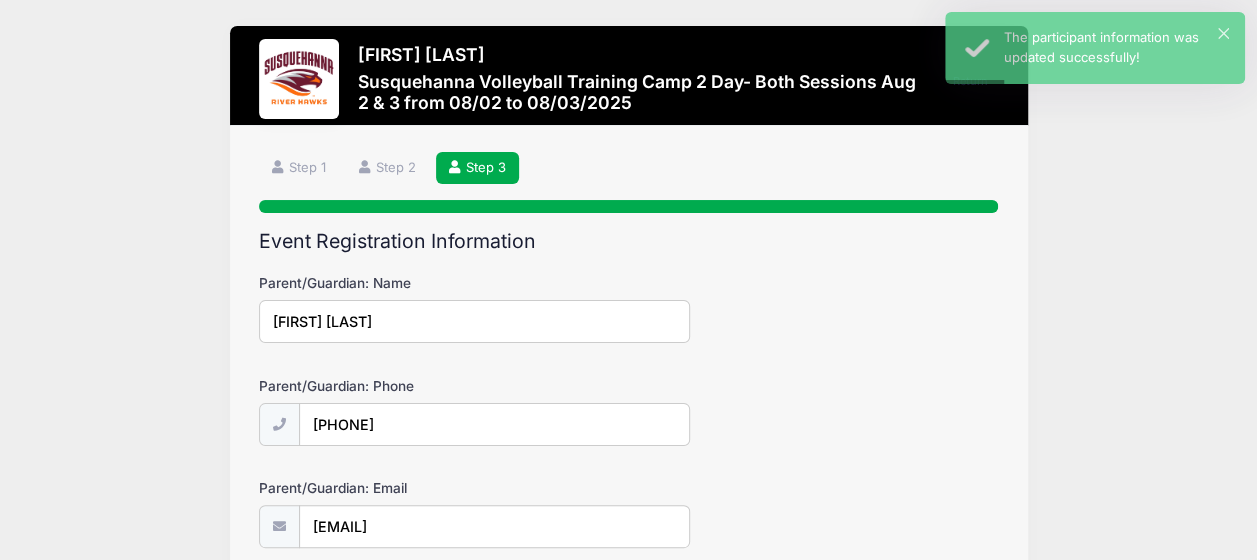 scroll, scrollTop: 0, scrollLeft: 0, axis: both 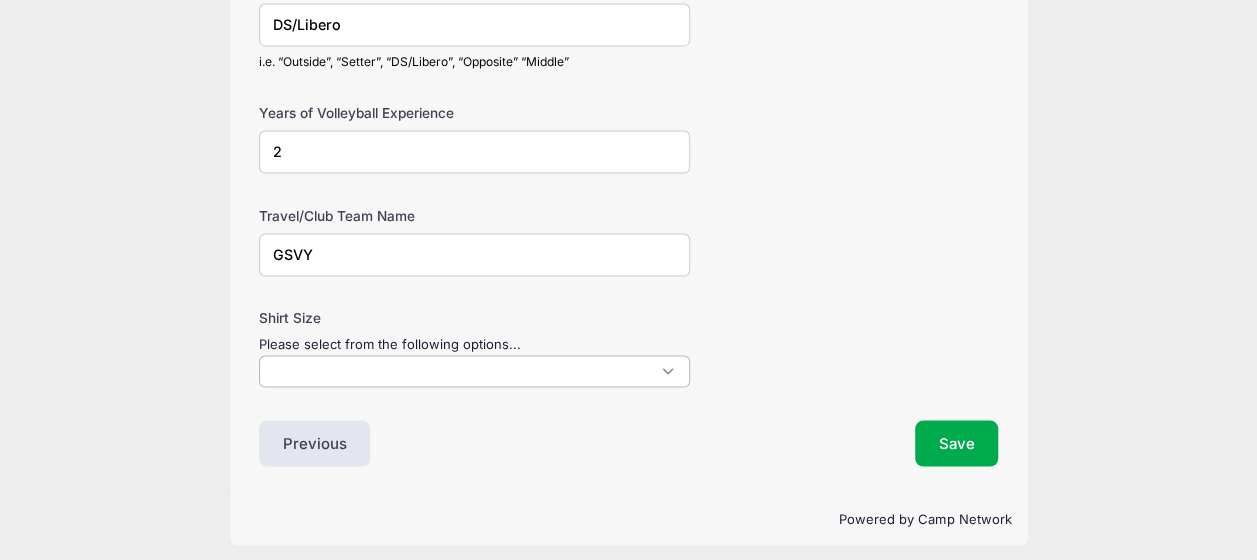 click at bounding box center [474, 371] 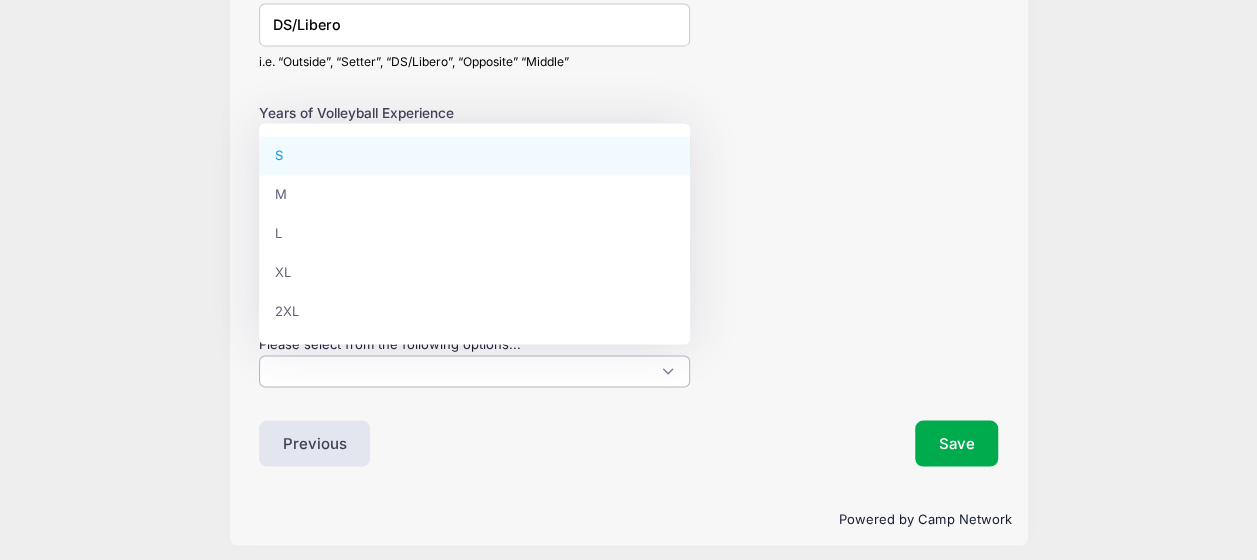 select on "S" 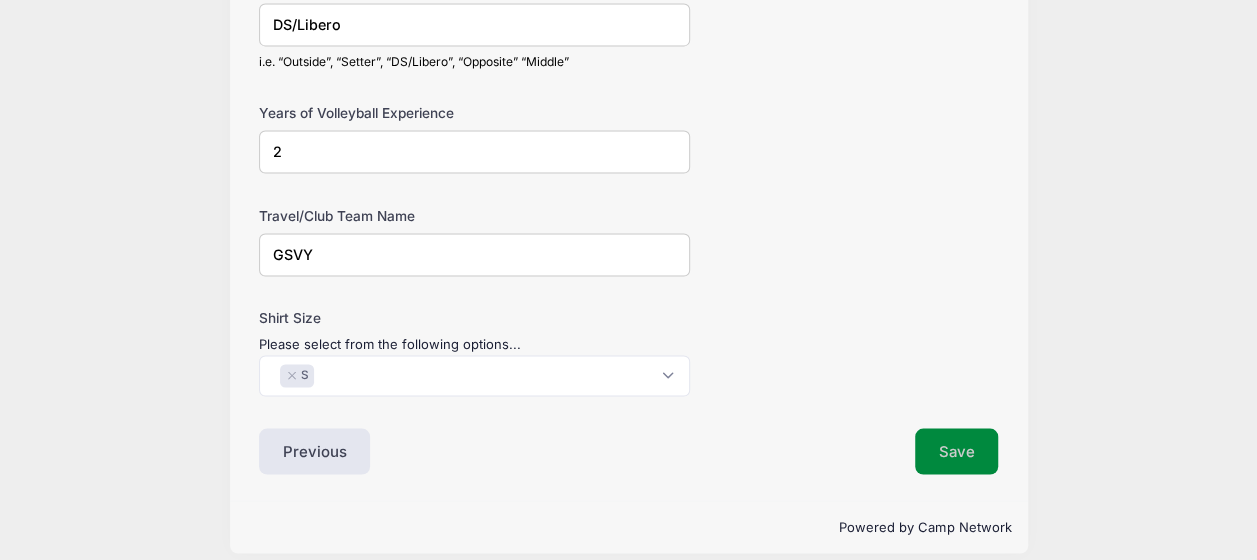 click on "Save" at bounding box center (957, 451) 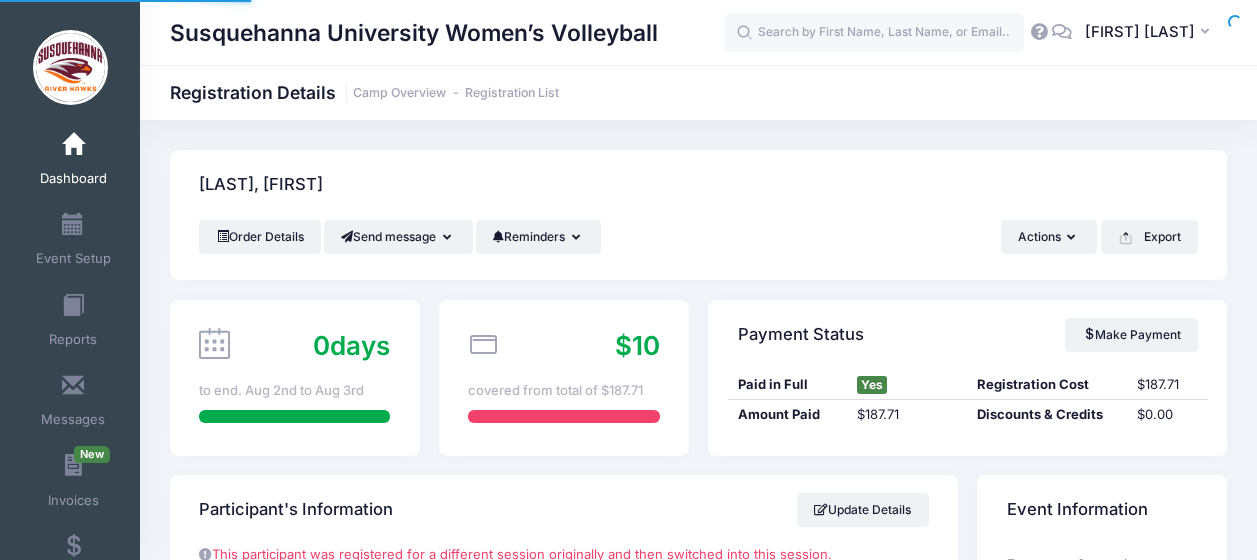 scroll, scrollTop: 0, scrollLeft: 0, axis: both 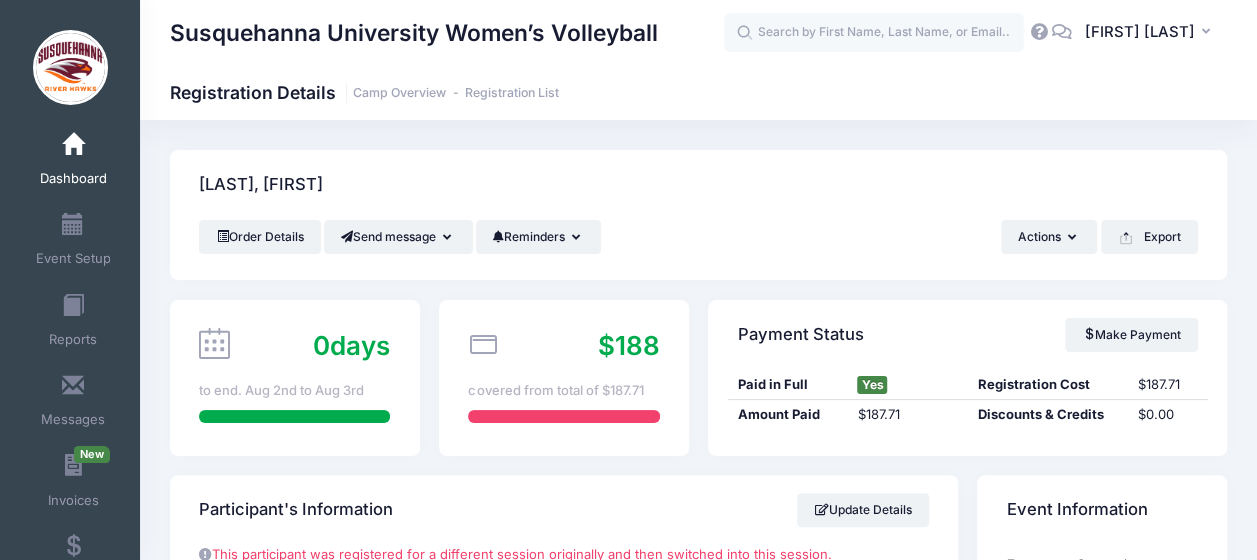 click on "Registration Details
Camp Overview
Registration List" at bounding box center [364, 92] 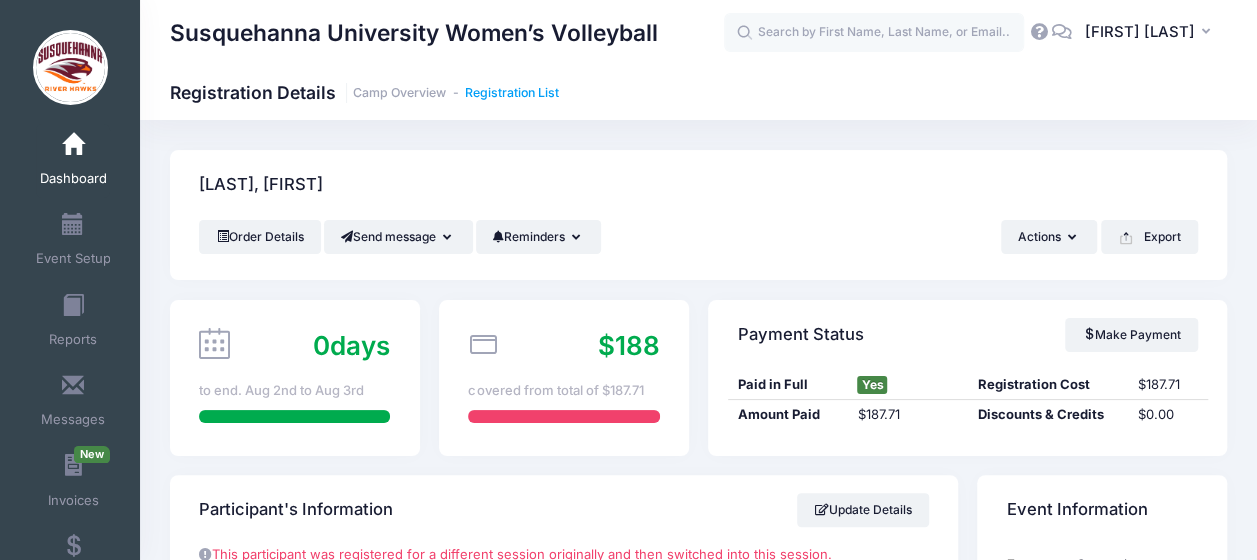 click on "Registration List" at bounding box center (512, 93) 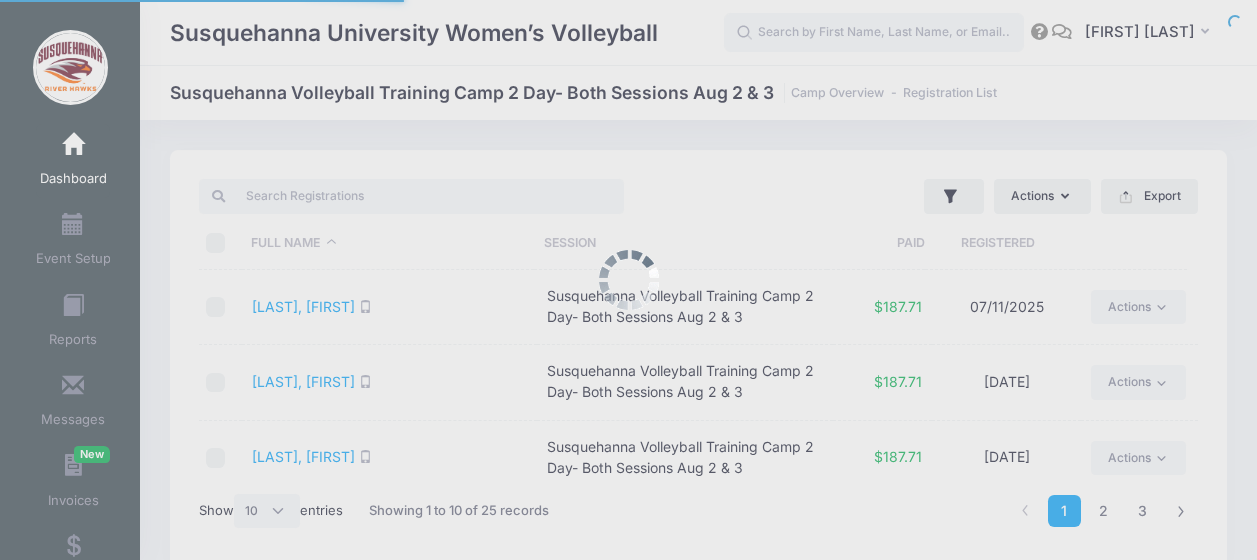 select on "10" 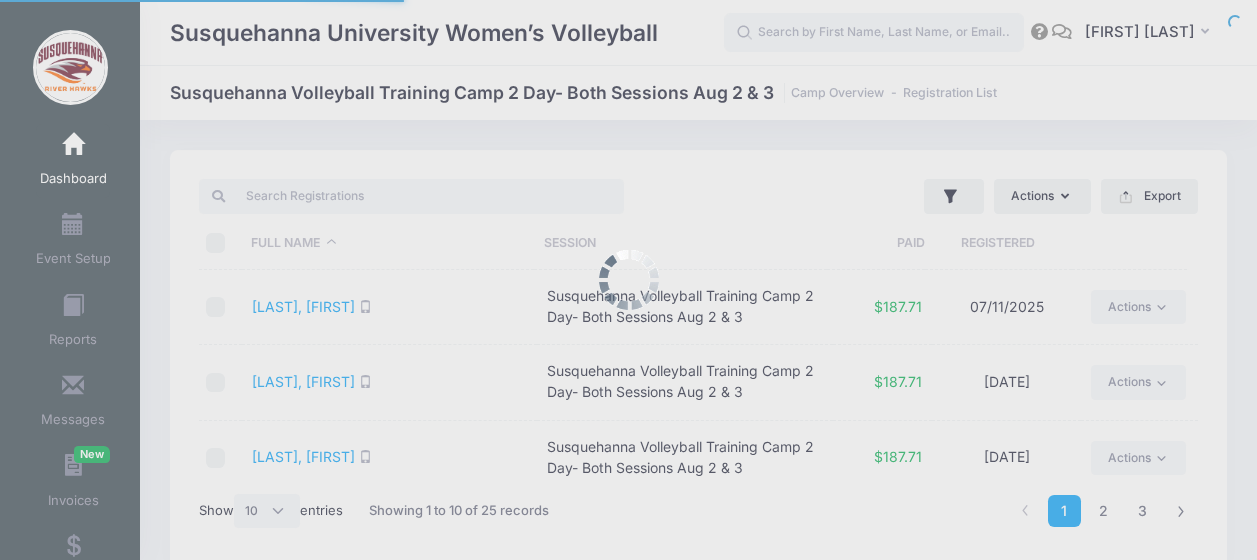 scroll, scrollTop: 0, scrollLeft: 0, axis: both 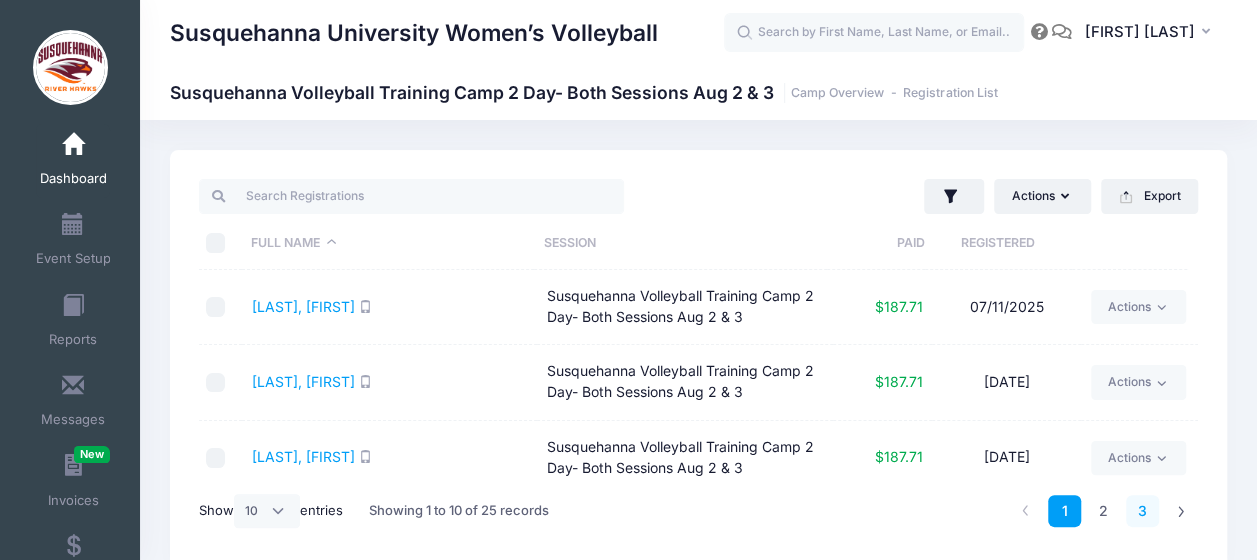 click on "3" at bounding box center [1142, 511] 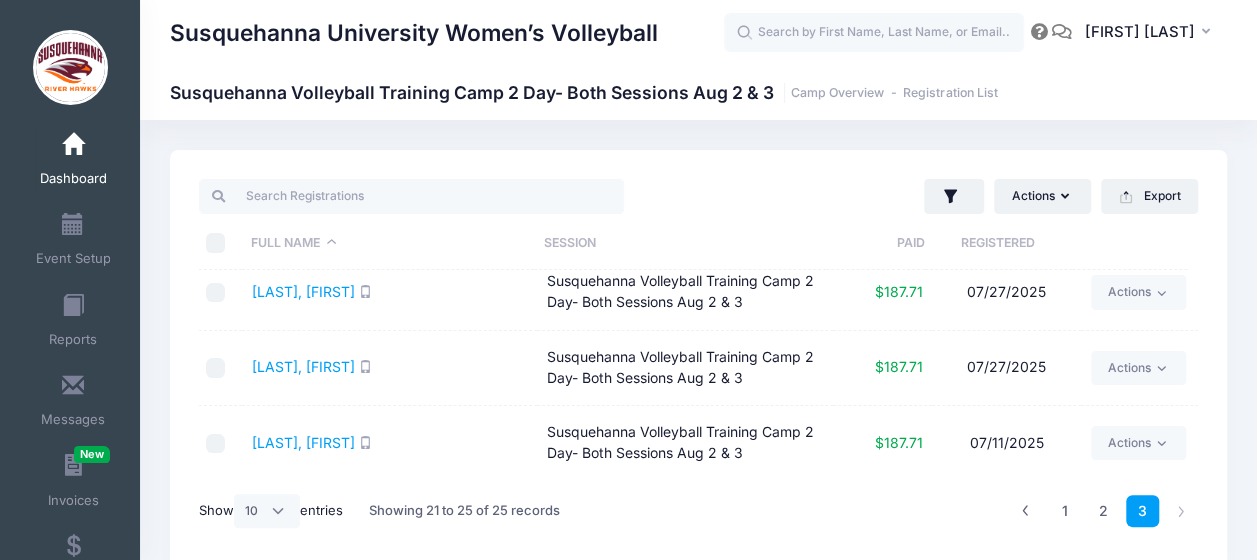 scroll, scrollTop: 164, scrollLeft: 0, axis: vertical 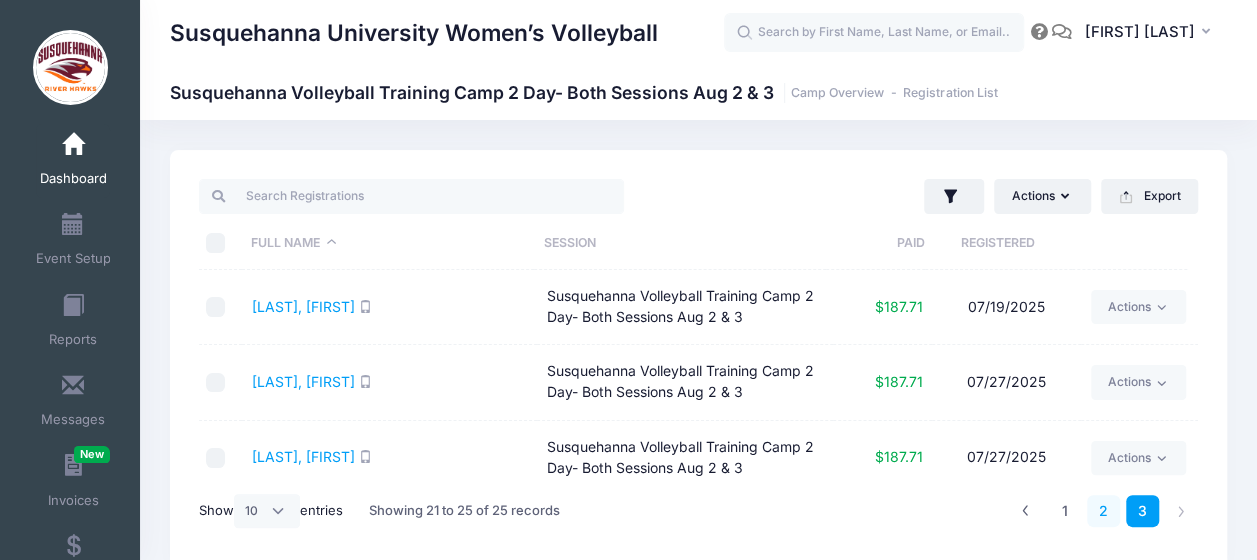 click on "2" at bounding box center (1103, 511) 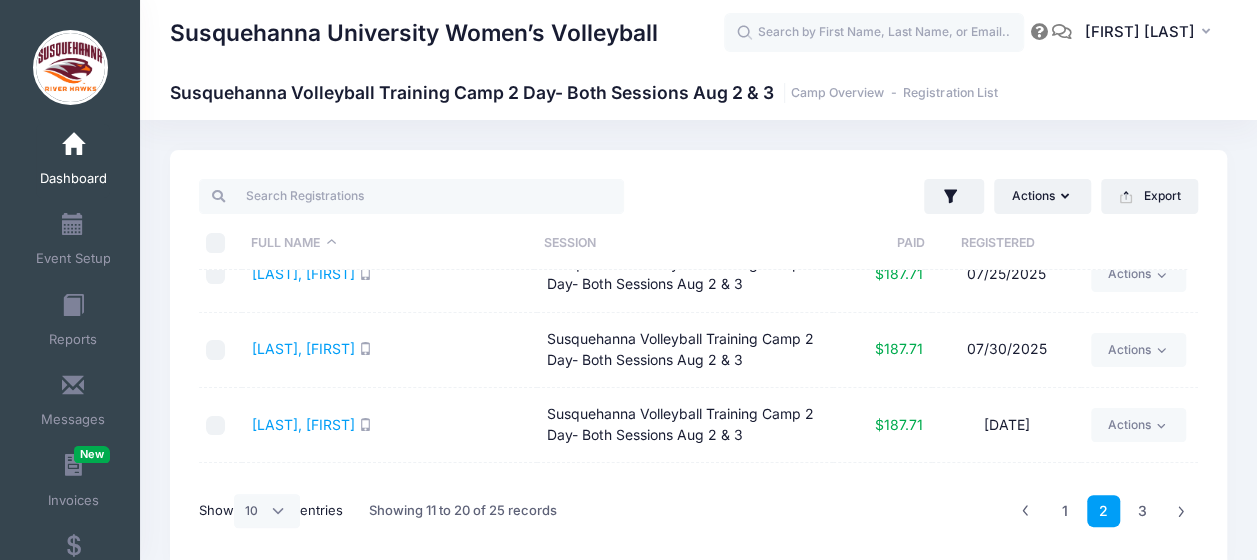 scroll, scrollTop: 540, scrollLeft: 0, axis: vertical 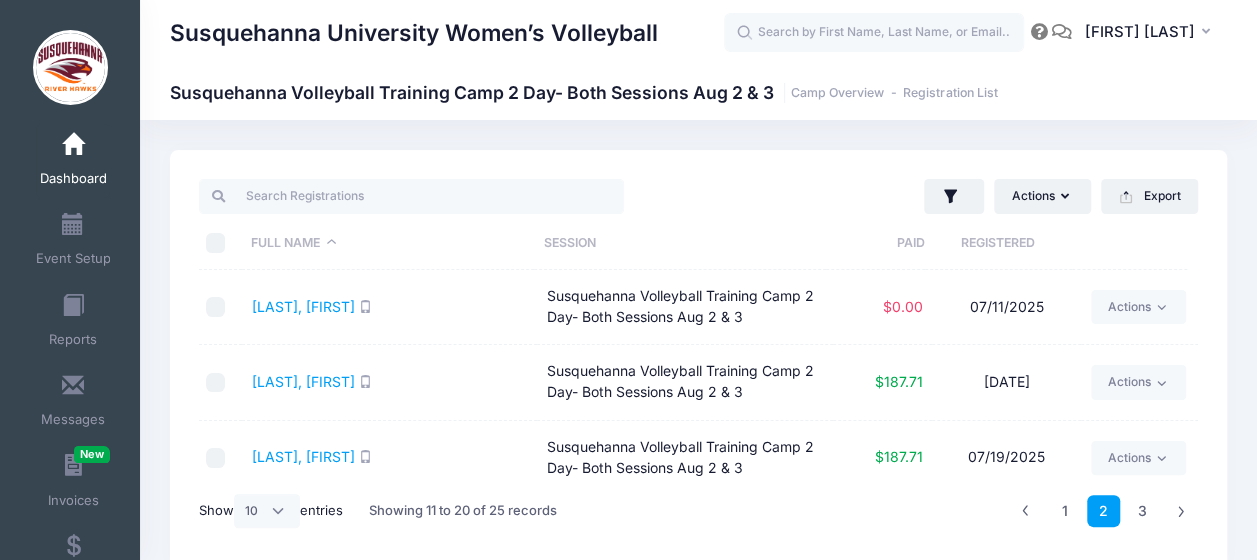 click on "Dashboard" at bounding box center (73, 161) 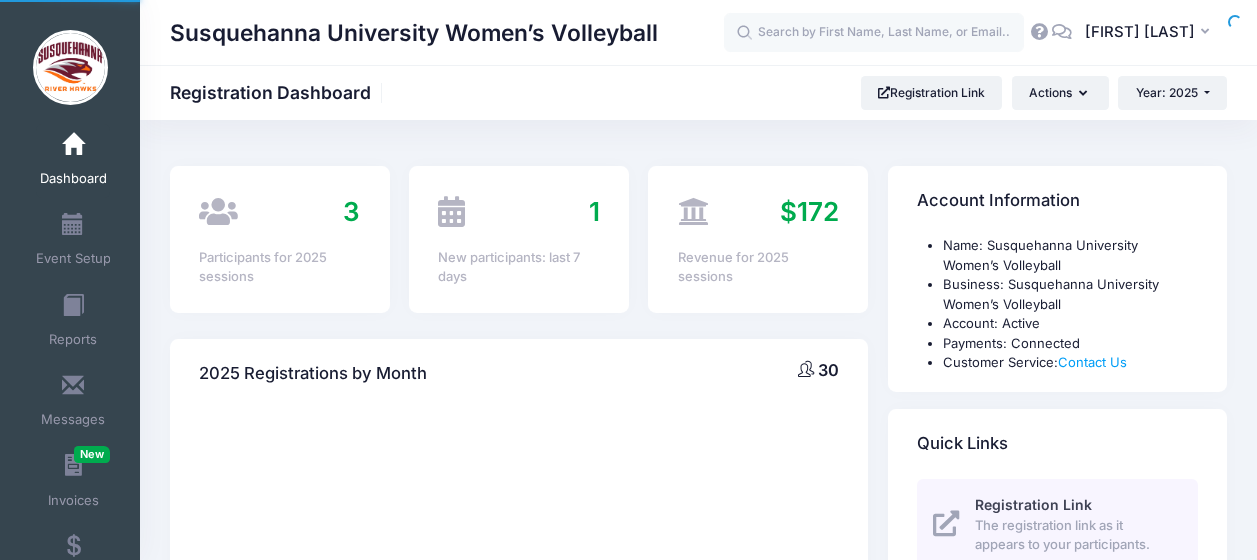 scroll, scrollTop: 0, scrollLeft: 0, axis: both 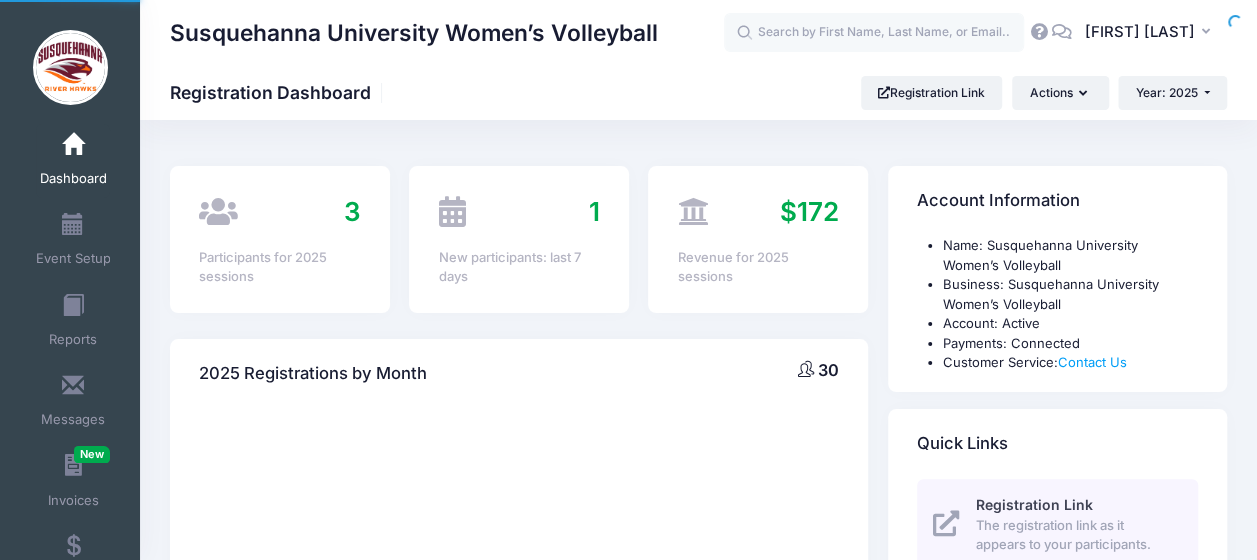 select 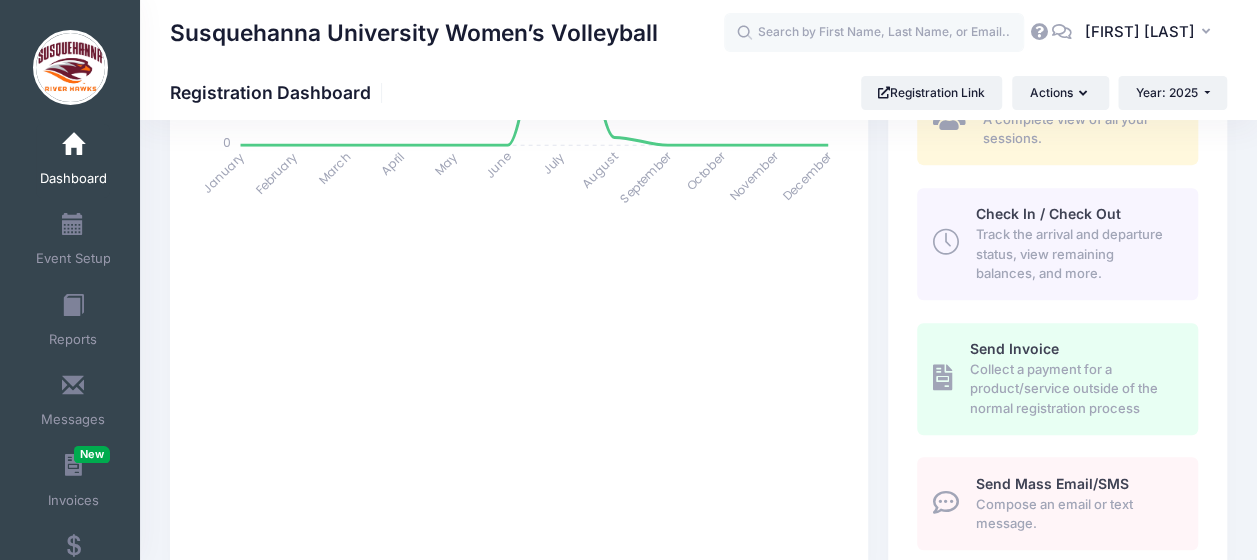 scroll, scrollTop: 379, scrollLeft: 0, axis: vertical 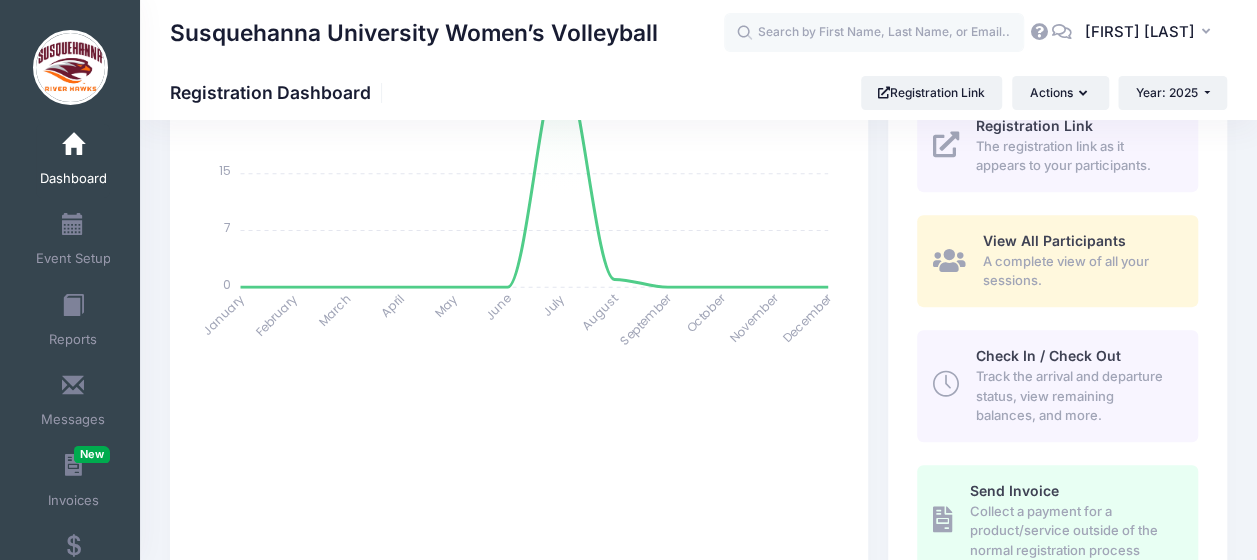 click on "Track the arrival and departure status, view remaining balances, and more." at bounding box center (1075, 396) 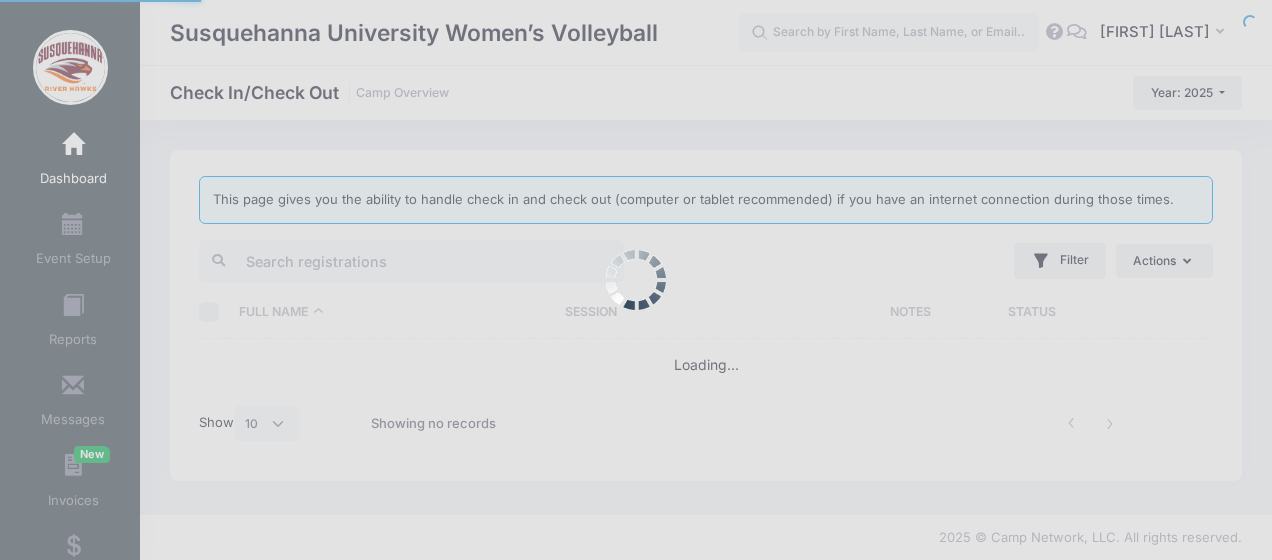 select on "10" 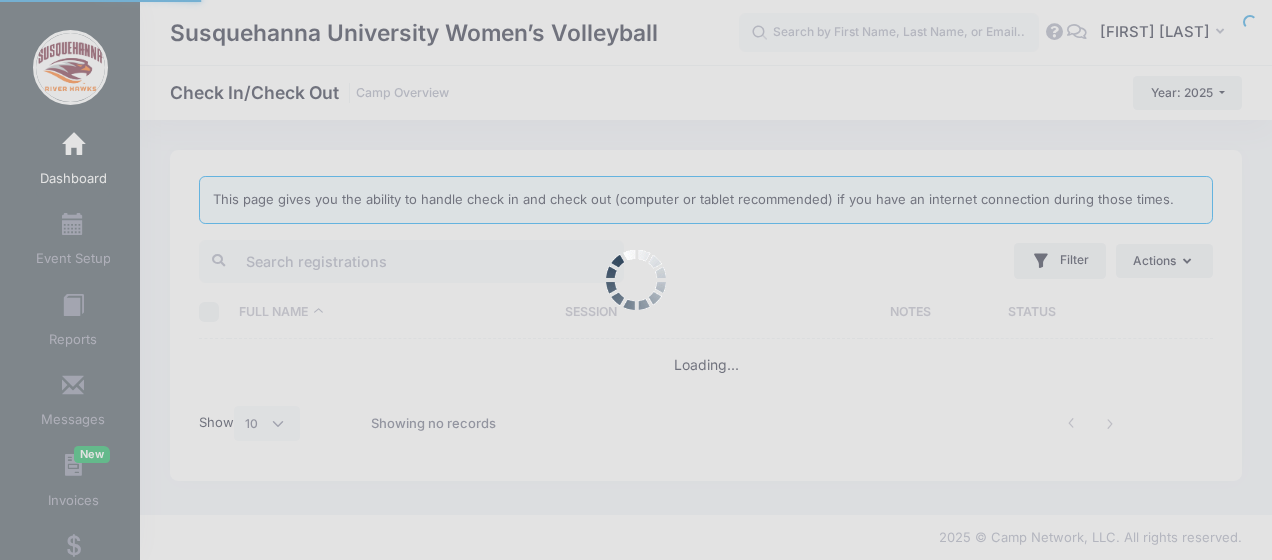 scroll, scrollTop: 0, scrollLeft: 0, axis: both 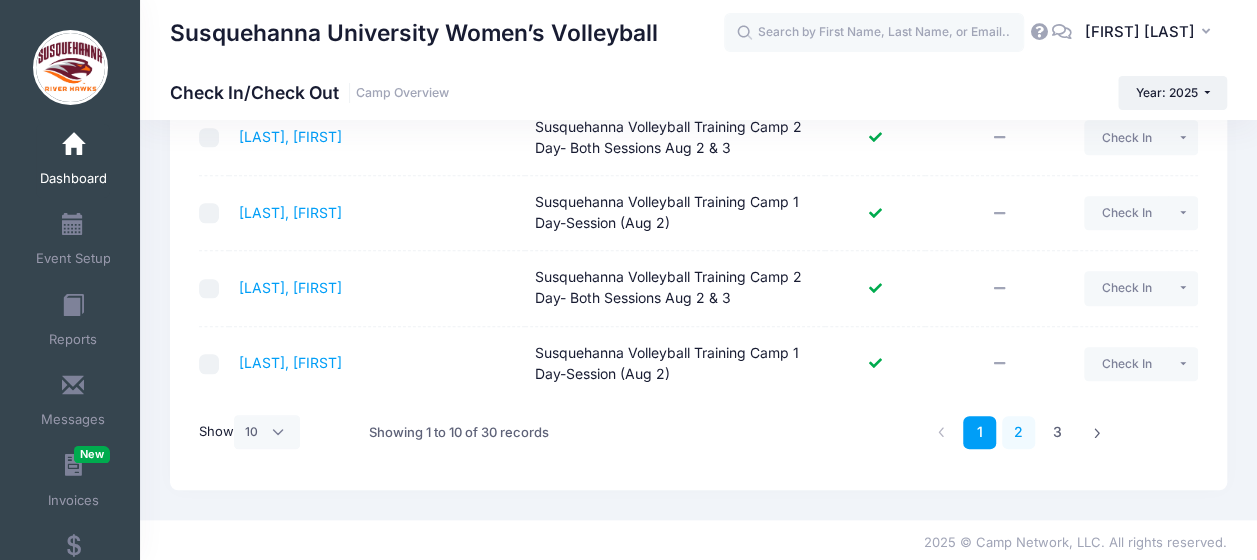 click on "2" at bounding box center [1018, 432] 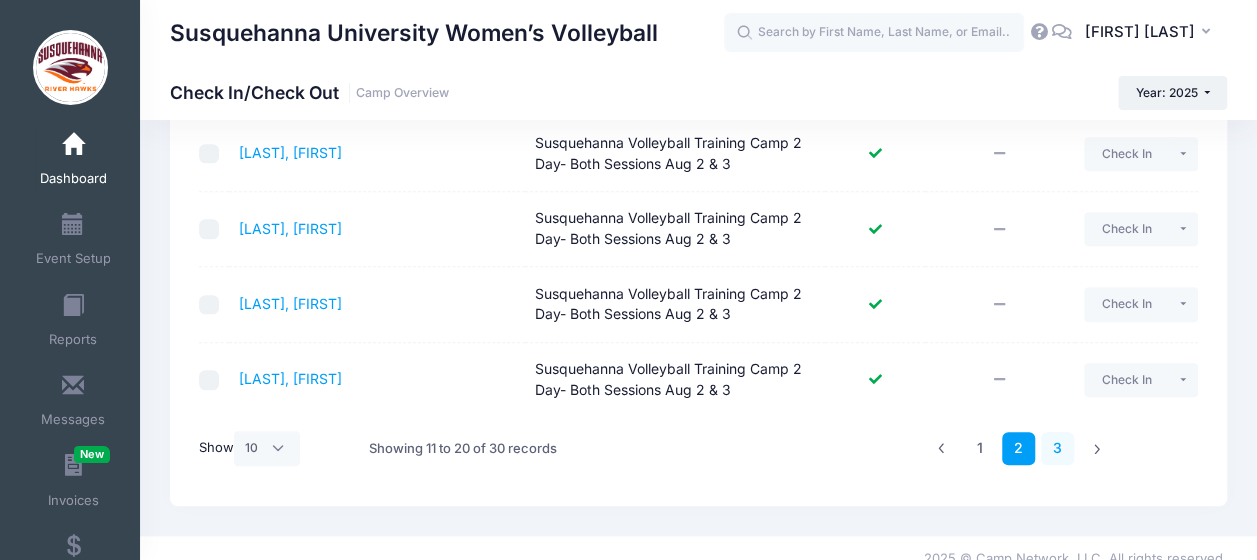 scroll, scrollTop: 694, scrollLeft: 0, axis: vertical 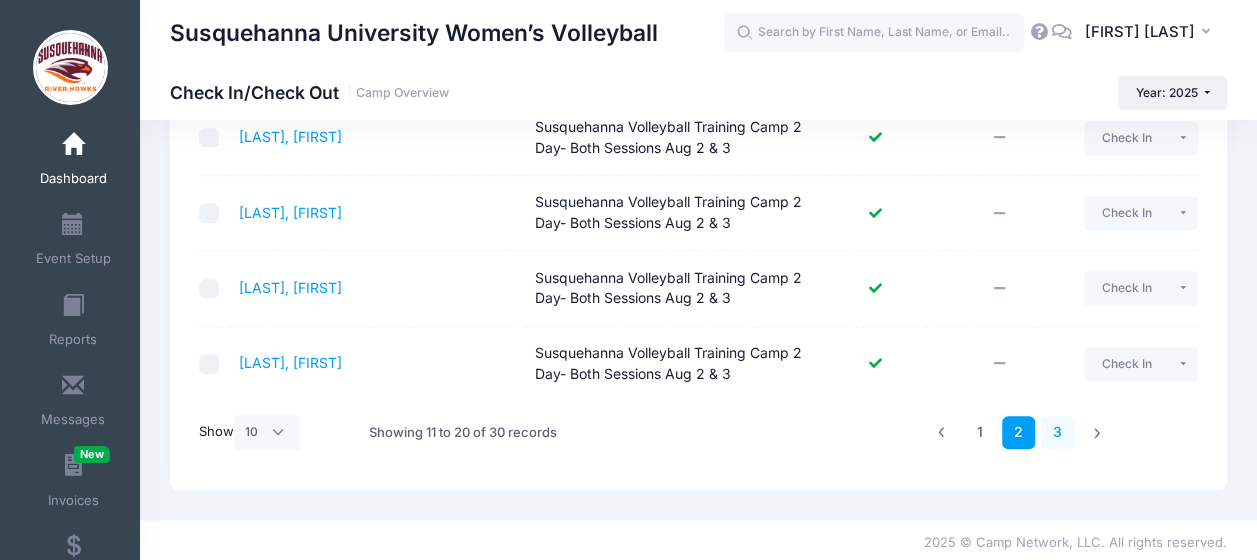 click on "3" at bounding box center [1057, 432] 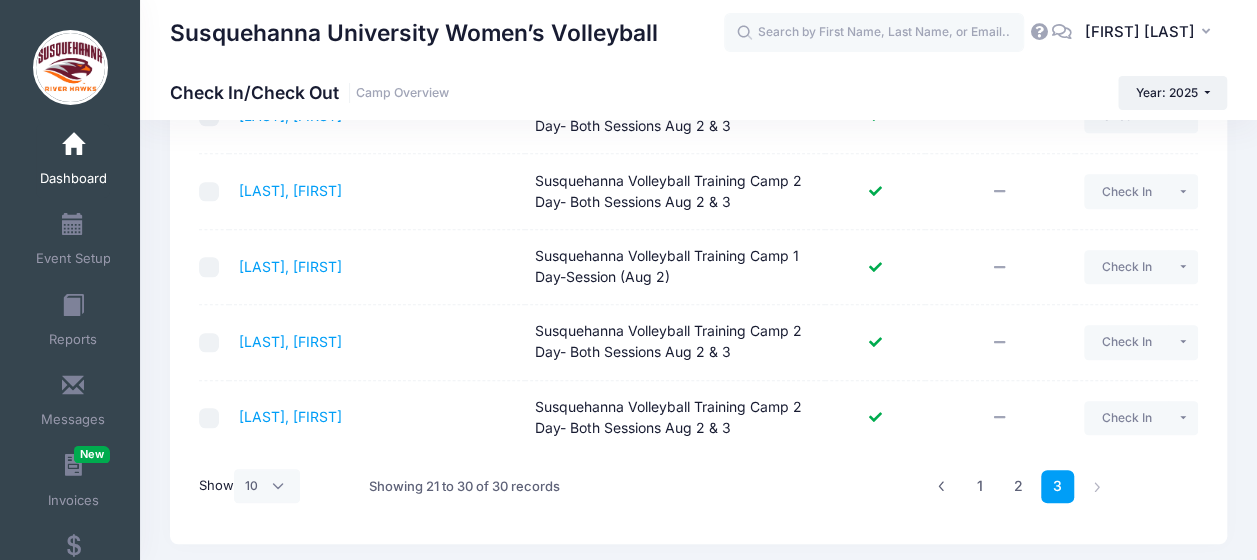 scroll, scrollTop: 692, scrollLeft: 0, axis: vertical 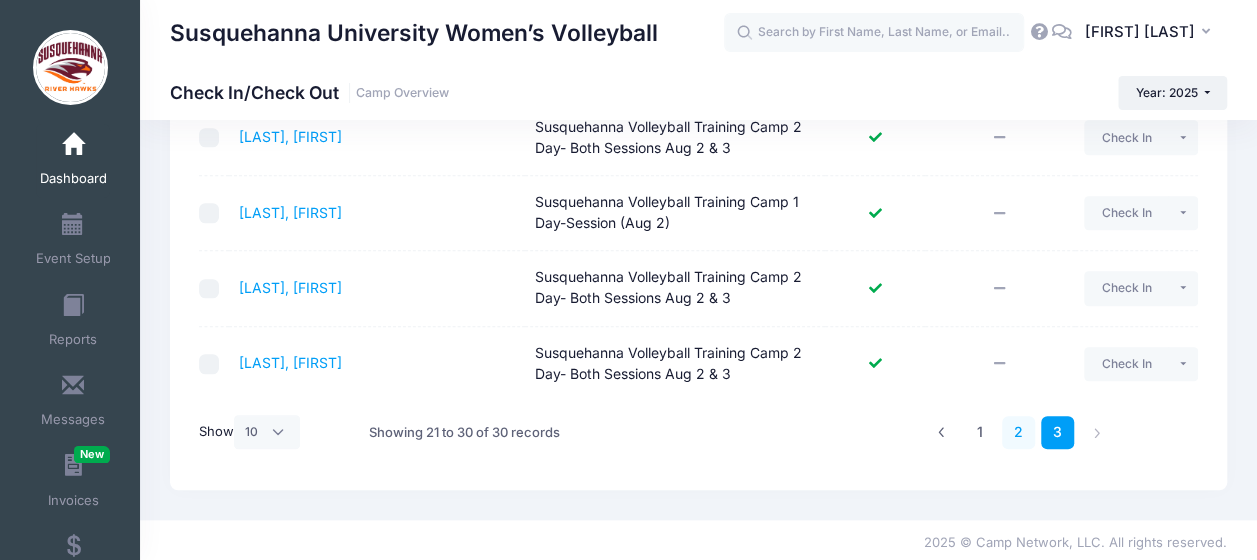 click on "2" at bounding box center (1018, 432) 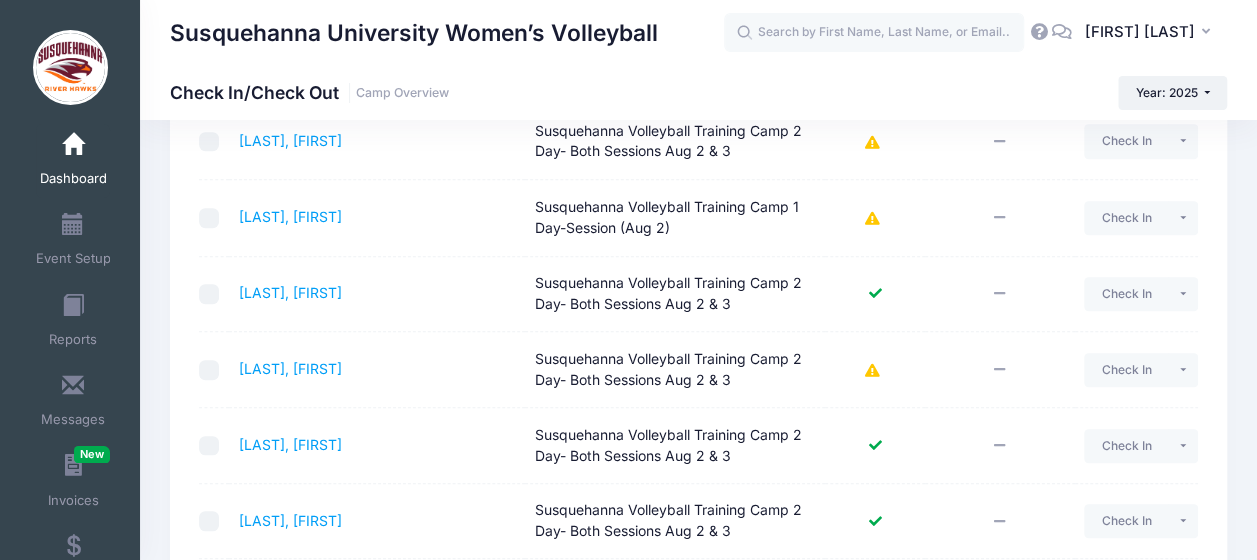 scroll, scrollTop: 384, scrollLeft: 0, axis: vertical 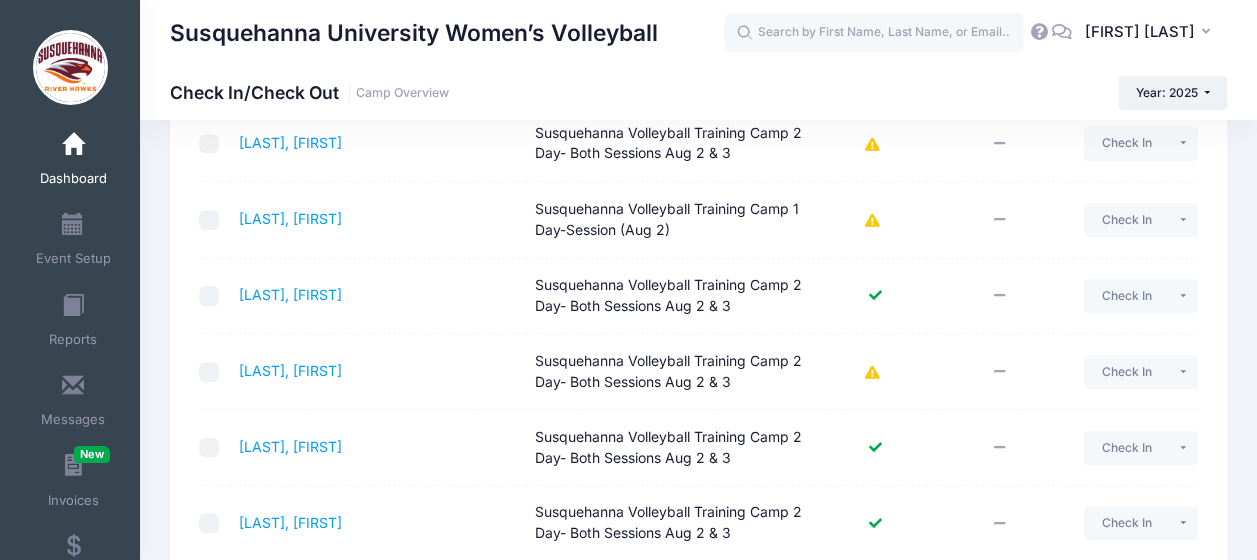 click at bounding box center (875, 221) 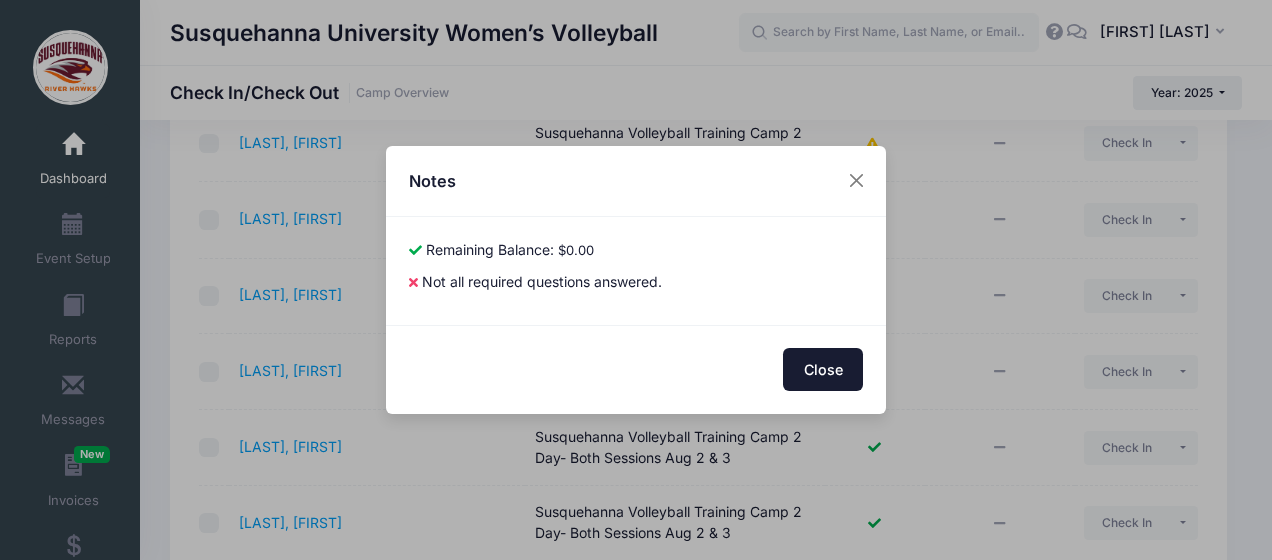 click on "Close" at bounding box center [823, 369] 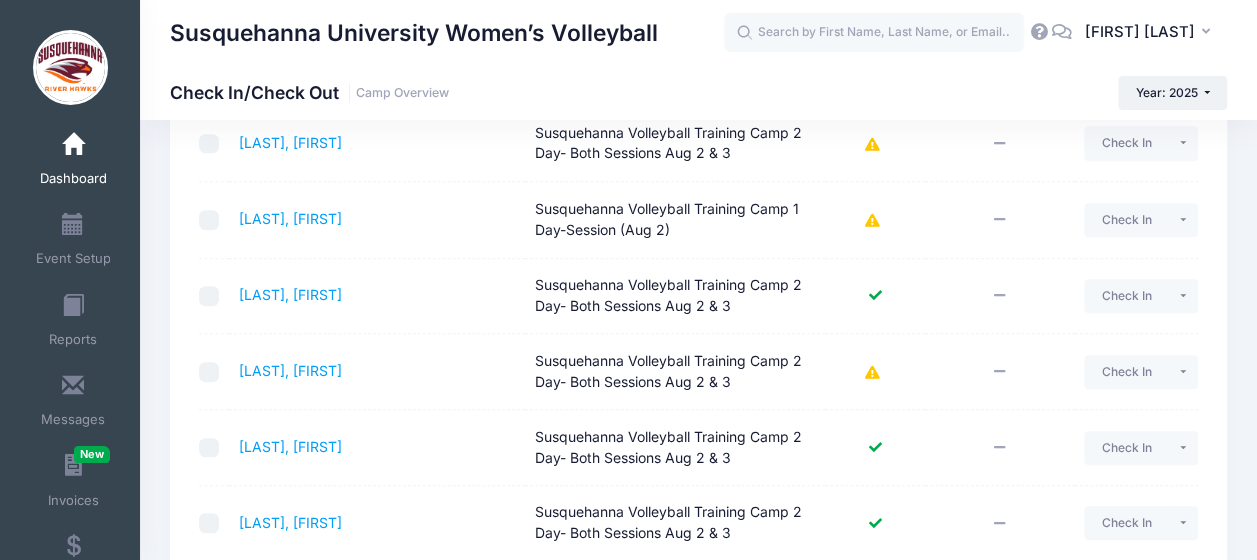 click on "Koser, Lyla
Susquehanna Volleyball Training Camp 1 Day-Session (Aug 2)
Paid
Check In
Payment Reminder
Document Reminder
Enter Payment
Clear Status" at bounding box center (377, 220) 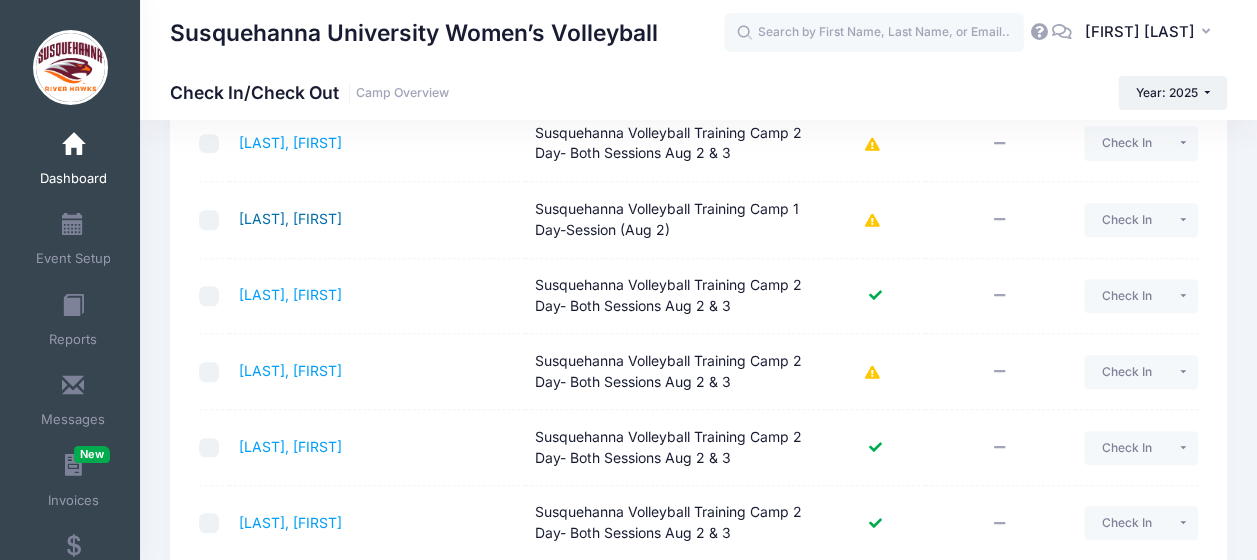 click on "[LAST], [FIRST]" at bounding box center (290, 218) 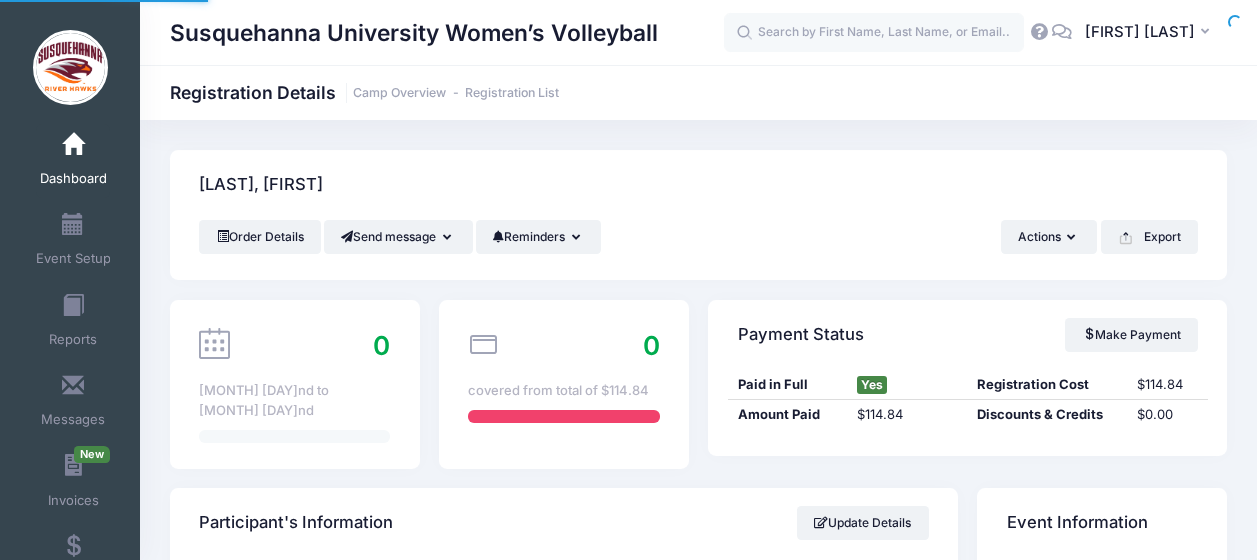 scroll, scrollTop: 0, scrollLeft: 0, axis: both 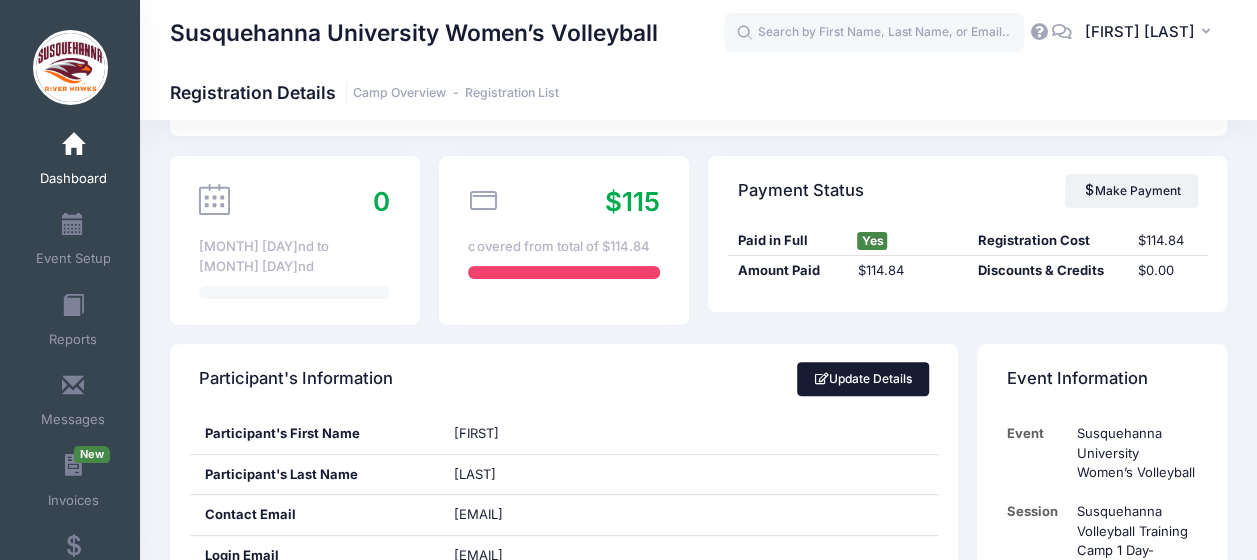 click on "Update Details" at bounding box center (863, 379) 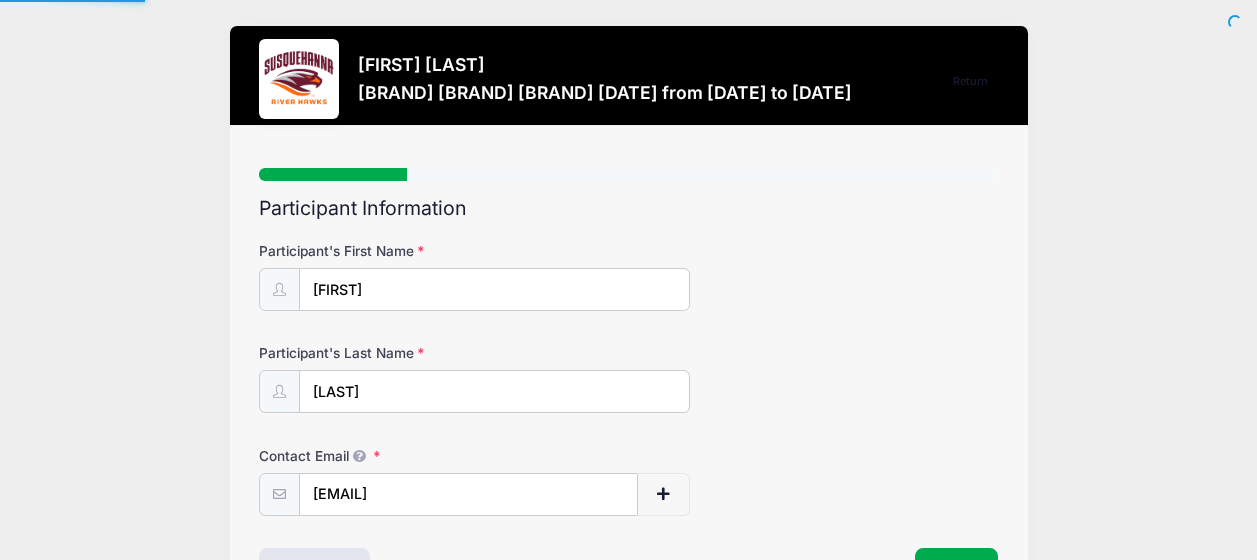 select on "PA" 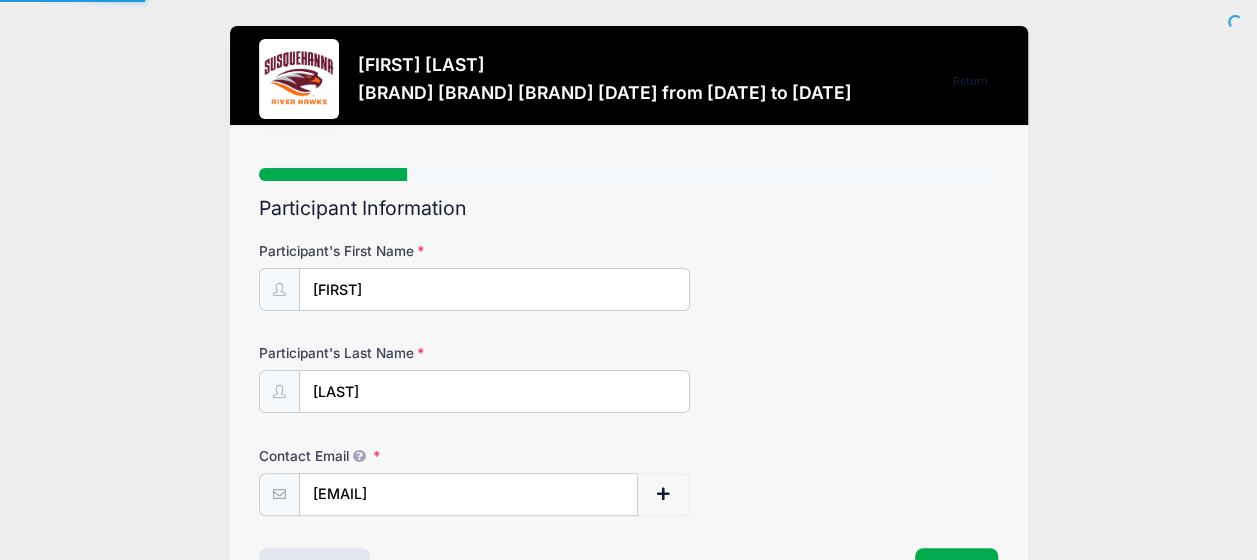 scroll, scrollTop: 0, scrollLeft: 0, axis: both 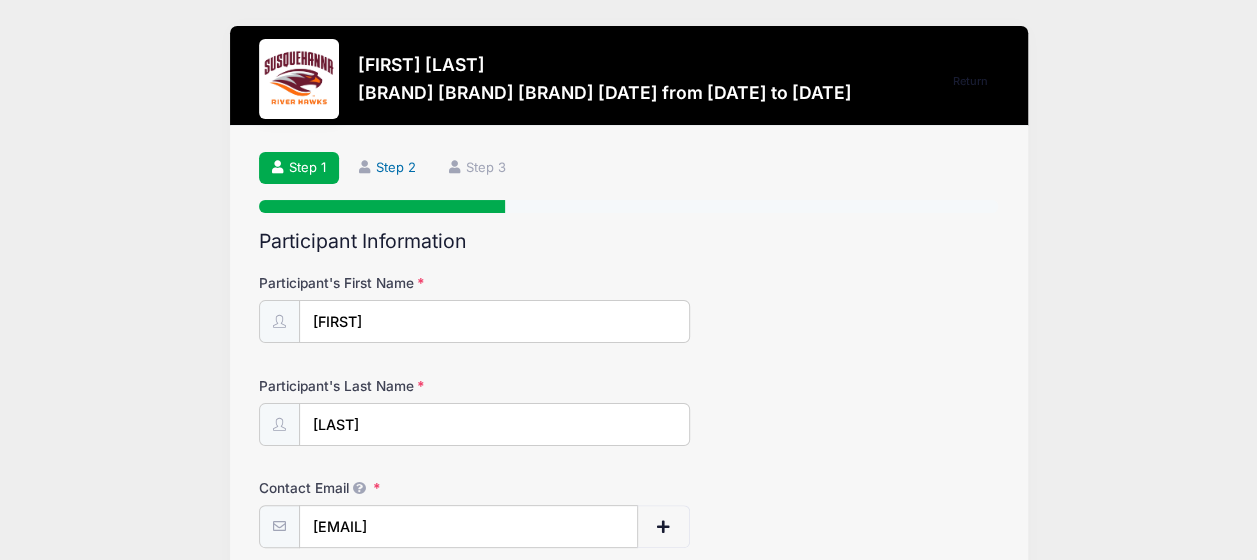 click on "Step 2" at bounding box center (388, 168) 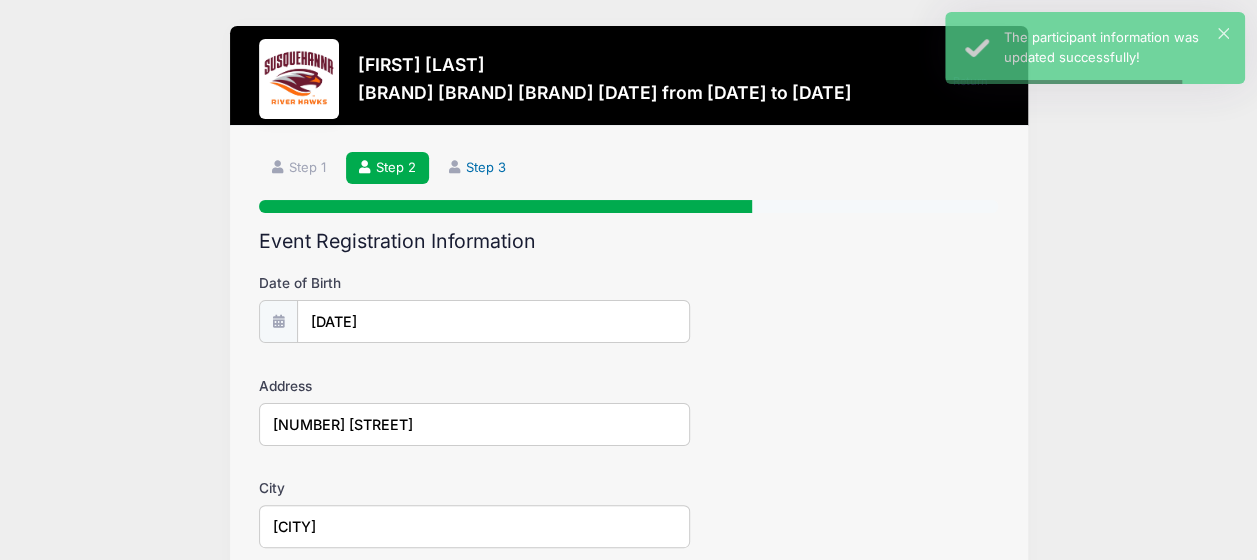 click on "Step 3" at bounding box center [478, 168] 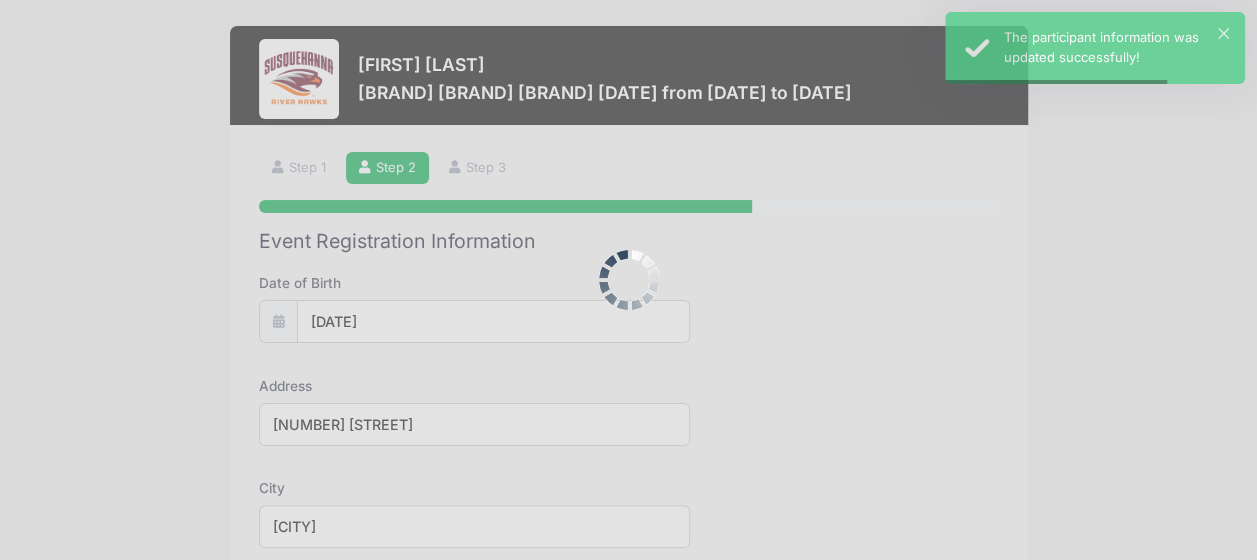 scroll, scrollTop: 0, scrollLeft: 0, axis: both 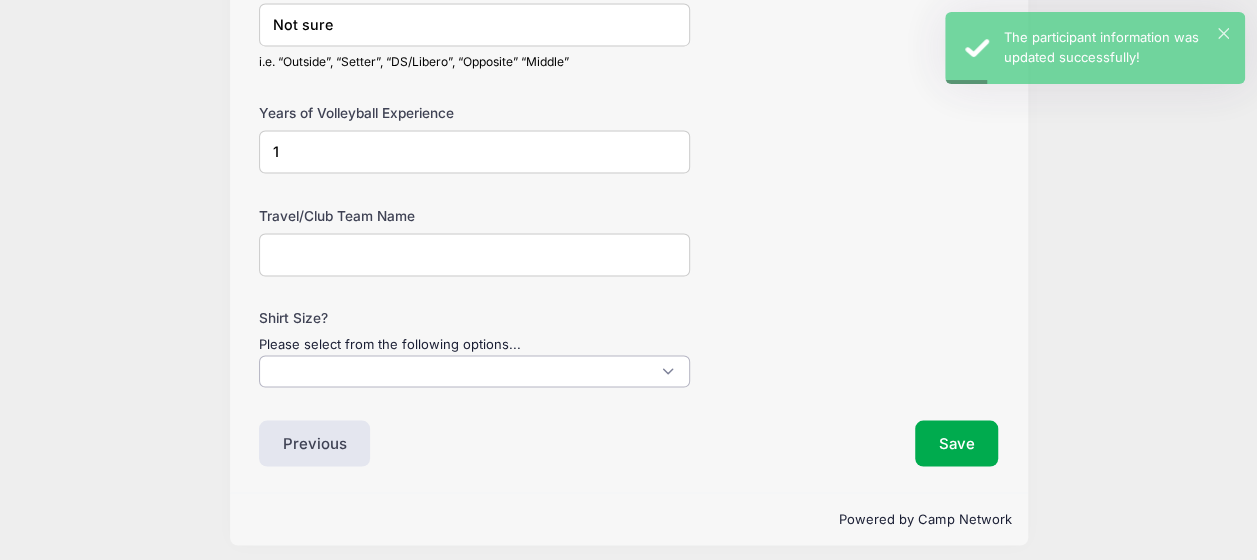 click at bounding box center [474, 371] 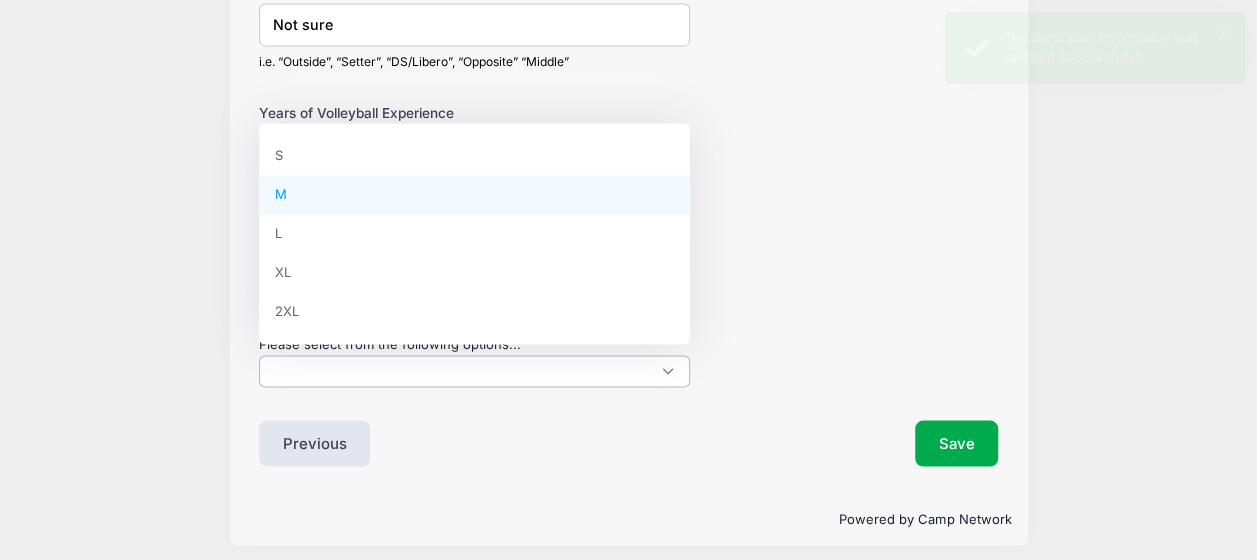 select on "M" 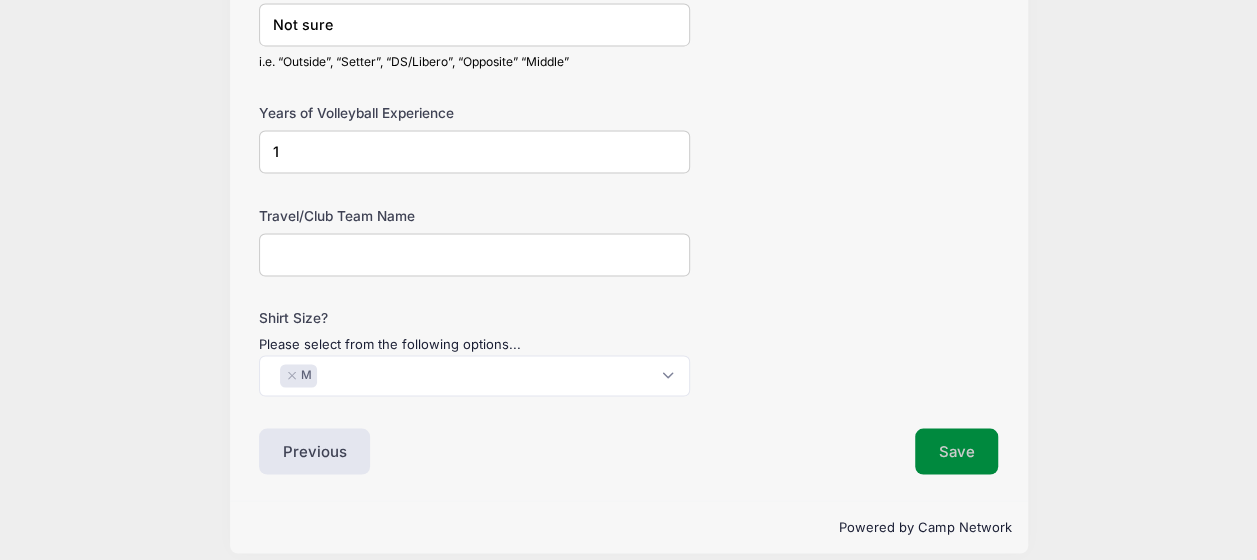 click on "Save" at bounding box center [957, 451] 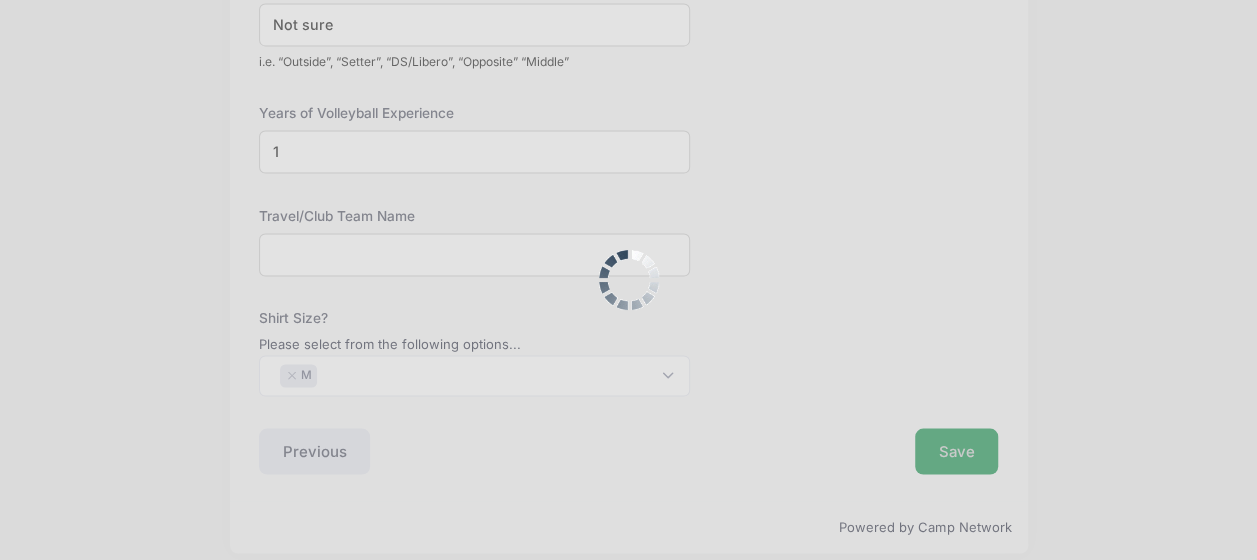scroll, scrollTop: 0, scrollLeft: 0, axis: both 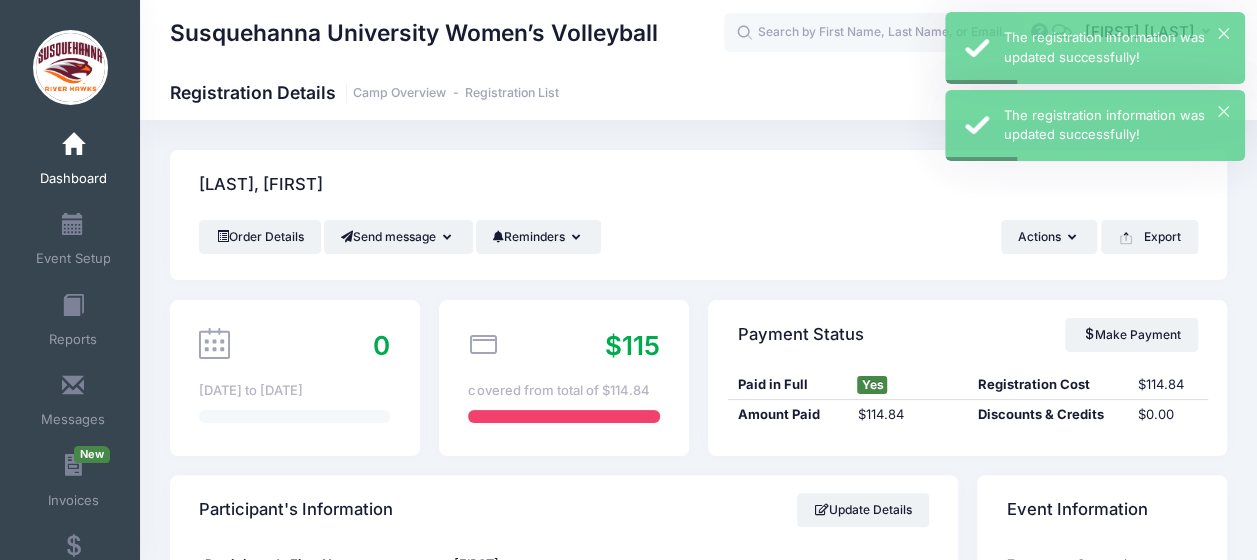 click on "Registration Details
Camp Overview
Registration List" at bounding box center (364, 92) 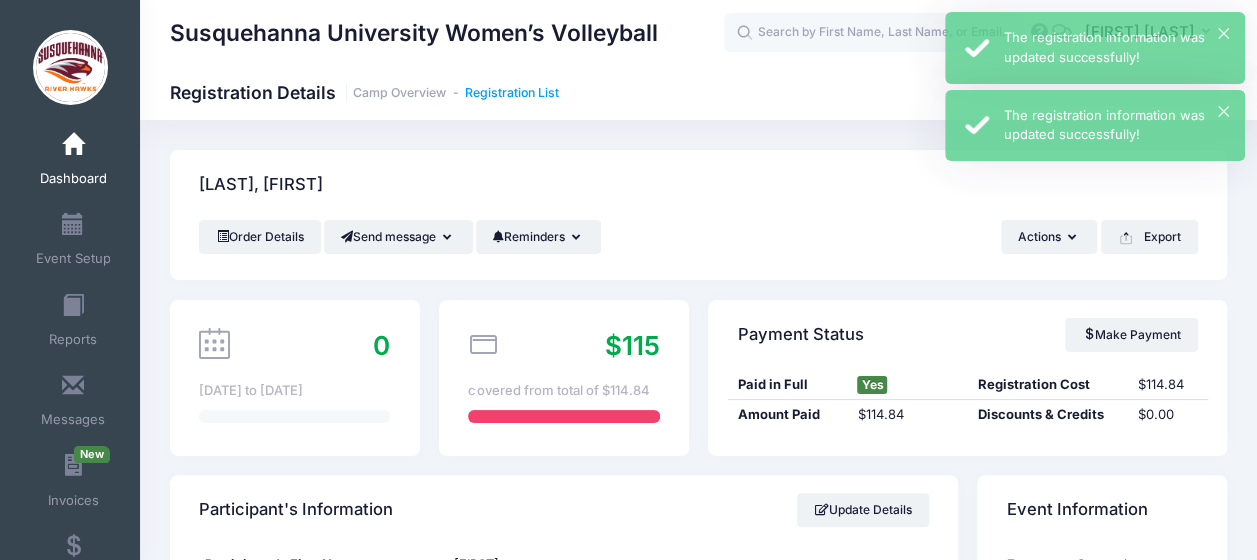 click on "Registration List" at bounding box center [512, 93] 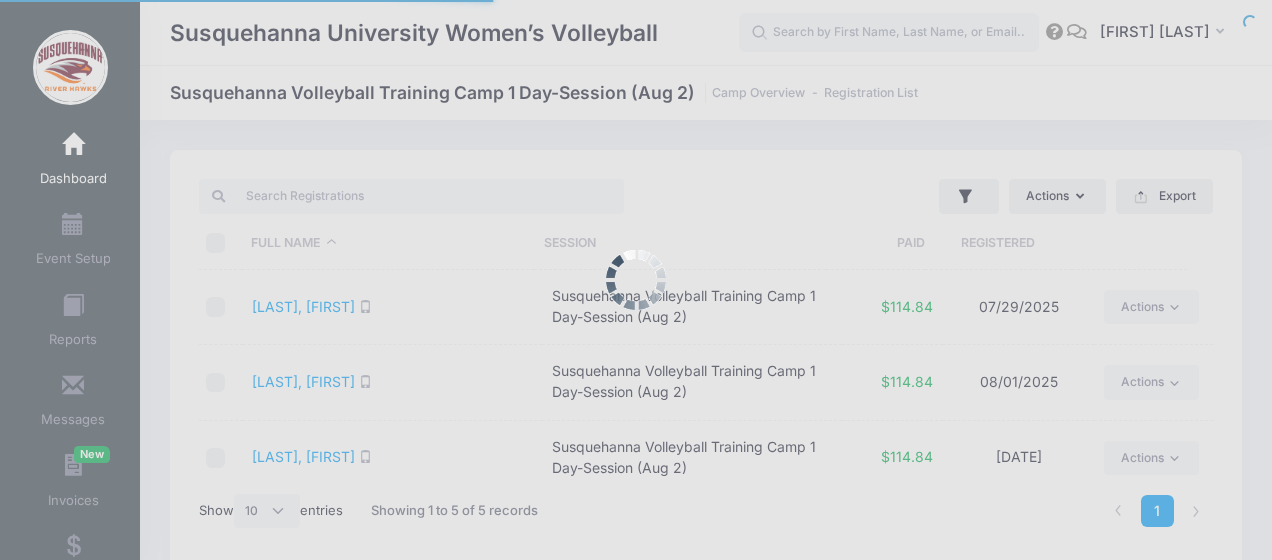 select on "10" 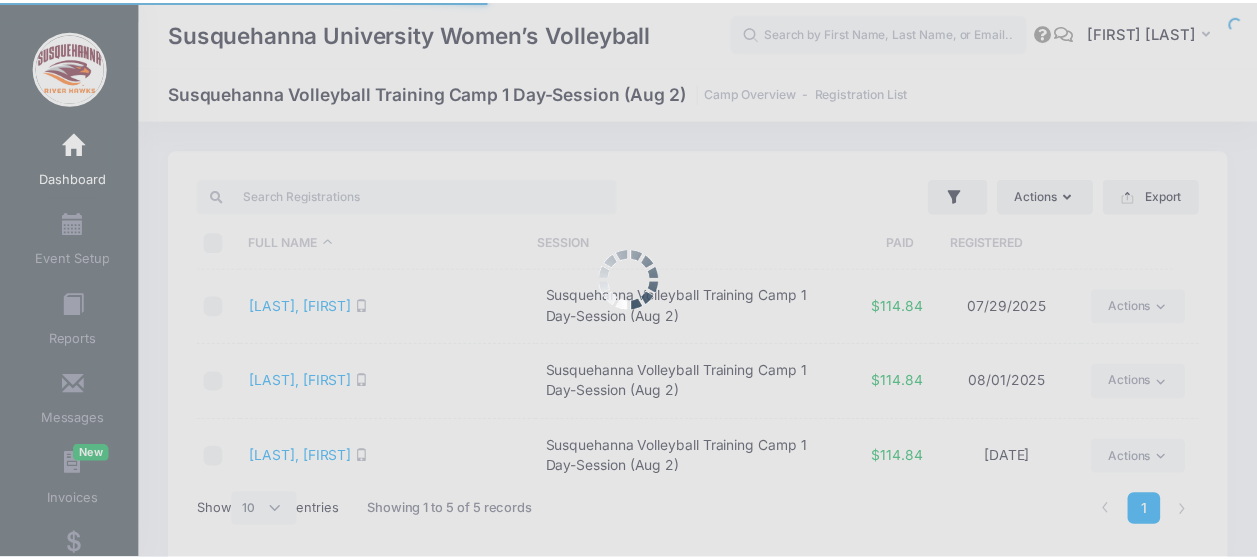 scroll, scrollTop: 0, scrollLeft: 0, axis: both 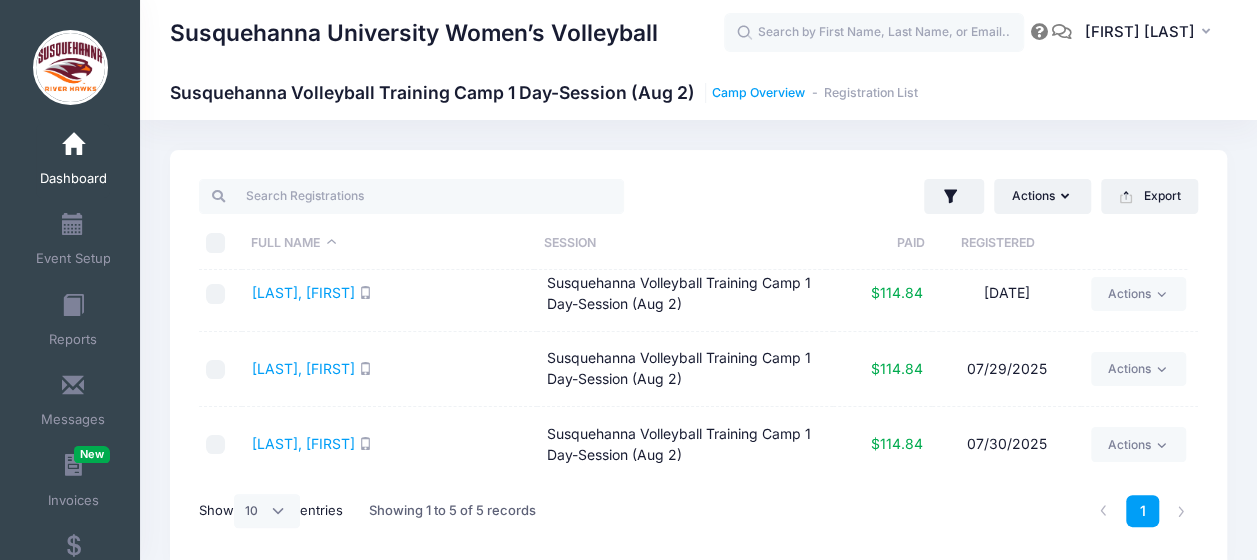 click on "Camp Overview" at bounding box center [758, 93] 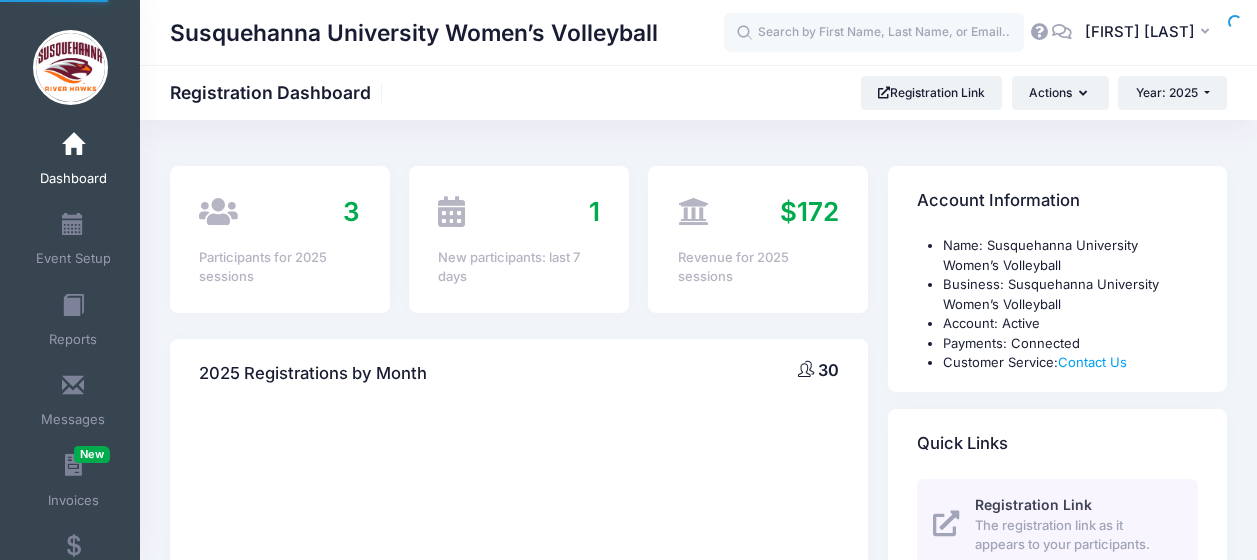 scroll, scrollTop: 0, scrollLeft: 0, axis: both 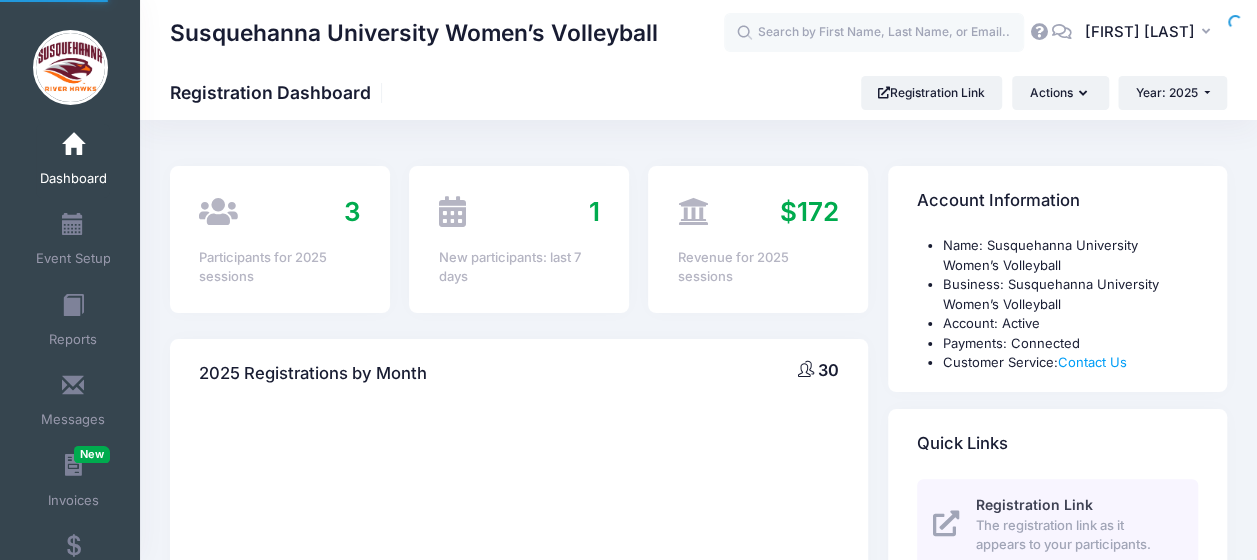 select 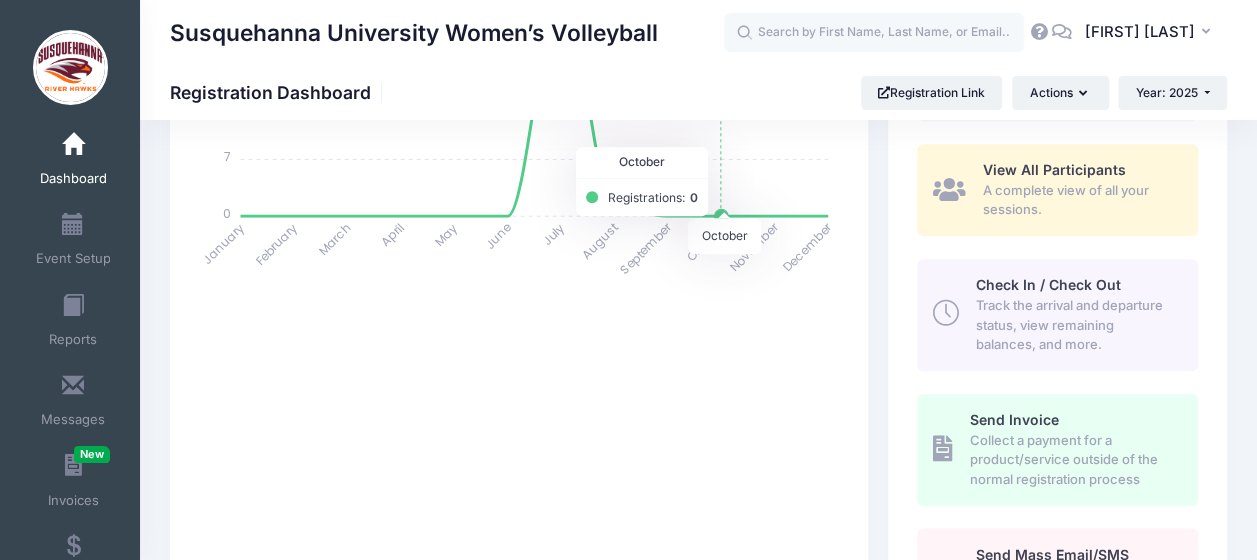 scroll, scrollTop: 452, scrollLeft: 0, axis: vertical 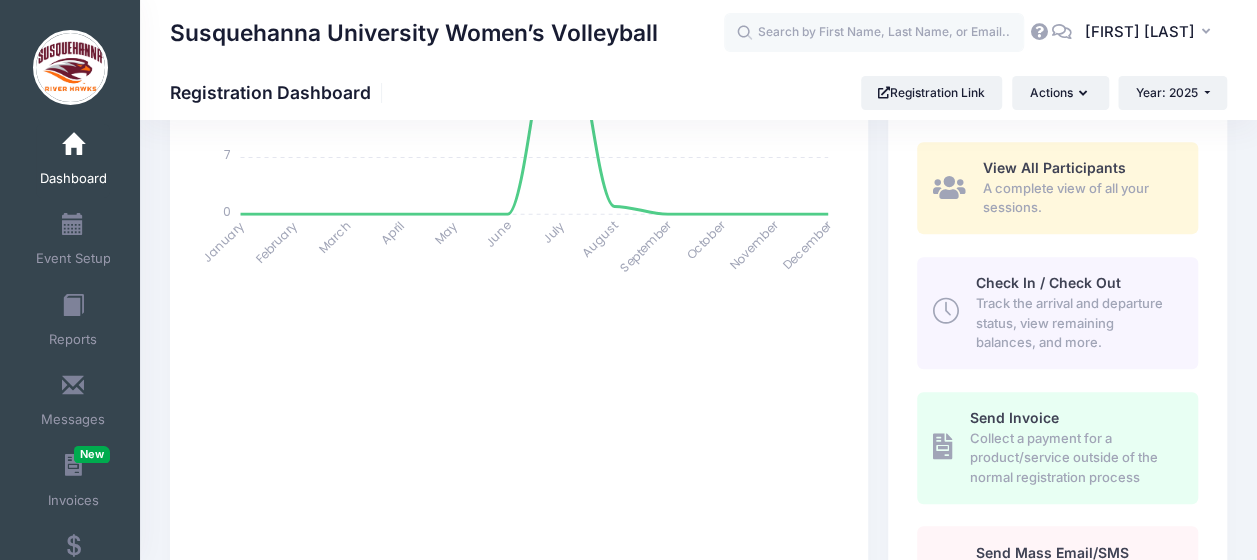 click on "Check In / Check Out" at bounding box center [1047, 282] 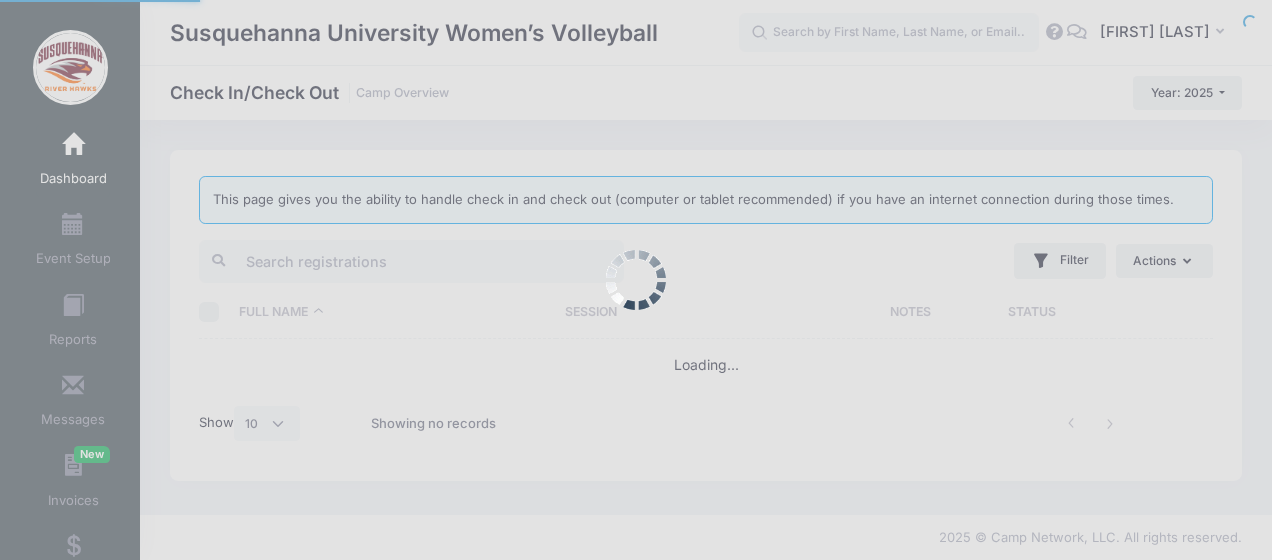 select on "10" 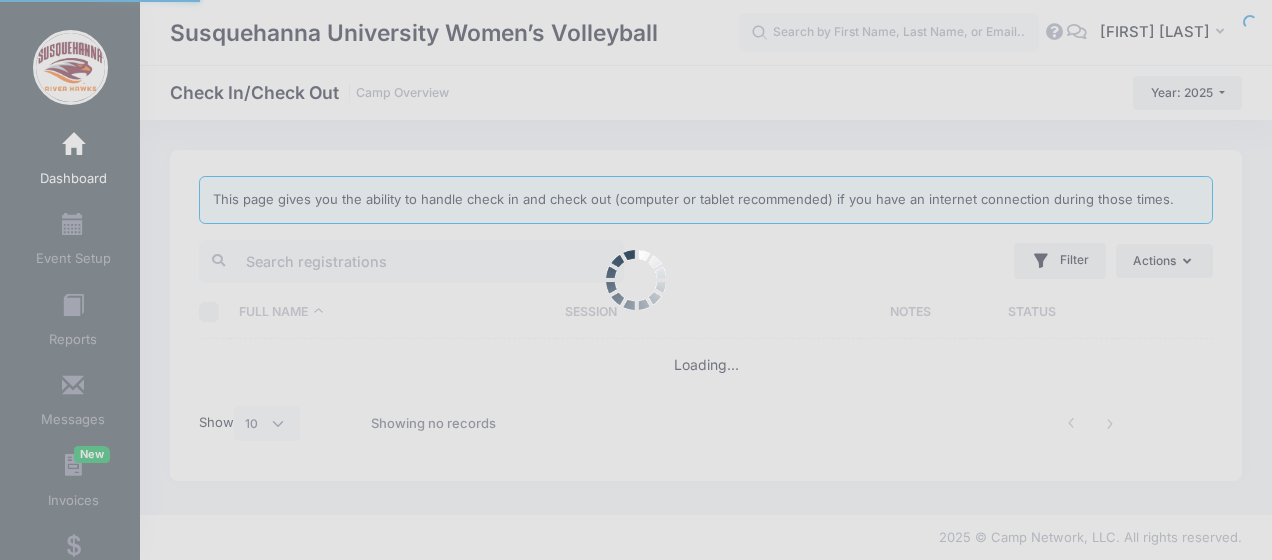 scroll, scrollTop: 0, scrollLeft: 0, axis: both 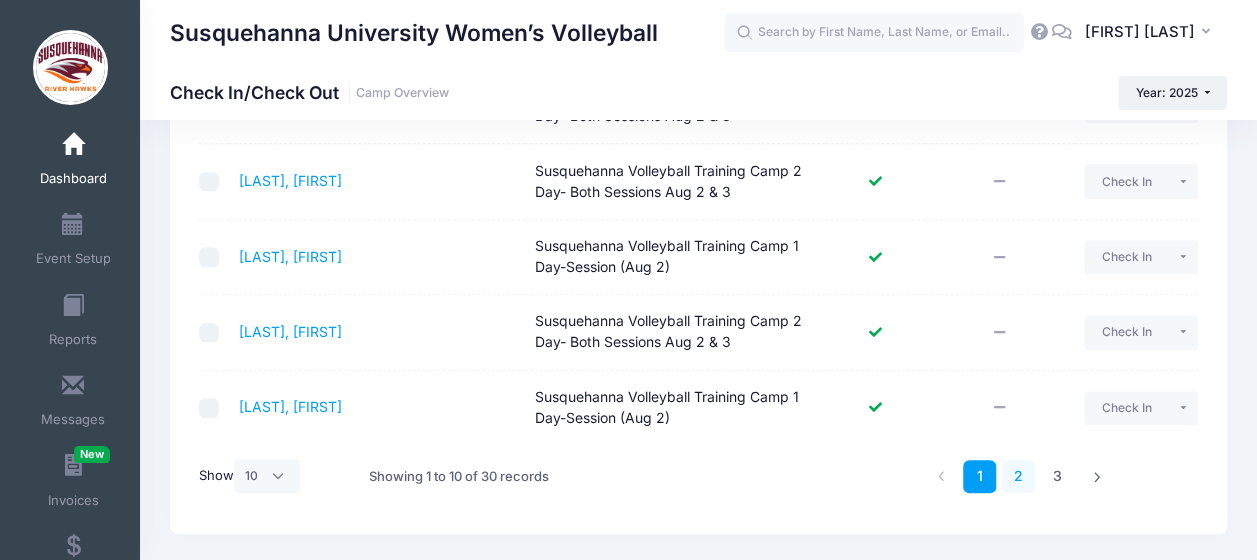 click on "2" at bounding box center (1018, 476) 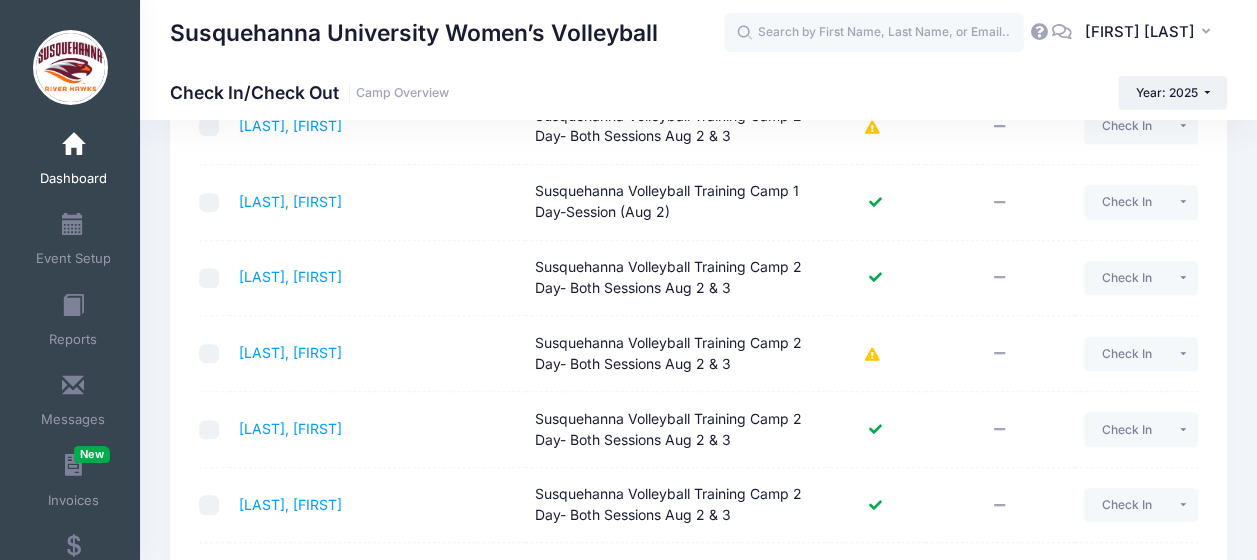 scroll, scrollTop: 400, scrollLeft: 0, axis: vertical 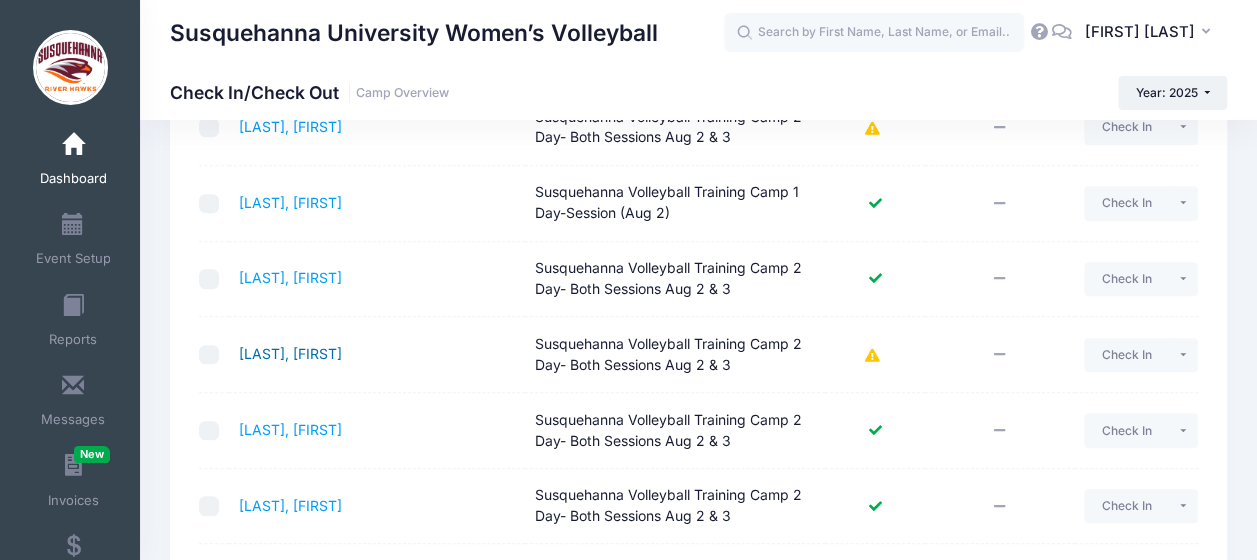 click on "[LAST], [FIRST]" at bounding box center [290, 353] 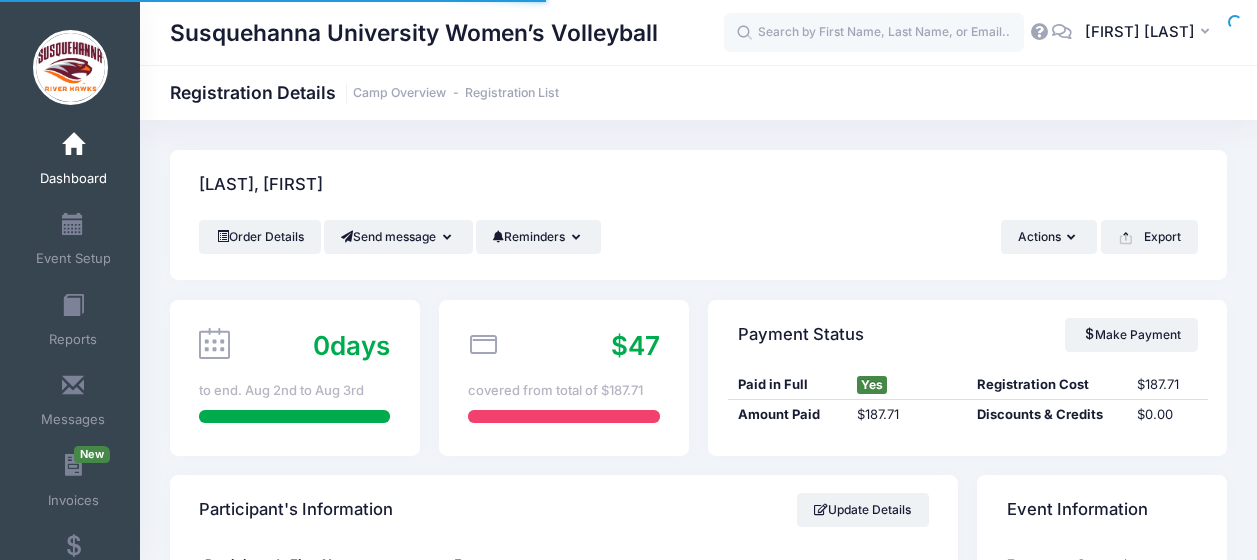scroll, scrollTop: 0, scrollLeft: 0, axis: both 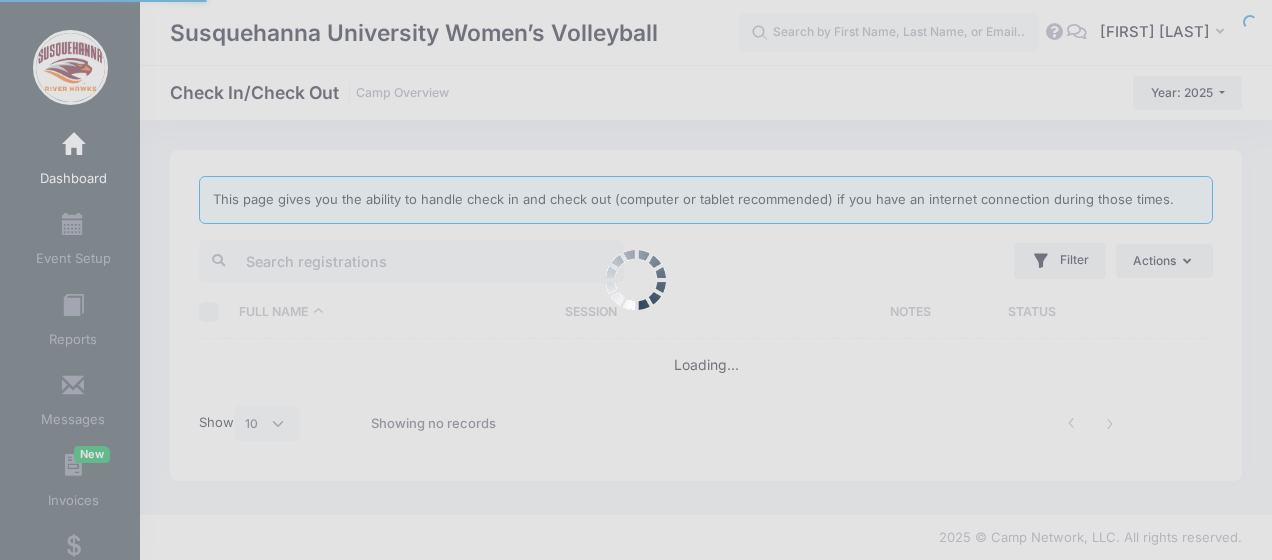 select on "10" 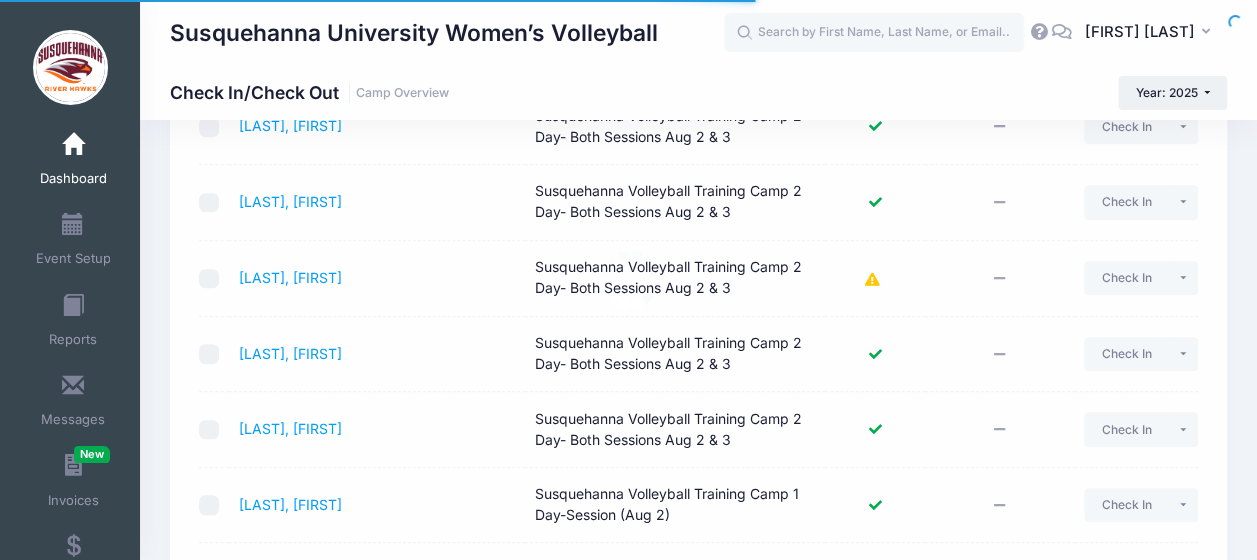 scroll, scrollTop: 0, scrollLeft: 0, axis: both 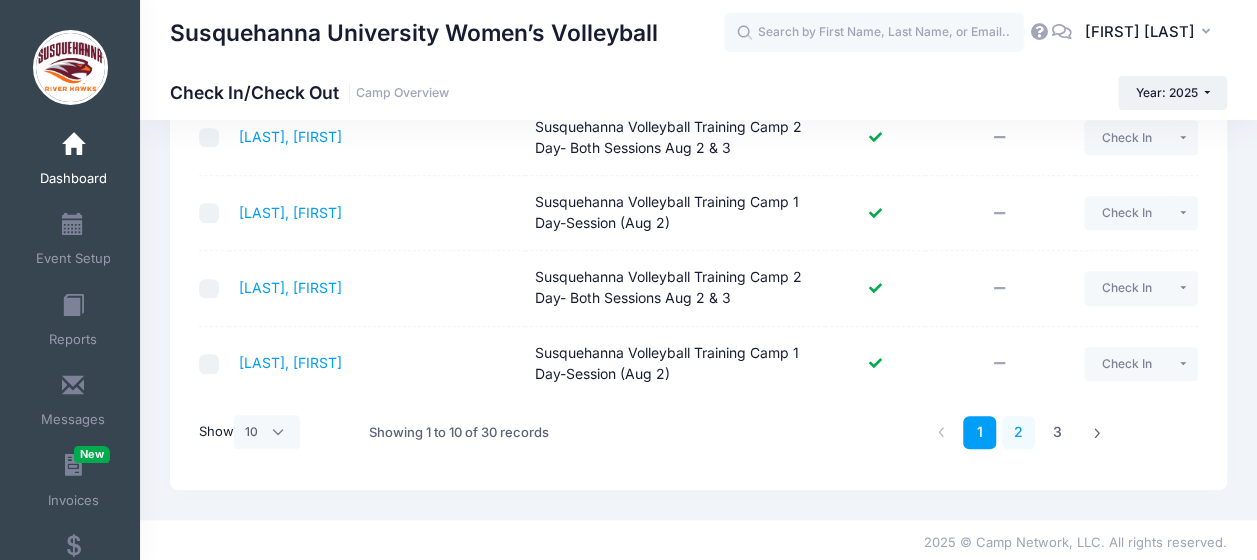 click on "2" at bounding box center [1018, 432] 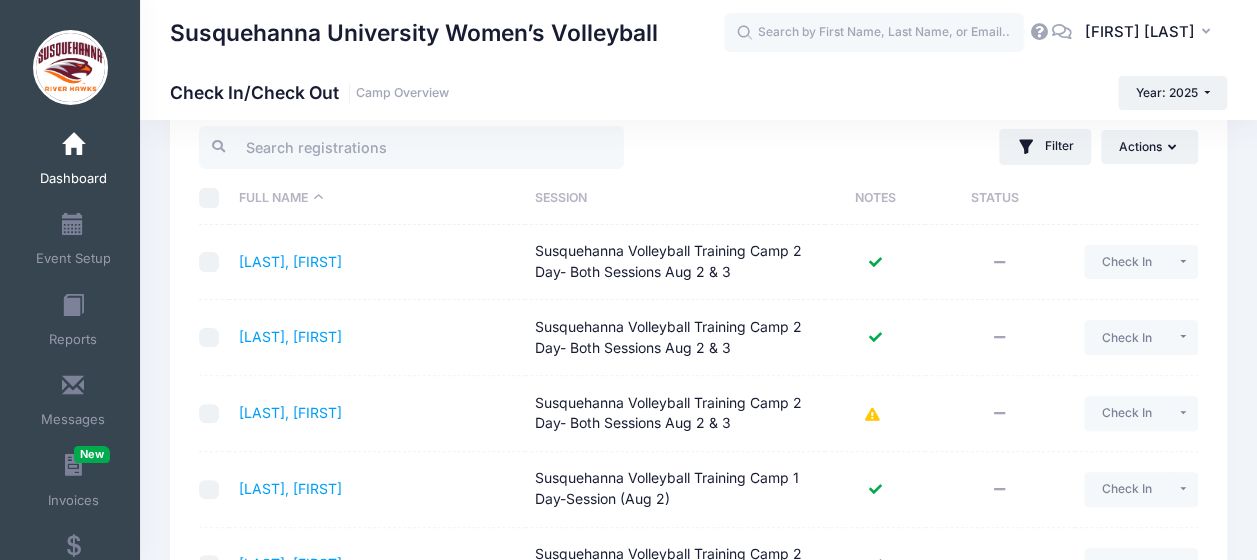 scroll, scrollTop: 114, scrollLeft: 0, axis: vertical 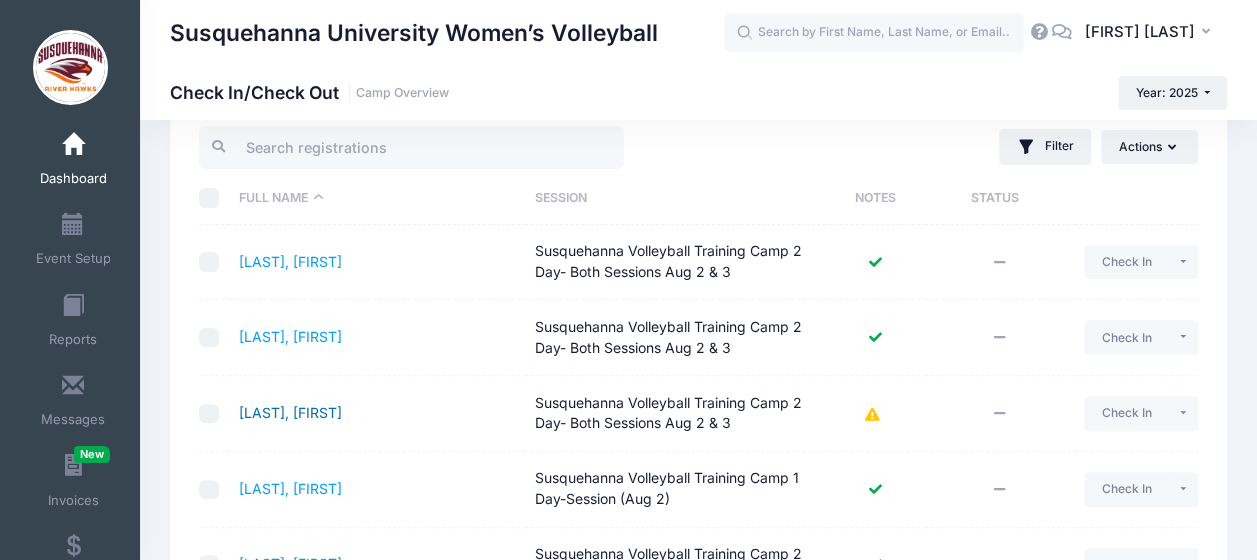 click on "Hayes, Sarah" at bounding box center [290, 412] 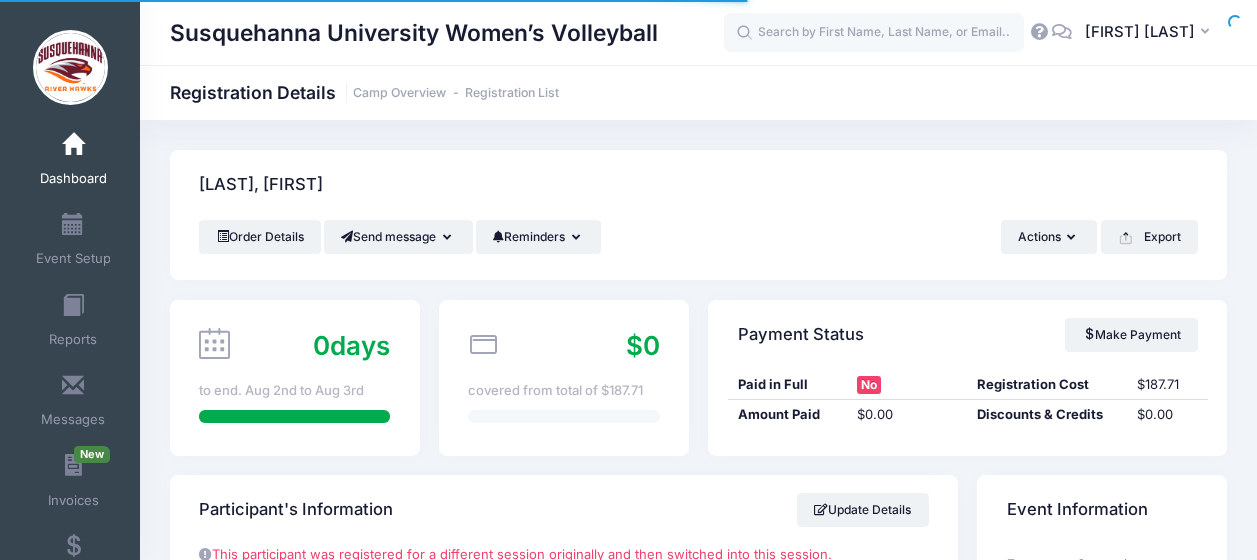 scroll, scrollTop: 0, scrollLeft: 0, axis: both 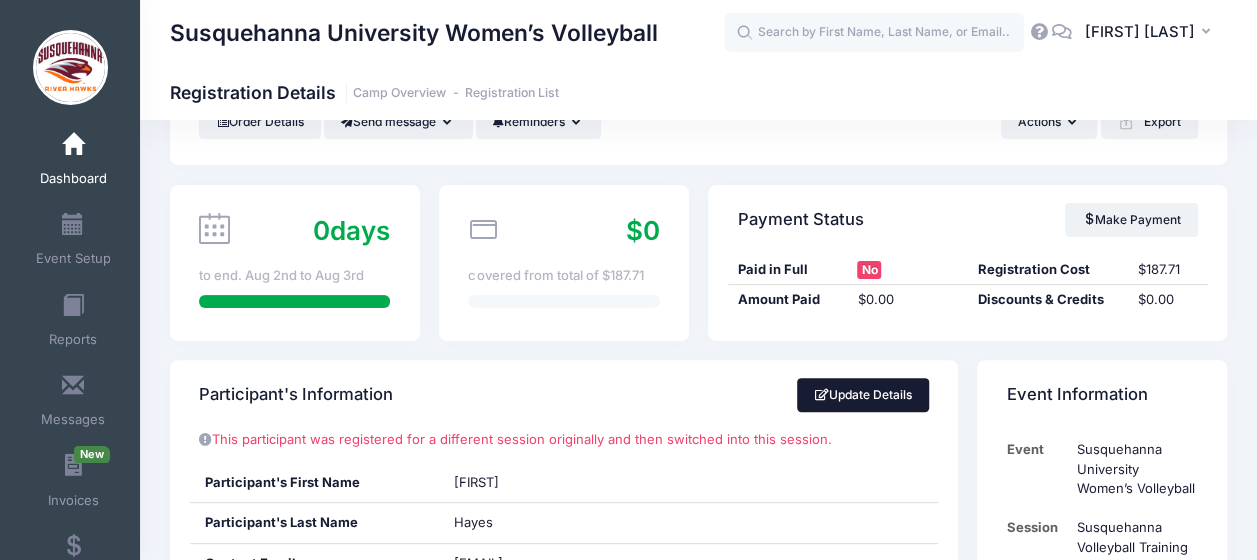 click on "Update Details" at bounding box center [863, 395] 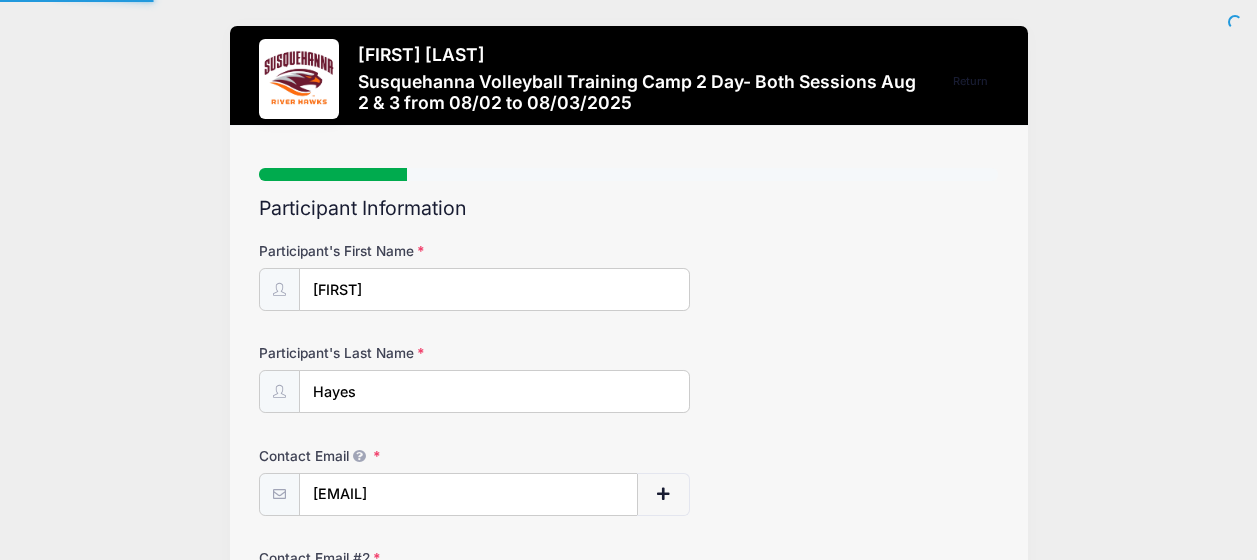 scroll, scrollTop: 0, scrollLeft: 0, axis: both 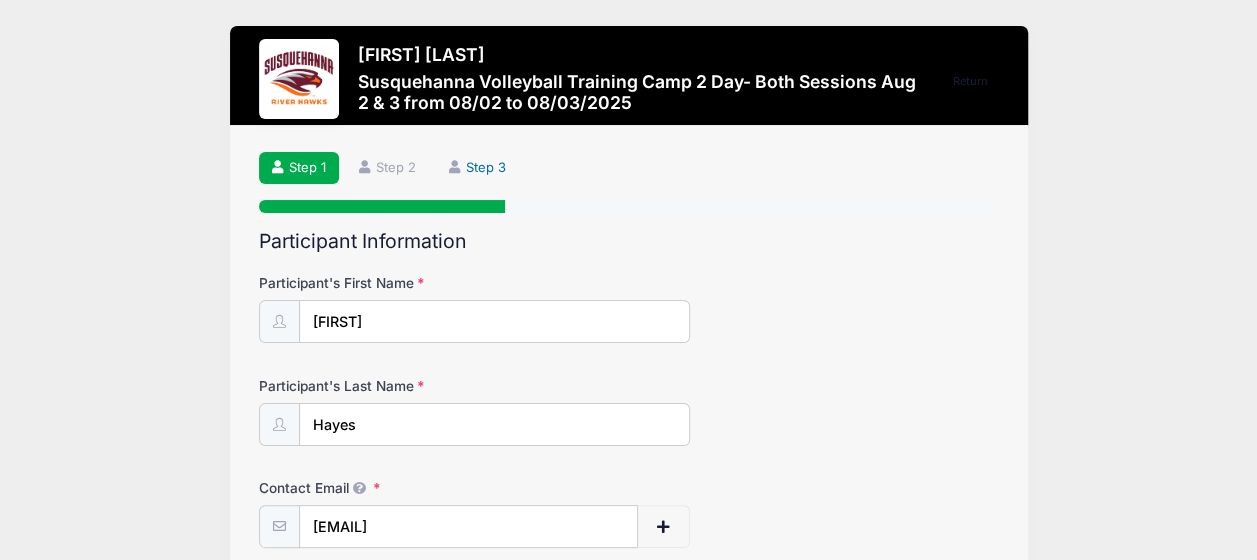 click on "Step 3" at bounding box center (478, 168) 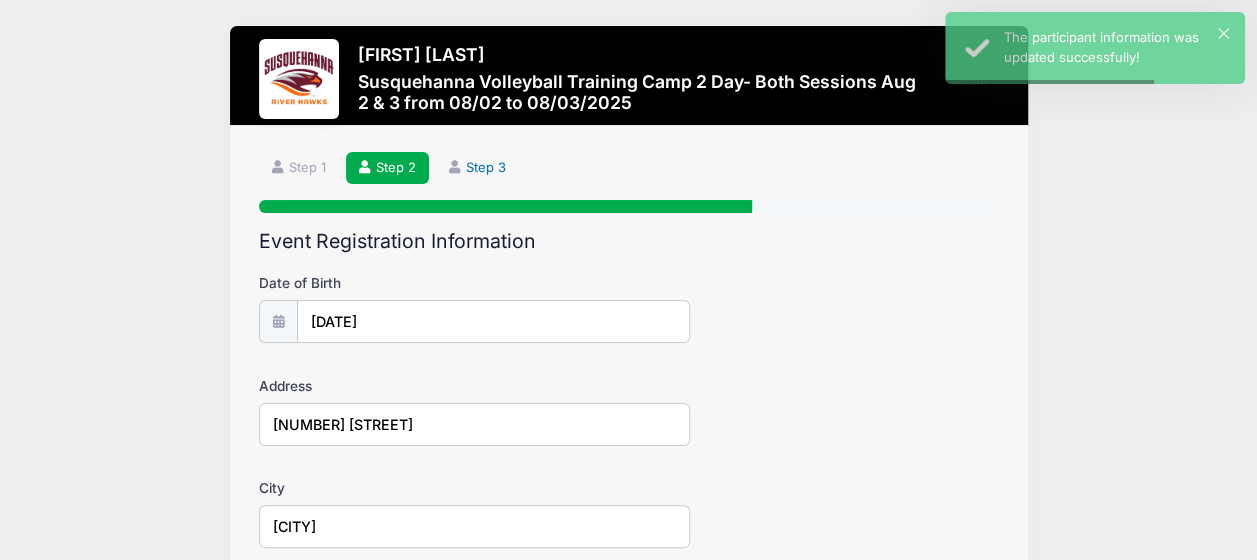 click on "Step 3" at bounding box center [478, 168] 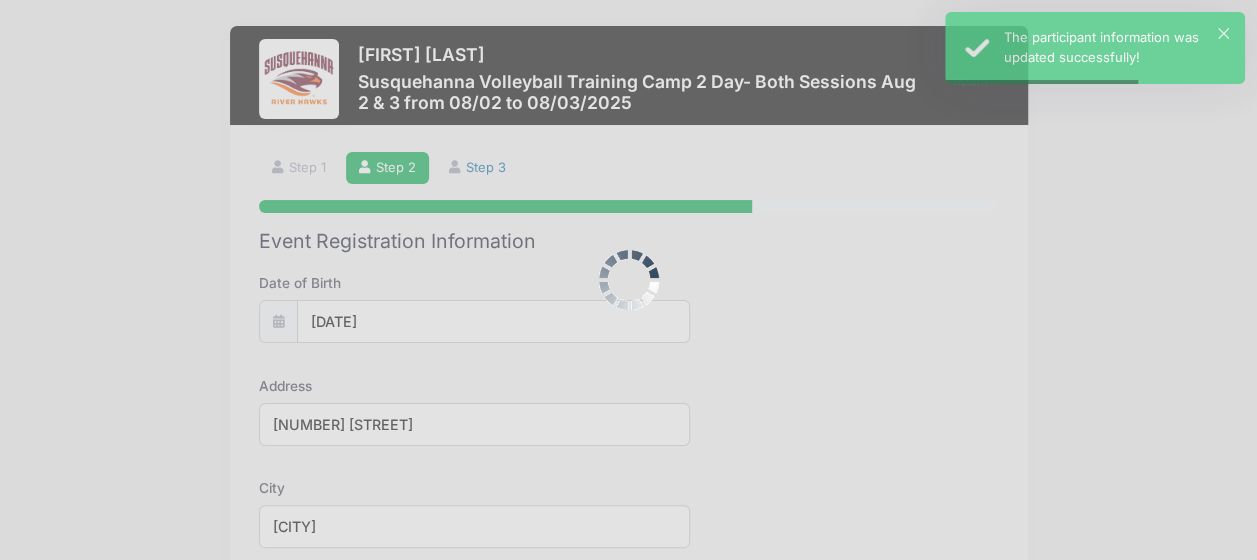 scroll, scrollTop: 0, scrollLeft: 0, axis: both 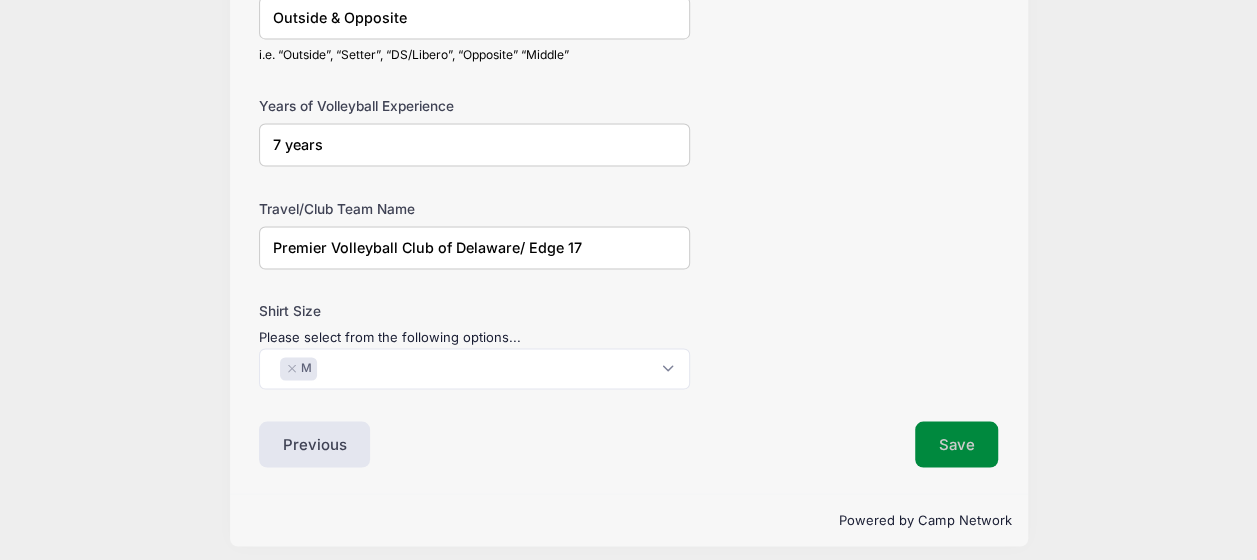 click on "Save" at bounding box center [957, 444] 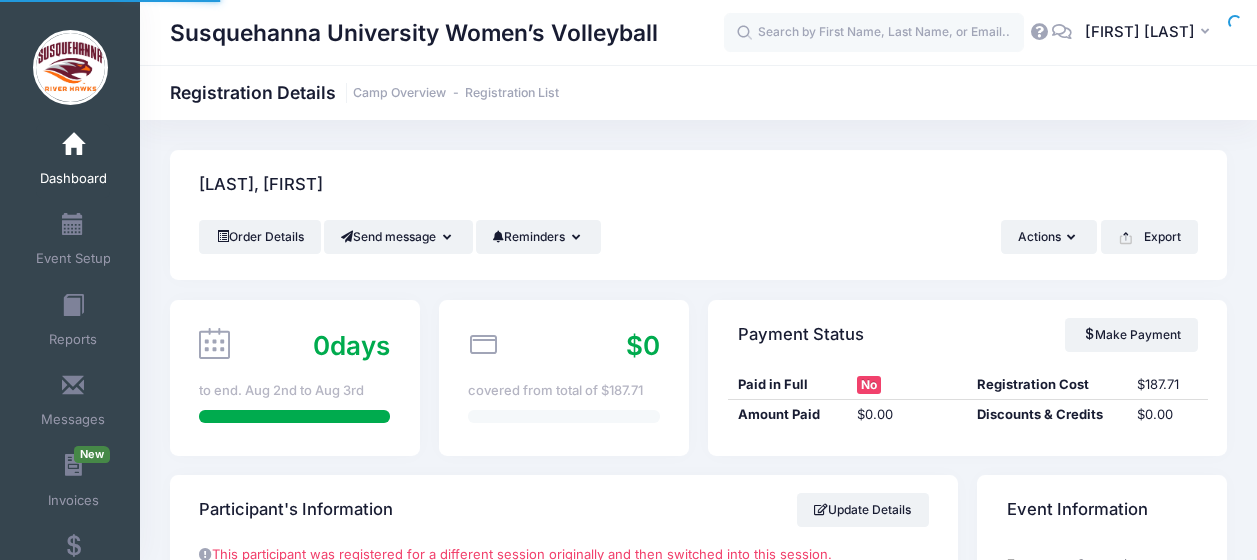 scroll, scrollTop: 0, scrollLeft: 0, axis: both 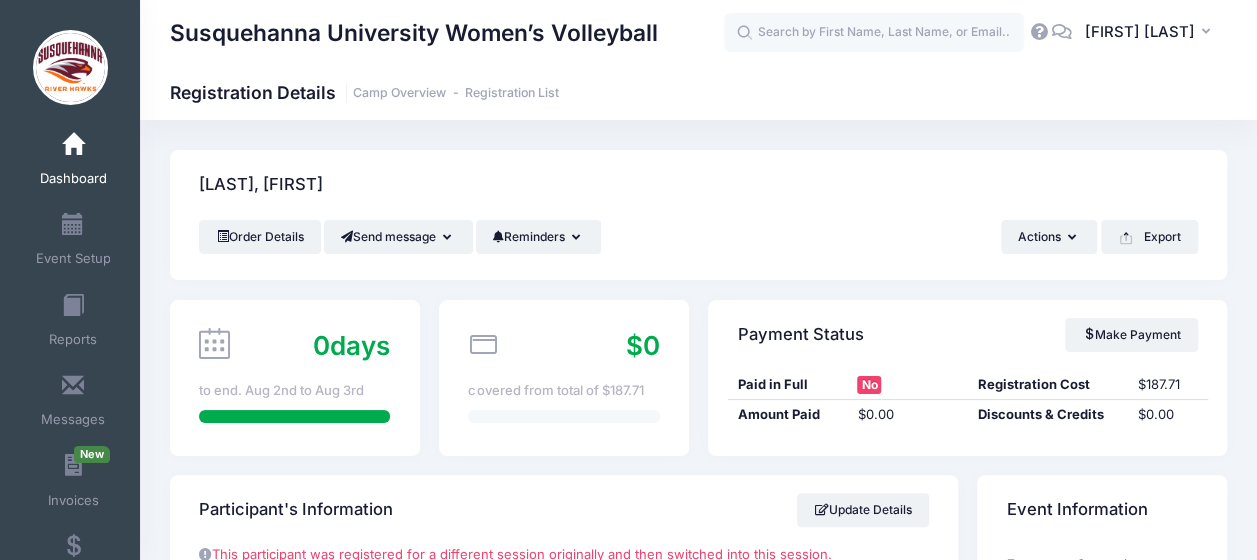 click on "Dashboard" at bounding box center (73, 161) 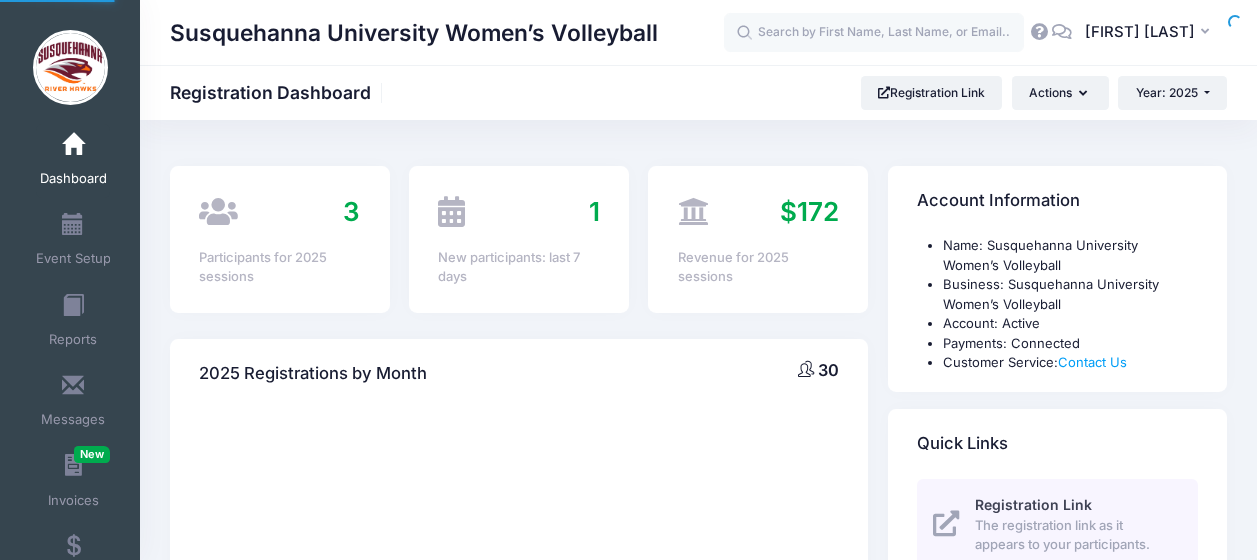 scroll, scrollTop: 0, scrollLeft: 0, axis: both 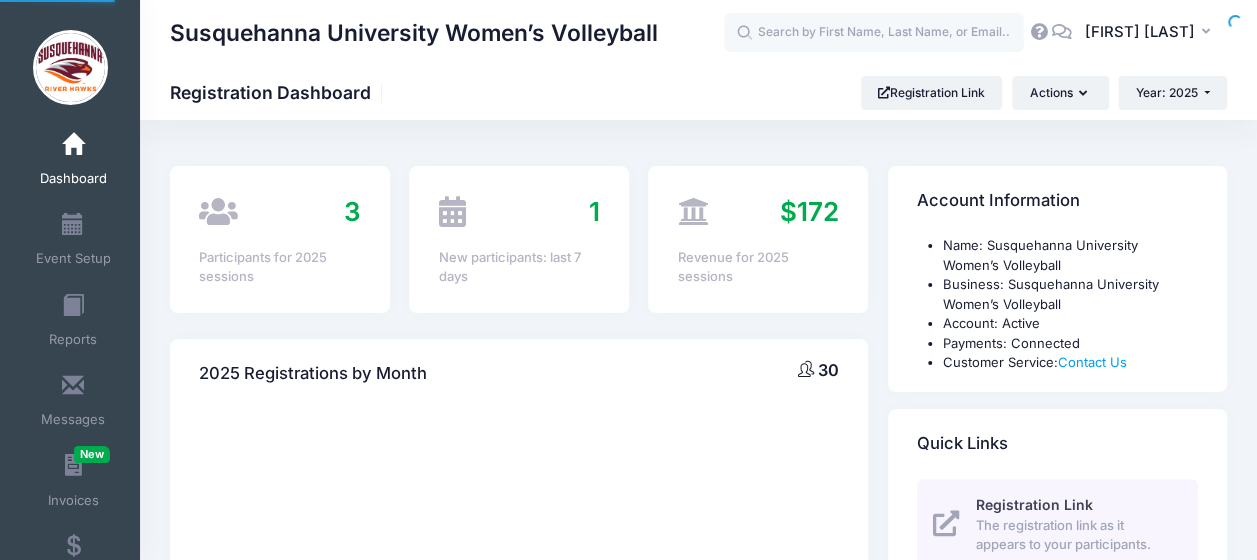 select 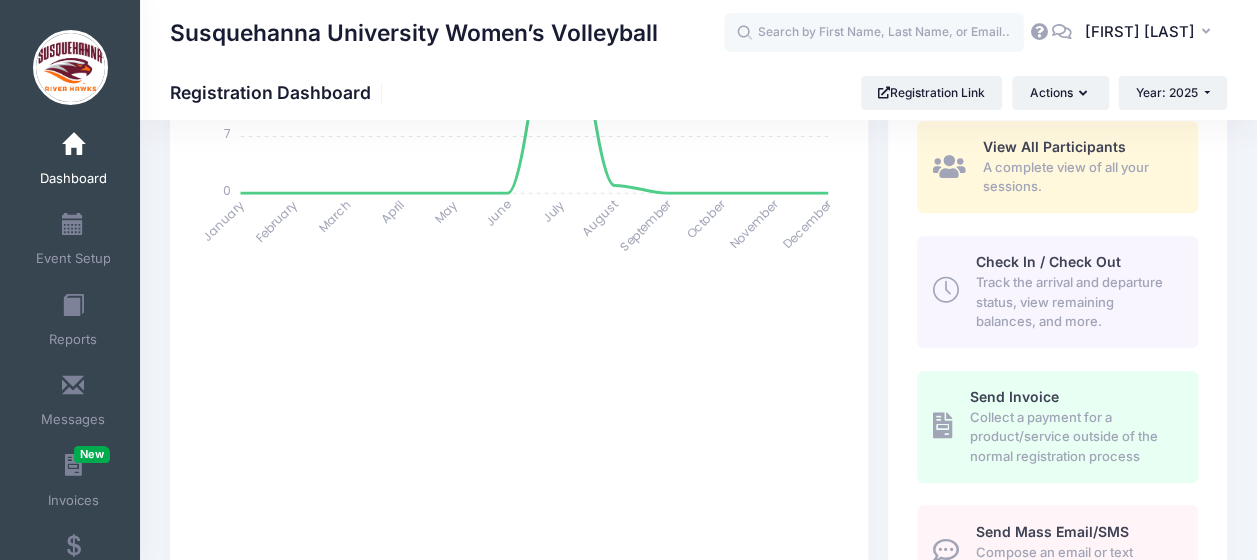 scroll, scrollTop: 474, scrollLeft: 0, axis: vertical 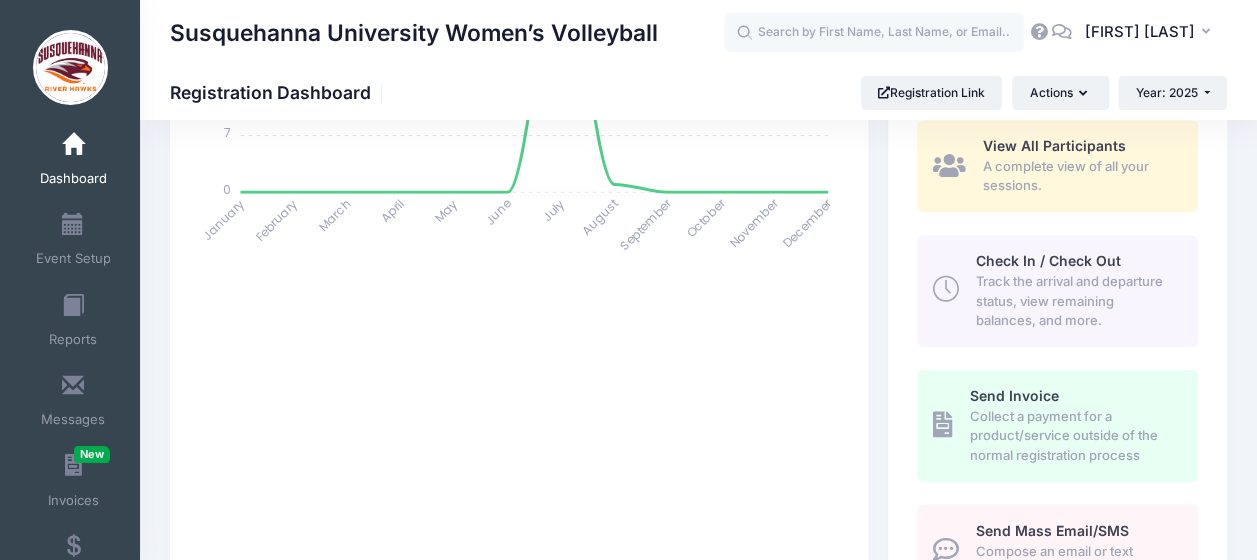 click on "Check In / Check Out" at bounding box center (1047, 260) 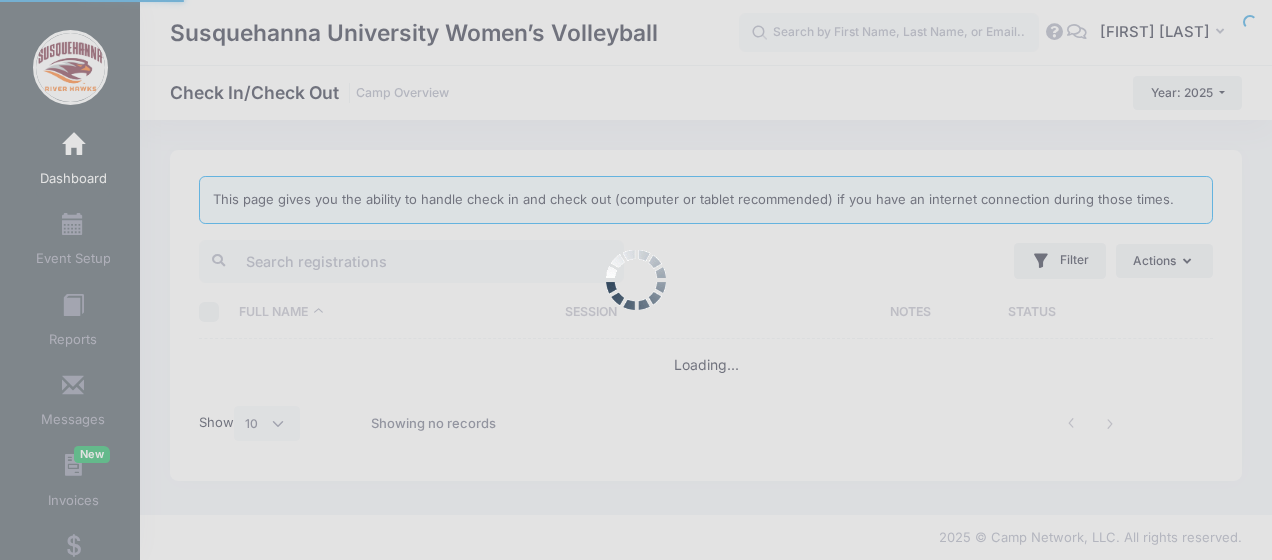 select on "10" 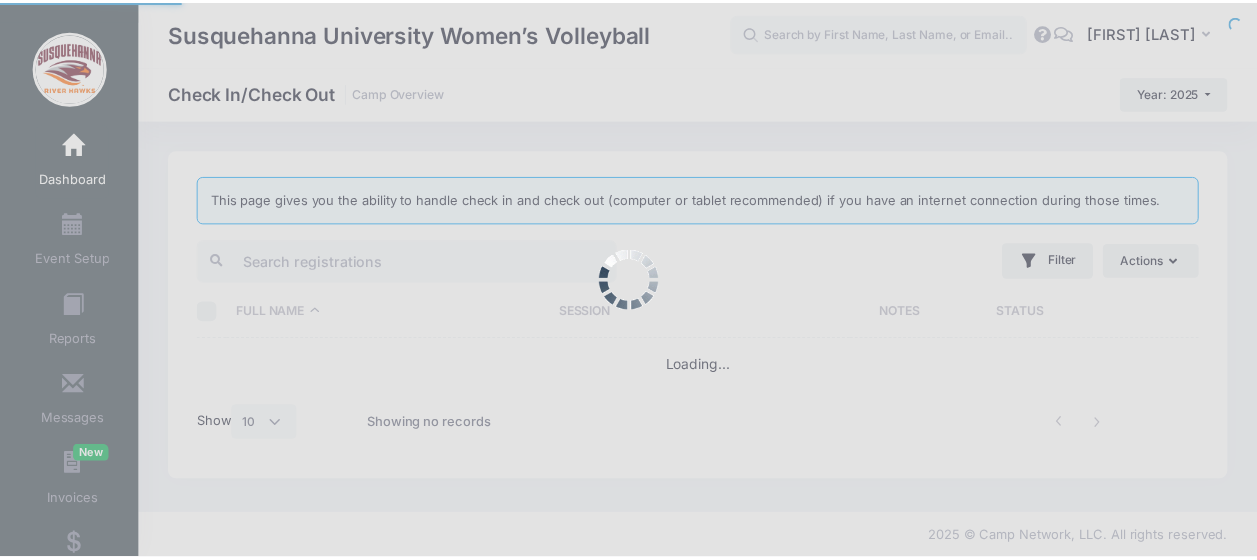 scroll, scrollTop: 0, scrollLeft: 0, axis: both 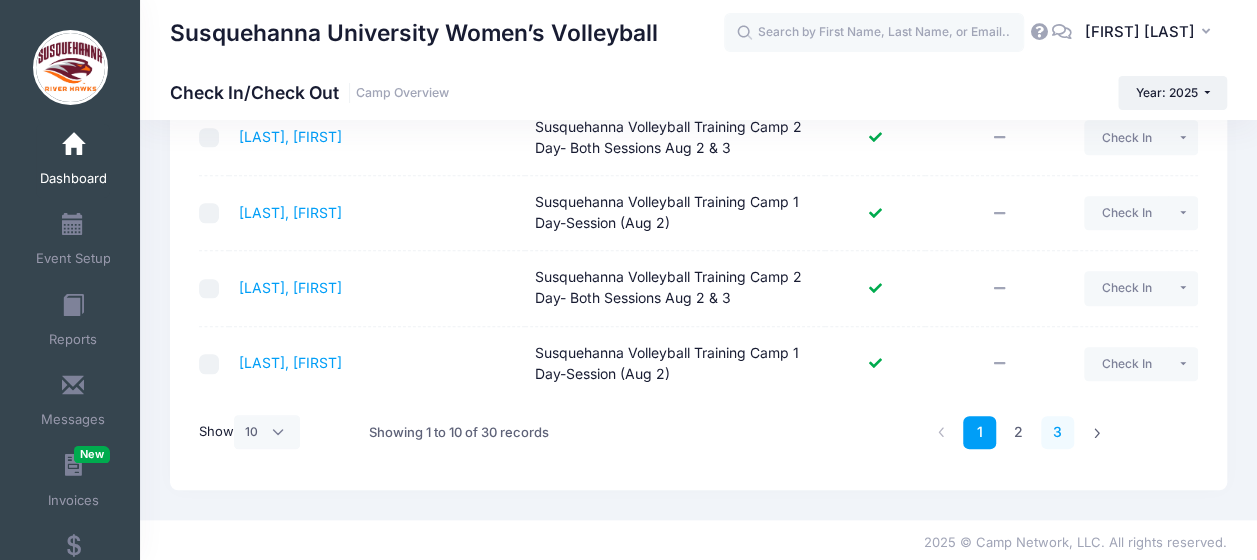 click on "3" at bounding box center [1057, 432] 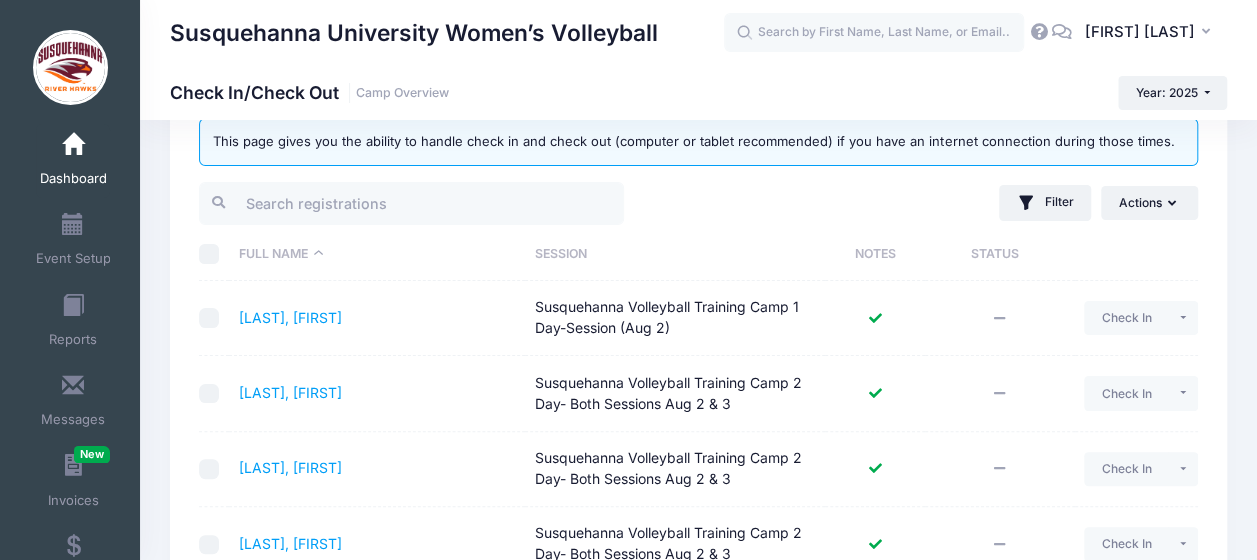 scroll, scrollTop: 0, scrollLeft: 0, axis: both 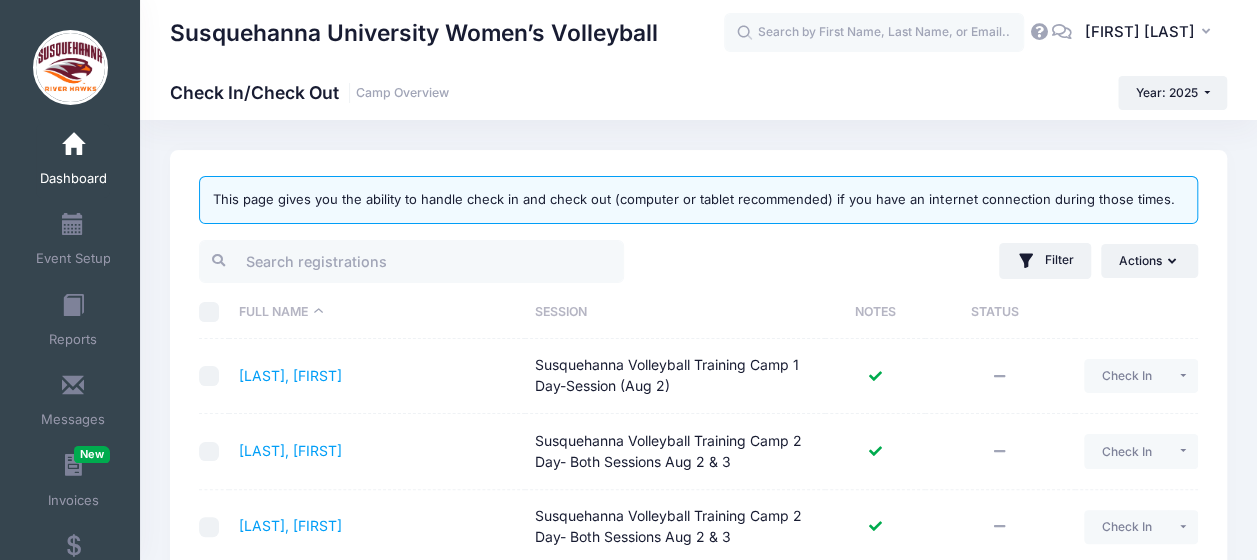 click on "Dashboard" at bounding box center [73, 161] 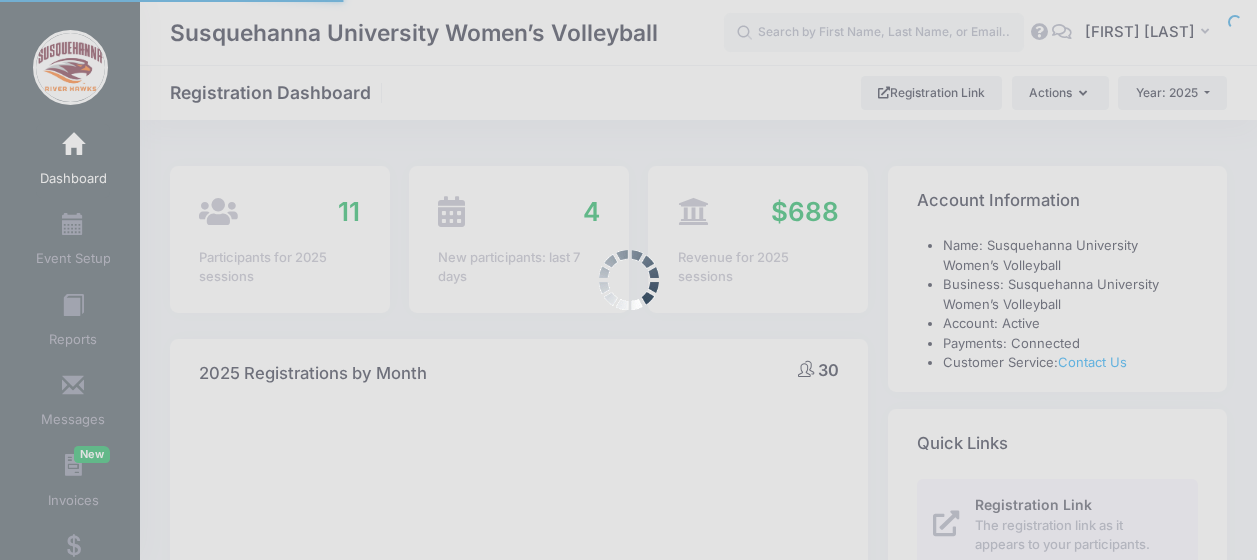 select 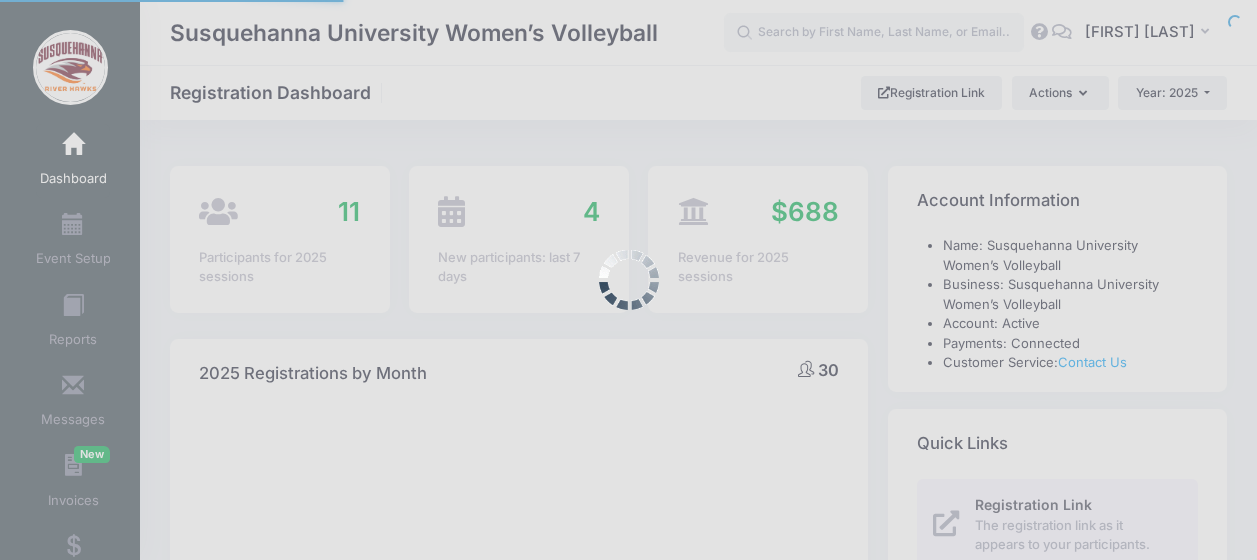scroll, scrollTop: 0, scrollLeft: 0, axis: both 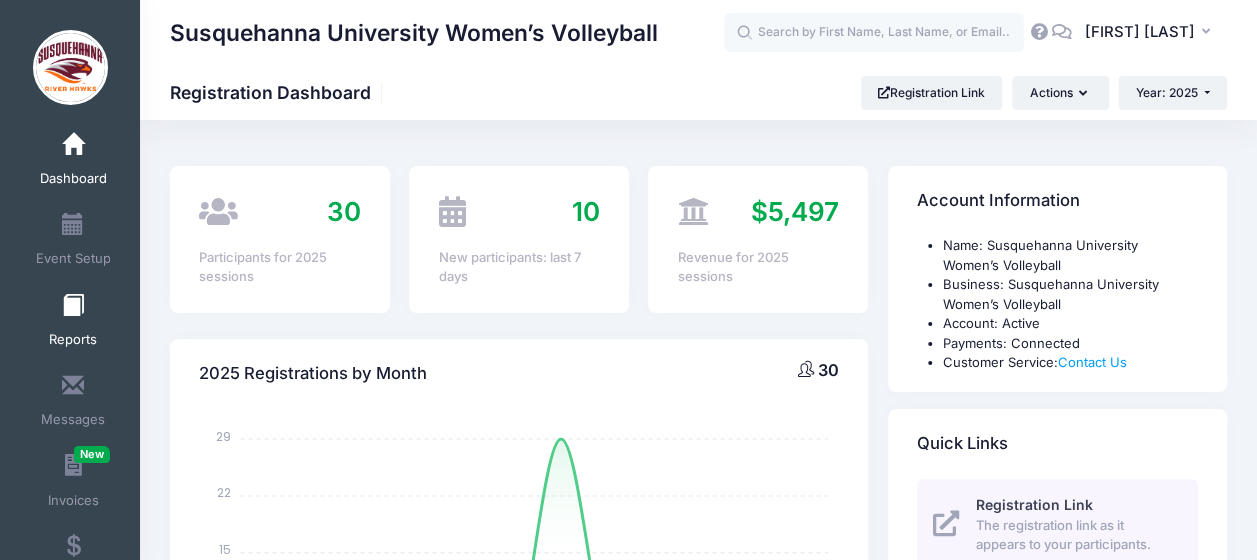 click on "Reports" at bounding box center (73, 322) 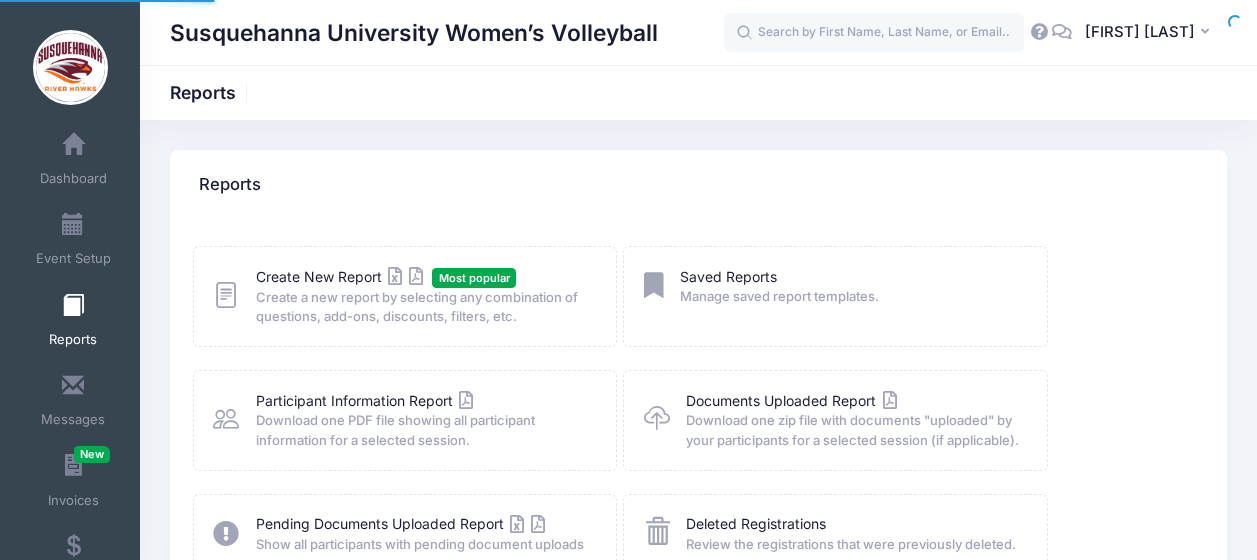 scroll, scrollTop: 0, scrollLeft: 0, axis: both 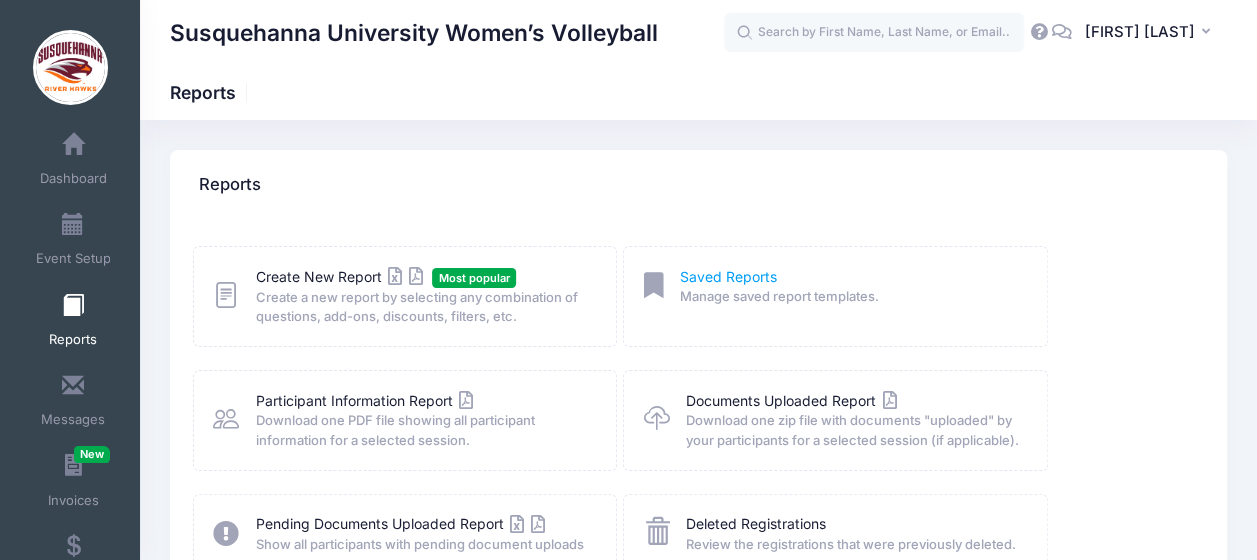 click on "Saved Reports" at bounding box center [728, 276] 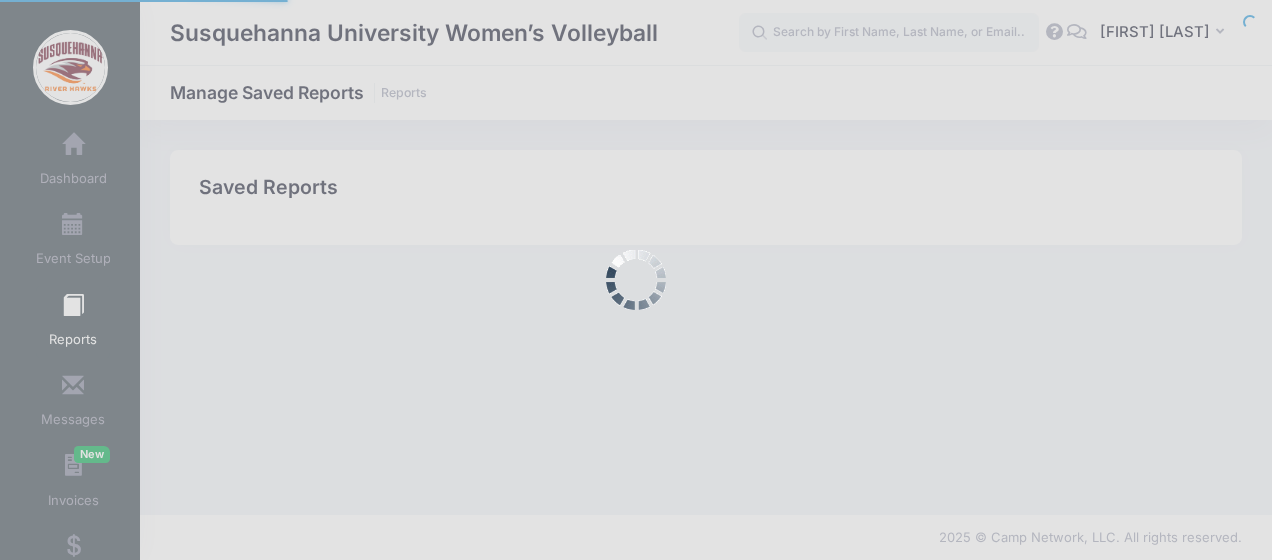 scroll, scrollTop: 0, scrollLeft: 0, axis: both 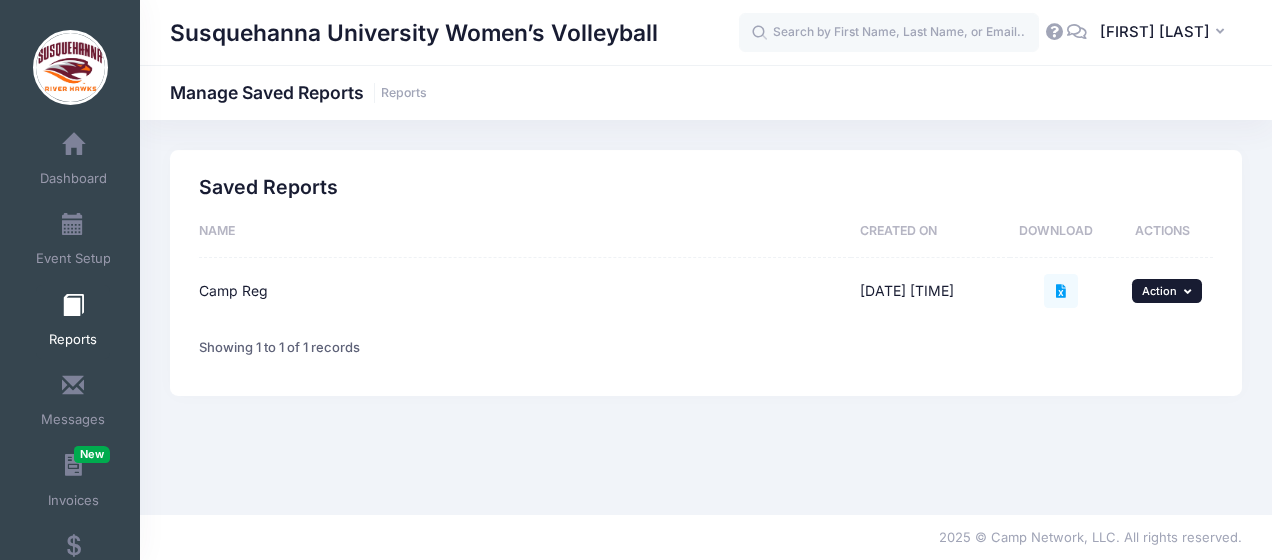 click on "Action" at bounding box center [1159, 291] 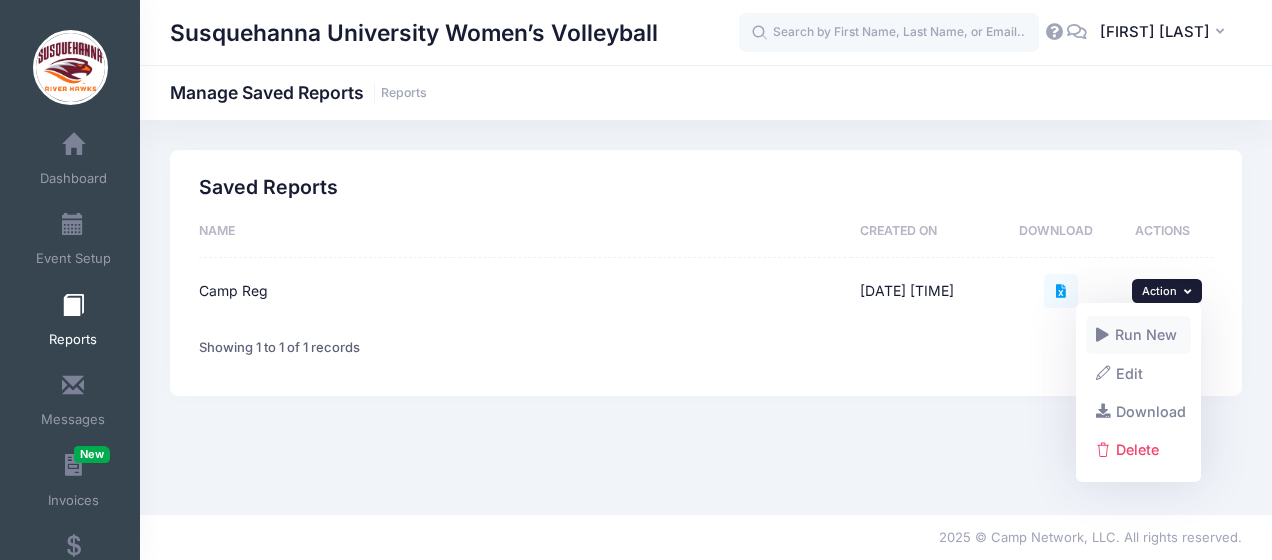 click on "Run New" at bounding box center (1139, 335) 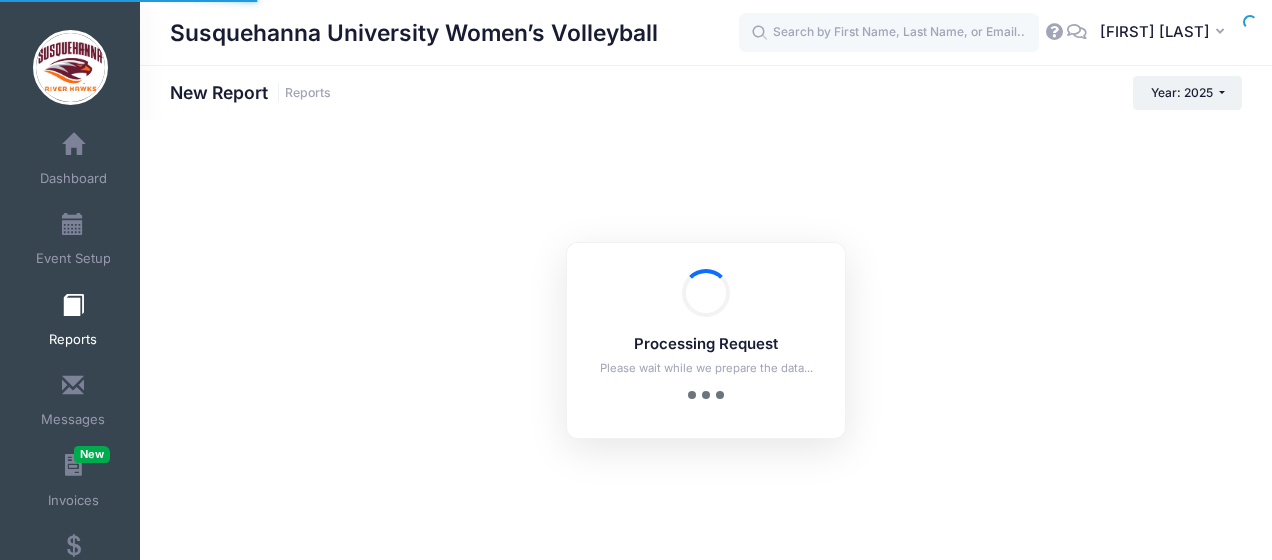 scroll, scrollTop: 0, scrollLeft: 0, axis: both 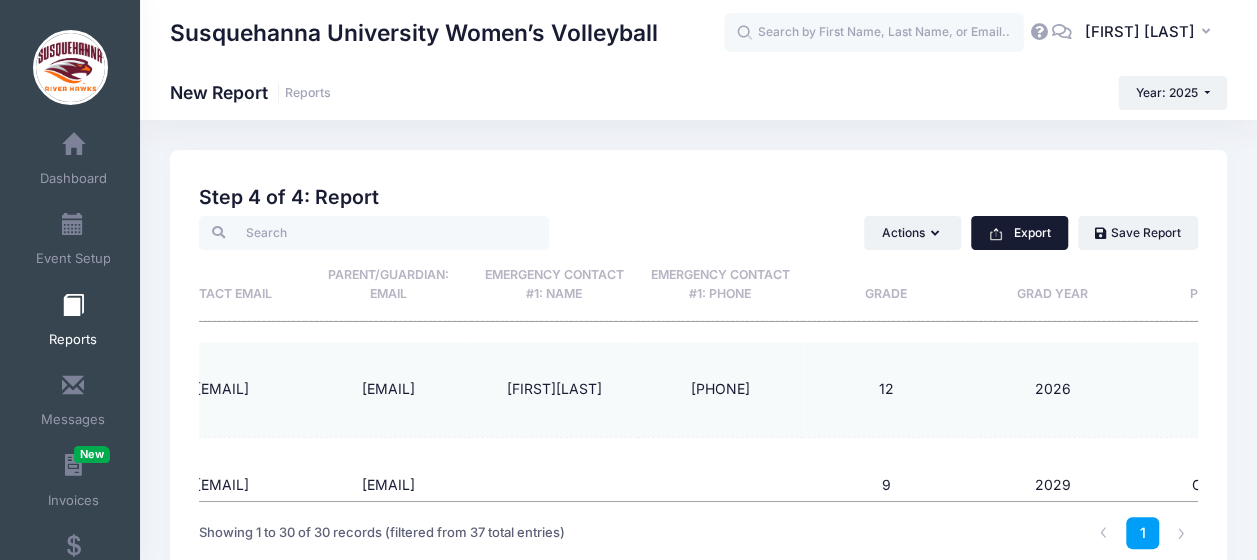 click on "Export" at bounding box center [1019, 233] 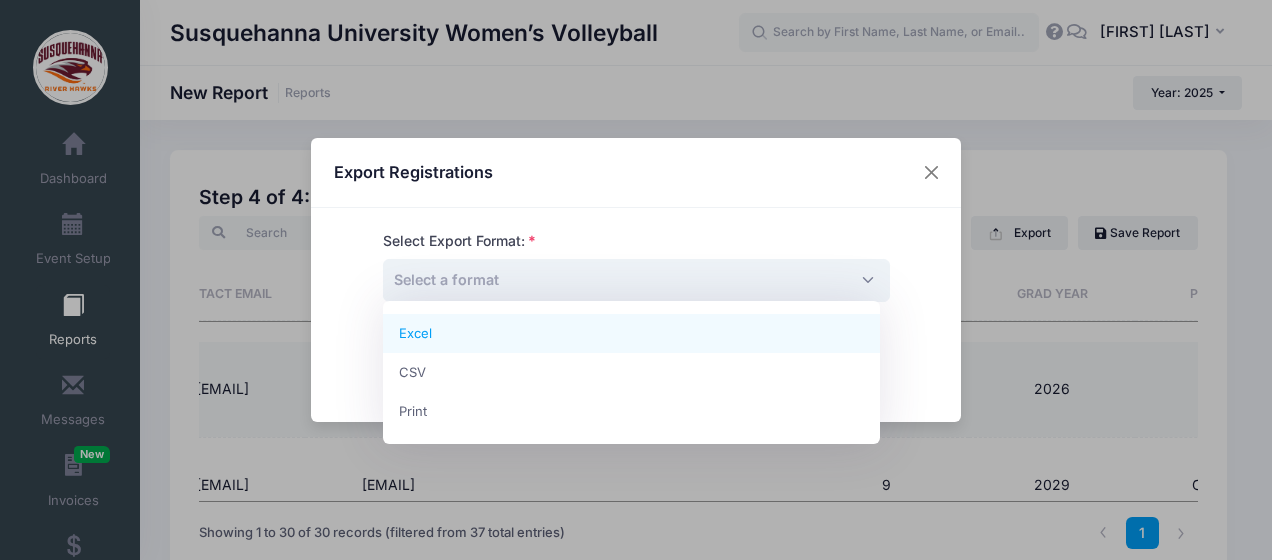 click on "Select a format" at bounding box center (636, 280) 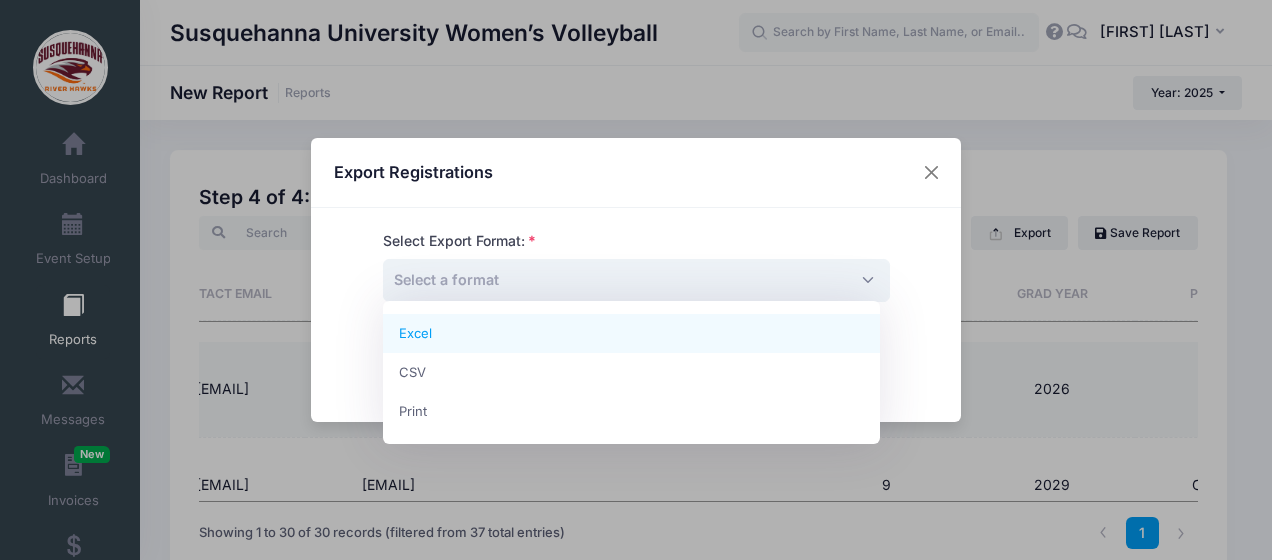 select on "excel" 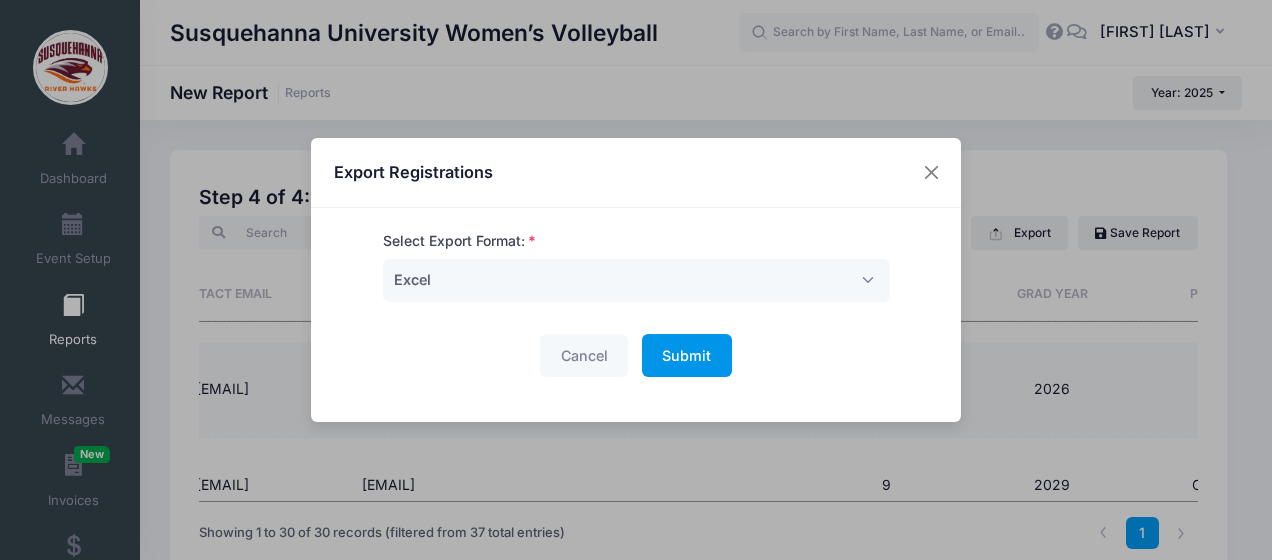click on "Submit
Please wait..." at bounding box center [687, 355] 